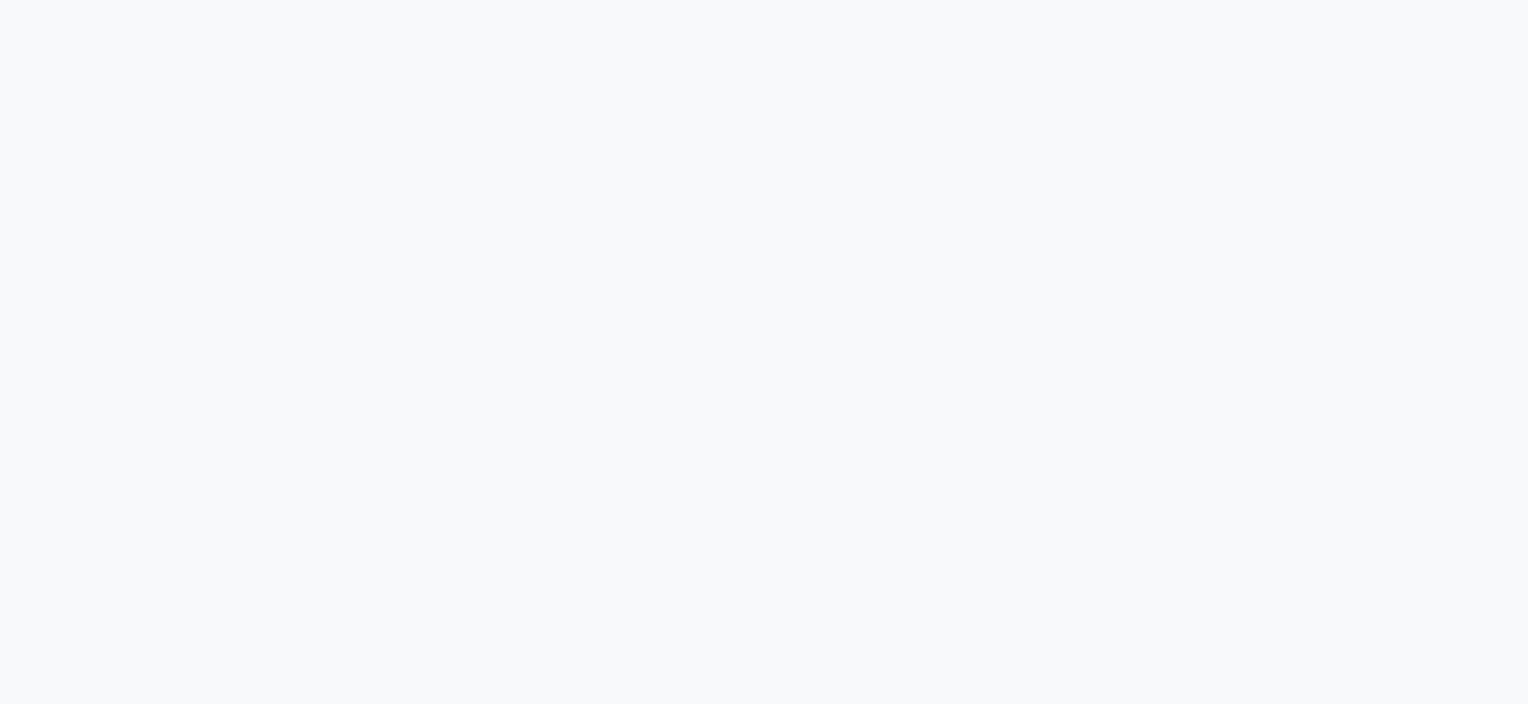 scroll, scrollTop: 0, scrollLeft: 0, axis: both 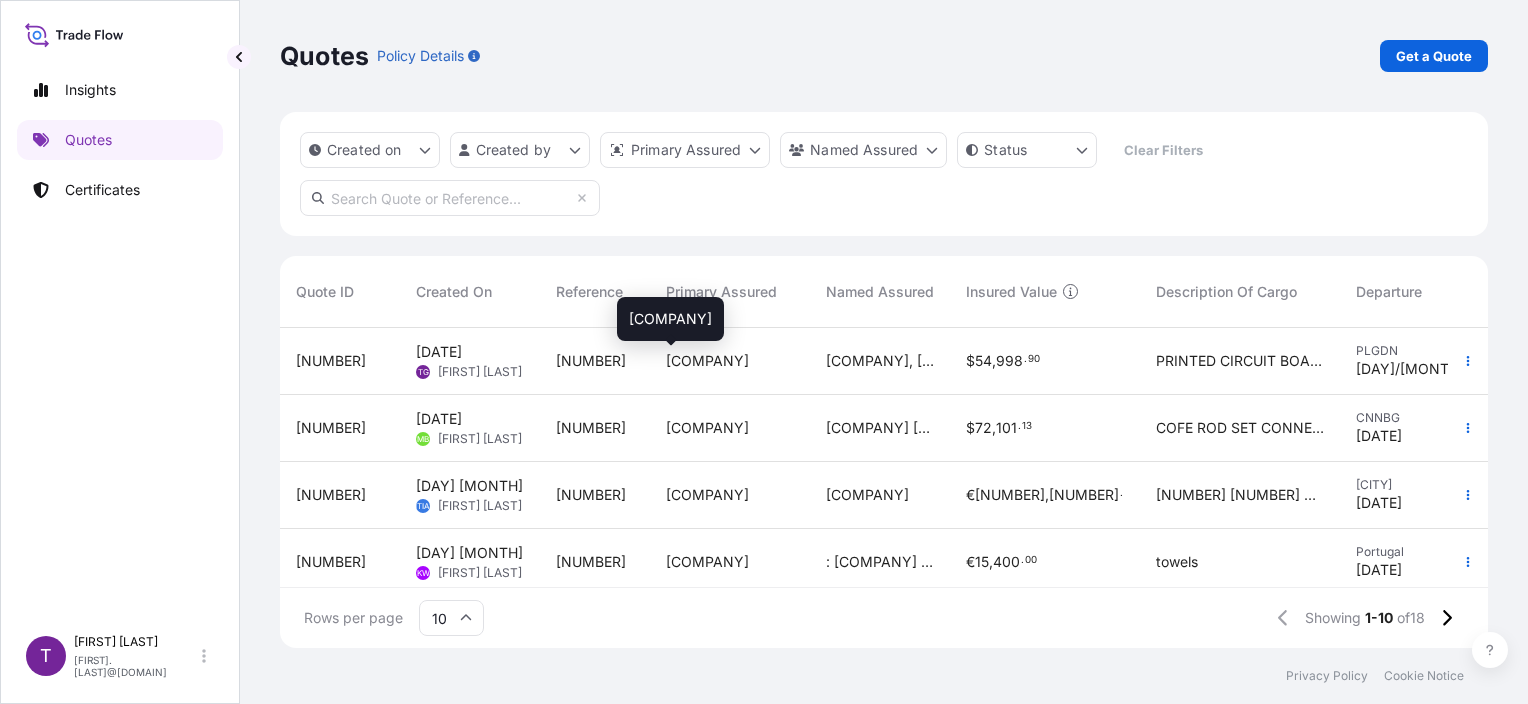 click on "Ligentia Sea-Air-Rail Sp. z o.o." at bounding box center [707, 361] 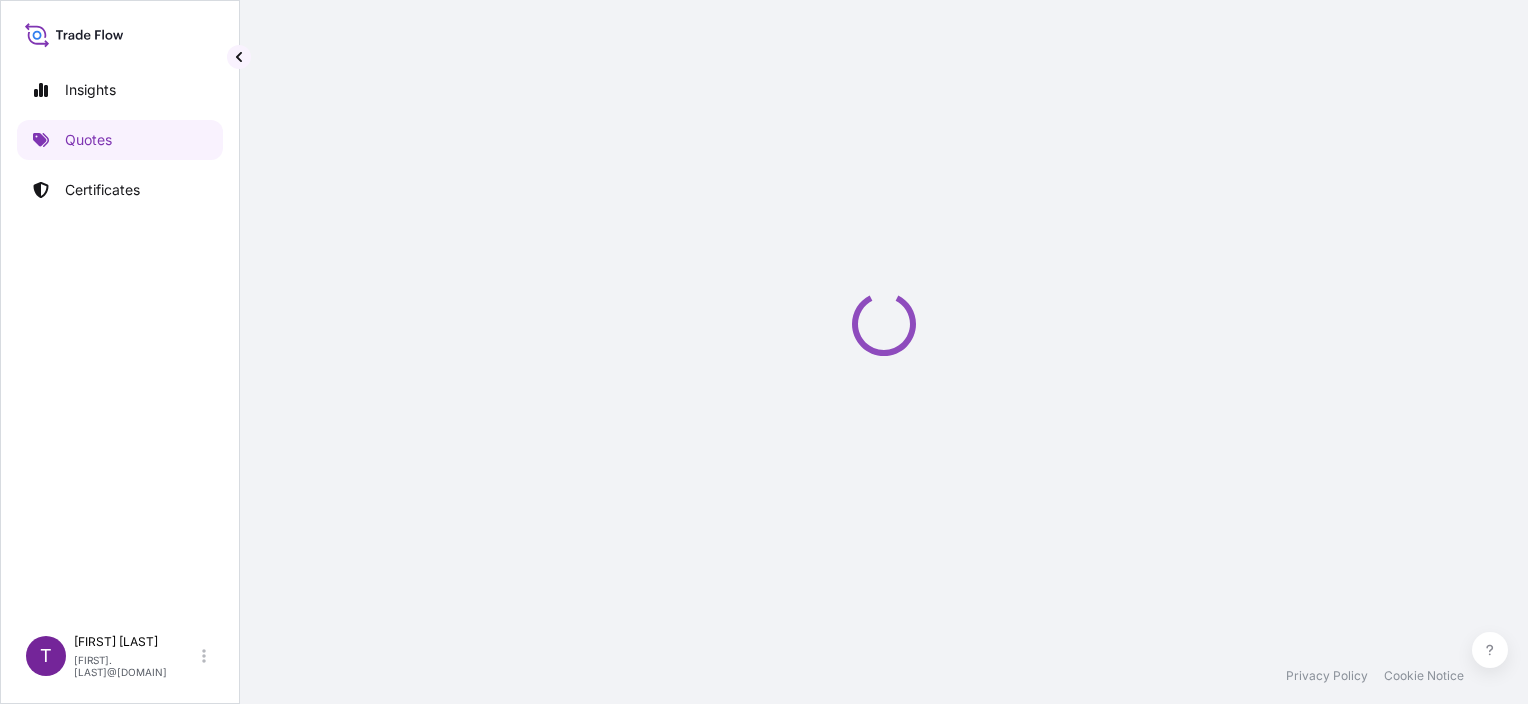 select on "Road / Inland" 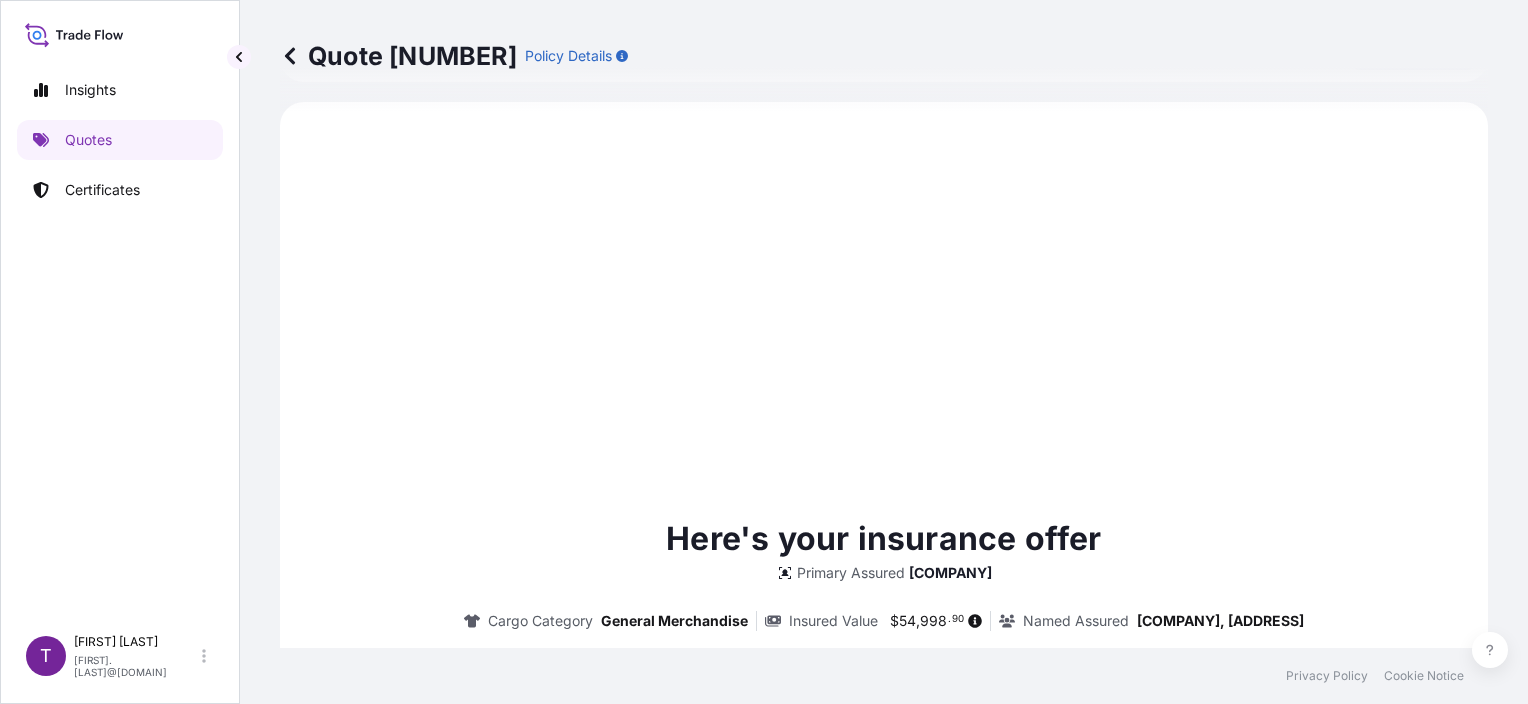 scroll, scrollTop: 0, scrollLeft: 0, axis: both 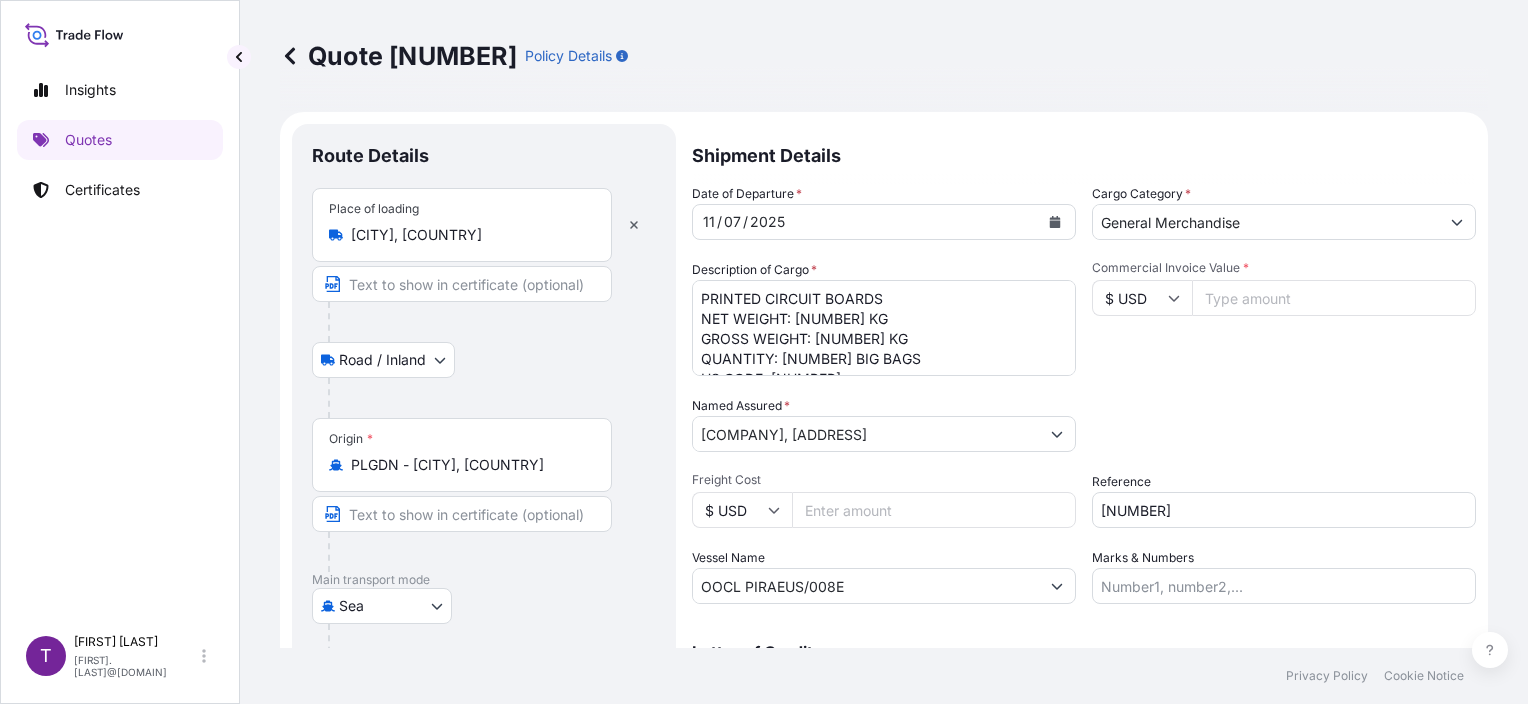 click on "PRINTED CIRCUIT BOARDS
NET WEIGHT: 18483 KG
GROSS WEIGHT: 18940 KG
QUANTITY: 32 BIG BAGS
HS CODE: 854929
LOT NO. 1
CCLU7776575" at bounding box center [884, 328] 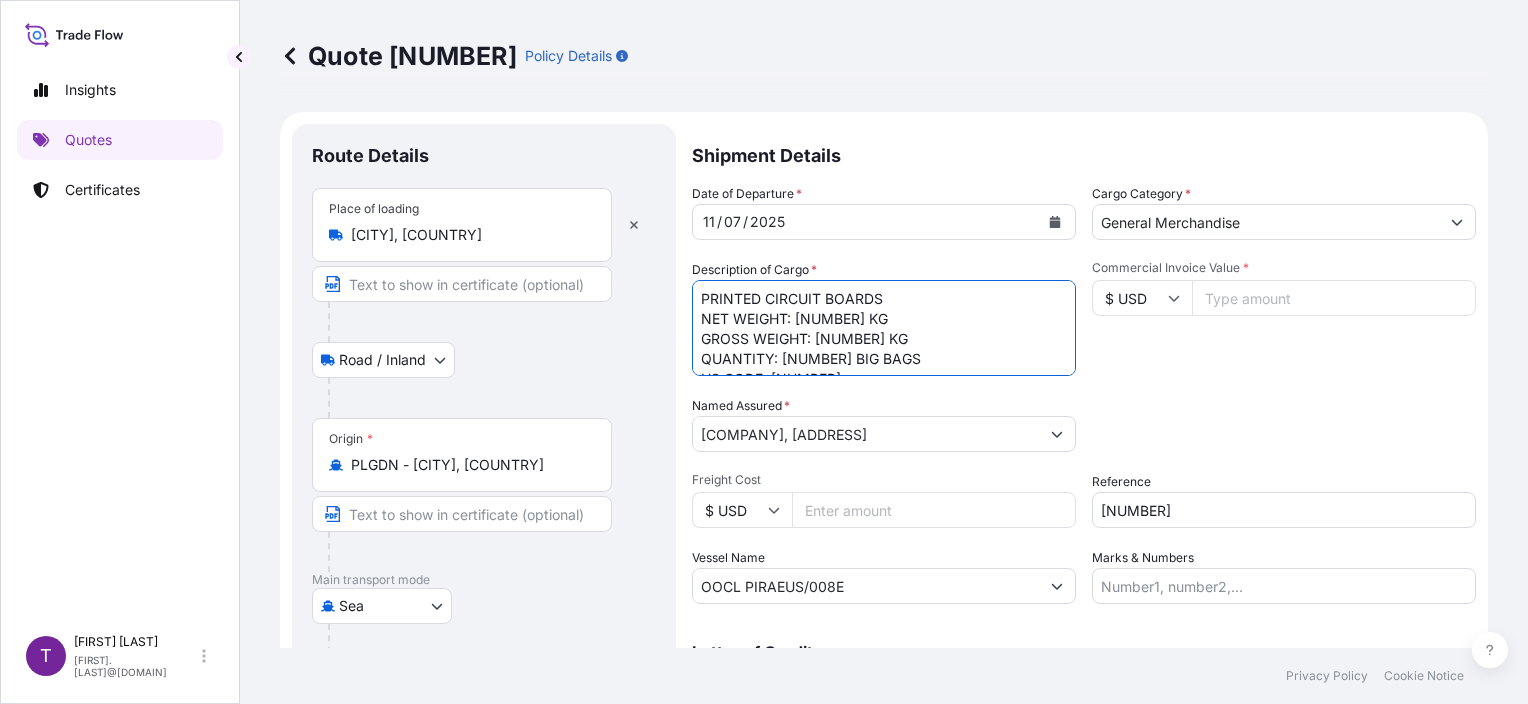 click on "PRINTED CIRCUIT BOARDS
NET WEIGHT: 18483 KG
GROSS WEIGHT: 18940 KG
QUANTITY: 32 BIG BAGS
HS CODE: 854929
LOT NO. 1
CCLU7776575" at bounding box center [884, 328] 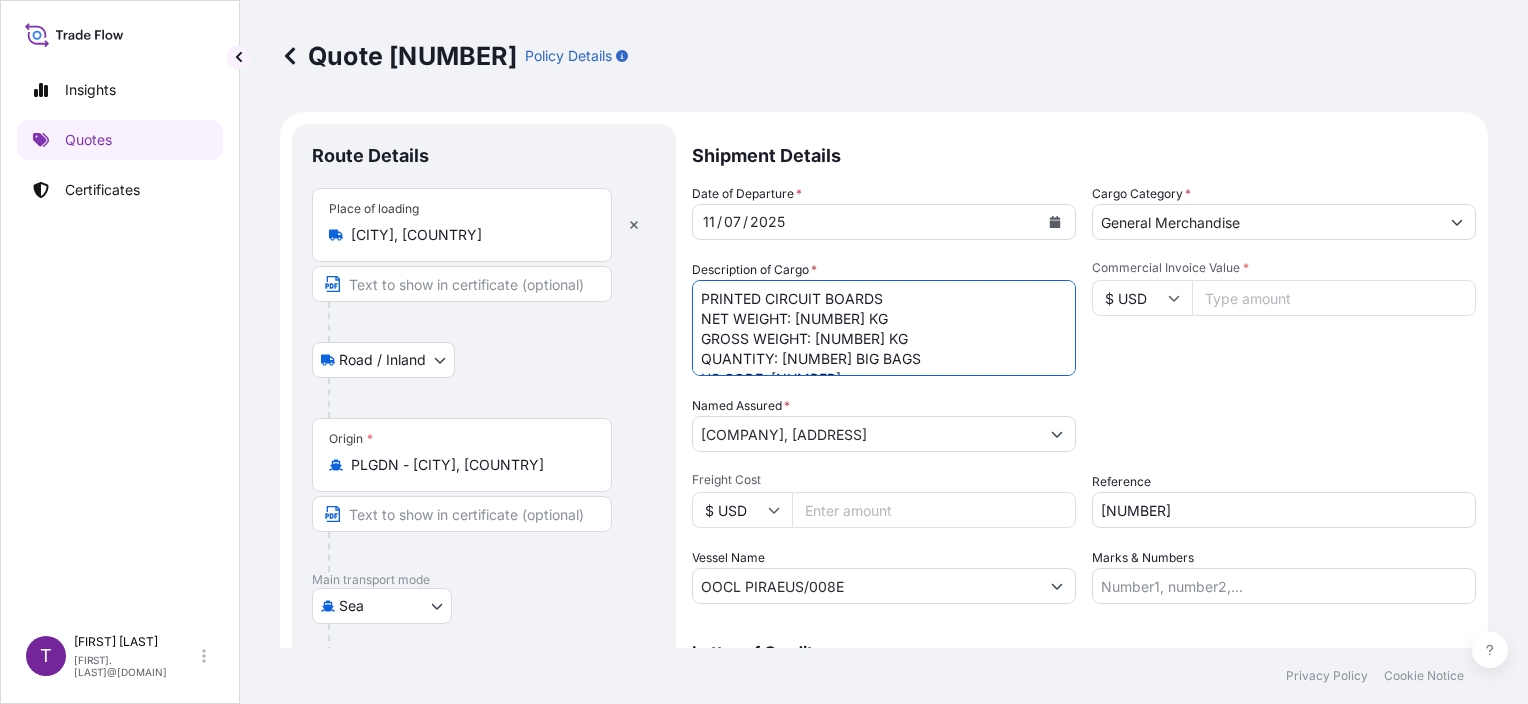paste on "39" 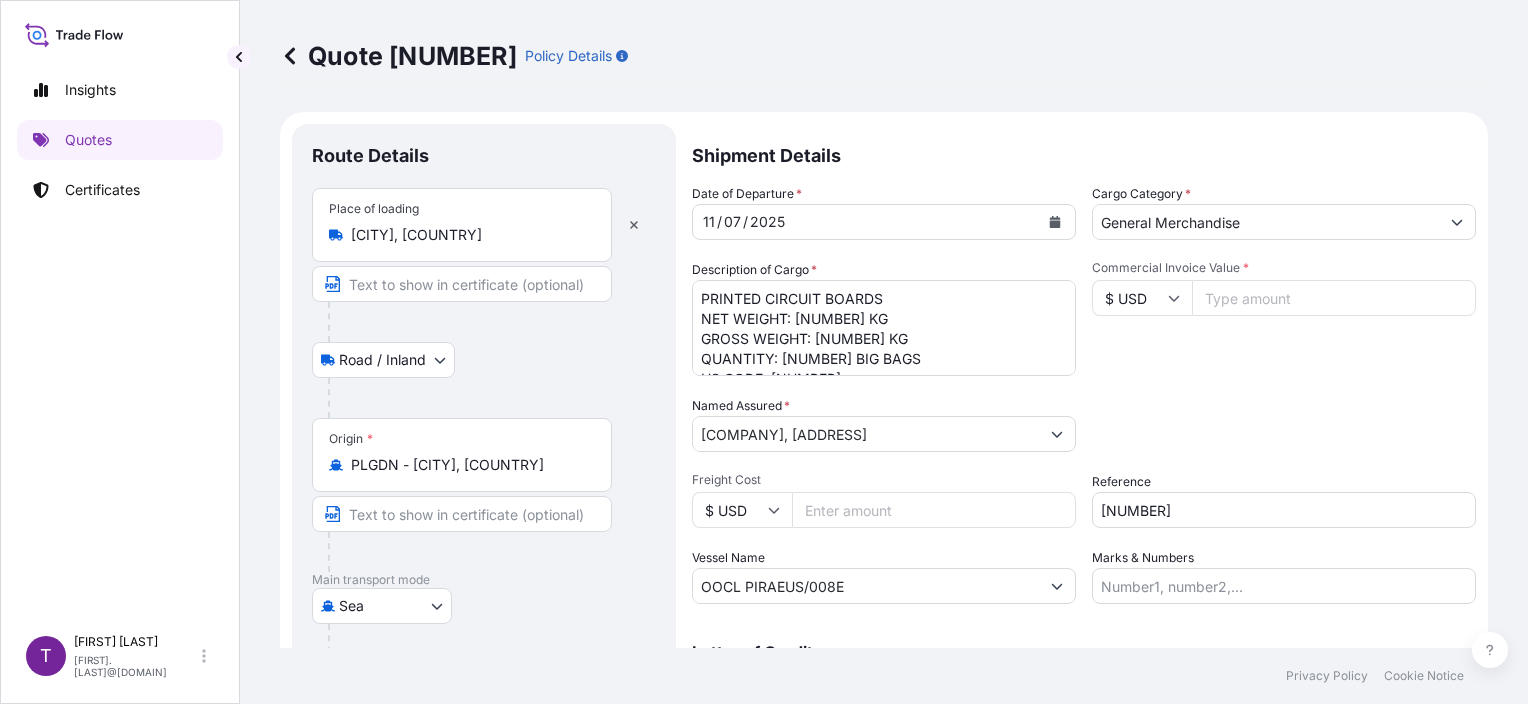 click on "49999" at bounding box center (1334, 298) 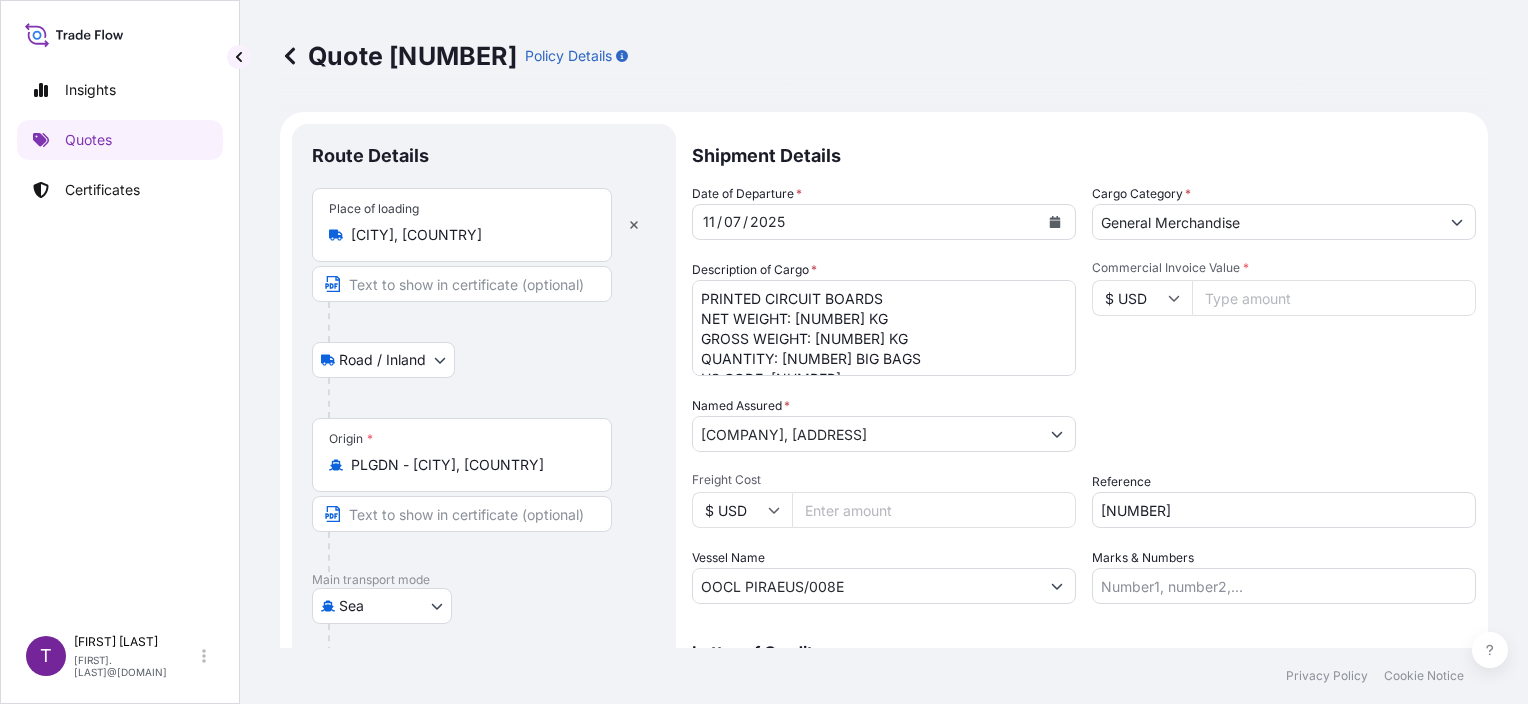 click on "53.4" at bounding box center [1334, 298] 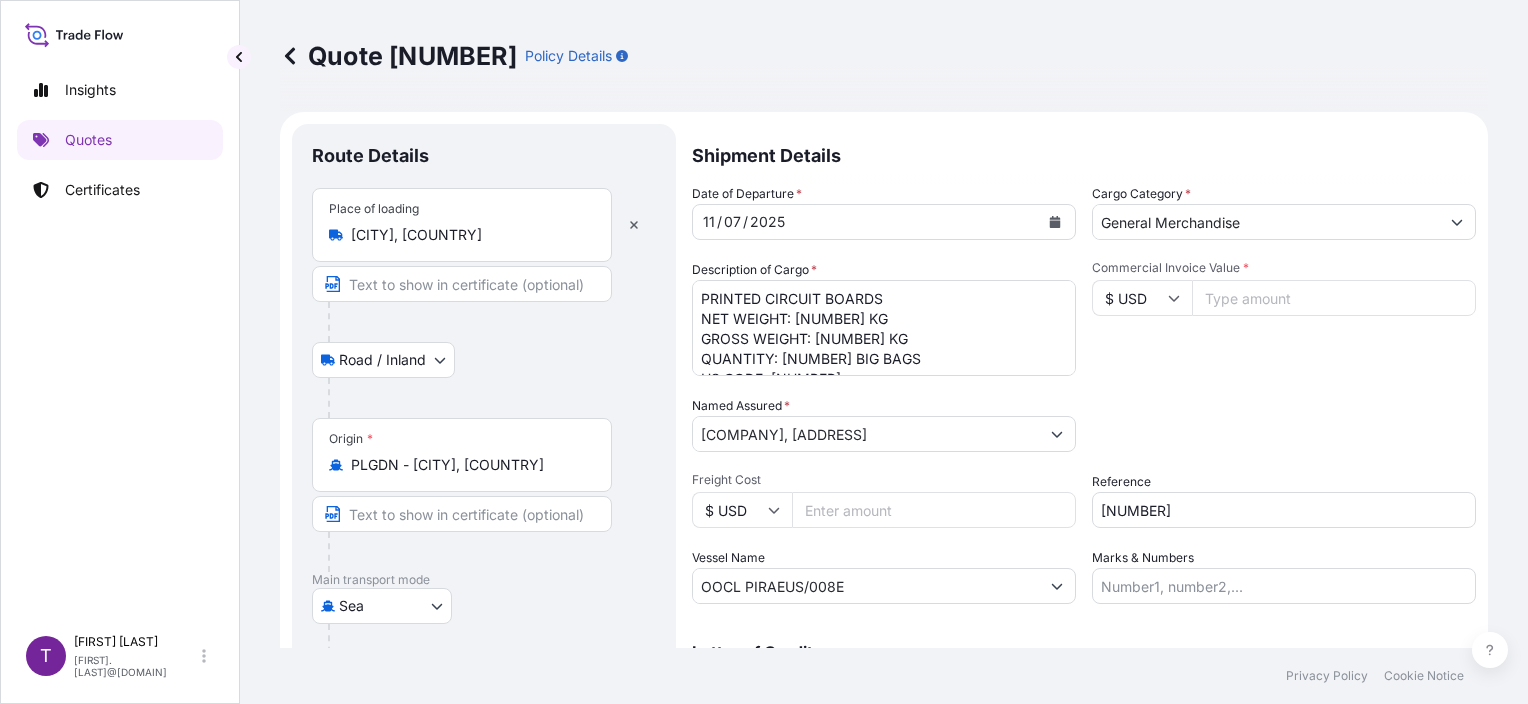 scroll, scrollTop: 61, scrollLeft: 0, axis: vertical 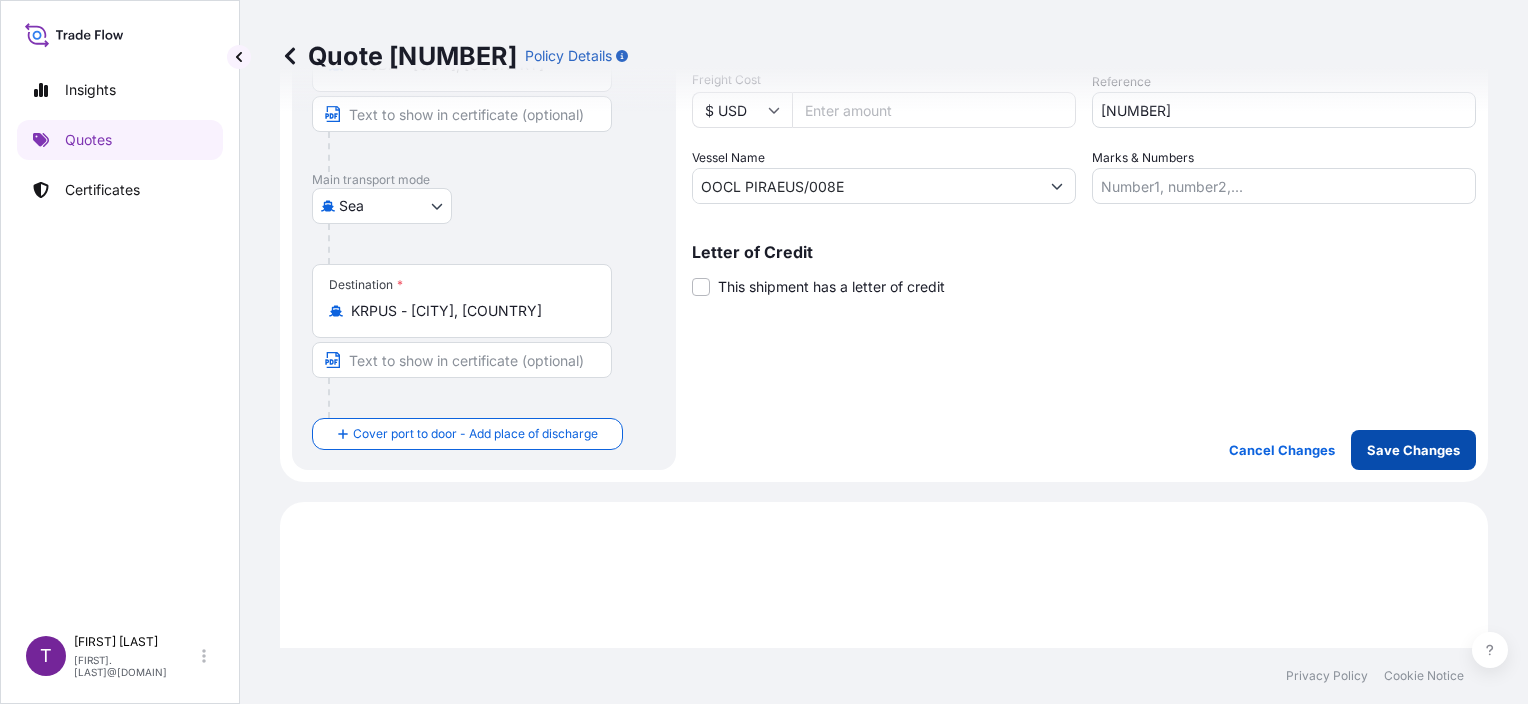 type on "53397.44" 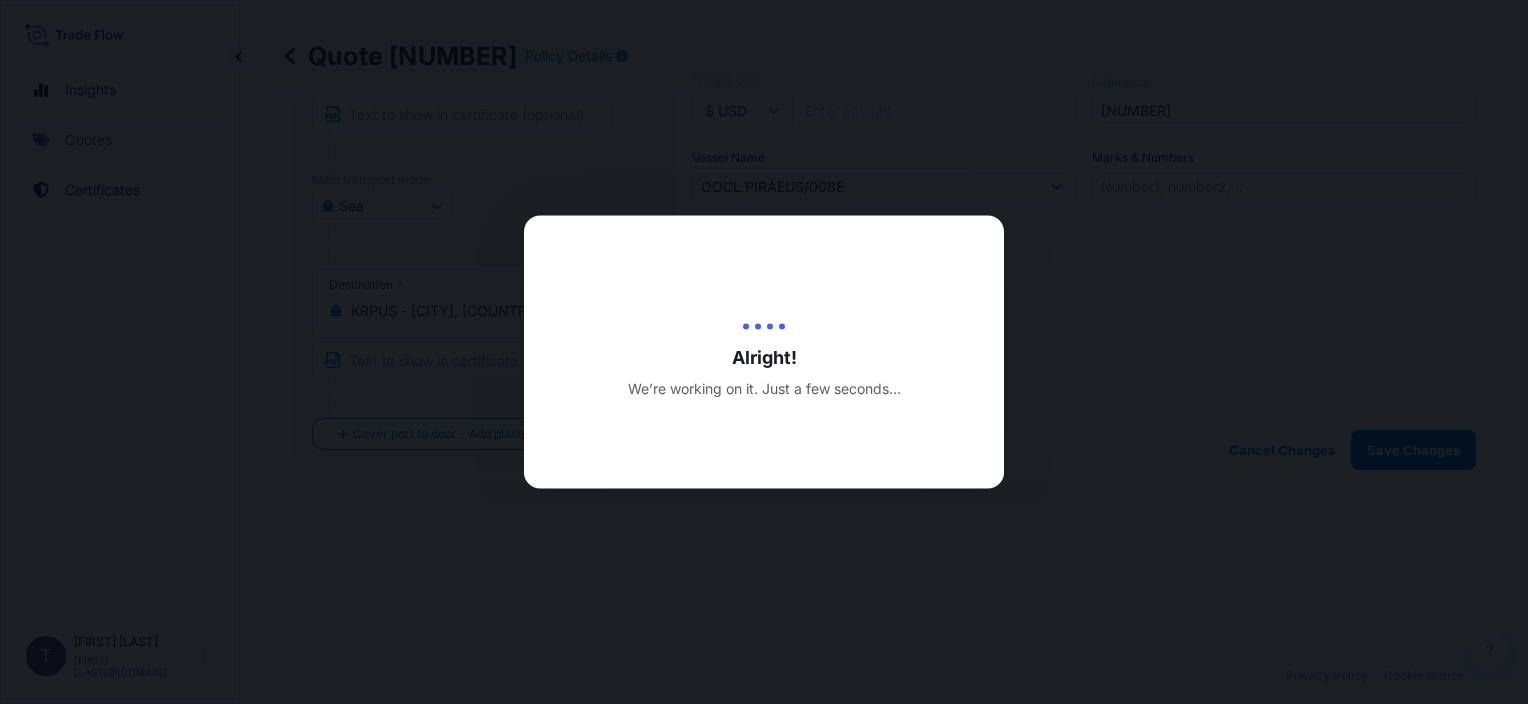 type on "[DD]/[MM]/[YYYY]" 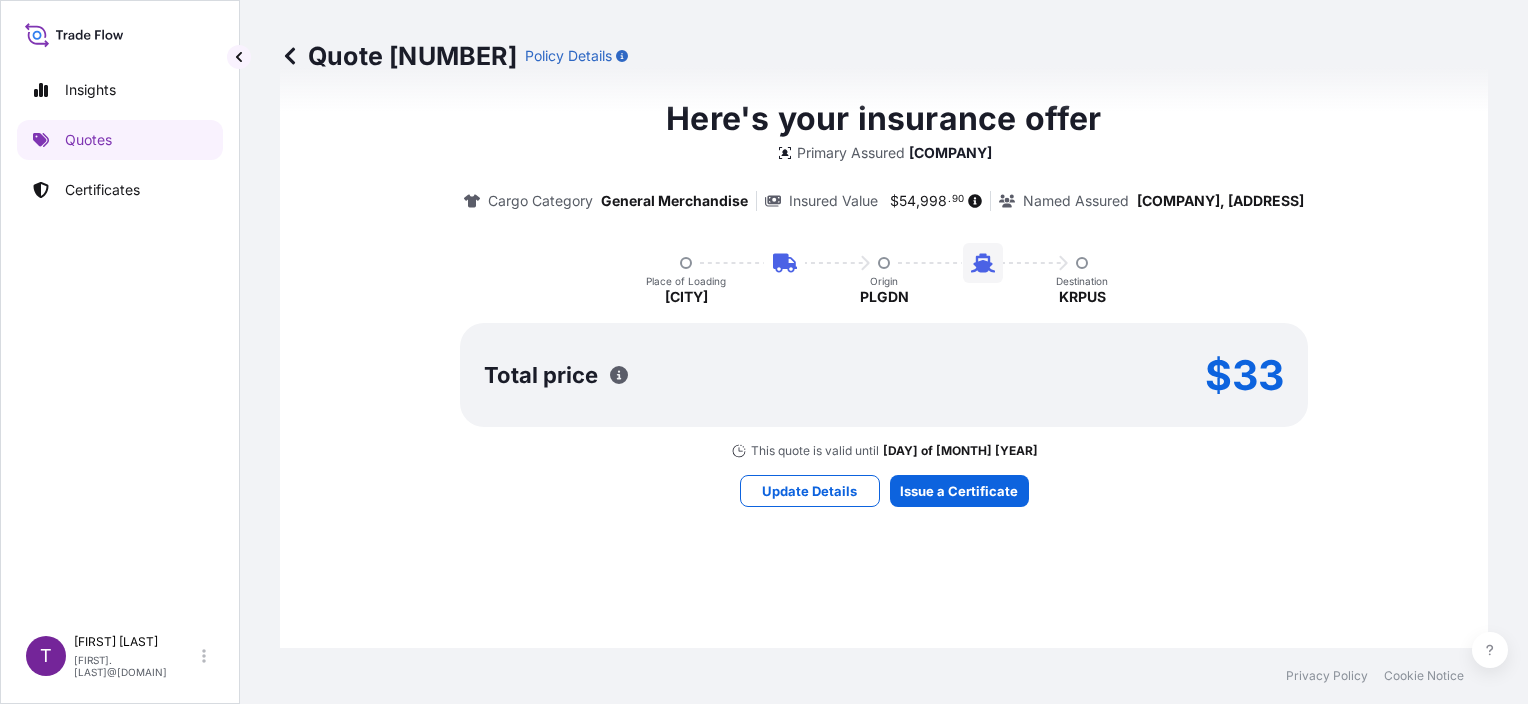 select on "Road / Inland" 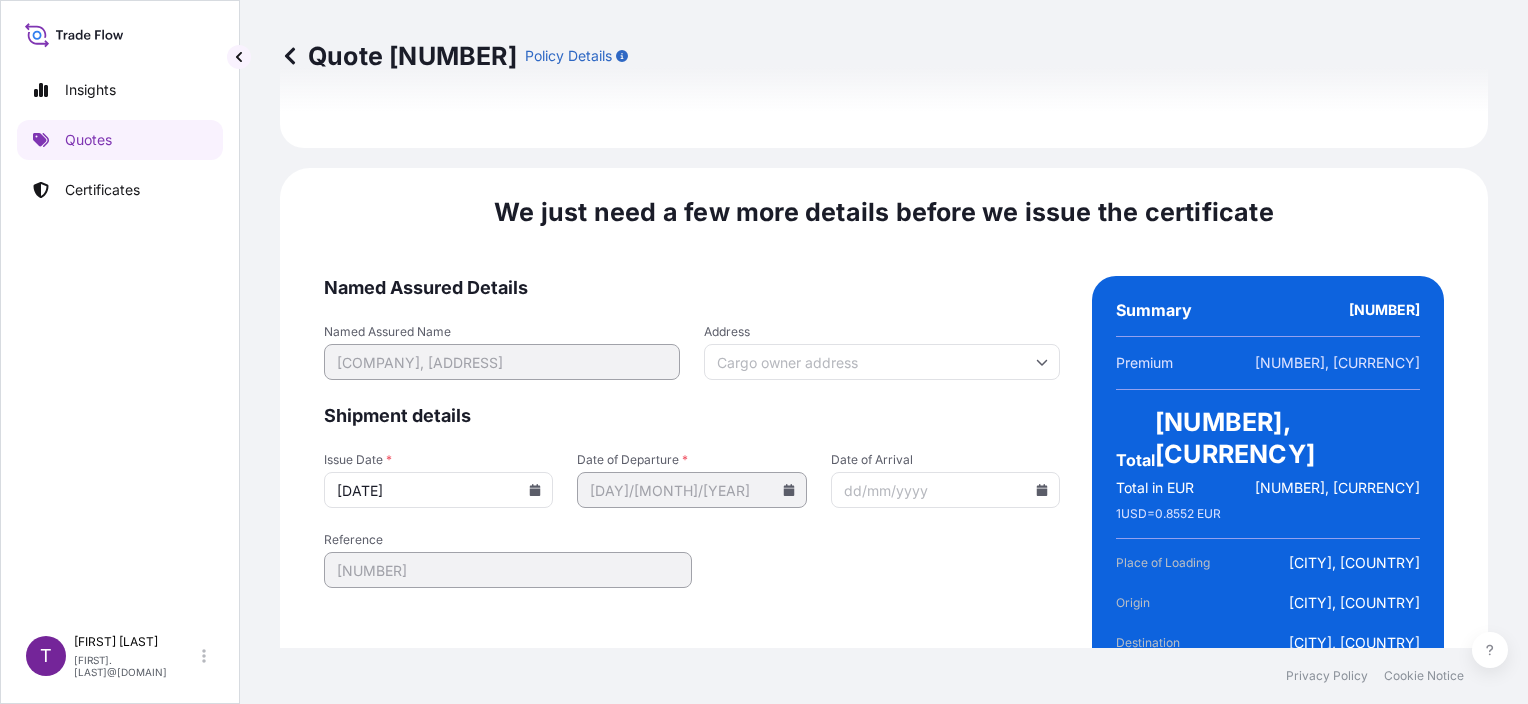 scroll, scrollTop: 2658, scrollLeft: 0, axis: vertical 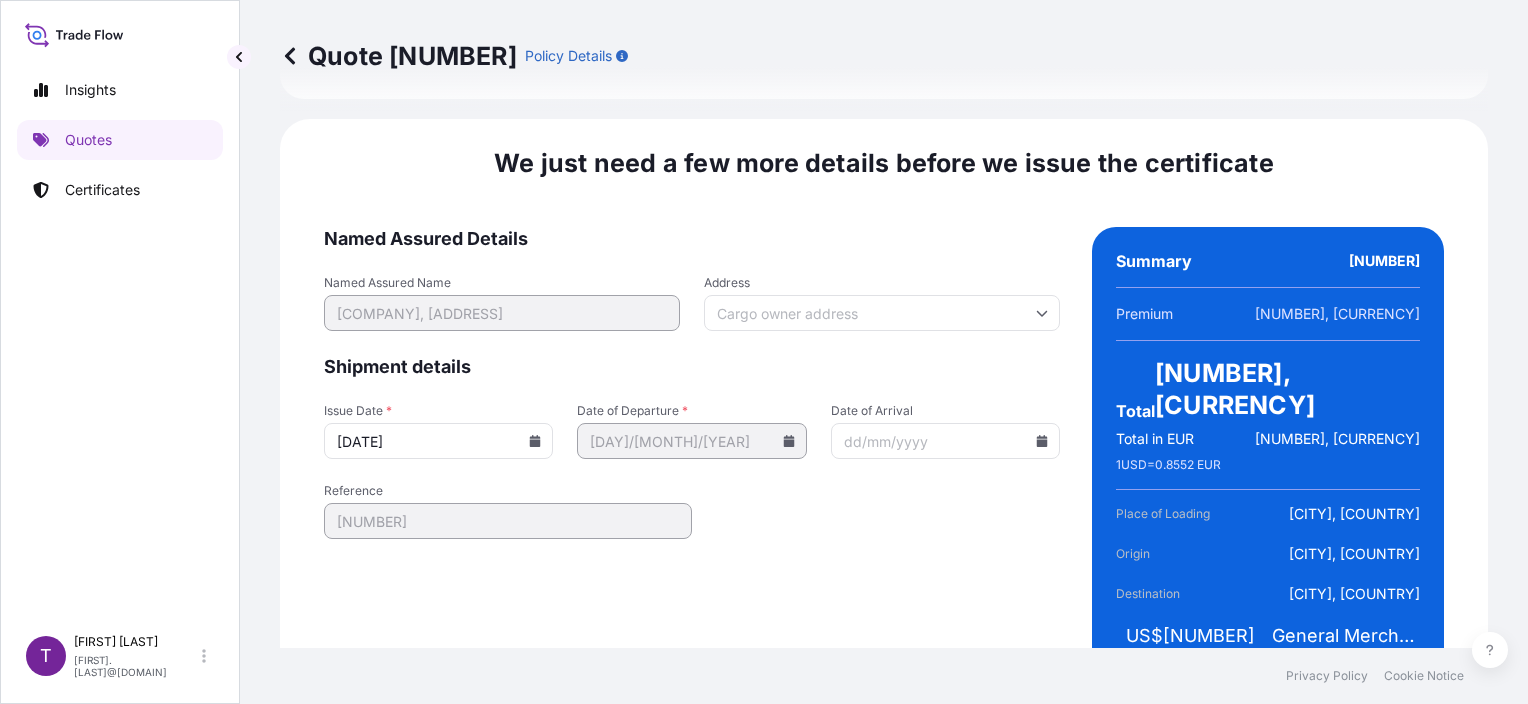 click on "[DATE]" at bounding box center [438, 441] 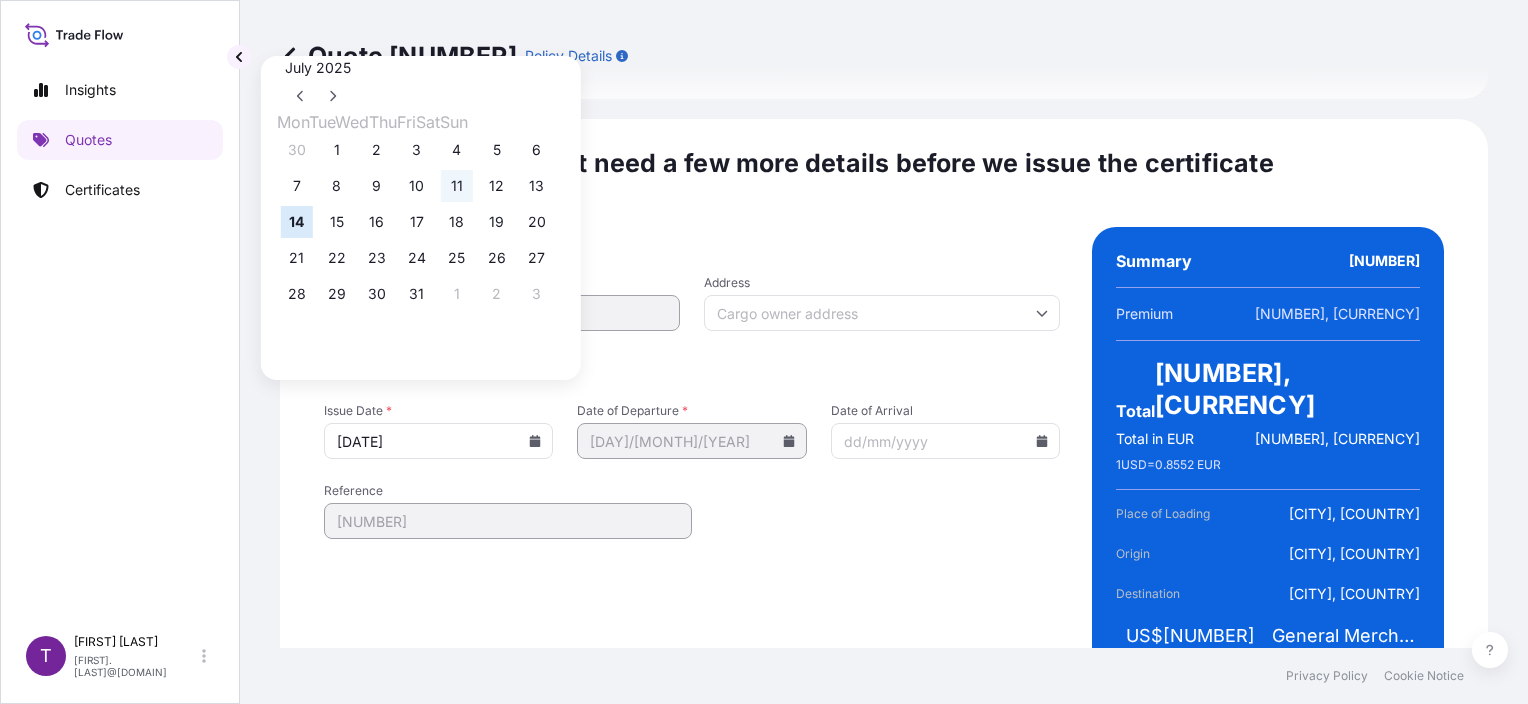 click on "11" at bounding box center (457, 186) 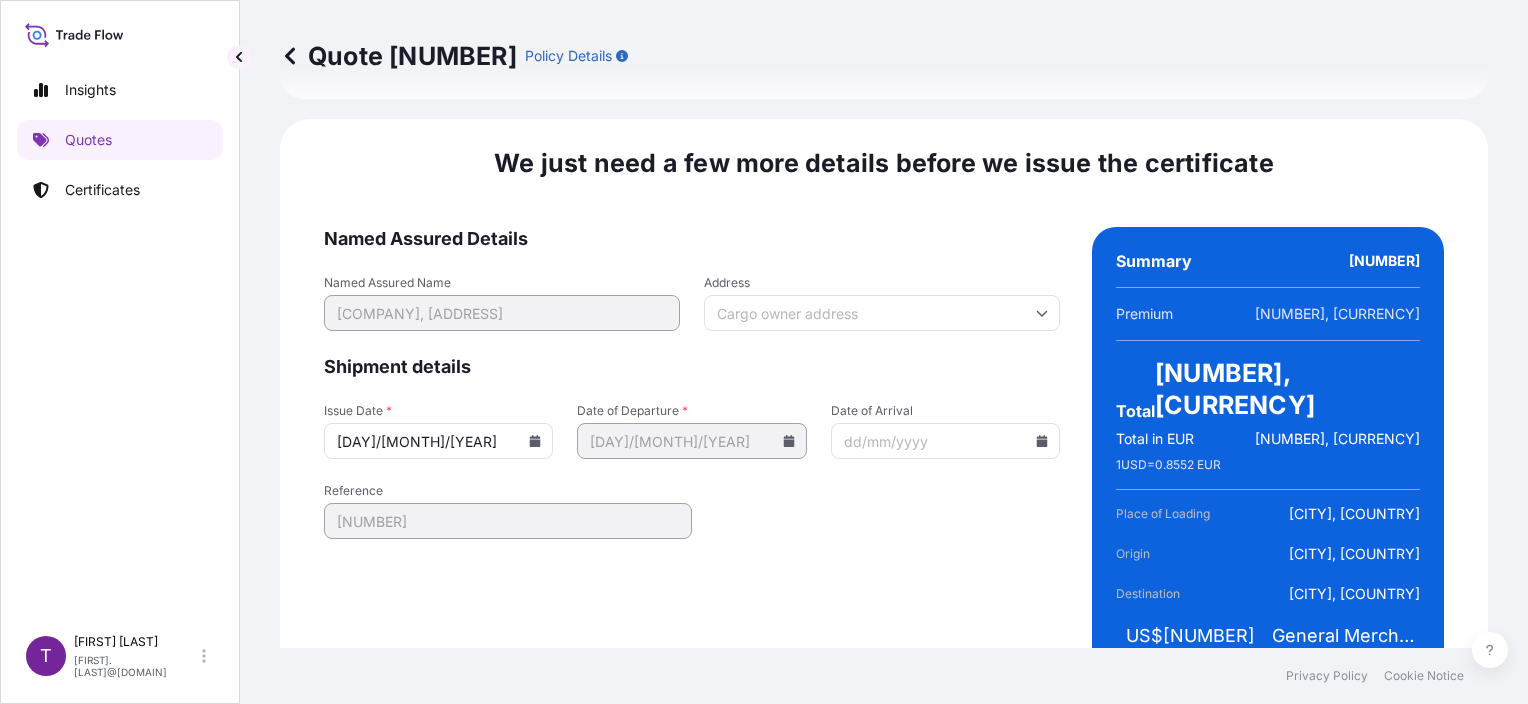 type on "[DATE]" 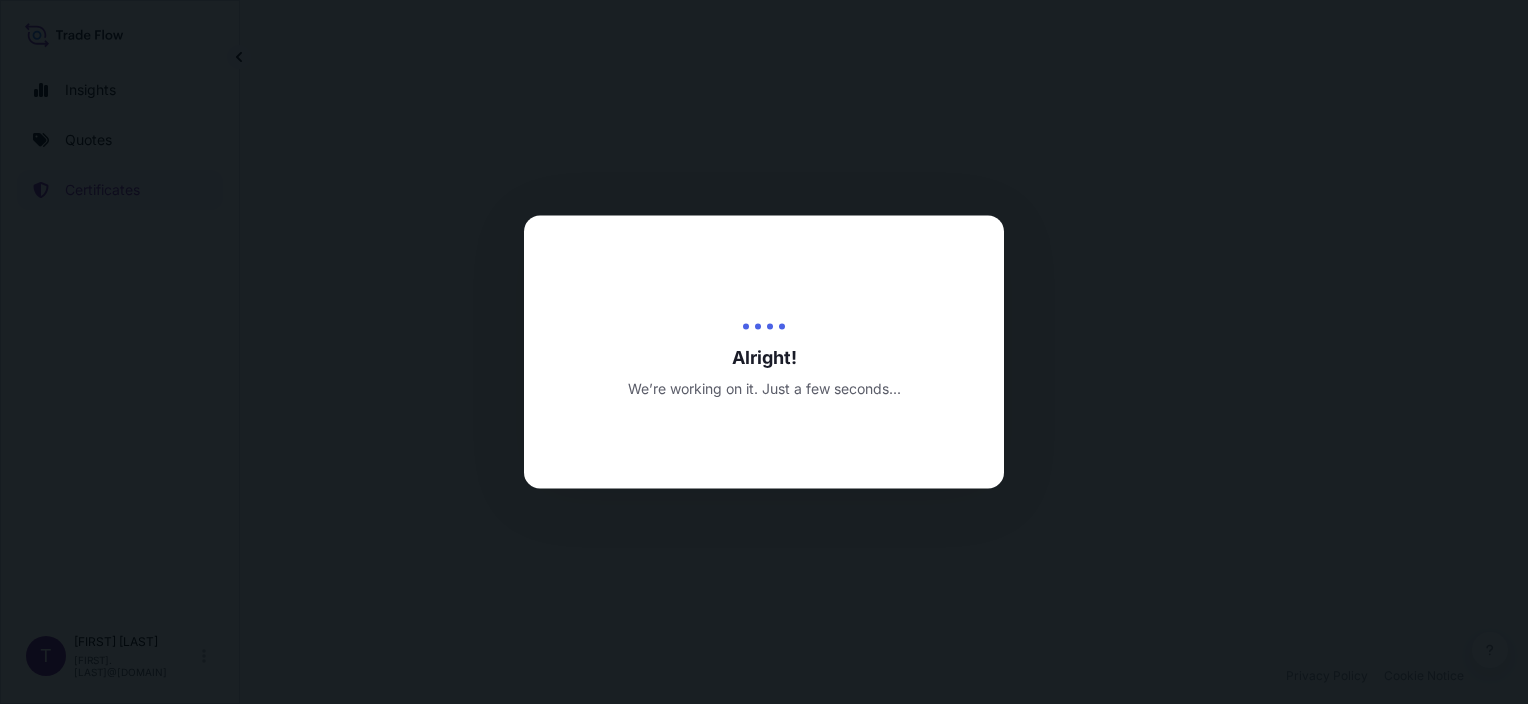 scroll, scrollTop: 0, scrollLeft: 0, axis: both 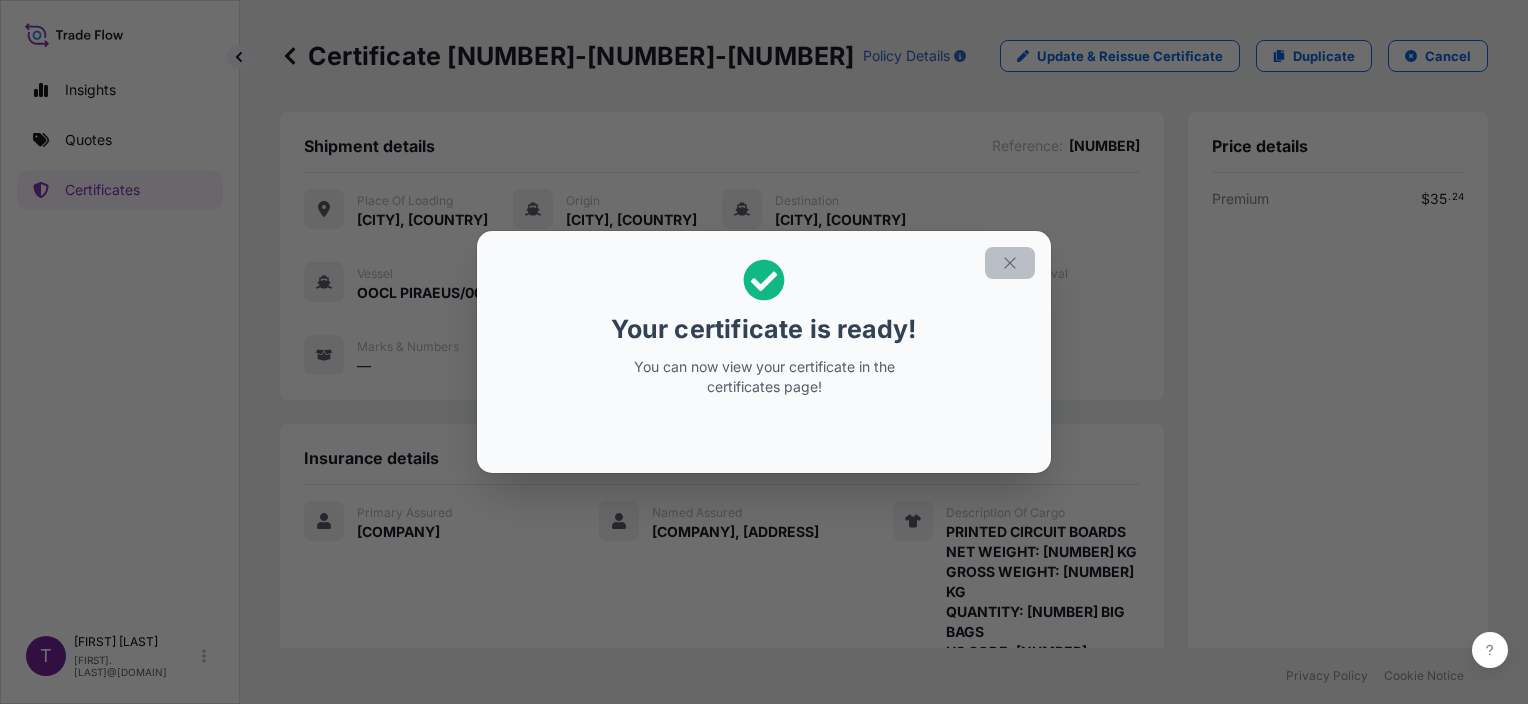 click 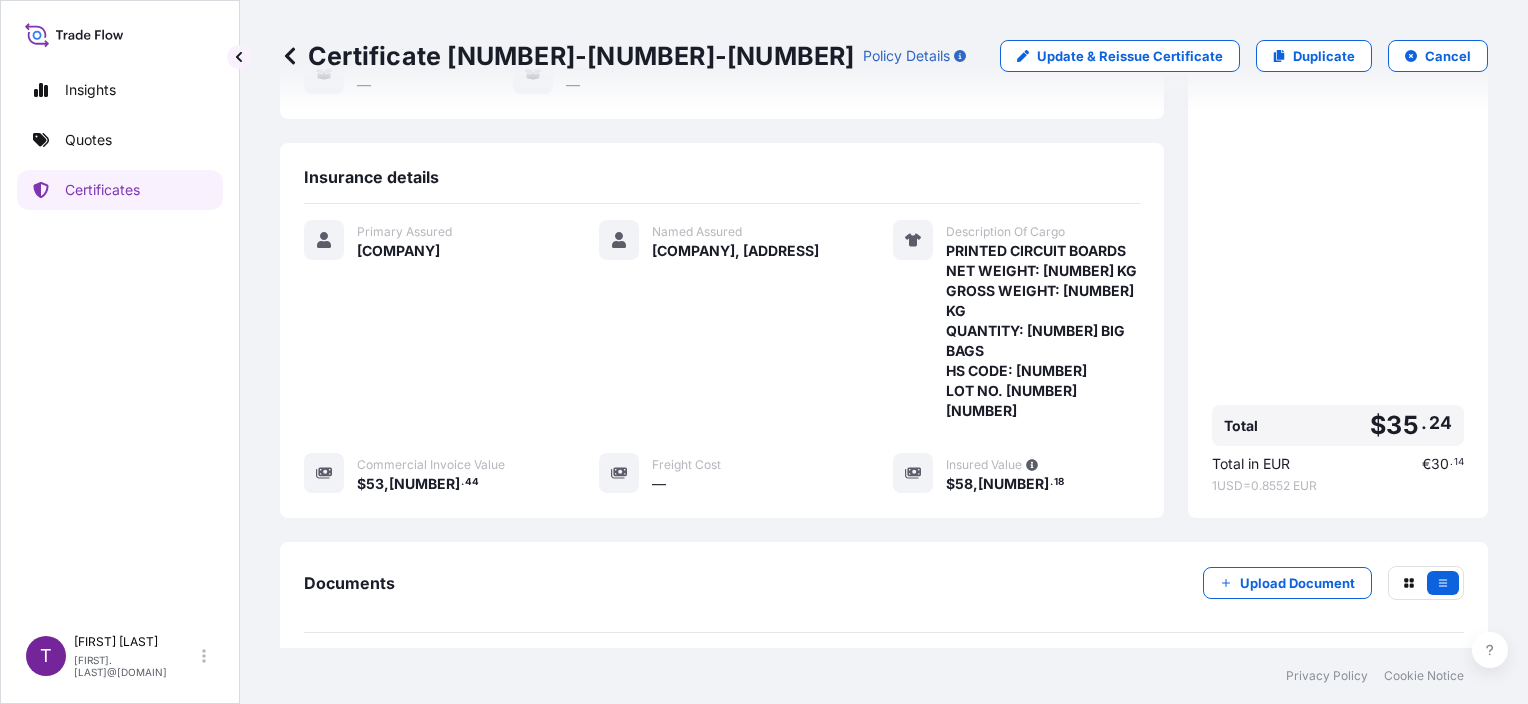 scroll, scrollTop: 424, scrollLeft: 0, axis: vertical 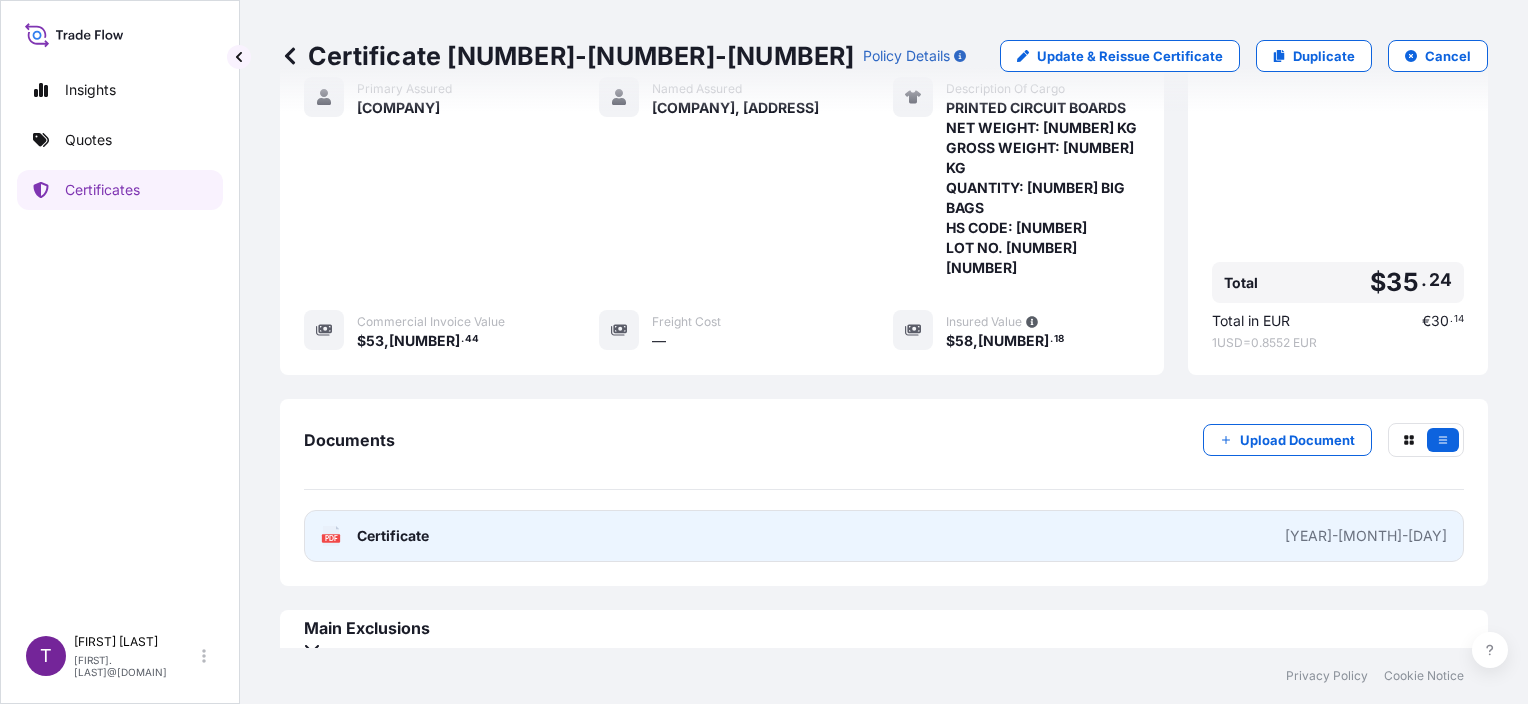 click on "PDF Certificate 2025-07-11" at bounding box center (884, 536) 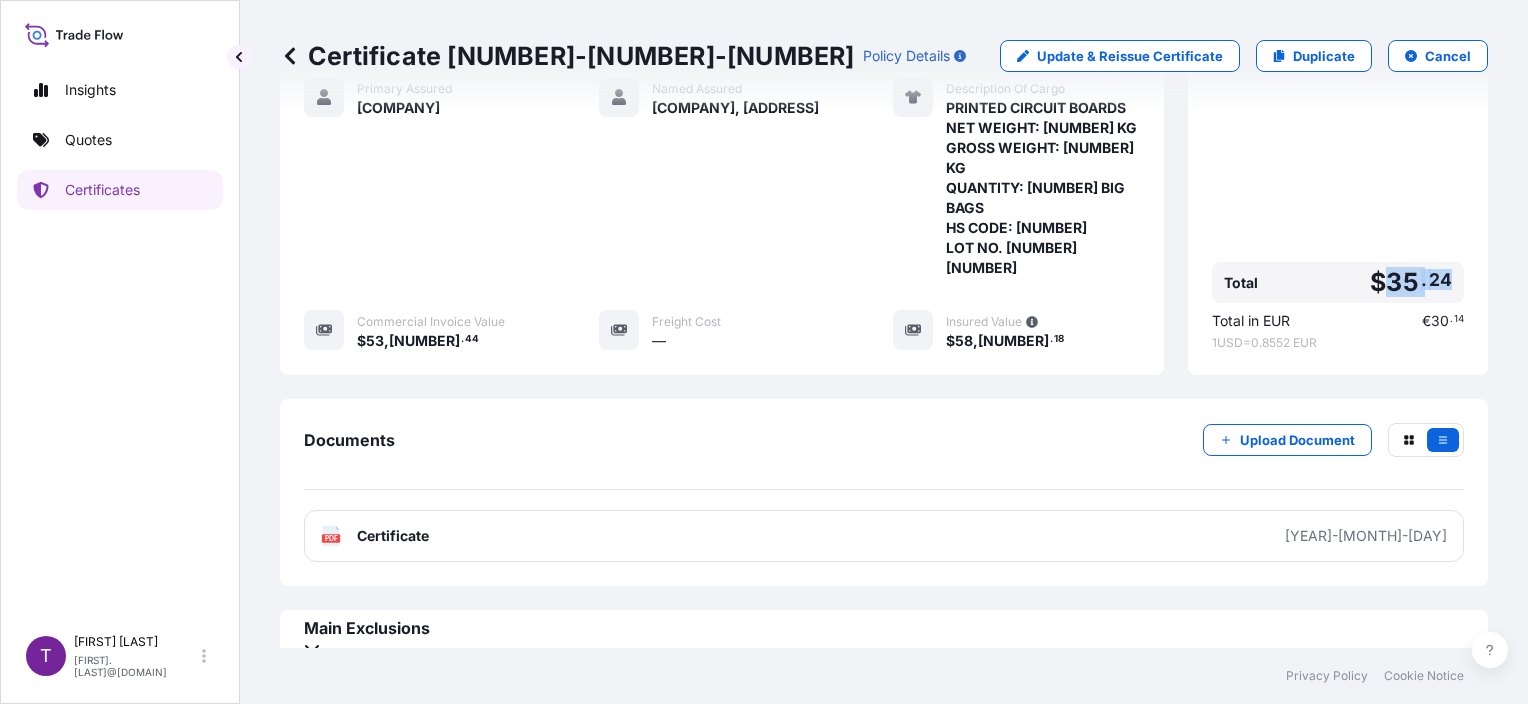 drag, startPoint x: 1436, startPoint y: 260, endPoint x: 1373, endPoint y: 264, distance: 63.126858 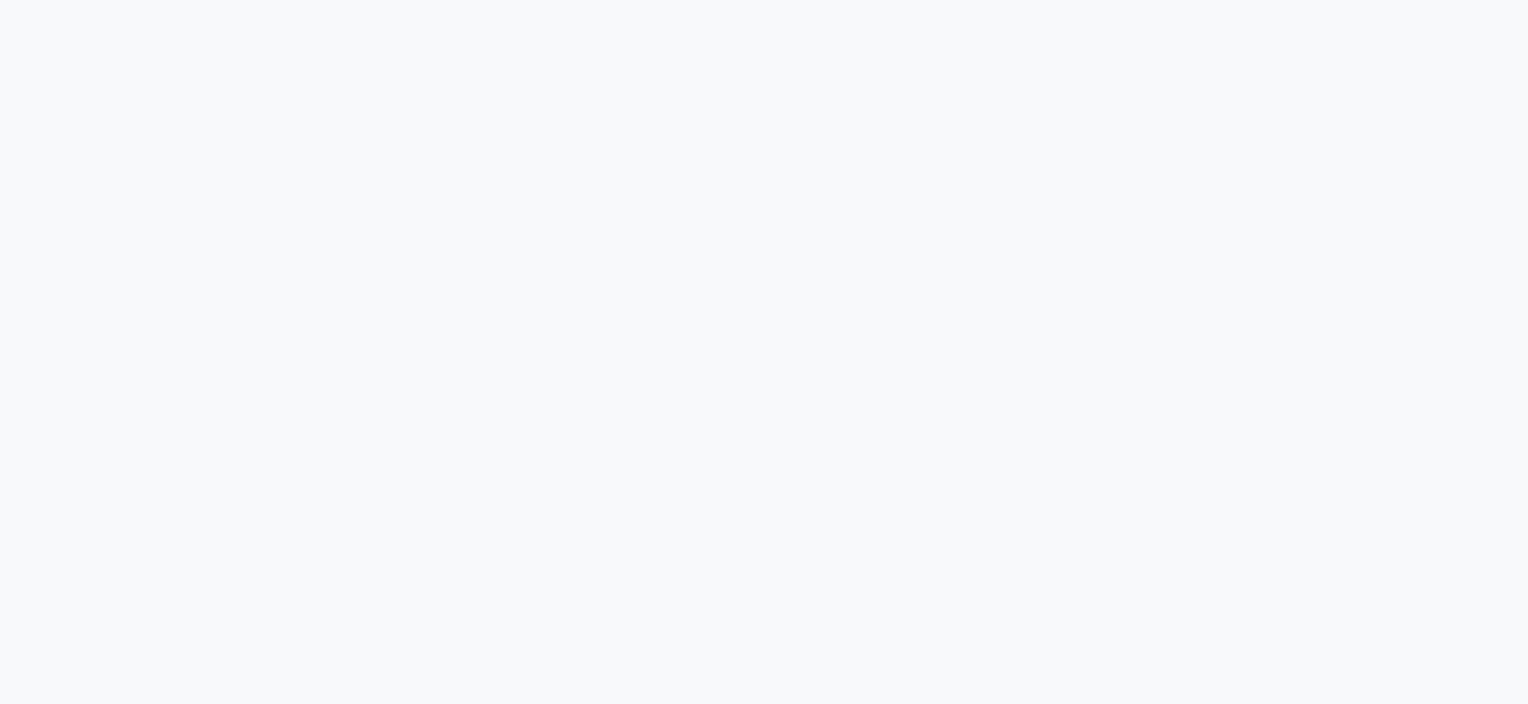 scroll, scrollTop: 0, scrollLeft: 0, axis: both 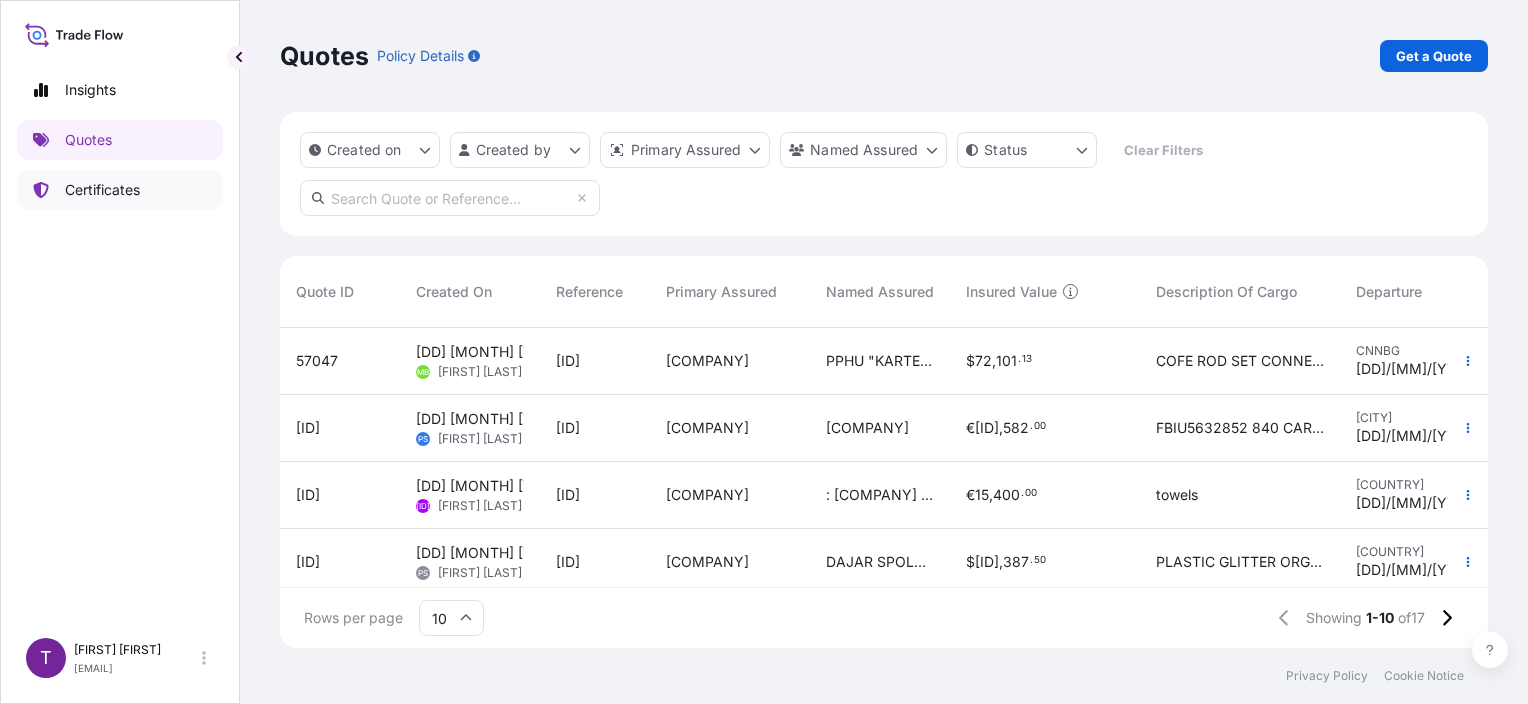 click on "Certificates" at bounding box center (102, 190) 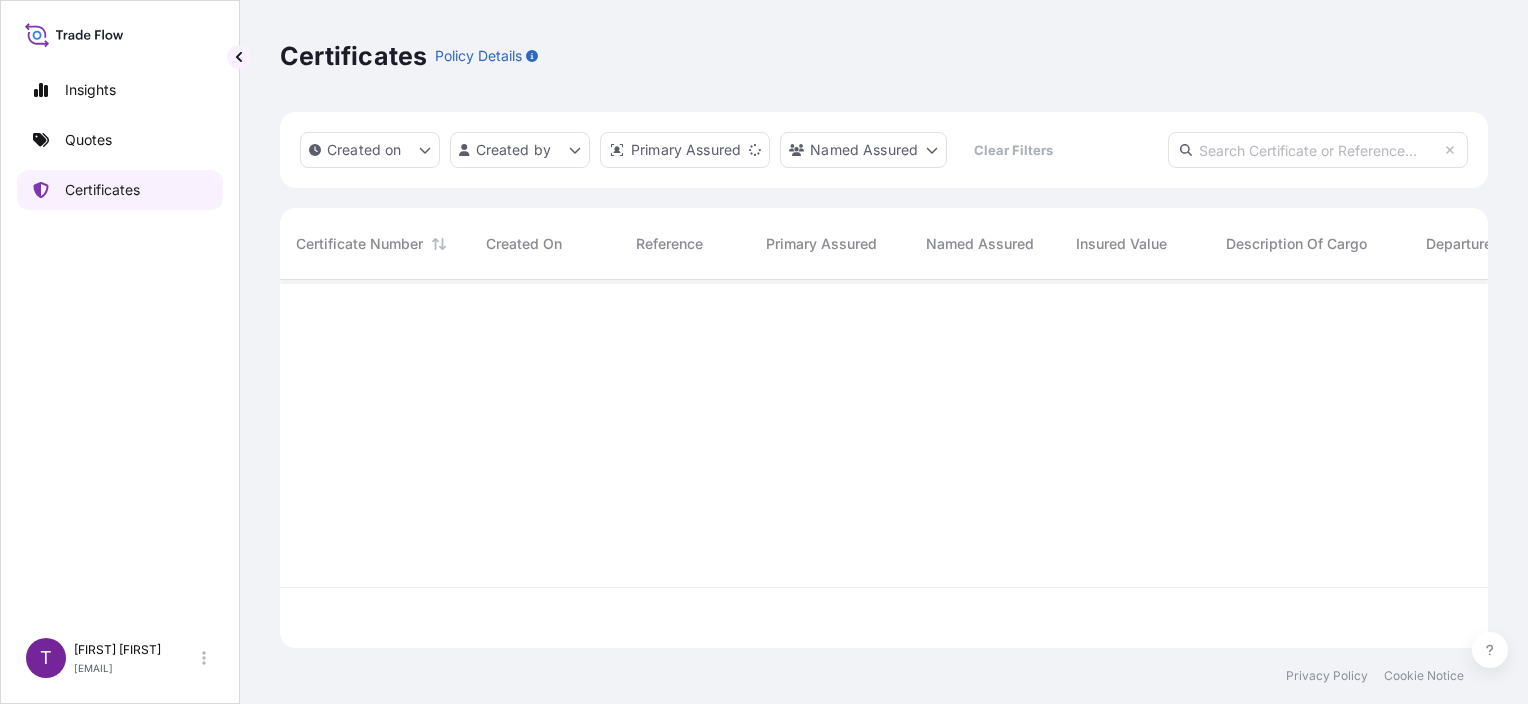 scroll, scrollTop: 16, scrollLeft: 16, axis: both 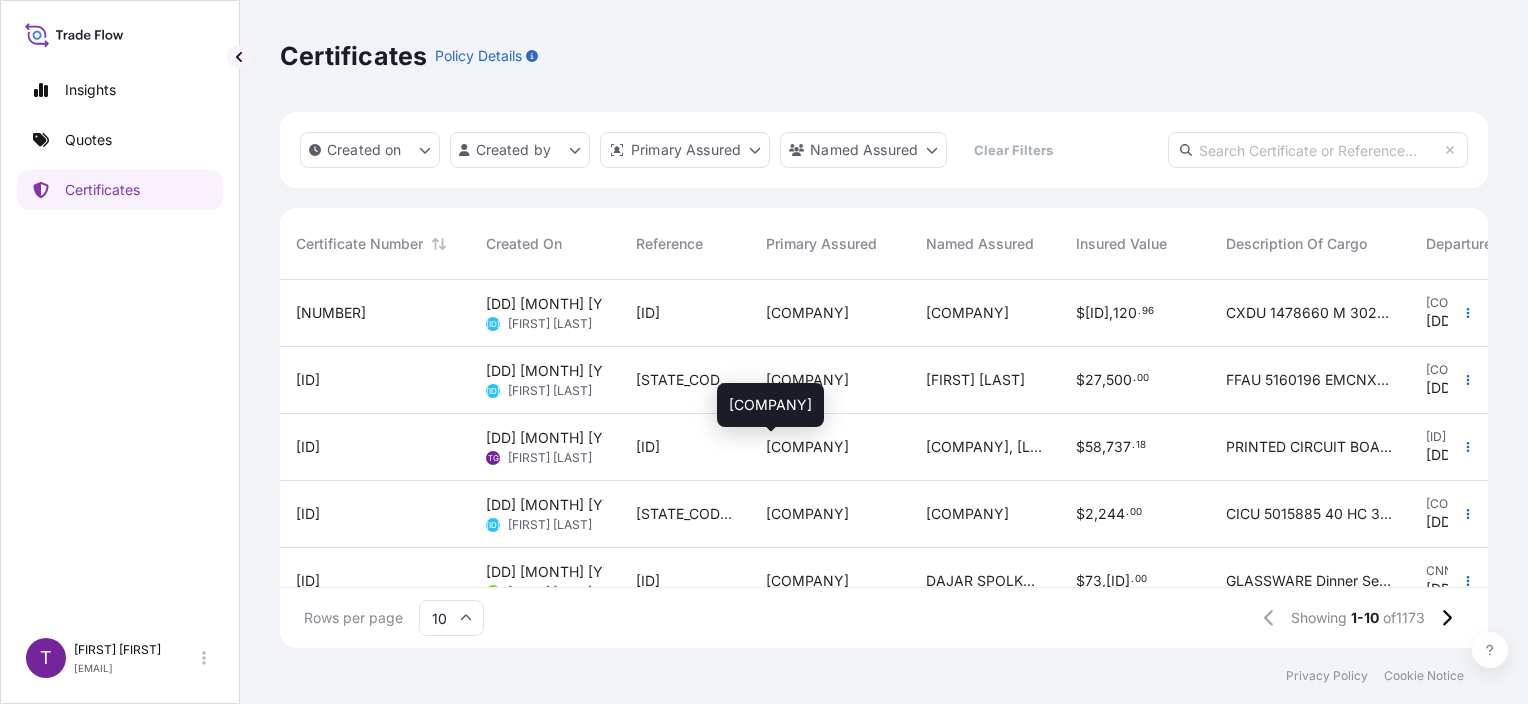 click on "[COMPANY]" at bounding box center [807, 447] 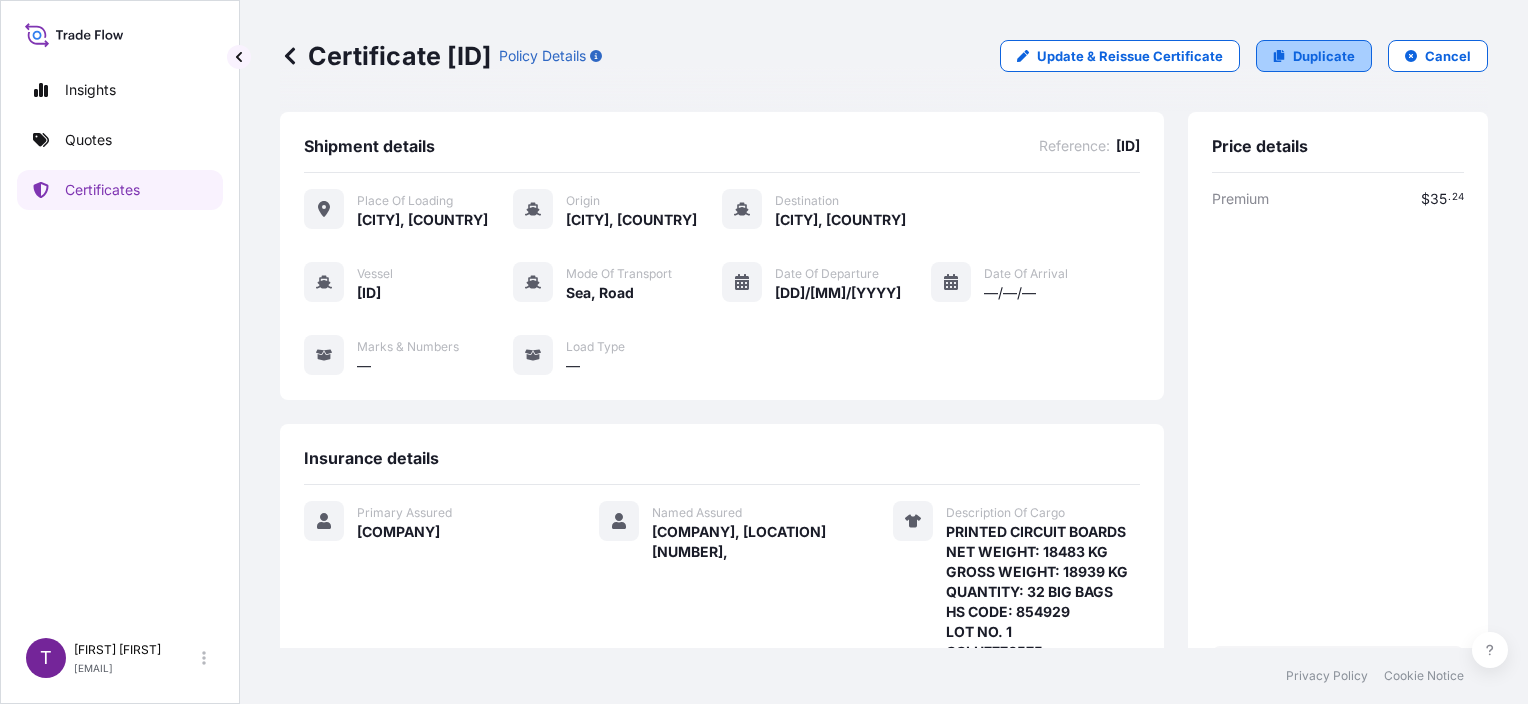 click on "Duplicate" at bounding box center (1324, 56) 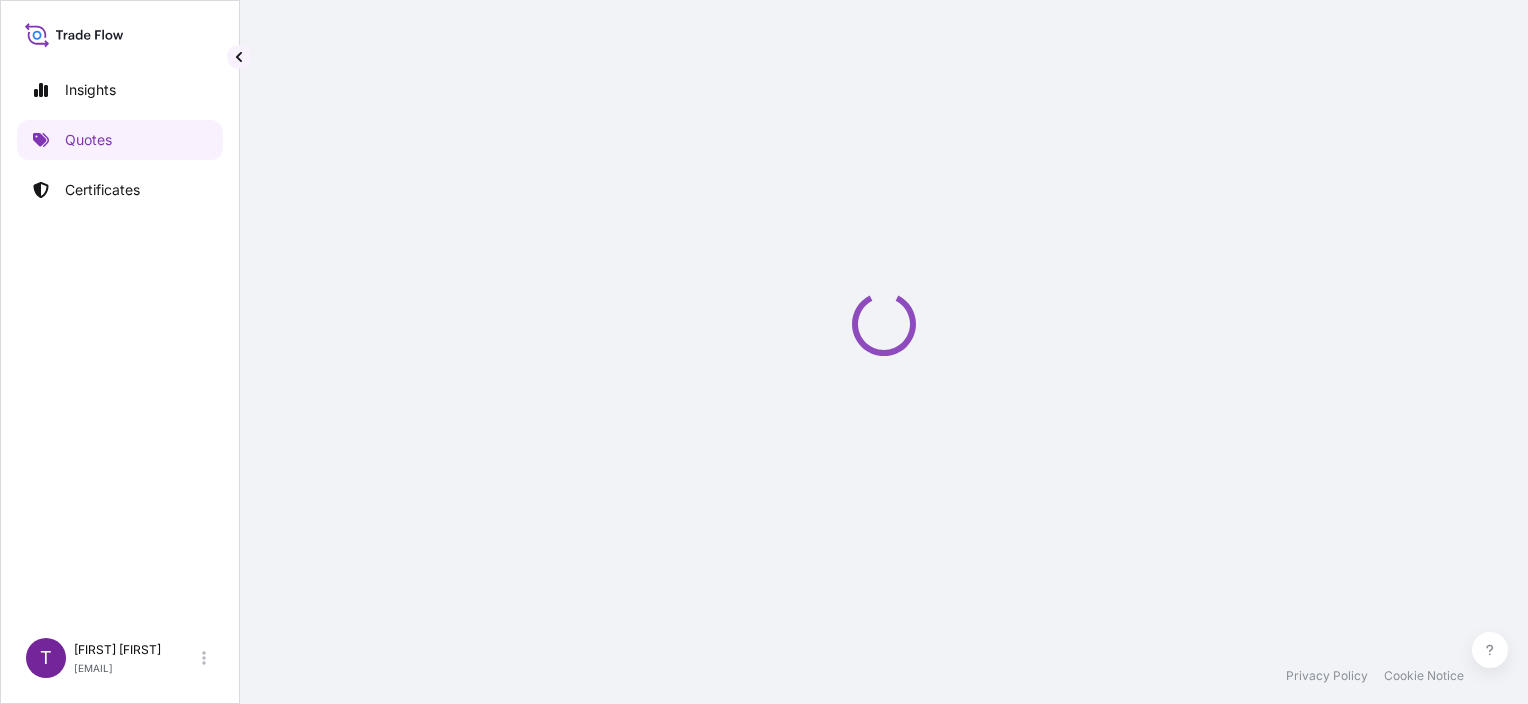 select on "Road / Inland" 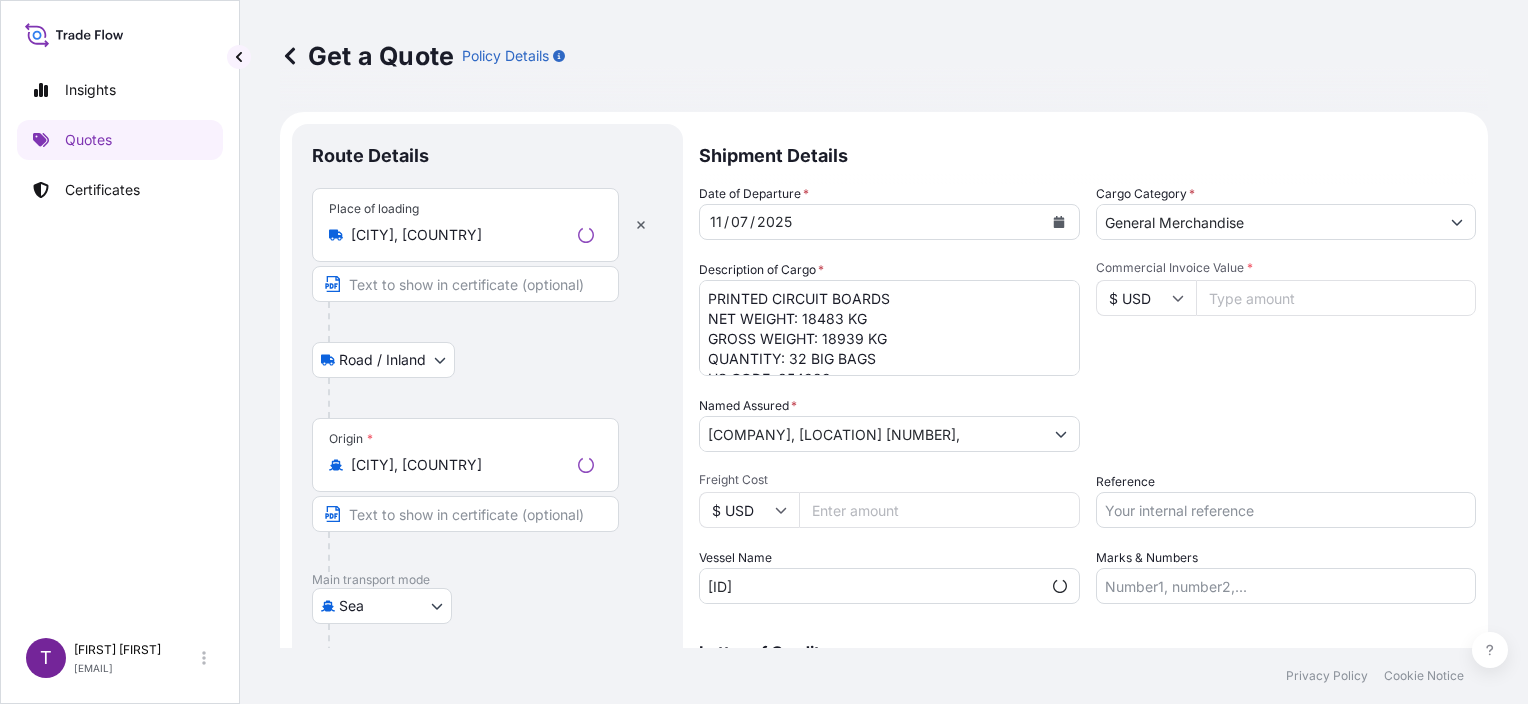 scroll, scrollTop: 32, scrollLeft: 0, axis: vertical 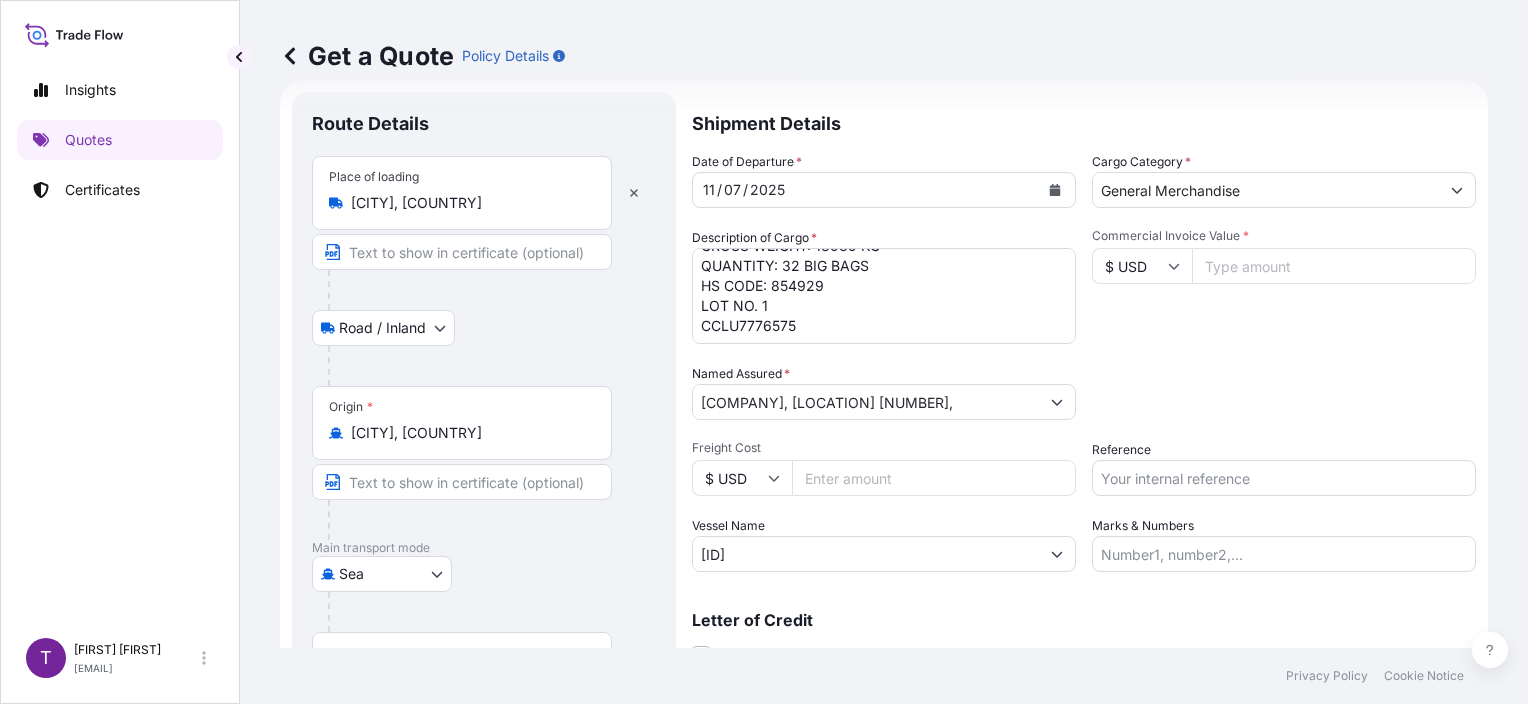 click on "Reference" at bounding box center [1284, 478] 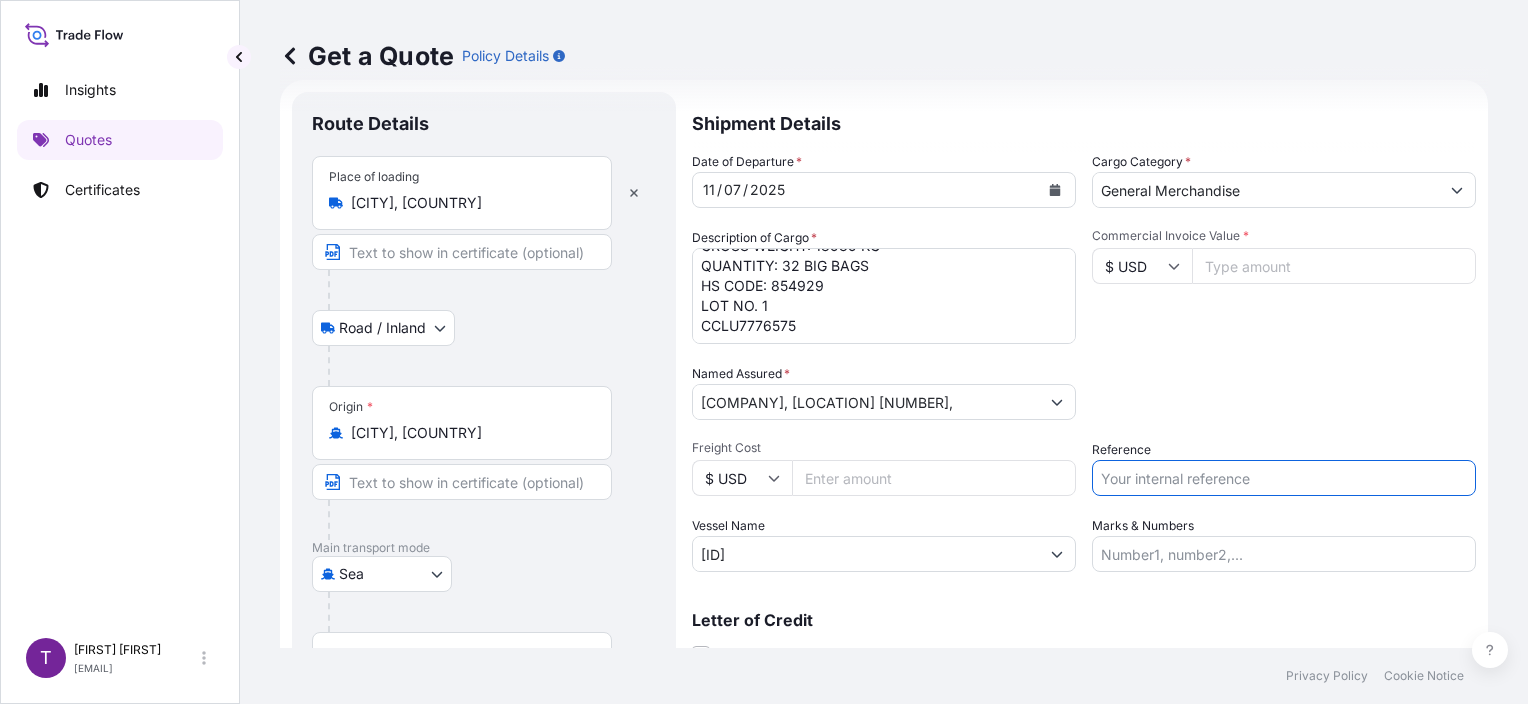 paste on "[ID]" 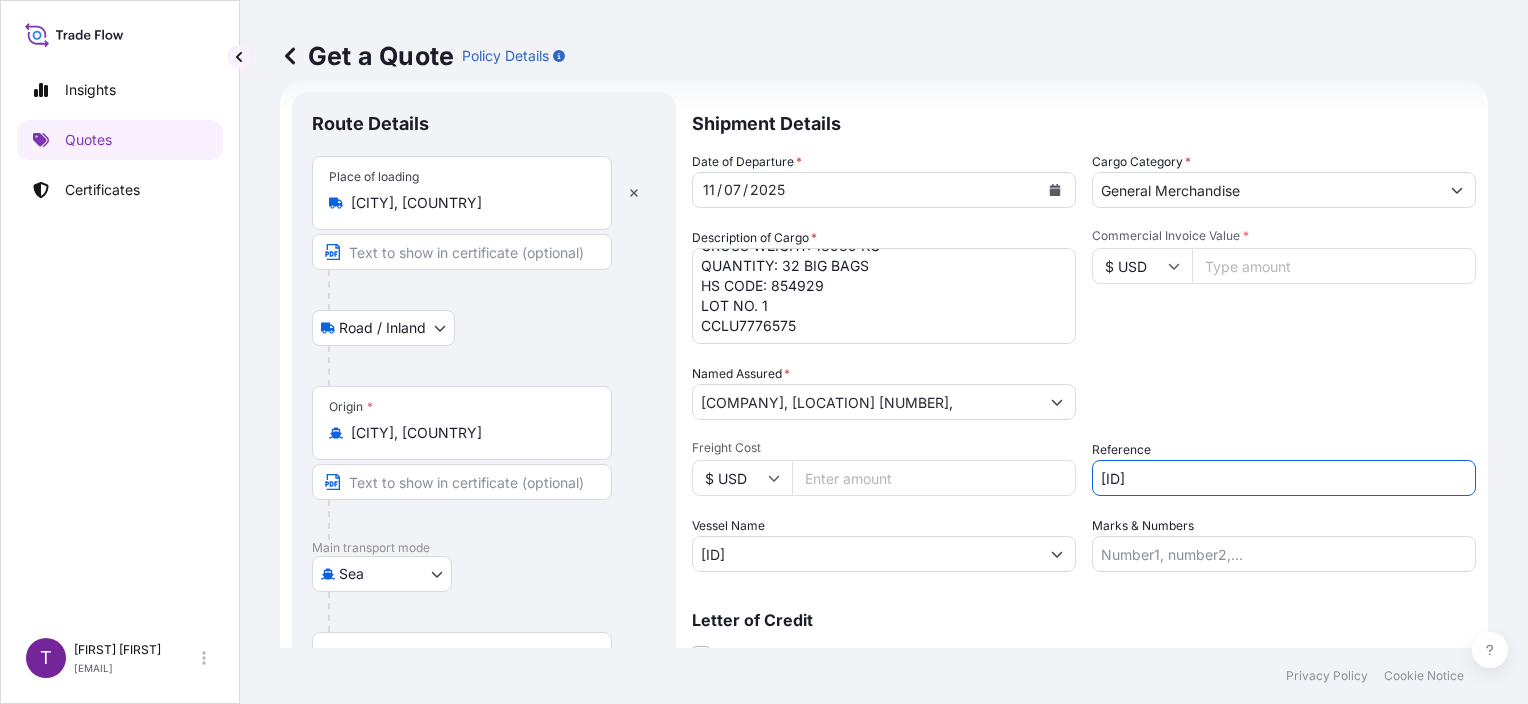 type on "[ID]" 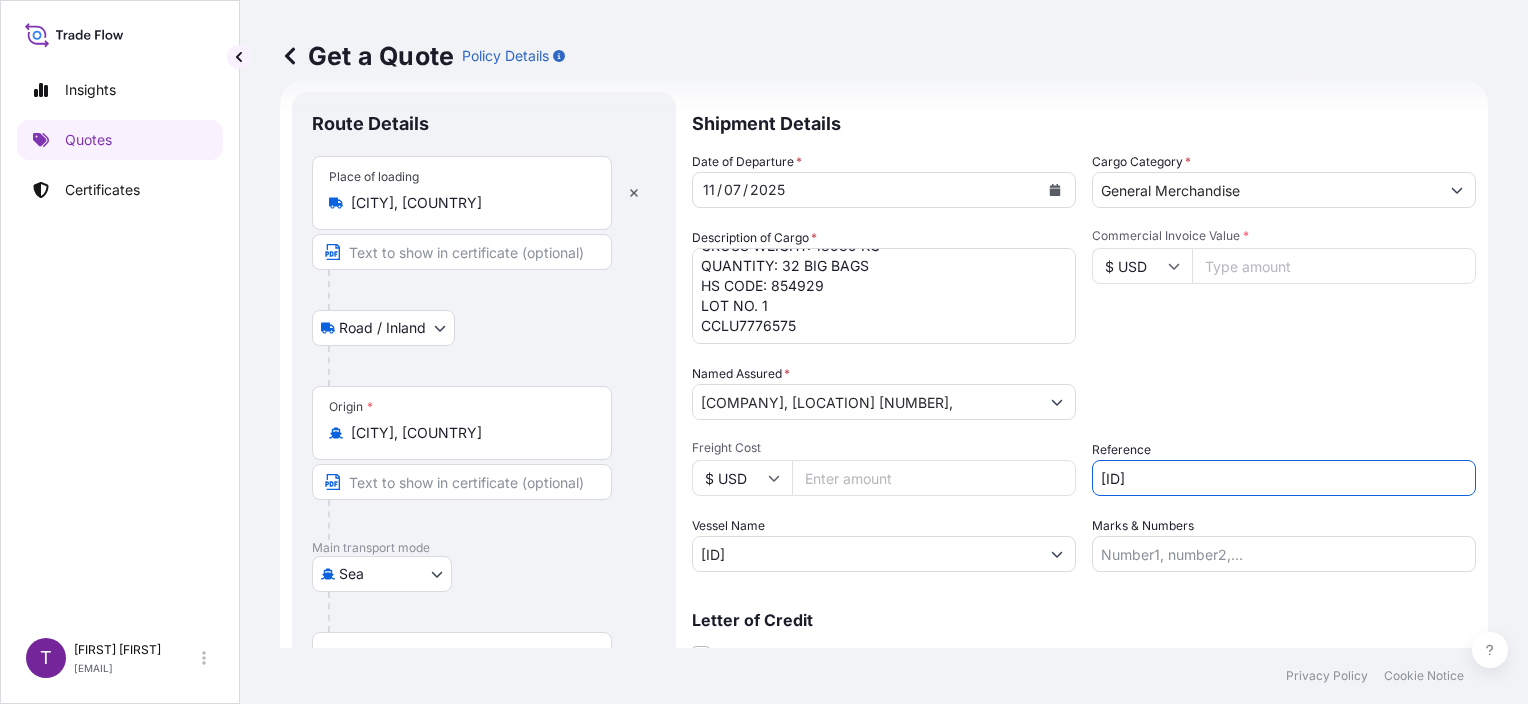 click on "Commercial Invoice Value   *" at bounding box center [1334, 266] 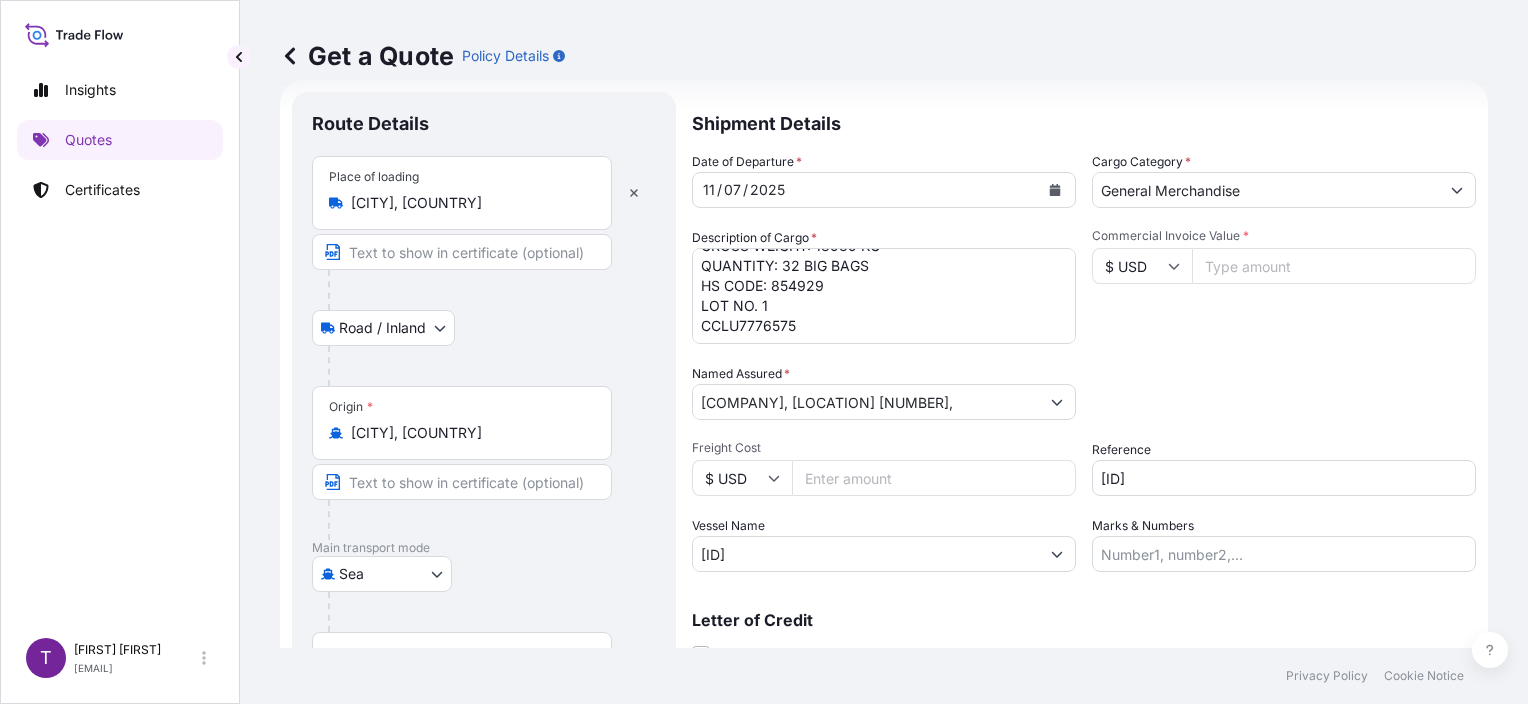 paste on "[AMOUNT]" 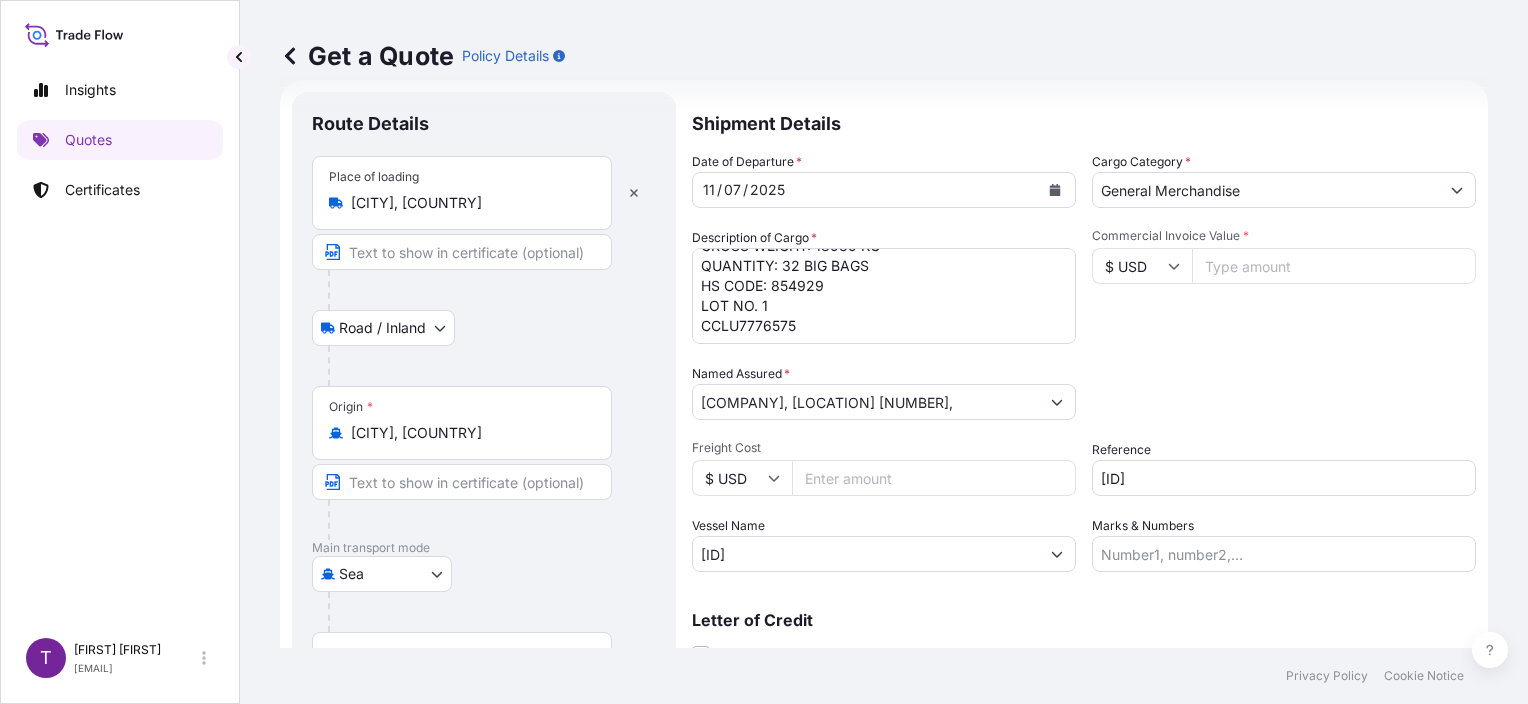 type on "[AMOUNT]" 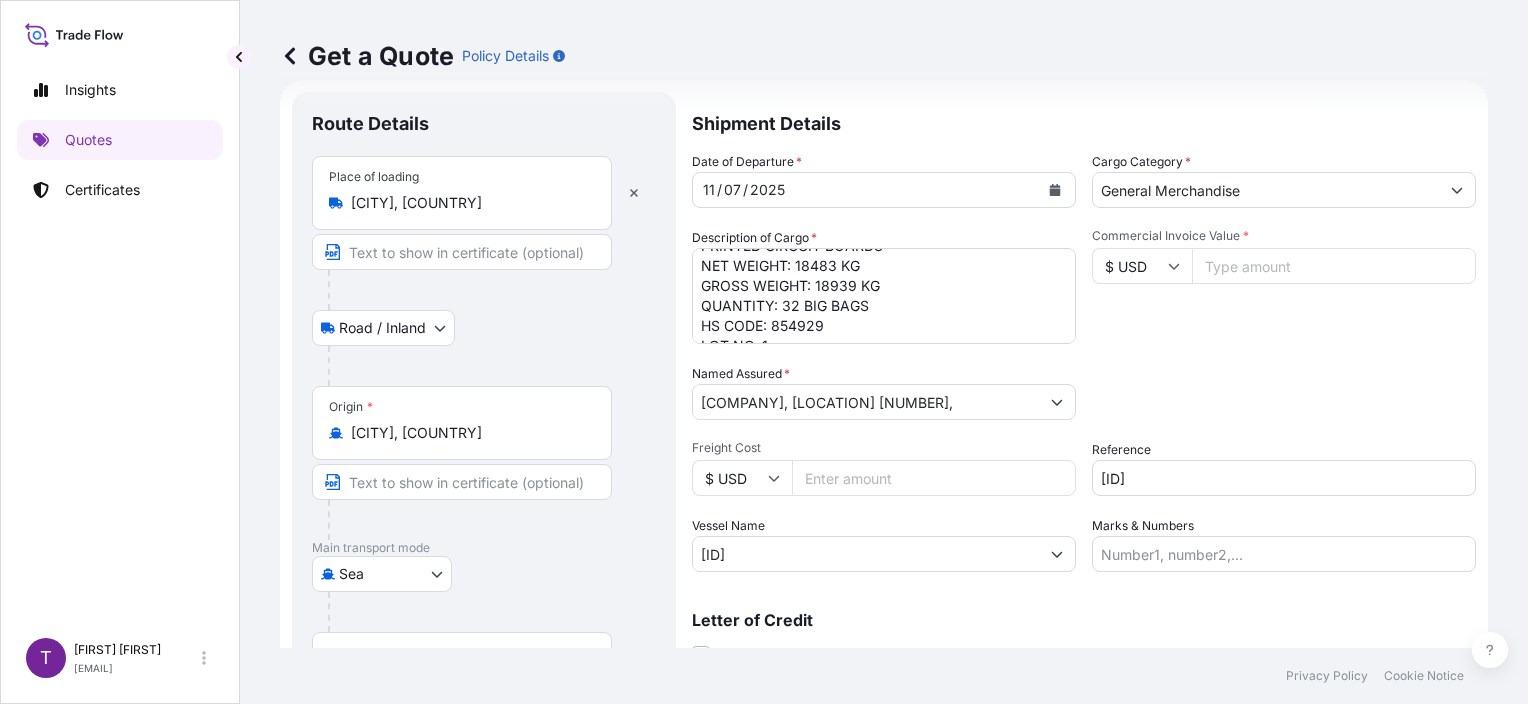 scroll, scrollTop: 0, scrollLeft: 0, axis: both 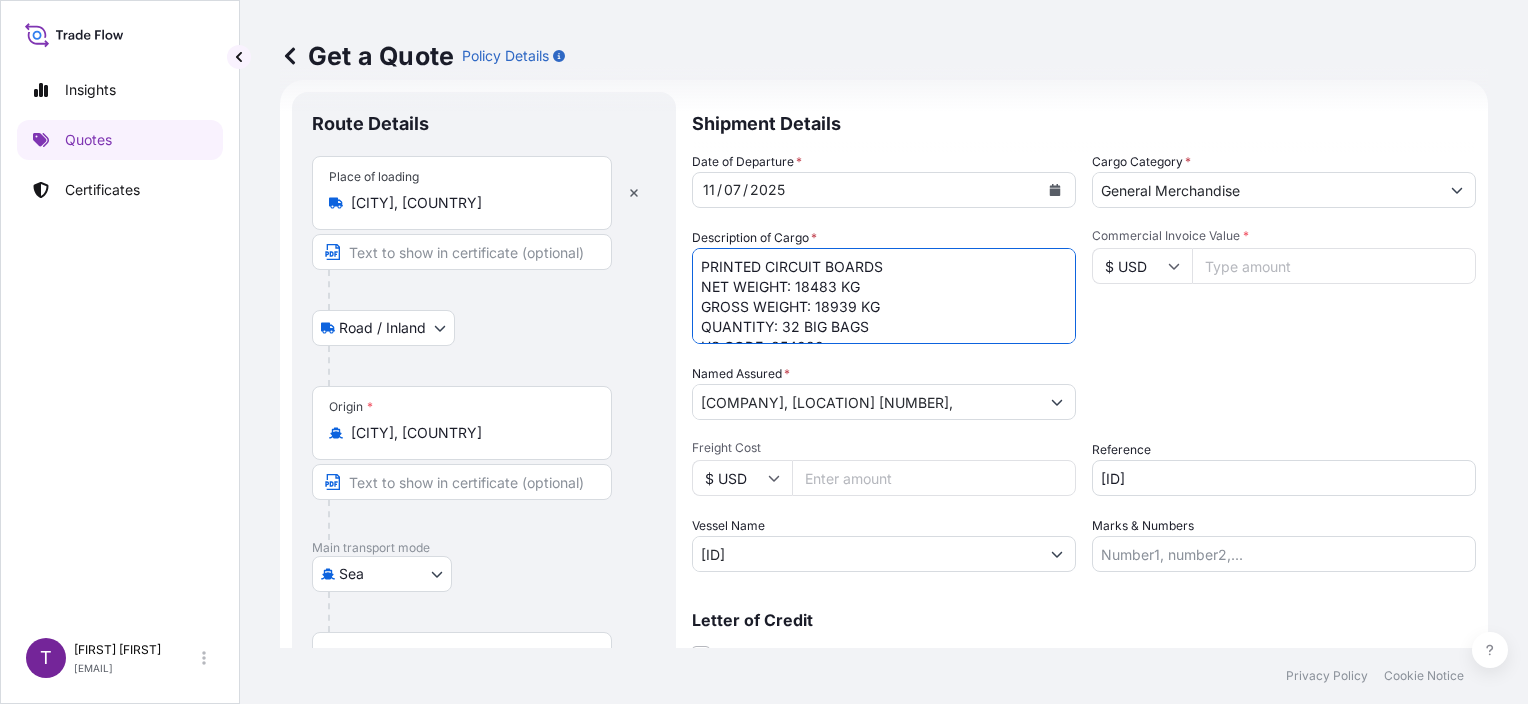 click on "PRINTED CIRCUIT BOARDS
NET WEIGHT: 18483 KG
GROSS WEIGHT: 18939 KG
QUANTITY: 32 BIG BAGS
HS CODE: 854929
LOT NO. 1
CCLU7776575" at bounding box center (884, 296) 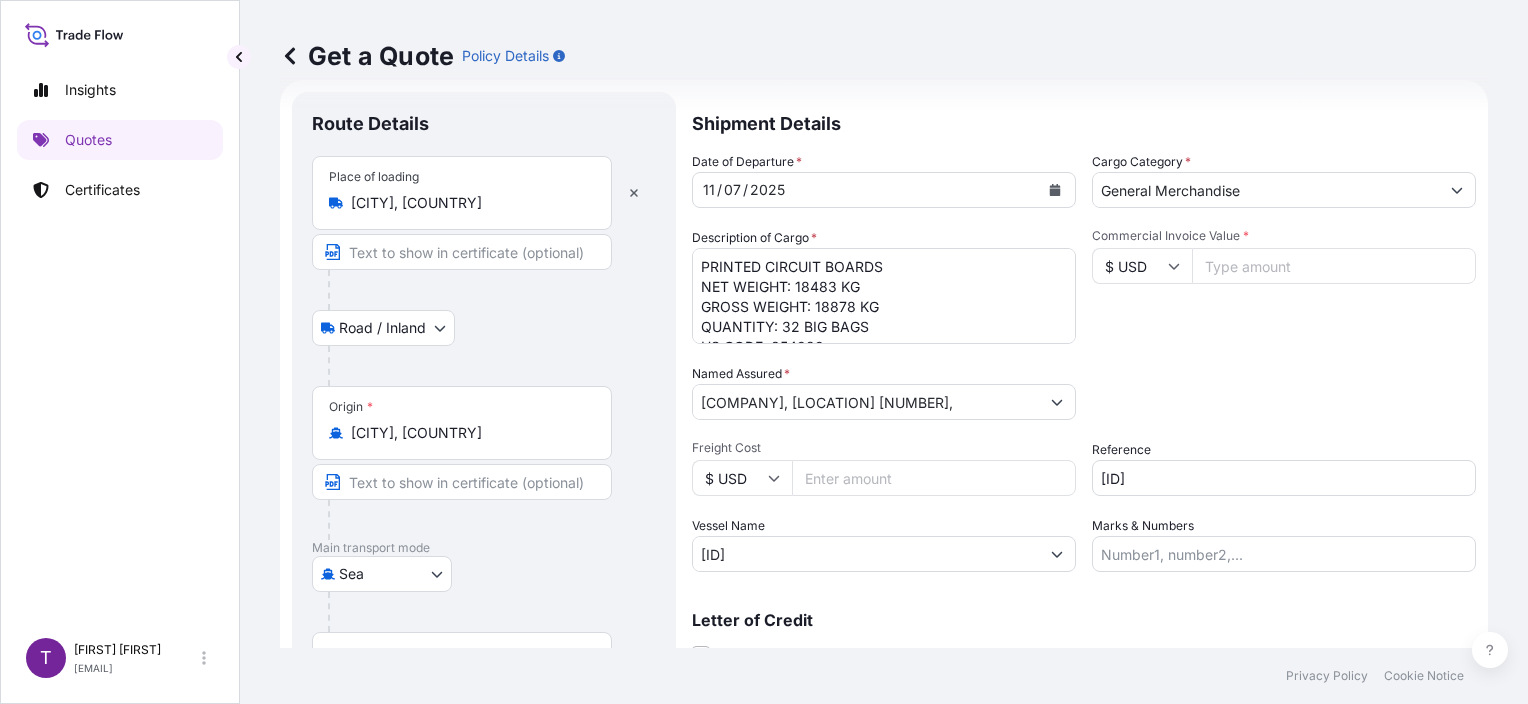 click on "PRINTED CIRCUIT BOARDS
NET WEIGHT: 18483 KG
GROSS WEIGHT: 18939 KG
QUANTITY: 32 BIG BAGS
HS CODE: 854929
LOT NO. 1
CCLU7776575" at bounding box center [884, 296] 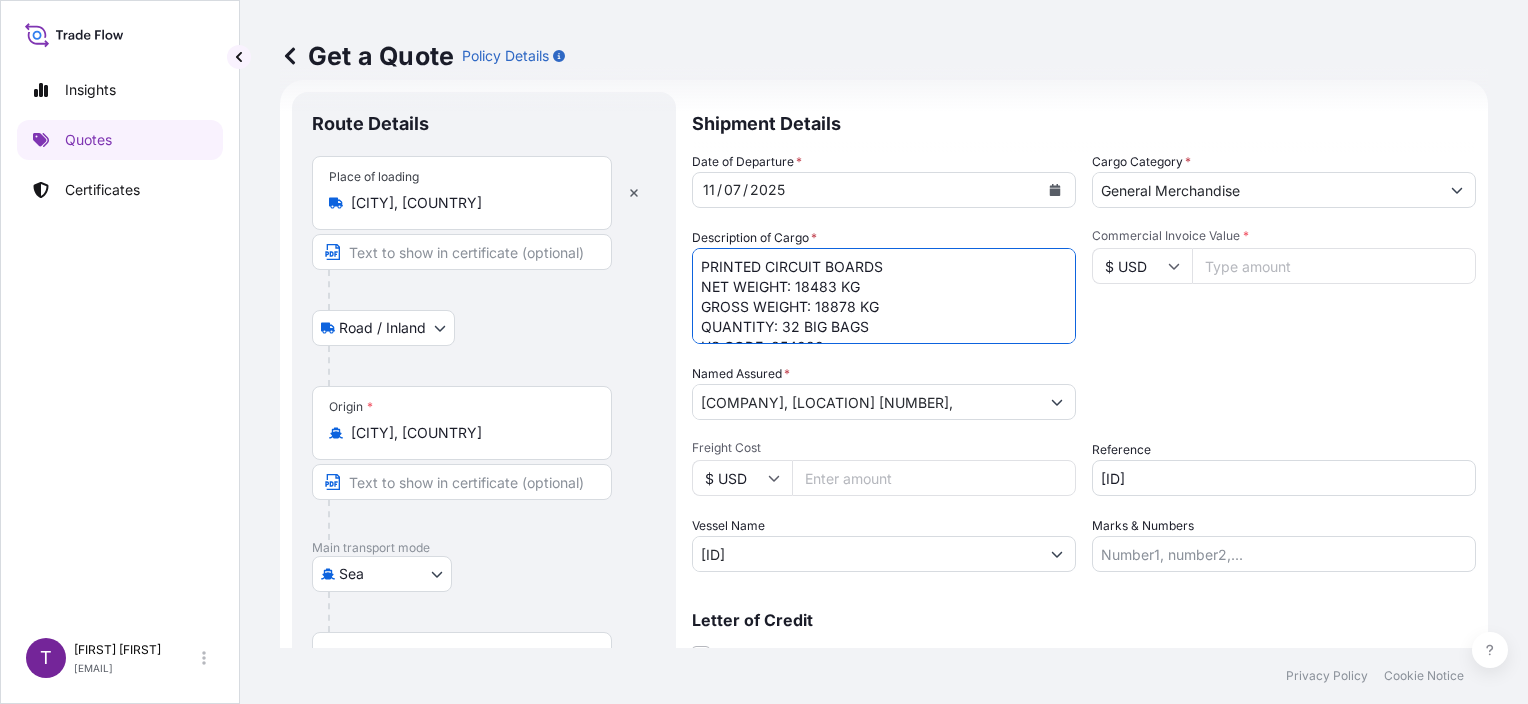 click on "PRINTED CIRCUIT BOARDS
NET WEIGHT: 18483 KG
GROSS WEIGHT: 18939 KG
QUANTITY: 32 BIG BAGS
HS CODE: 854929
LOT NO. 1
CCLU7776575" at bounding box center [884, 296] 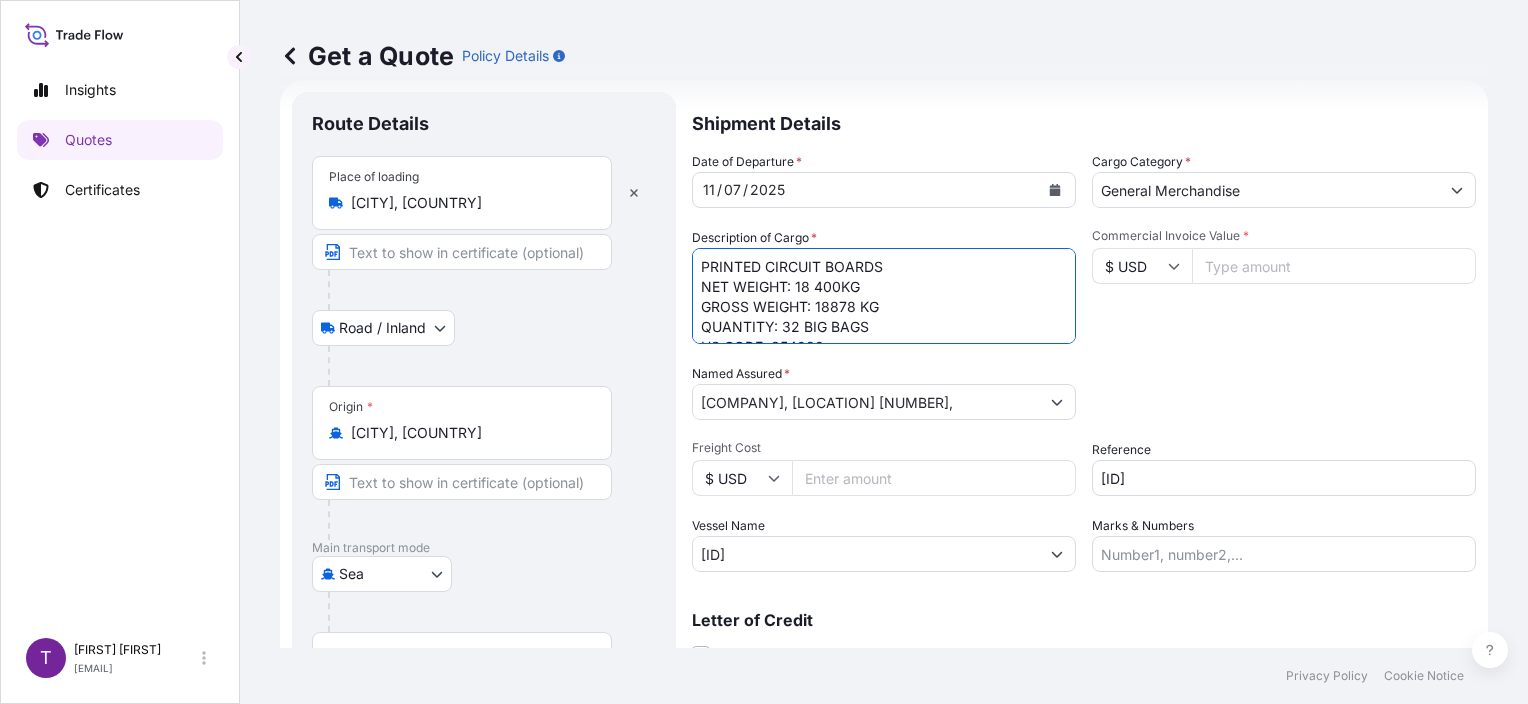 click on "PRINTED CIRCUIT BOARDS
NET WEIGHT: 18483 KG
GROSS WEIGHT: 18939 KG
QUANTITY: 32 BIG BAGS
HS CODE: 854929
LOT NO. 1
CCLU7776575" at bounding box center (884, 296) 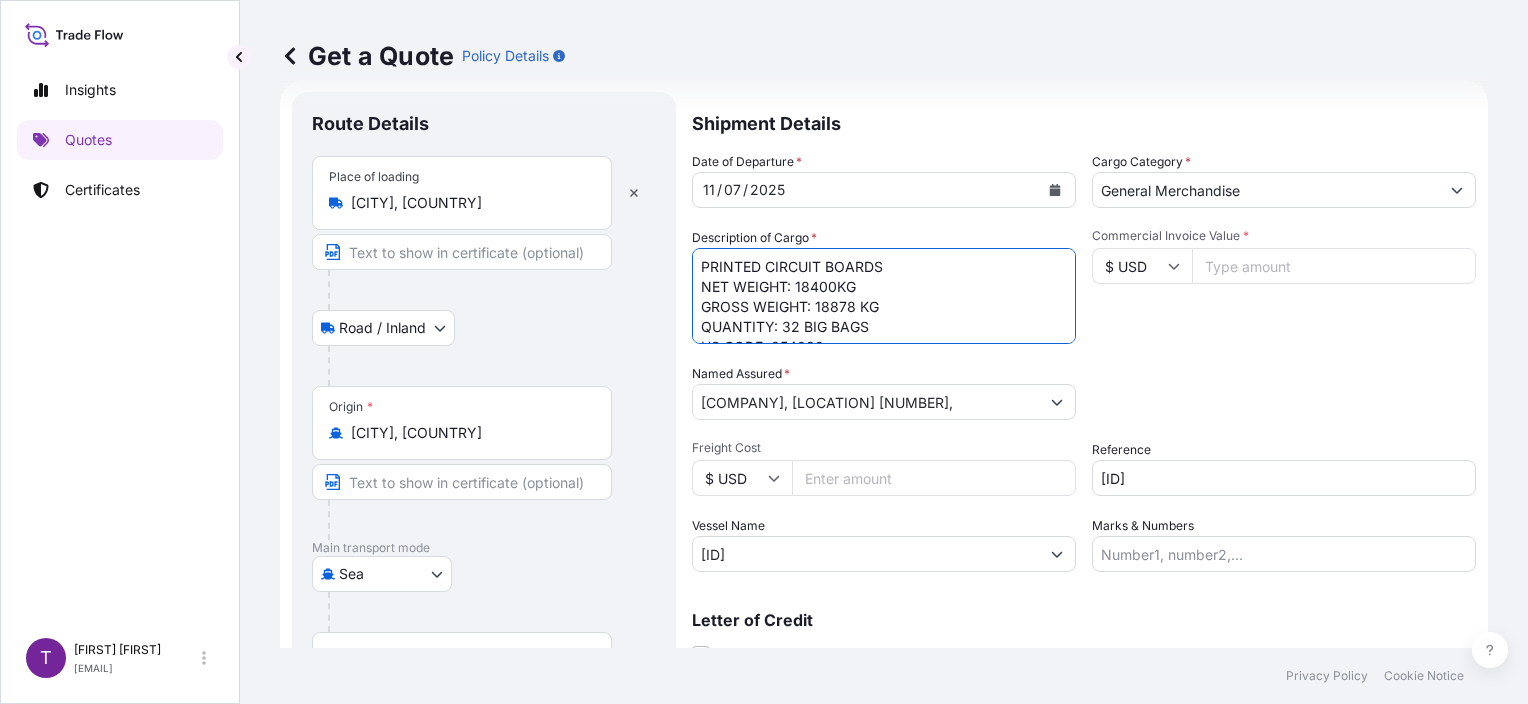 click on "PRINTED CIRCUIT BOARDS
NET WEIGHT: 18483 KG
GROSS WEIGHT: 18939 KG
QUANTITY: 32 BIG BAGS
HS CODE: 854929
LOT NO. 1
CCLU7776575" at bounding box center (884, 296) 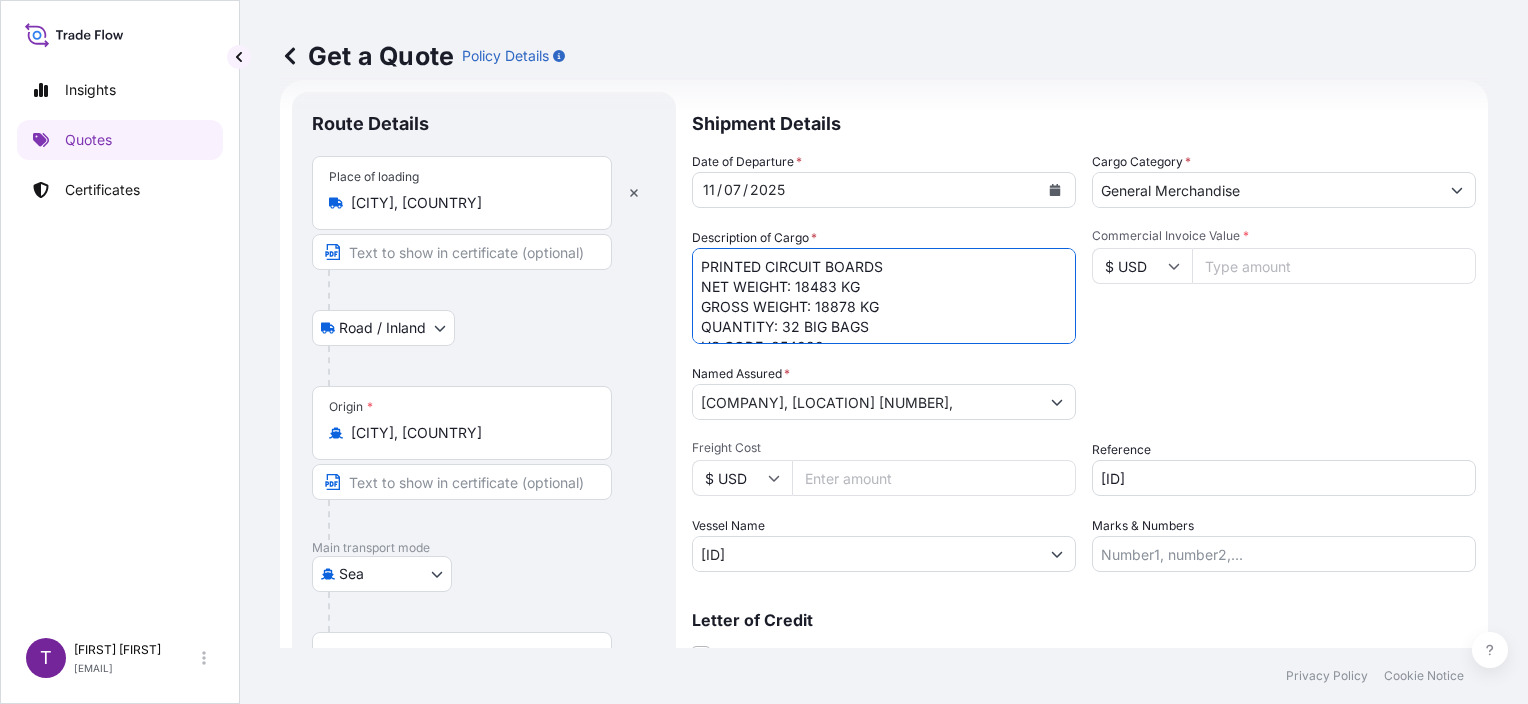 click on "PRINTED CIRCUIT BOARDS
NET WEIGHT: 18483 KG
GROSS WEIGHT: 18939 KG
QUANTITY: 32 BIG BAGS
HS CODE: 854929
LOT NO. 1
CCLU7776575" at bounding box center (884, 296) 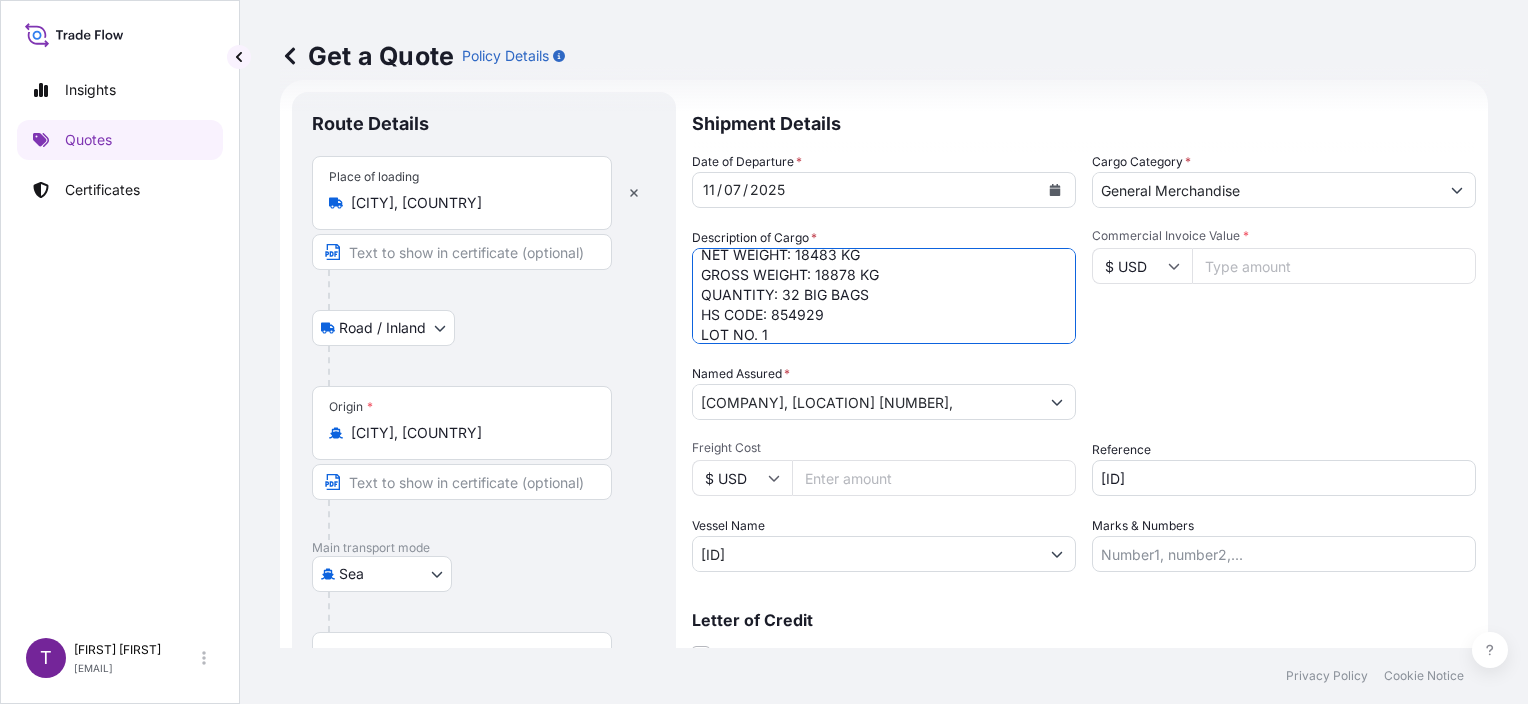 scroll, scrollTop: 61, scrollLeft: 0, axis: vertical 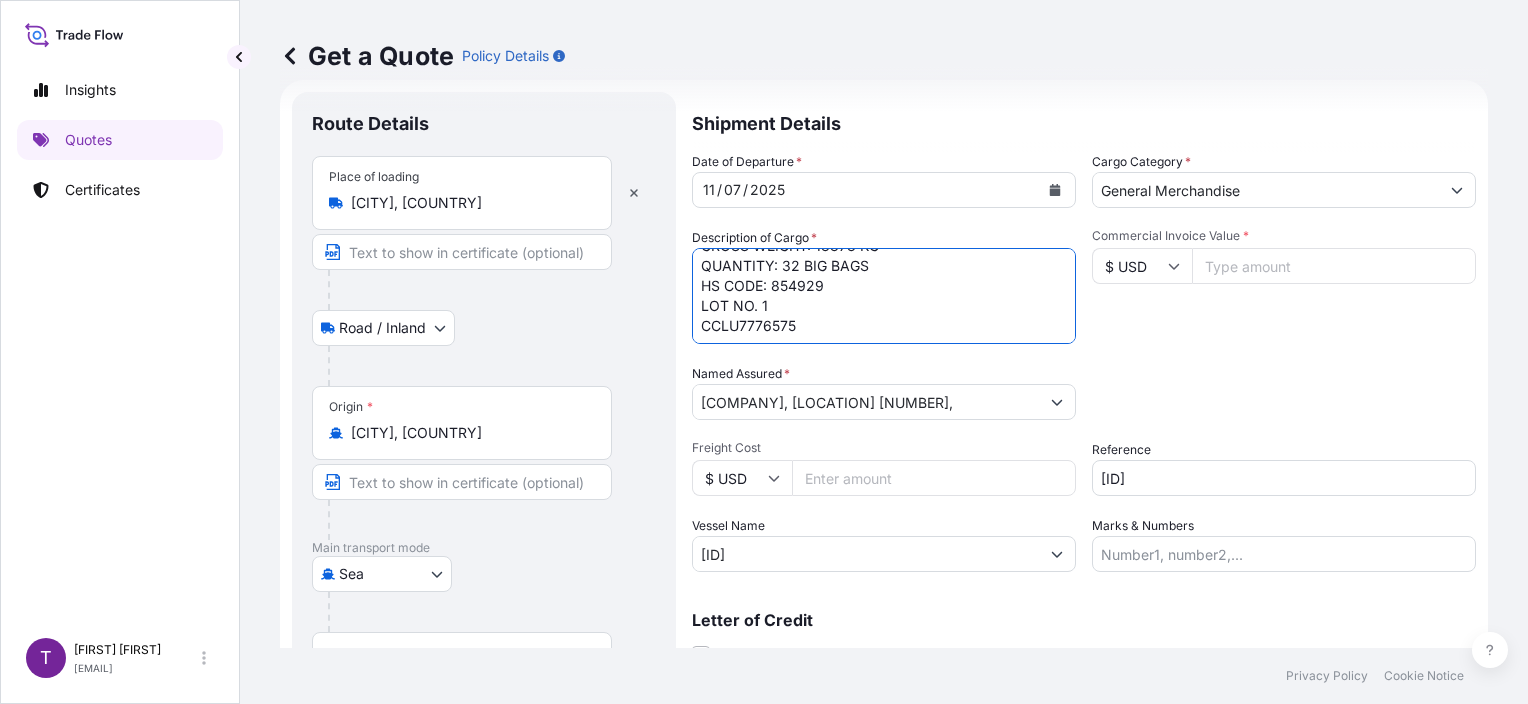 click on "PRINTED CIRCUIT BOARDS
NET WEIGHT: 18483 KG
GROSS WEIGHT: 18939 KG
QUANTITY: 32 BIG BAGS
HS CODE: 854929
LOT NO. 1
CCLU7776575" at bounding box center [884, 296] 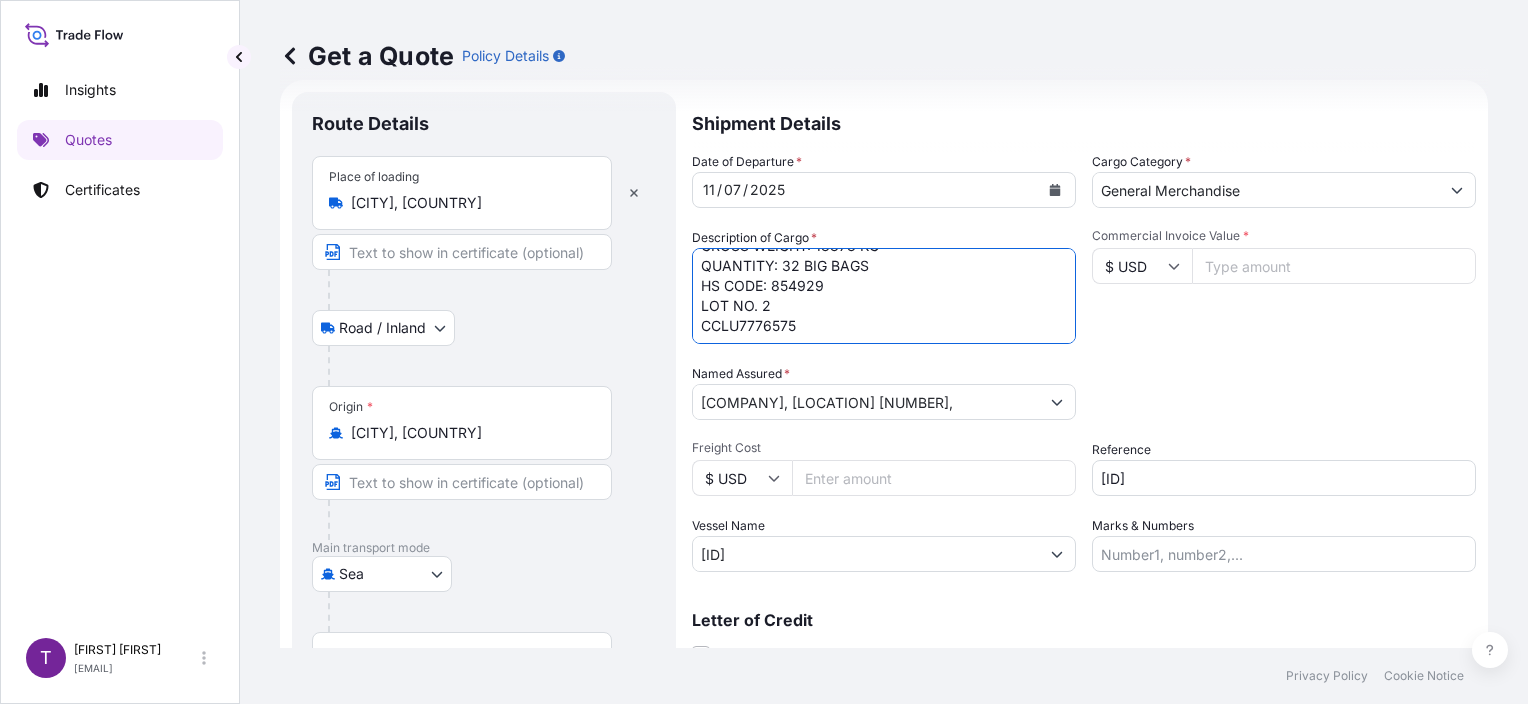 scroll, scrollTop: 132, scrollLeft: 0, axis: vertical 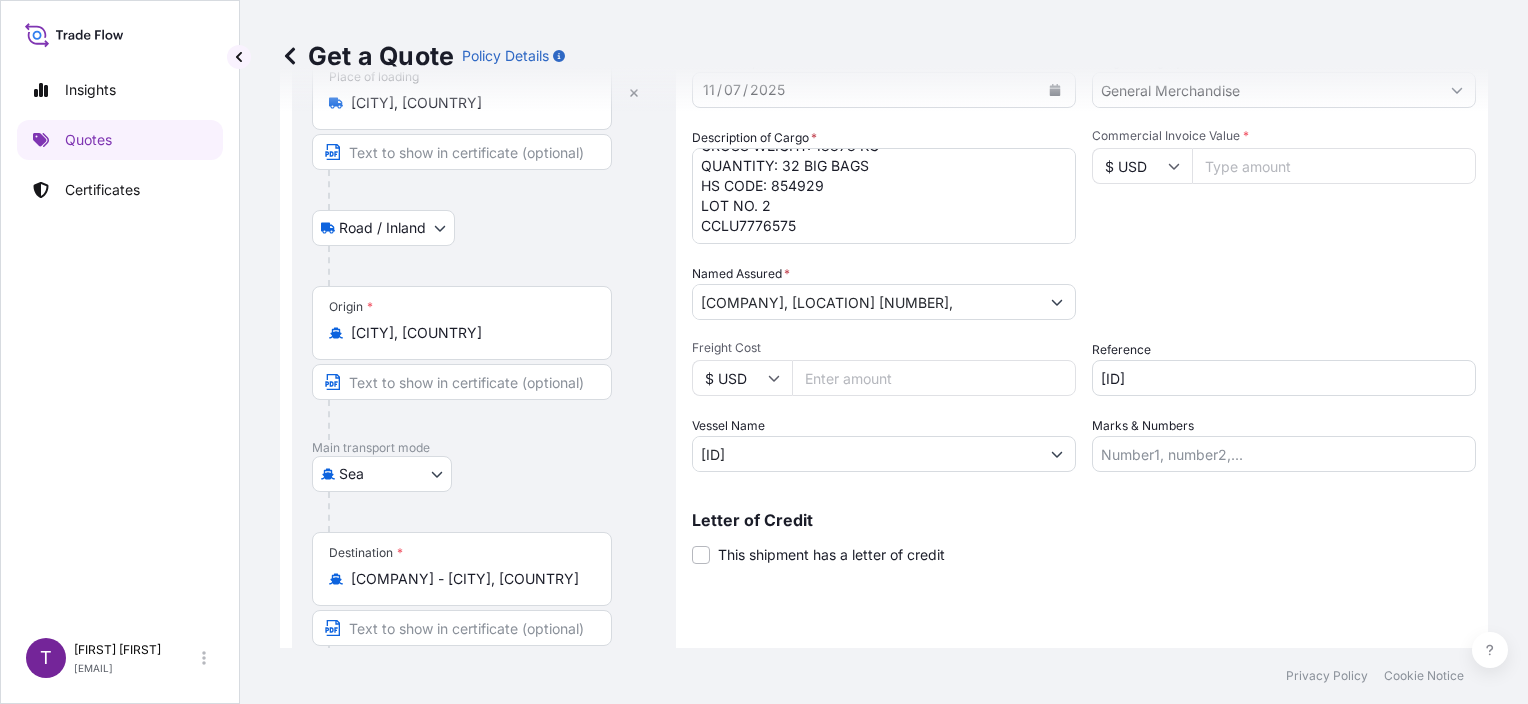click on "PRINTED CIRCUIT BOARDS
NET WEIGHT: 18483 KG
GROSS WEIGHT: 18939 KG
QUANTITY: 32 BIG BAGS
HS CODE: 854929
LOT NO. 1
CCLU7776575" at bounding box center [884, 196] 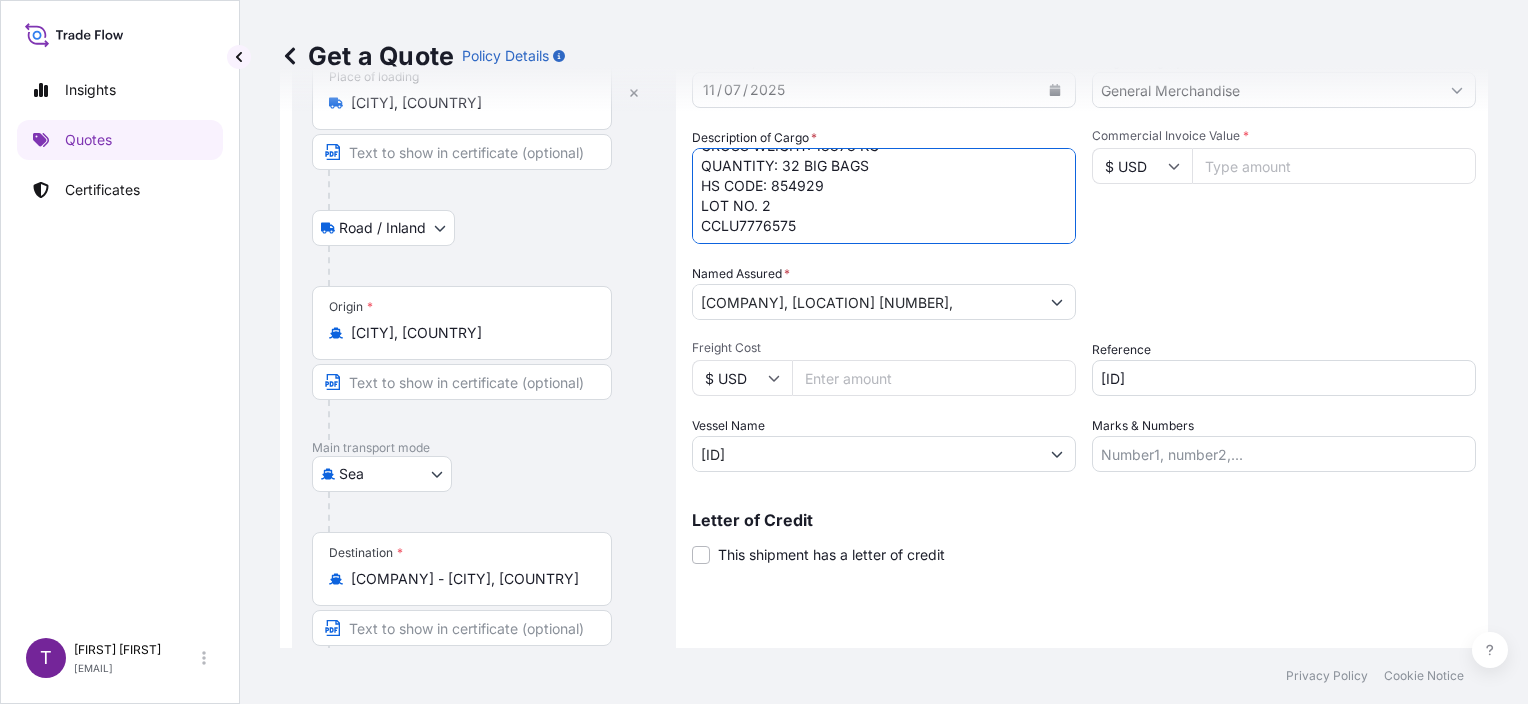 click on "PRINTED CIRCUIT BOARDS
NET WEIGHT: 18483 KG
GROSS WEIGHT: 18939 KG
QUANTITY: 32 BIG BAGS
HS CODE: 854929
LOT NO. 1
CCLU7776575" at bounding box center (884, 196) 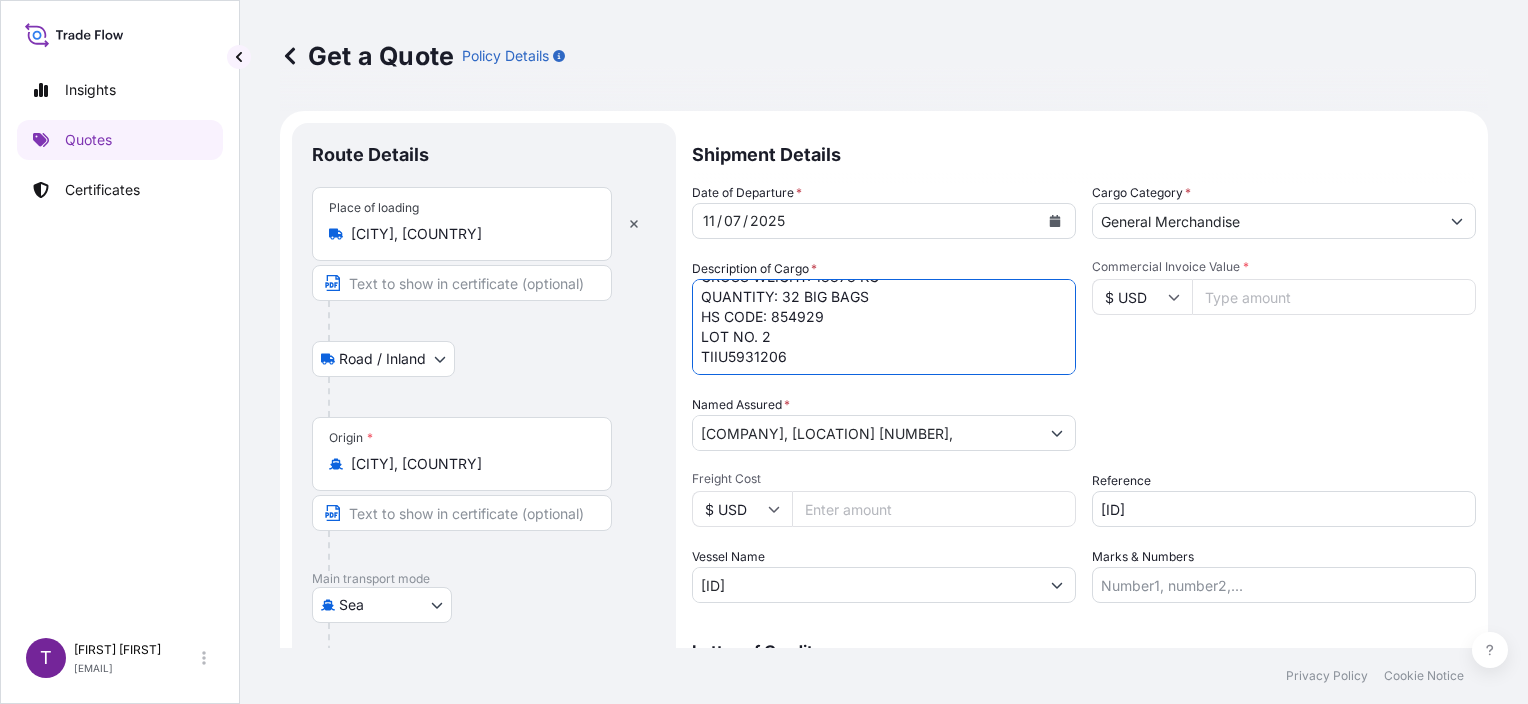 scroll, scrollTop: 0, scrollLeft: 0, axis: both 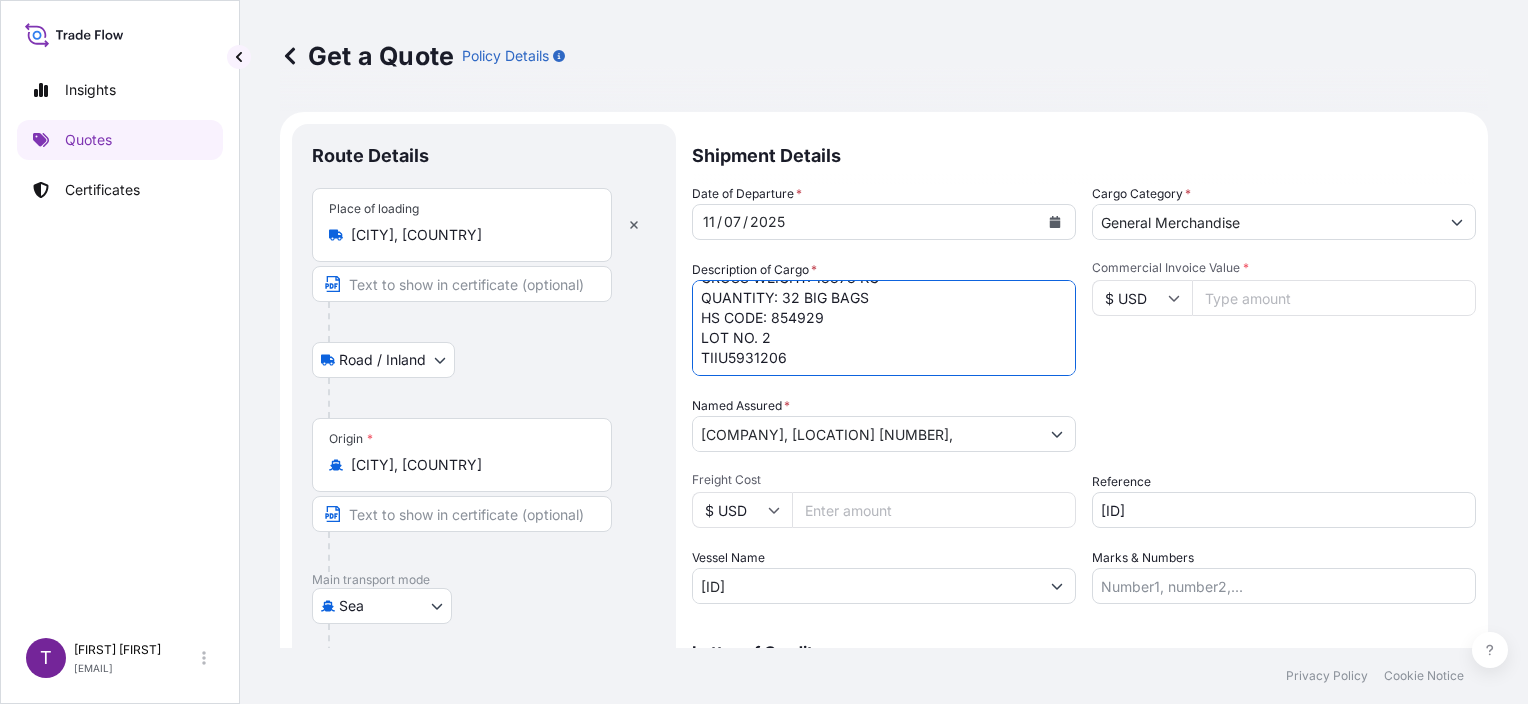 click on "PRINTED CIRCUIT BOARDS
NET WEIGHT: 18483 KG
GROSS WEIGHT: 18939 KG
QUANTITY: 32 BIG BAGS
HS CODE: 854929
LOT NO. 1
CCLU7776575" at bounding box center [884, 328] 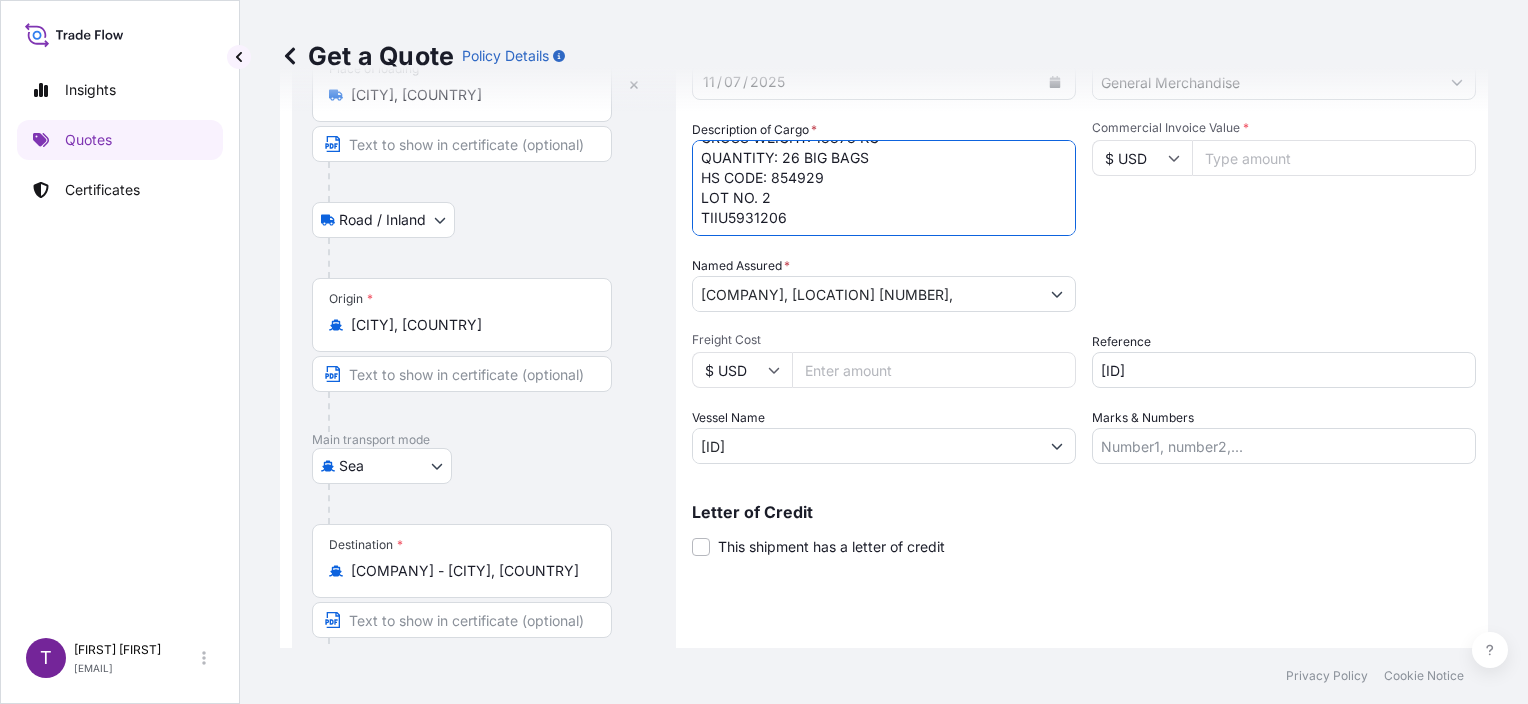 scroll, scrollTop: 32, scrollLeft: 0, axis: vertical 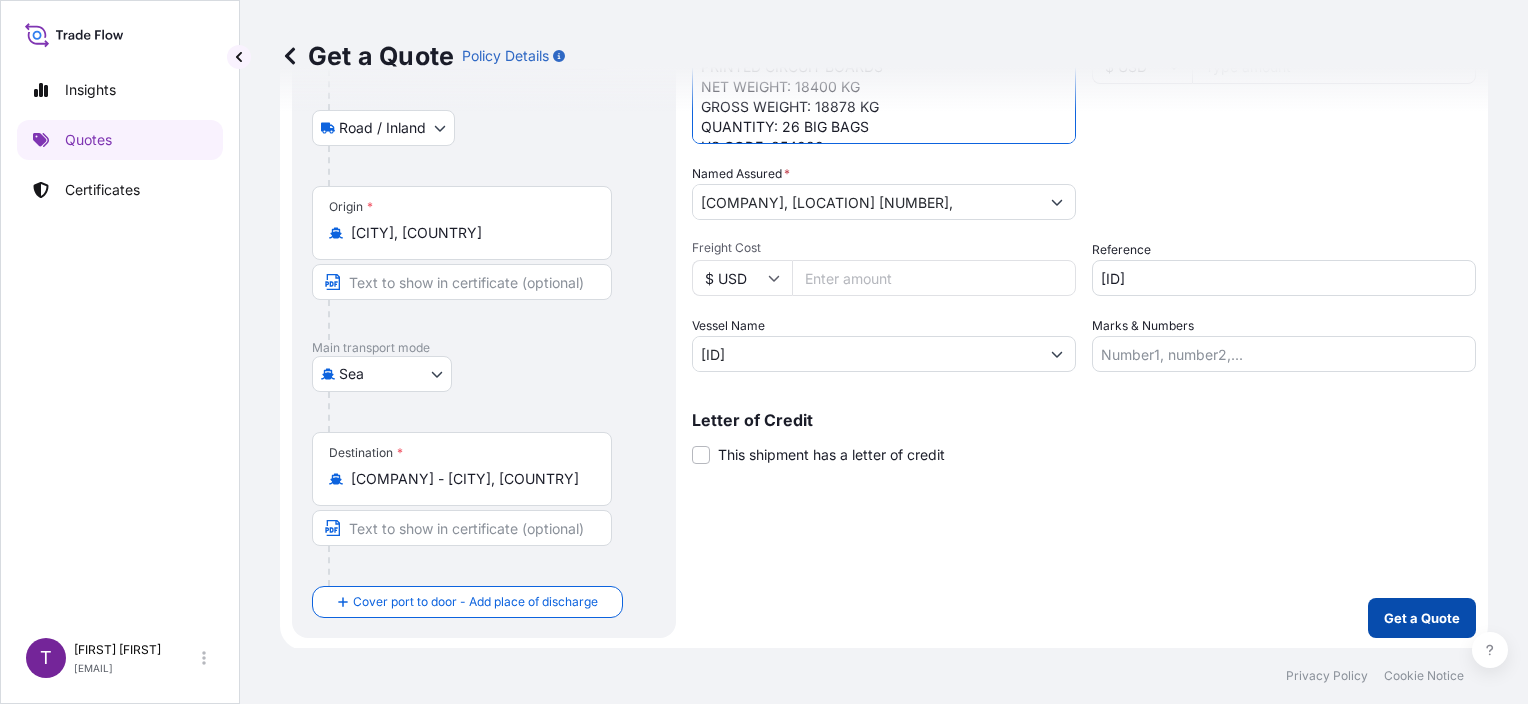 type on "PRINTED CIRCUIT BOARDS
NET WEIGHT: 18400 KG
GROSS WEIGHT: 18878 KG
QUANTITY: 26 BIG BAGS
HS CODE: 854929
LOT NO. 2
TIIU5931206" 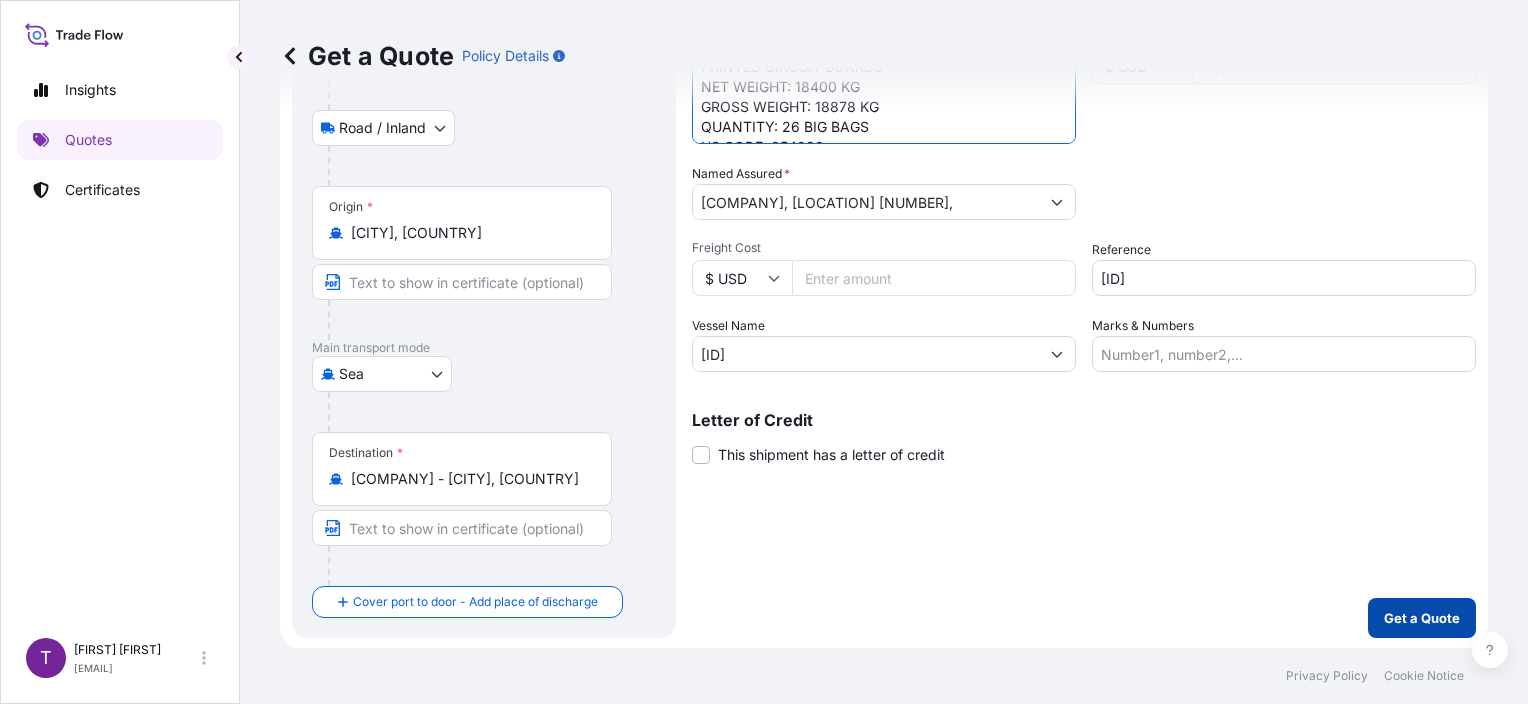 click on "Get a Quote" at bounding box center (1422, 618) 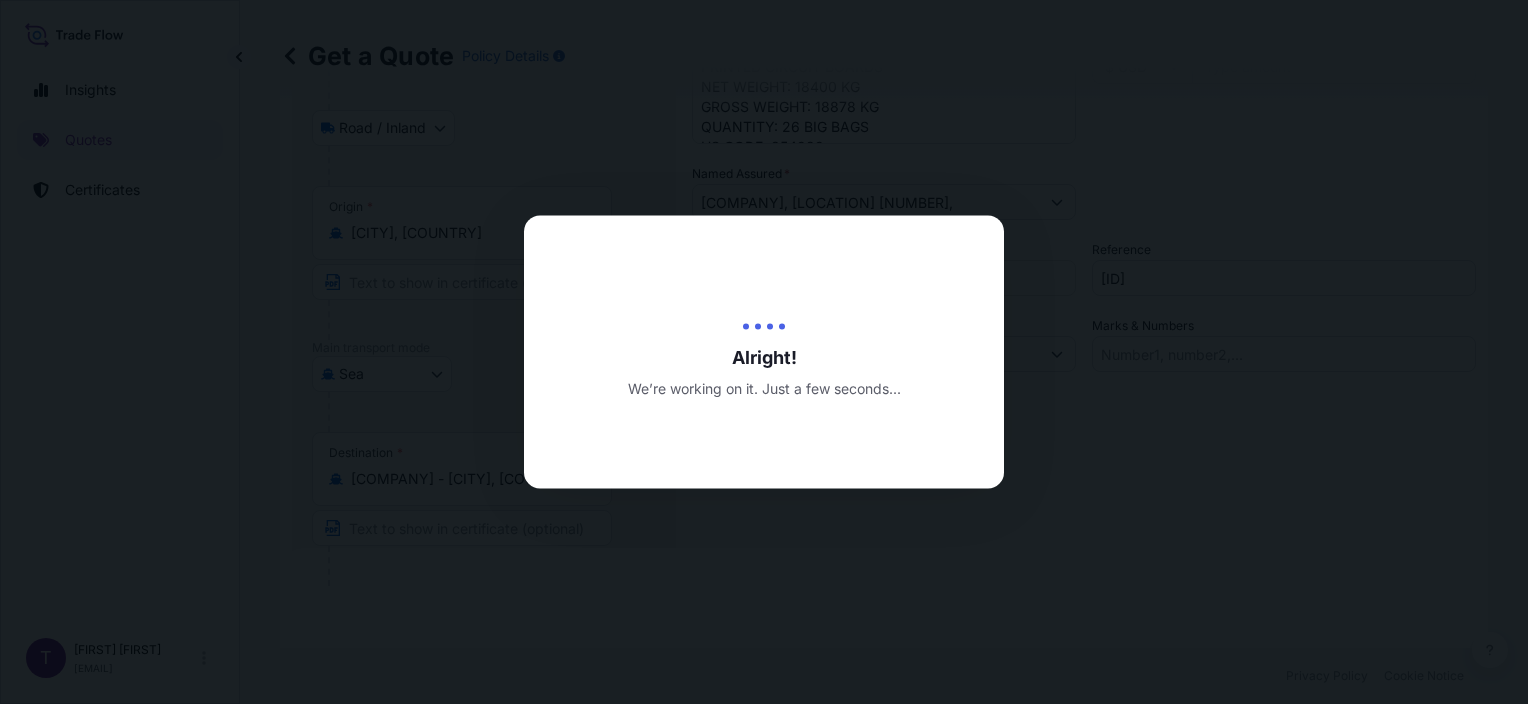type on "[DATE]" 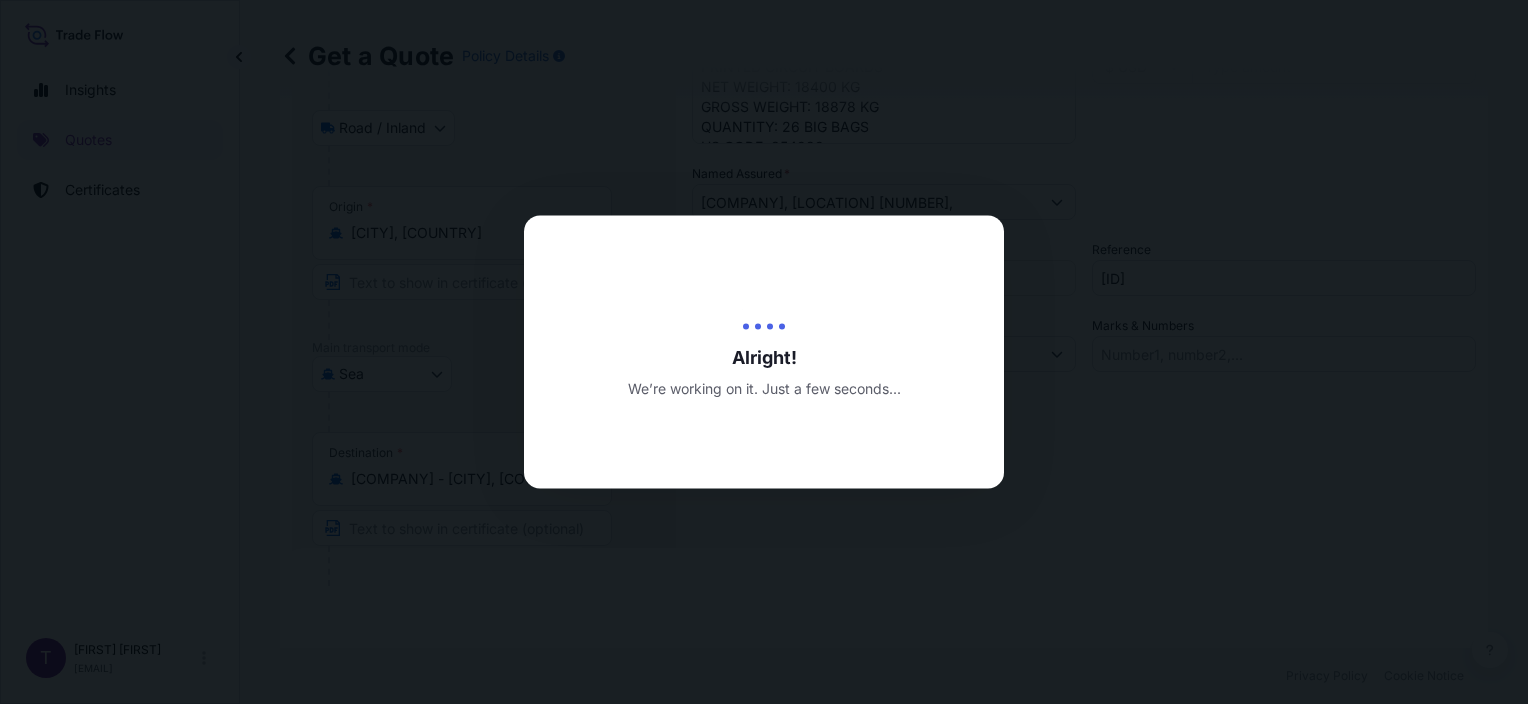 scroll, scrollTop: 0, scrollLeft: 0, axis: both 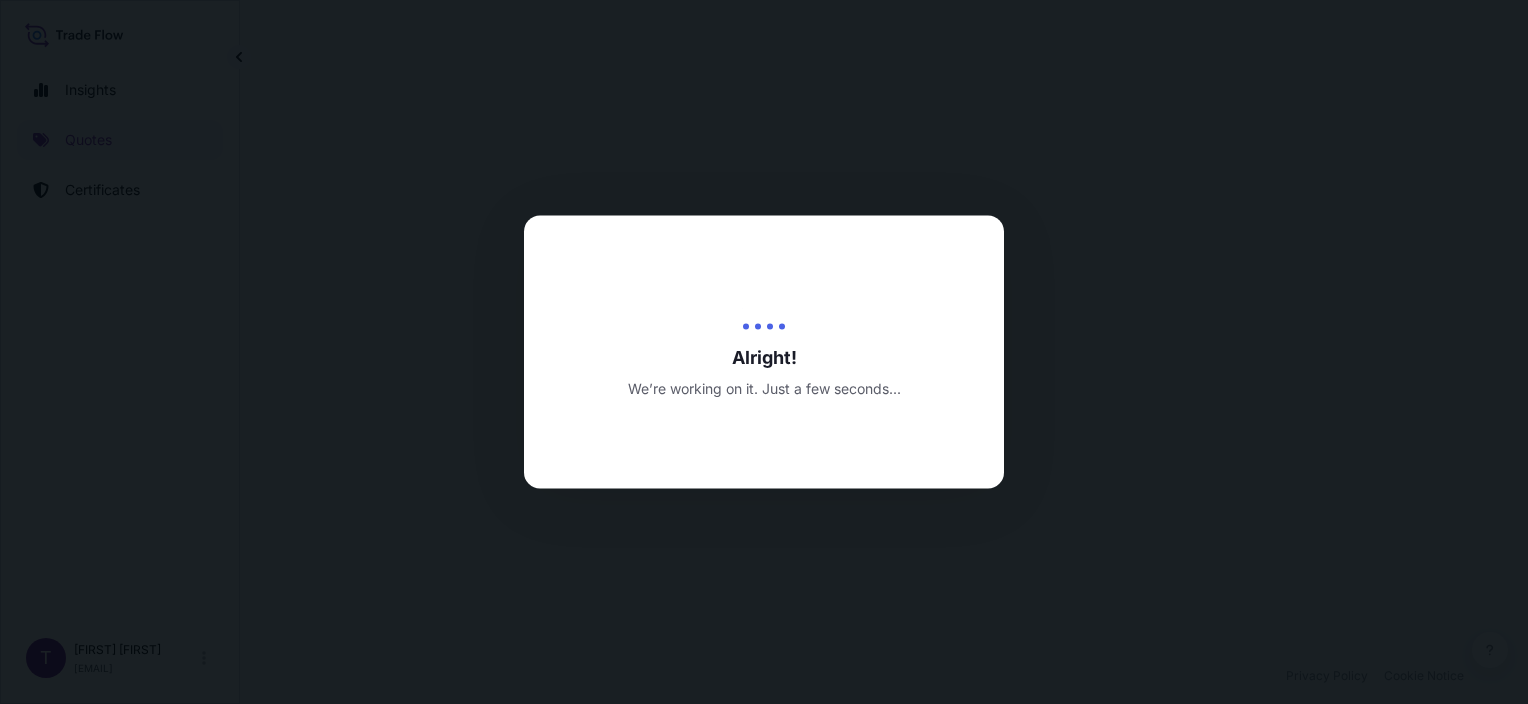 select on "Road / Inland" 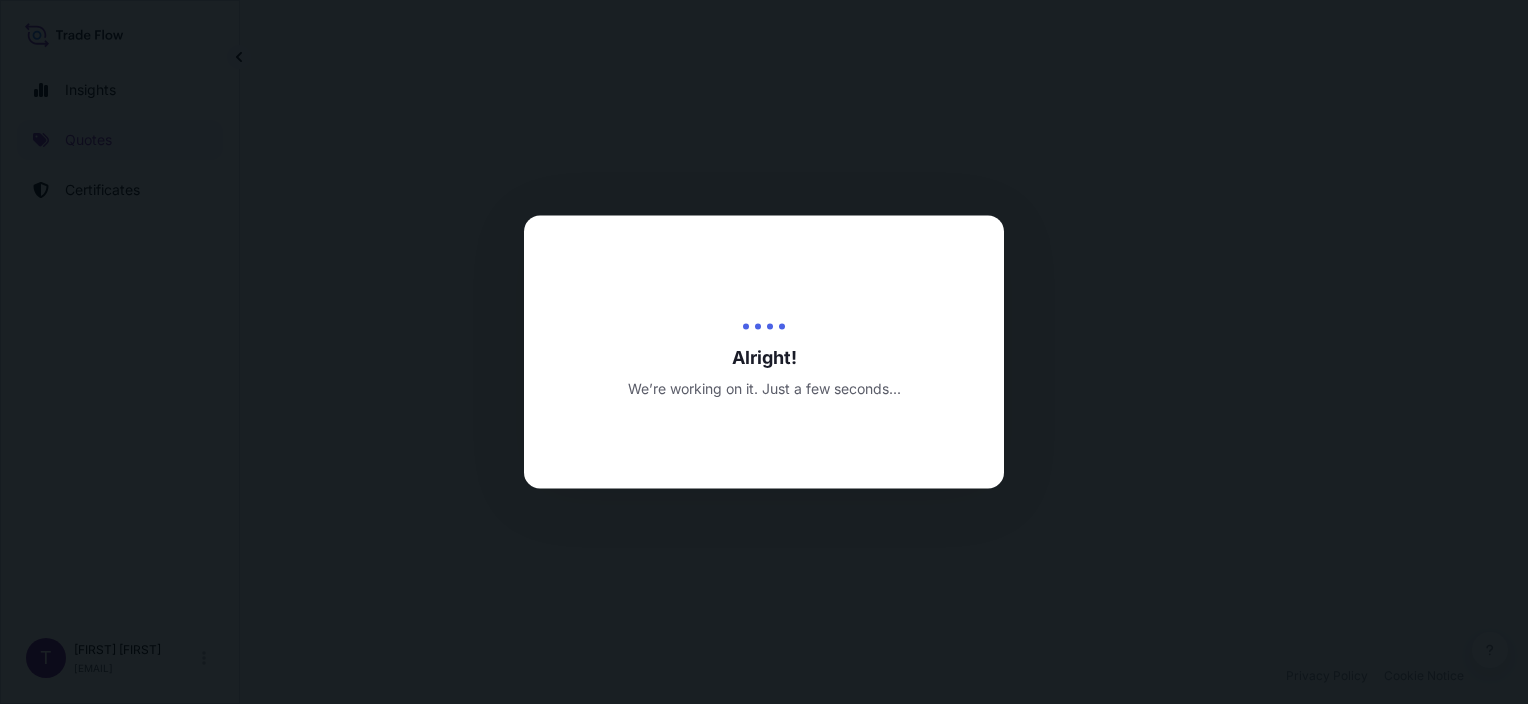 select on "Sea" 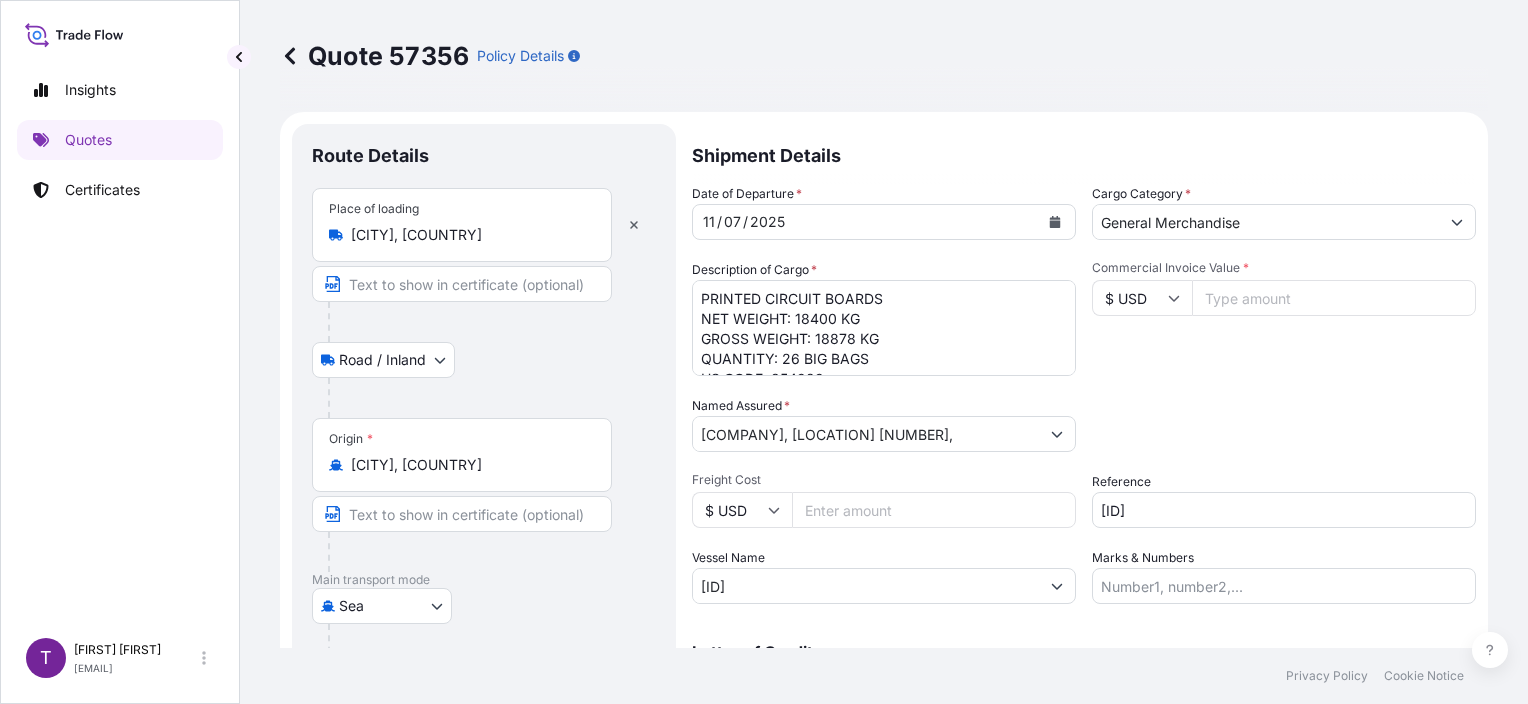 scroll, scrollTop: 0, scrollLeft: 0, axis: both 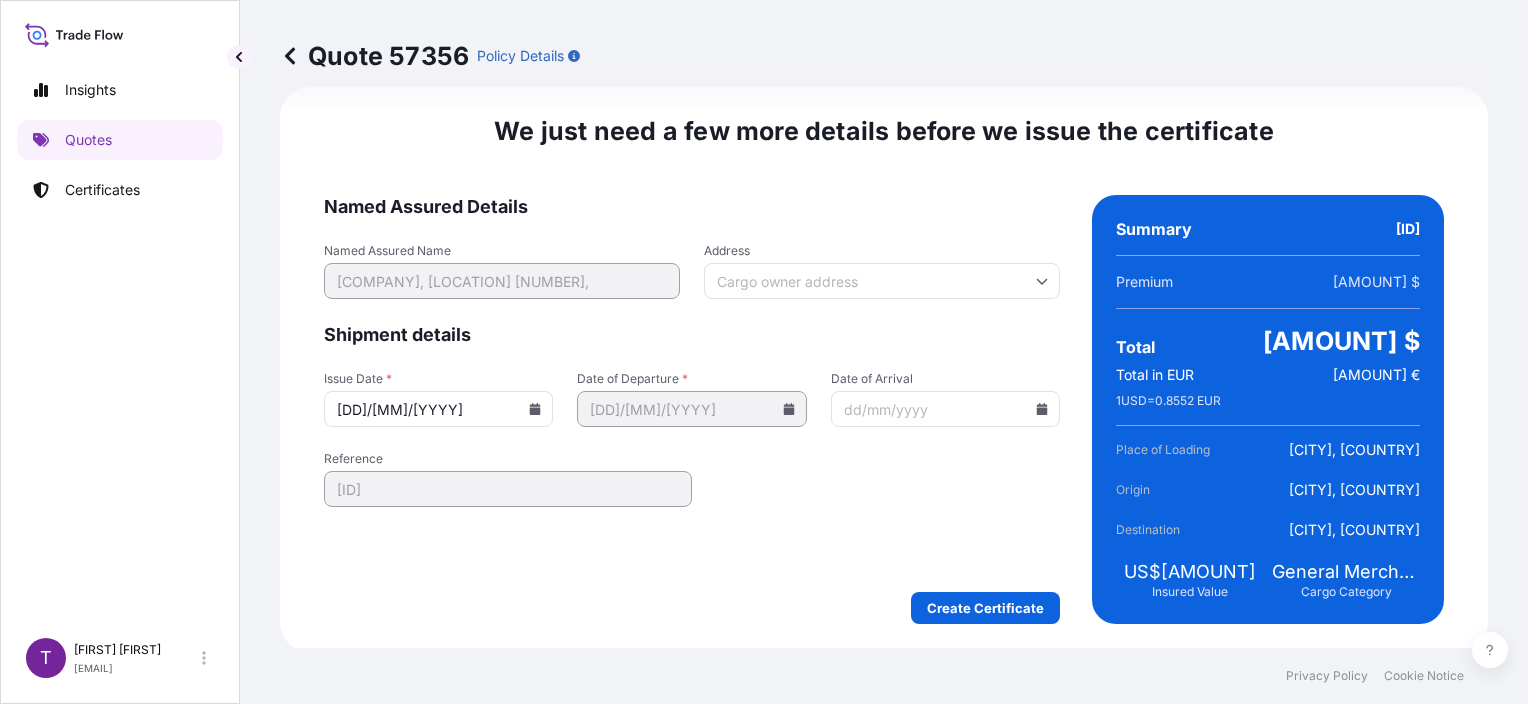 click on "[DATE]" at bounding box center (438, 409) 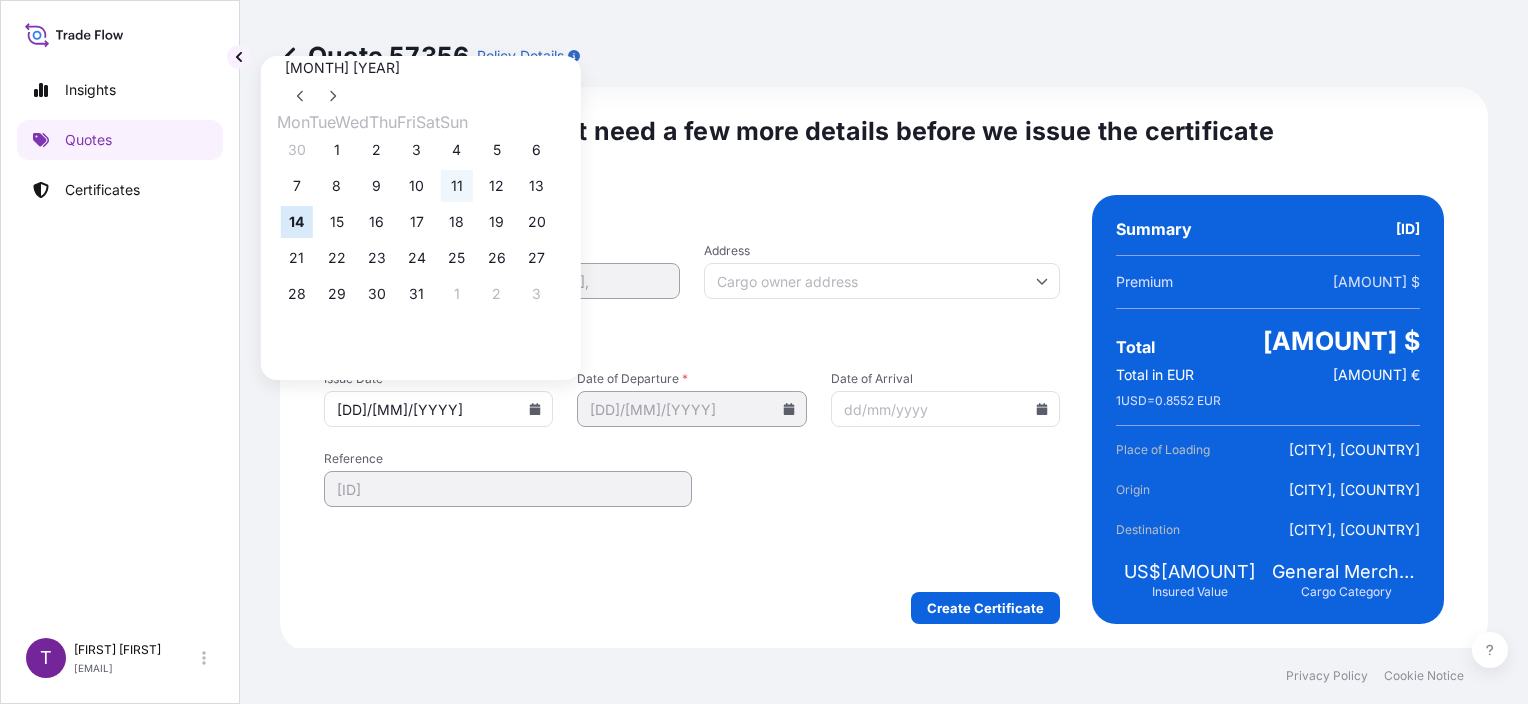 click on "11" at bounding box center [457, 186] 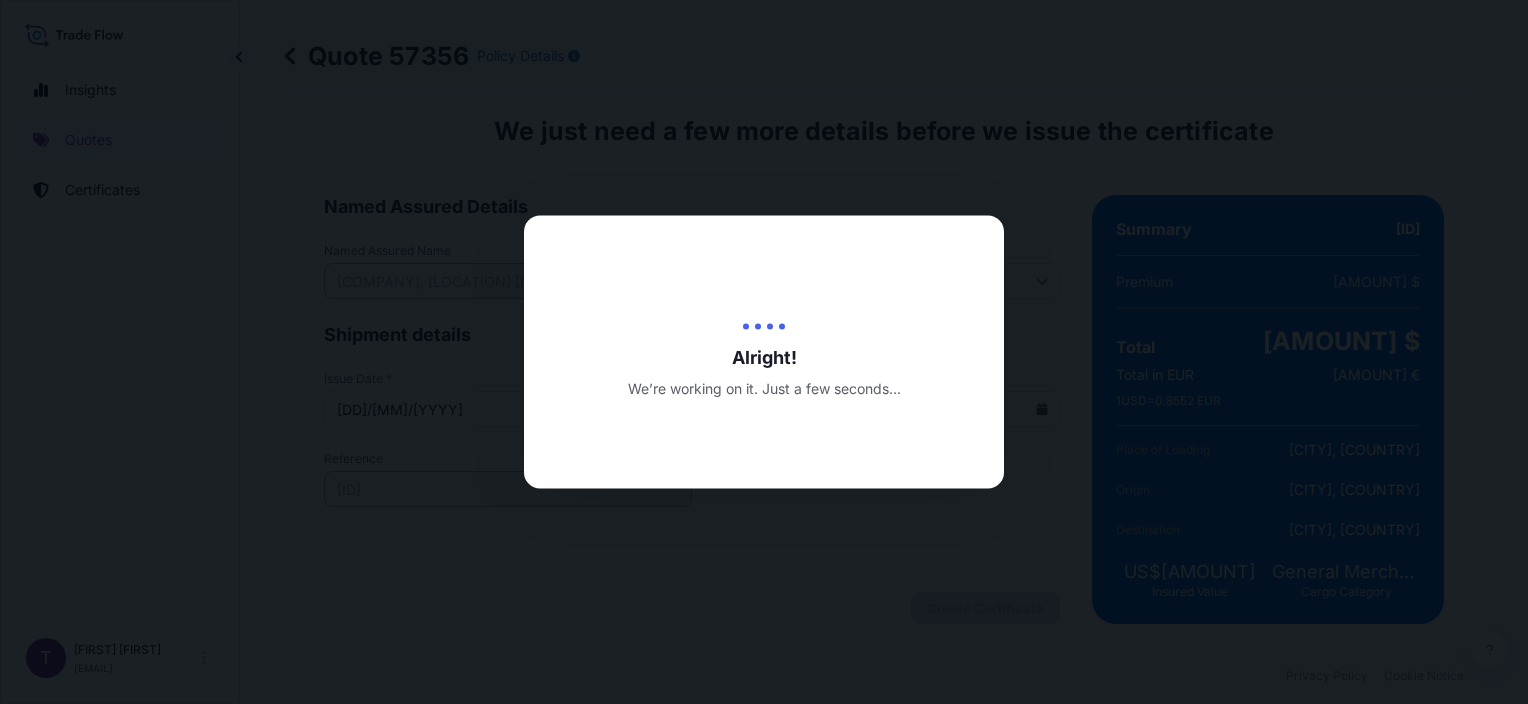 scroll, scrollTop: 0, scrollLeft: 0, axis: both 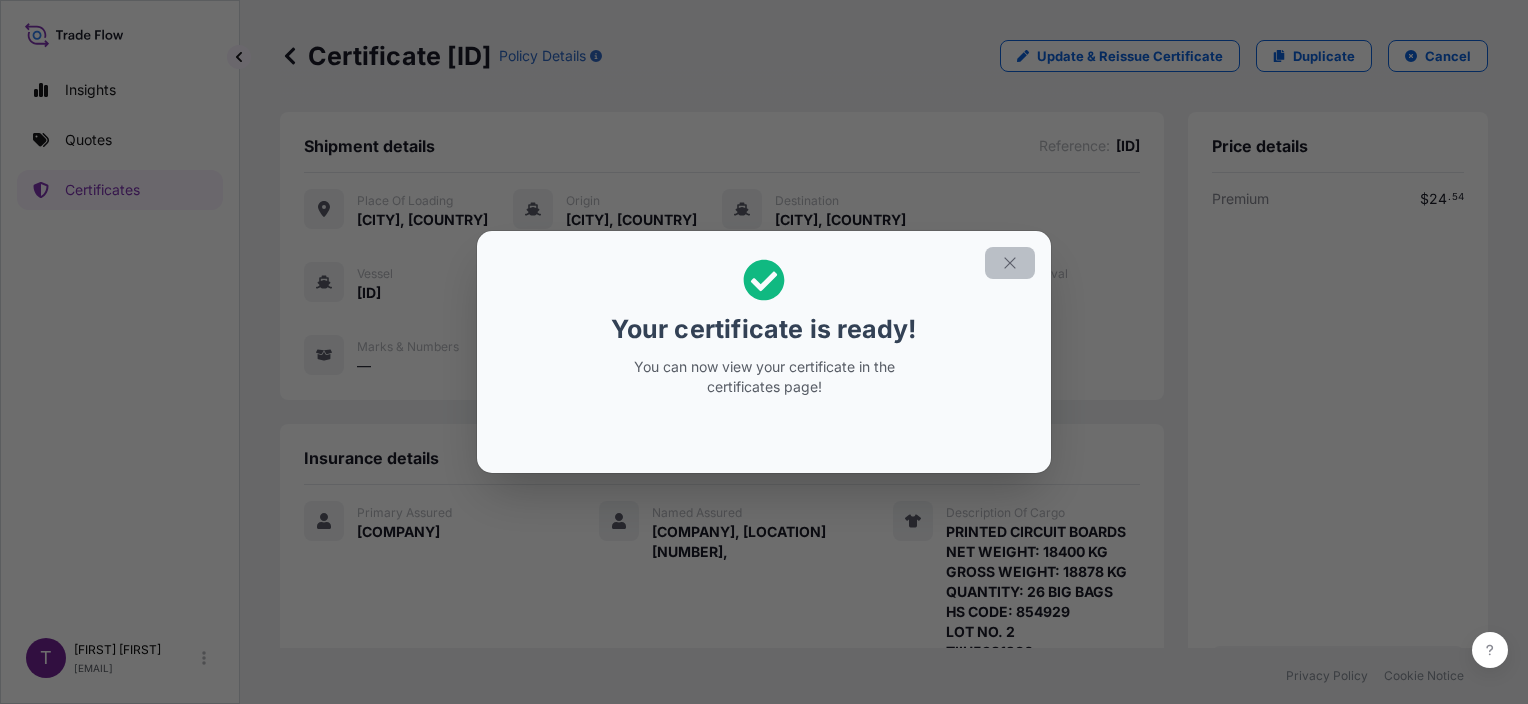 click at bounding box center [1010, 263] 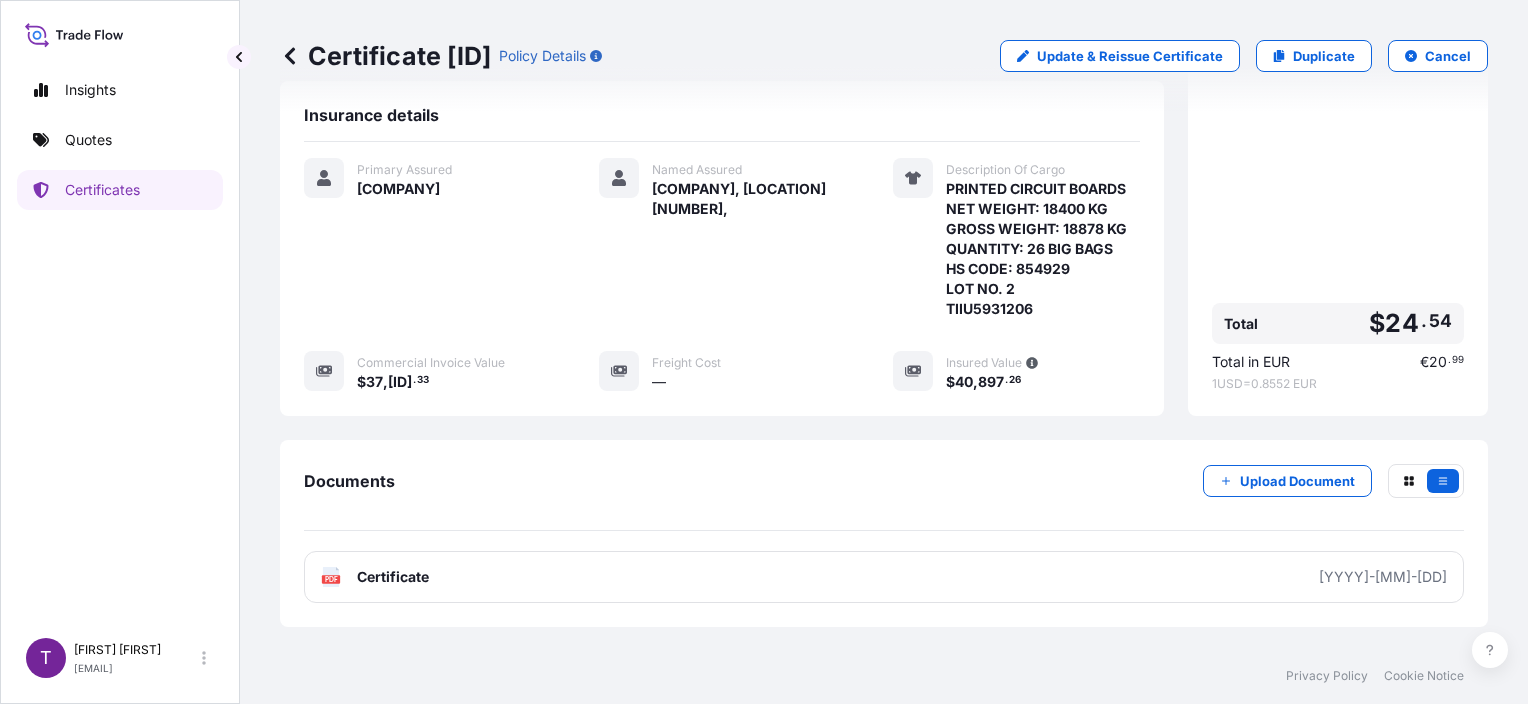 scroll, scrollTop: 424, scrollLeft: 0, axis: vertical 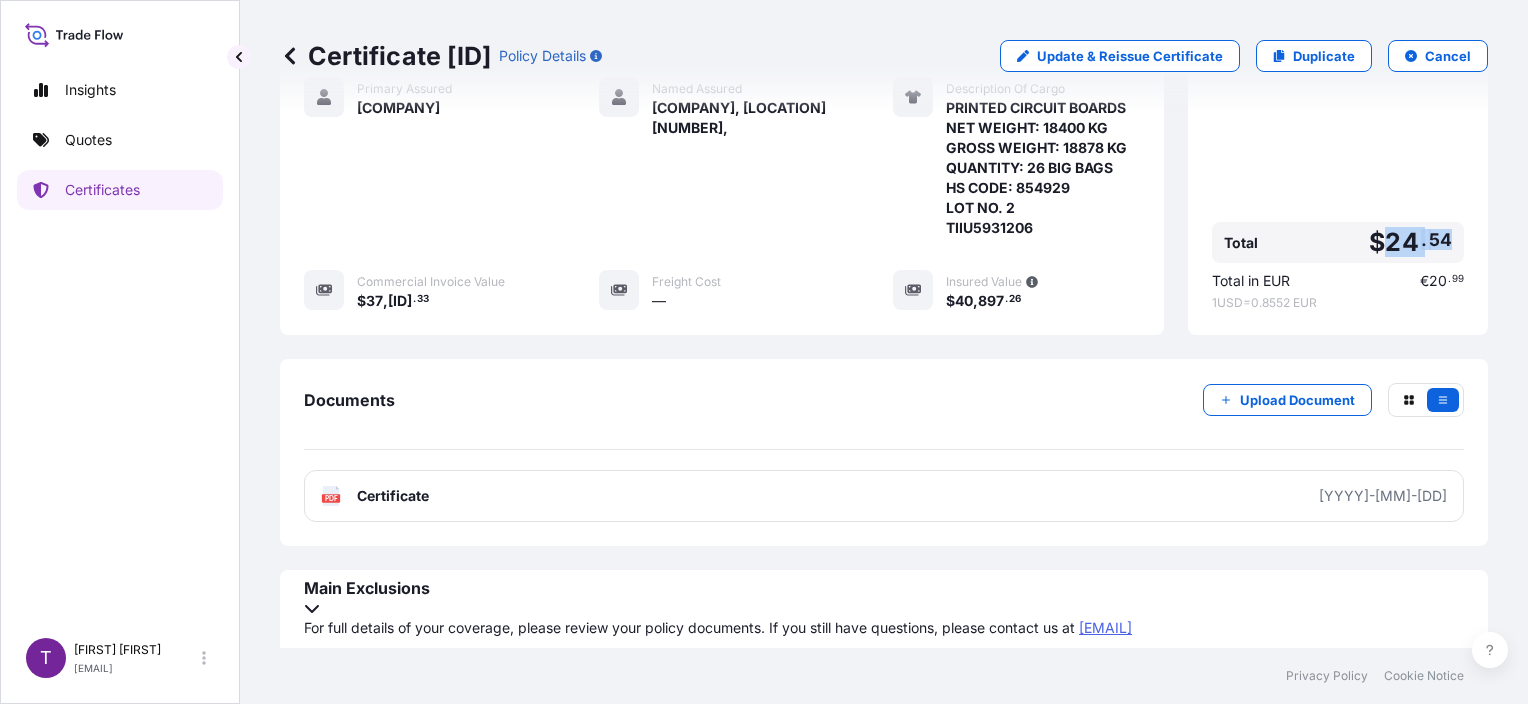 drag, startPoint x: 1431, startPoint y: 260, endPoint x: 1365, endPoint y: 259, distance: 66.007576 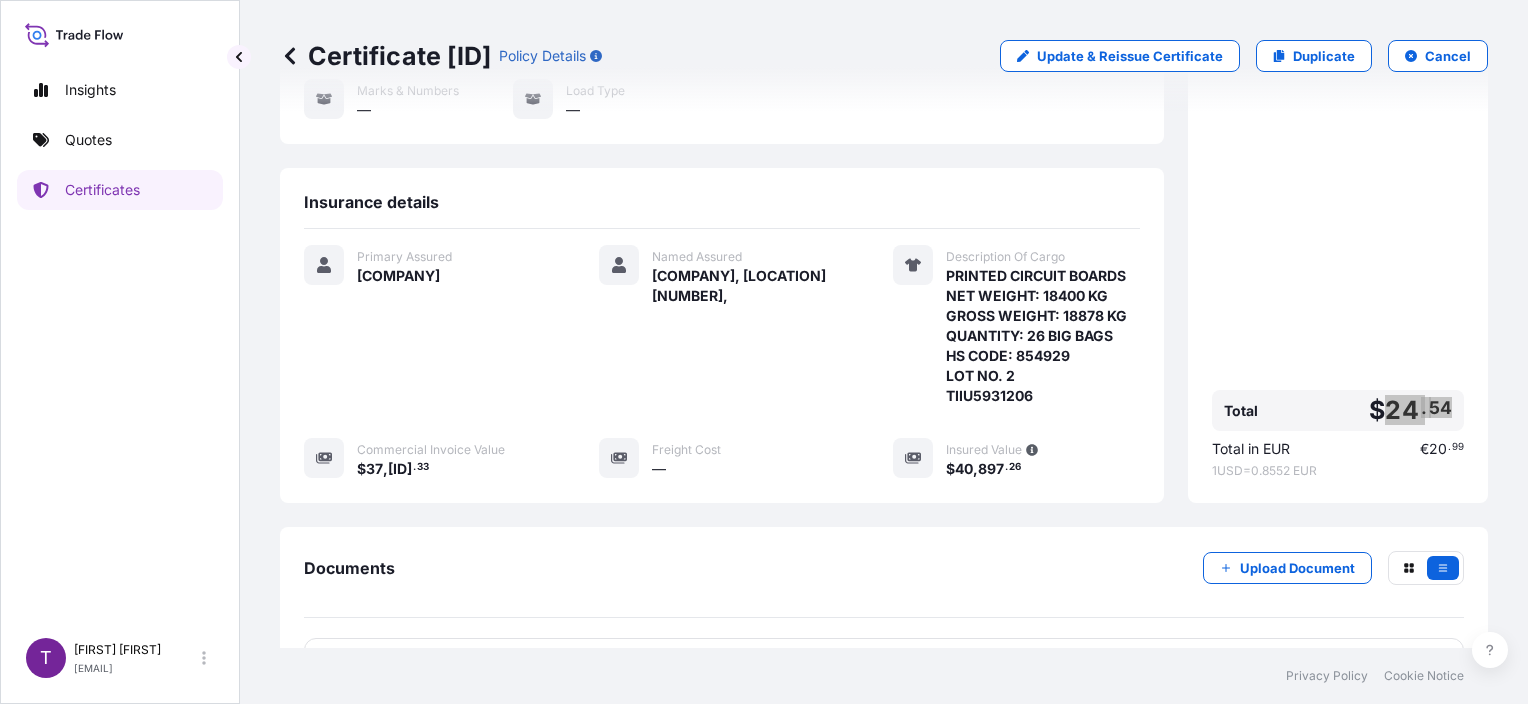 scroll, scrollTop: 424, scrollLeft: 0, axis: vertical 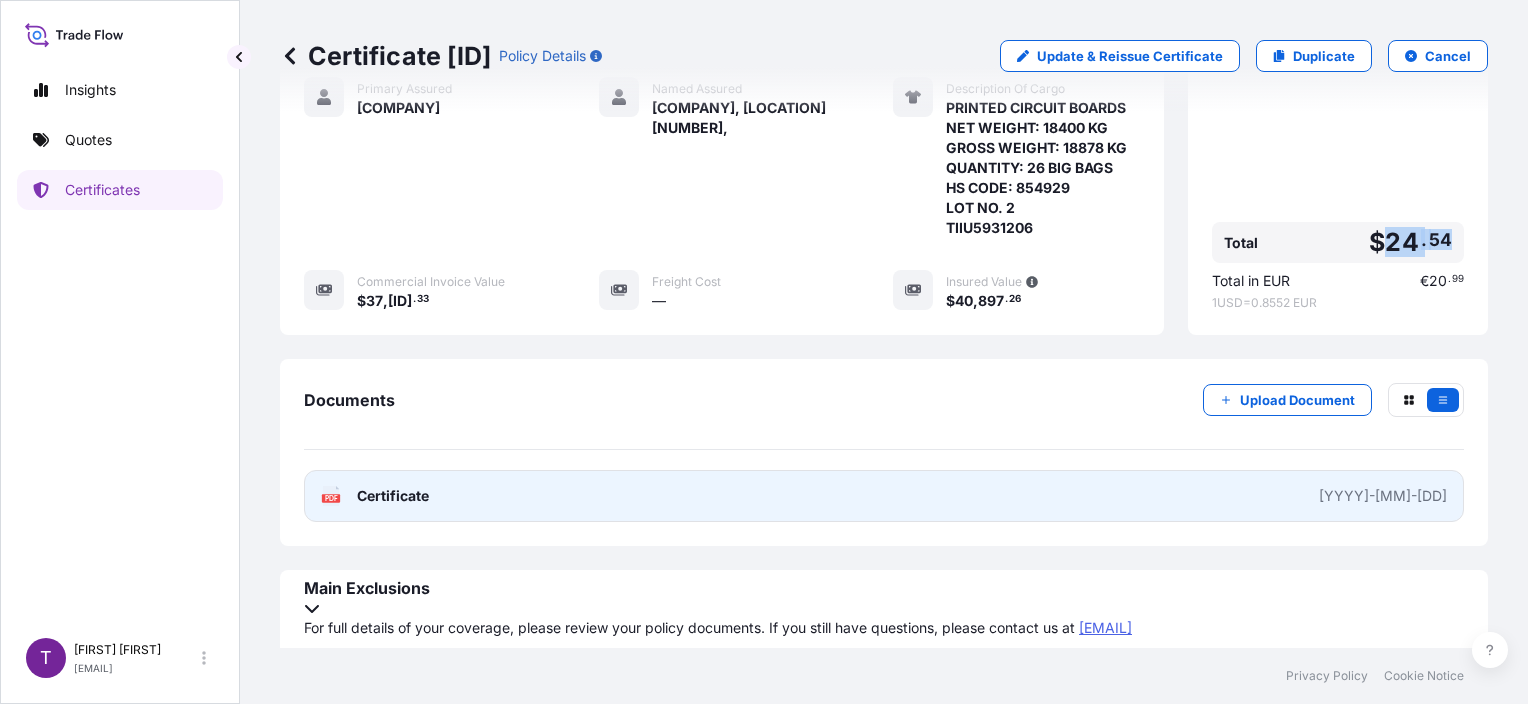 click on "PDF Certificate 2025-07-11" at bounding box center (884, 496) 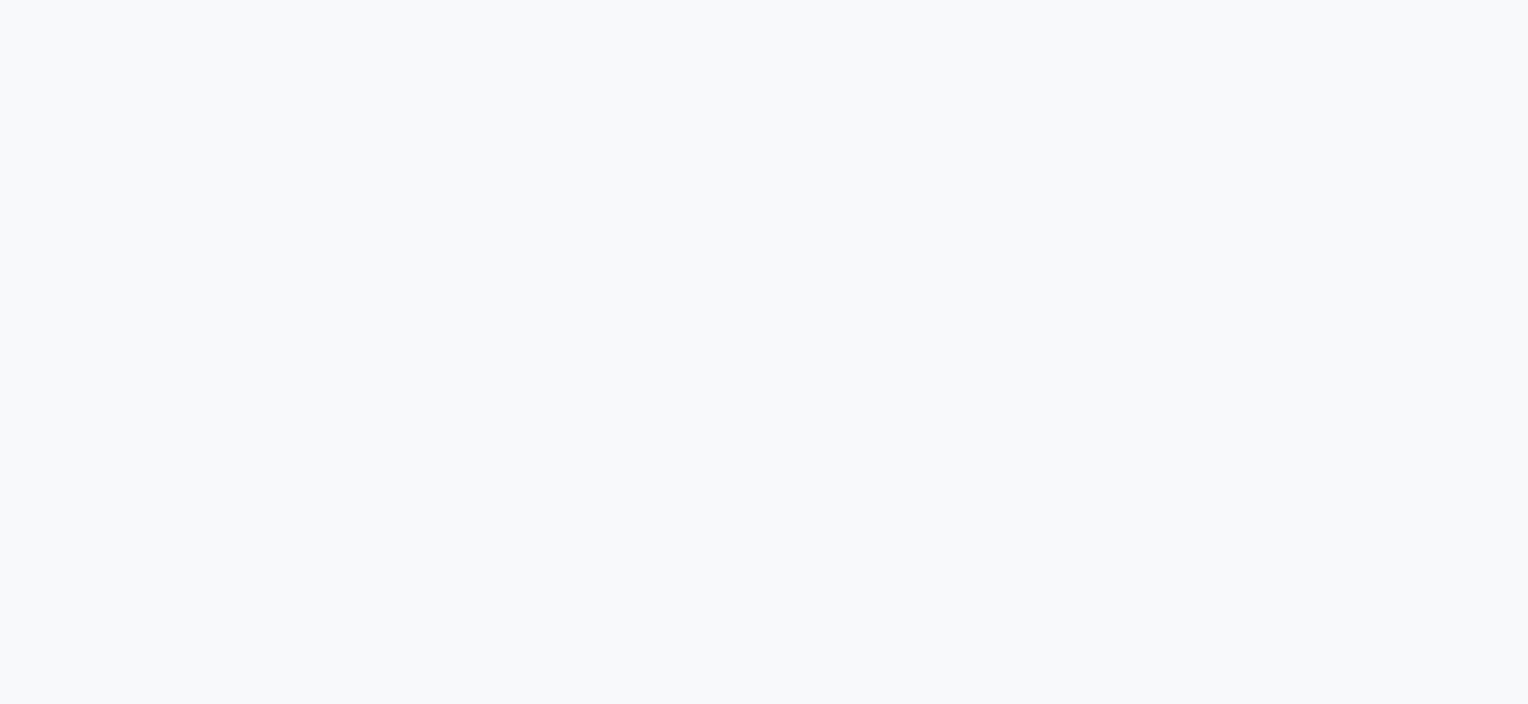scroll, scrollTop: 0, scrollLeft: 0, axis: both 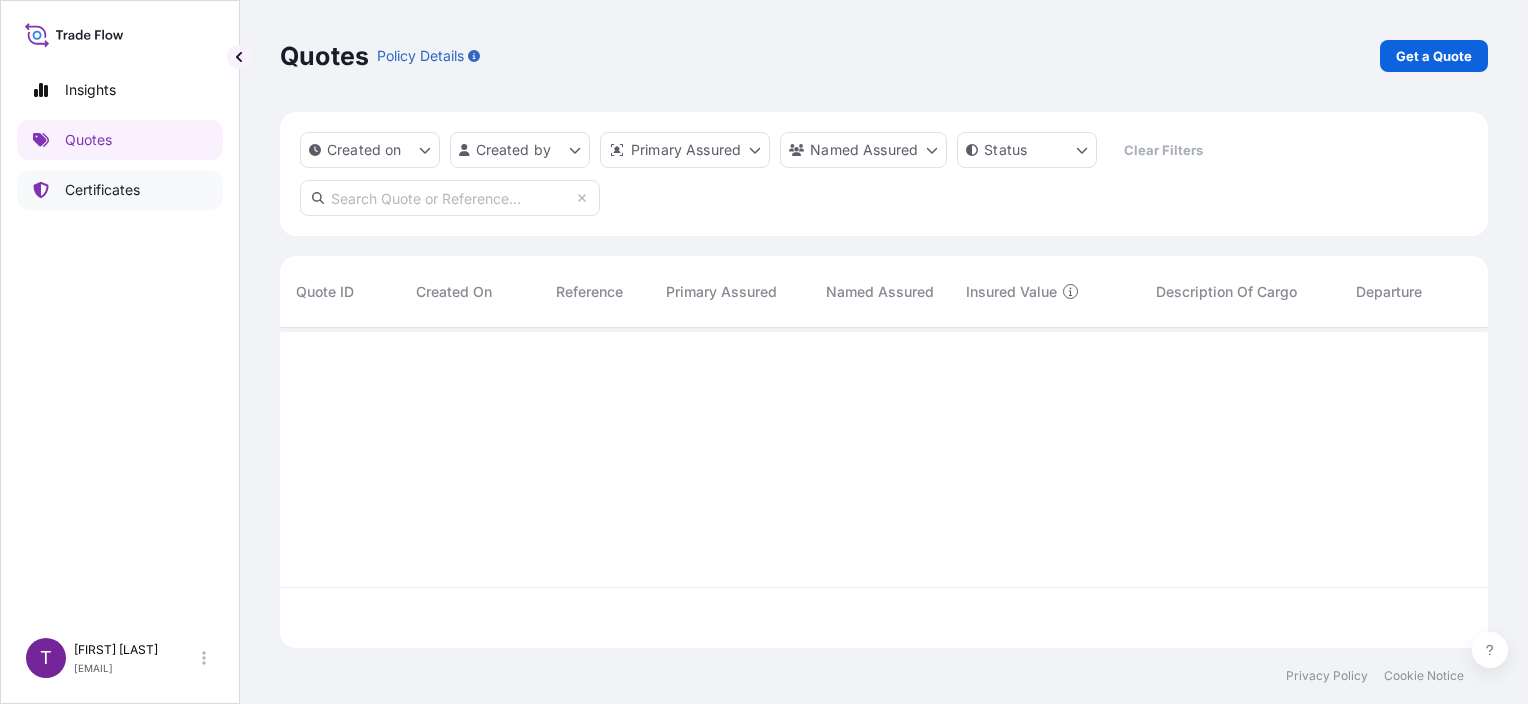 click on "Certificates" at bounding box center (120, 190) 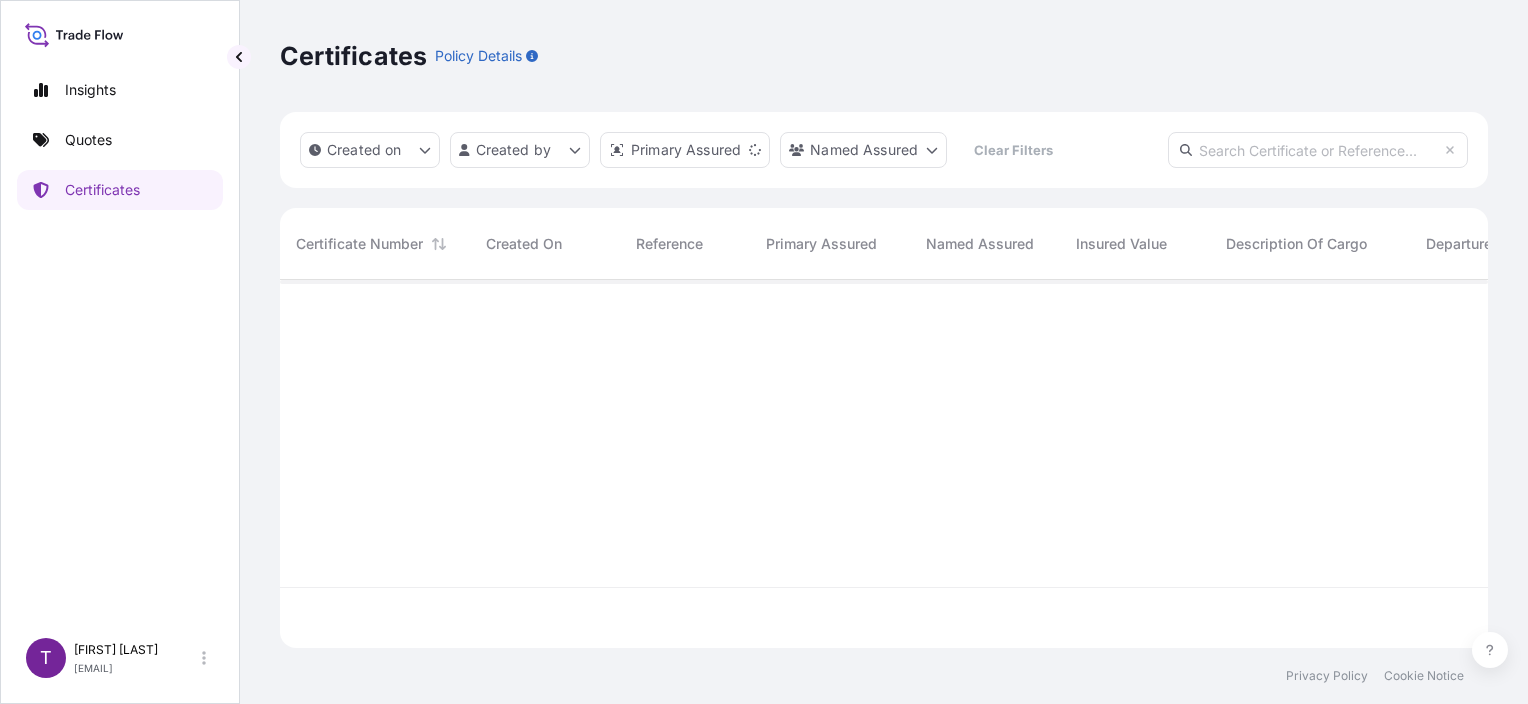 scroll, scrollTop: 16, scrollLeft: 16, axis: both 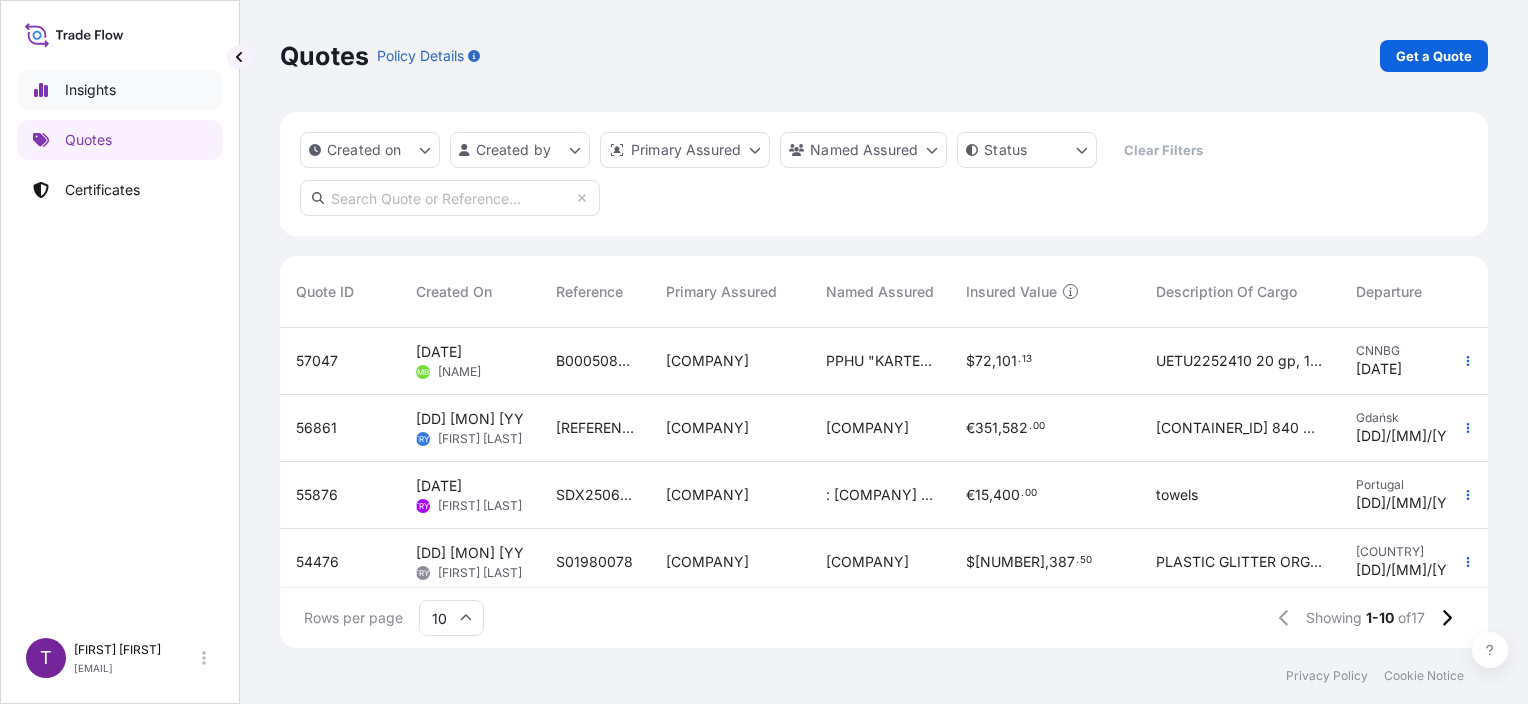 click on "Insights" at bounding box center (90, 90) 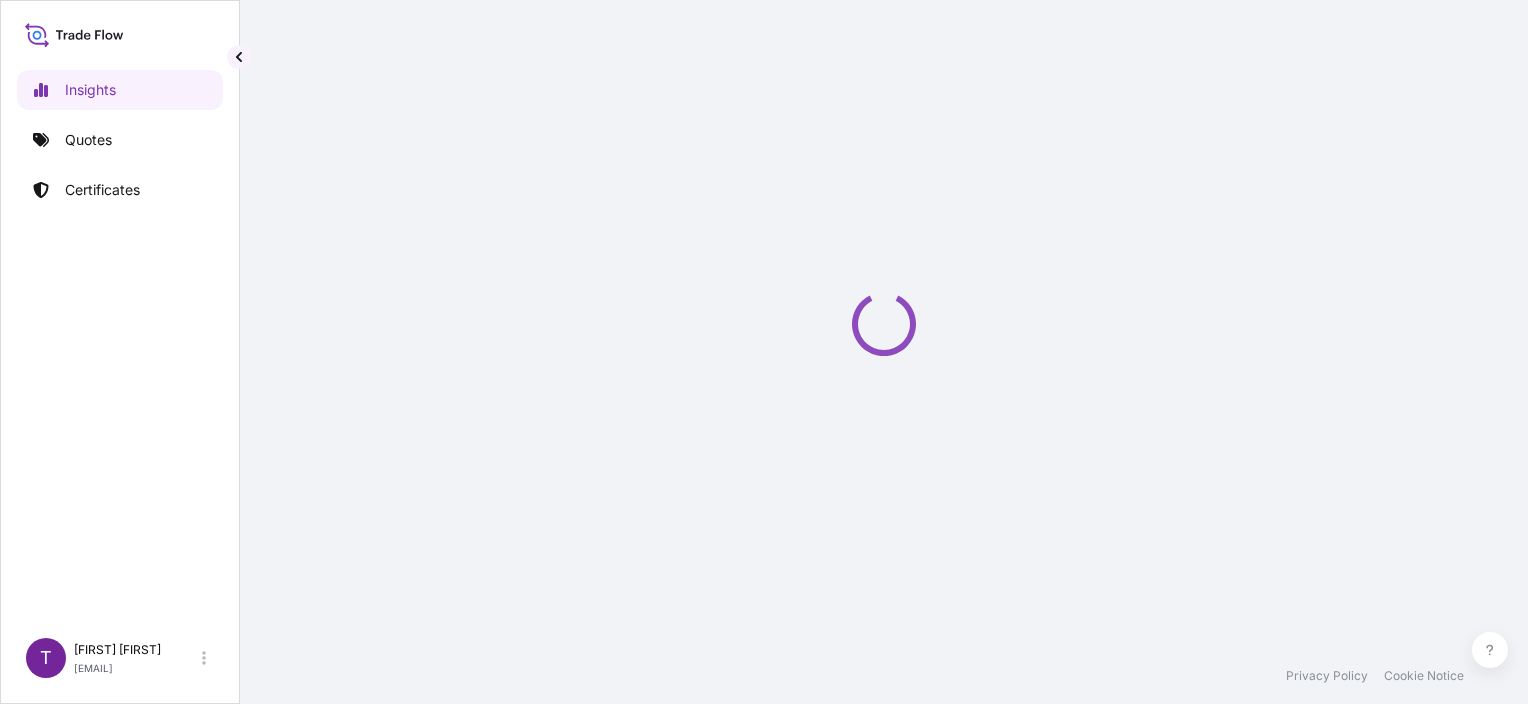 select on "2025" 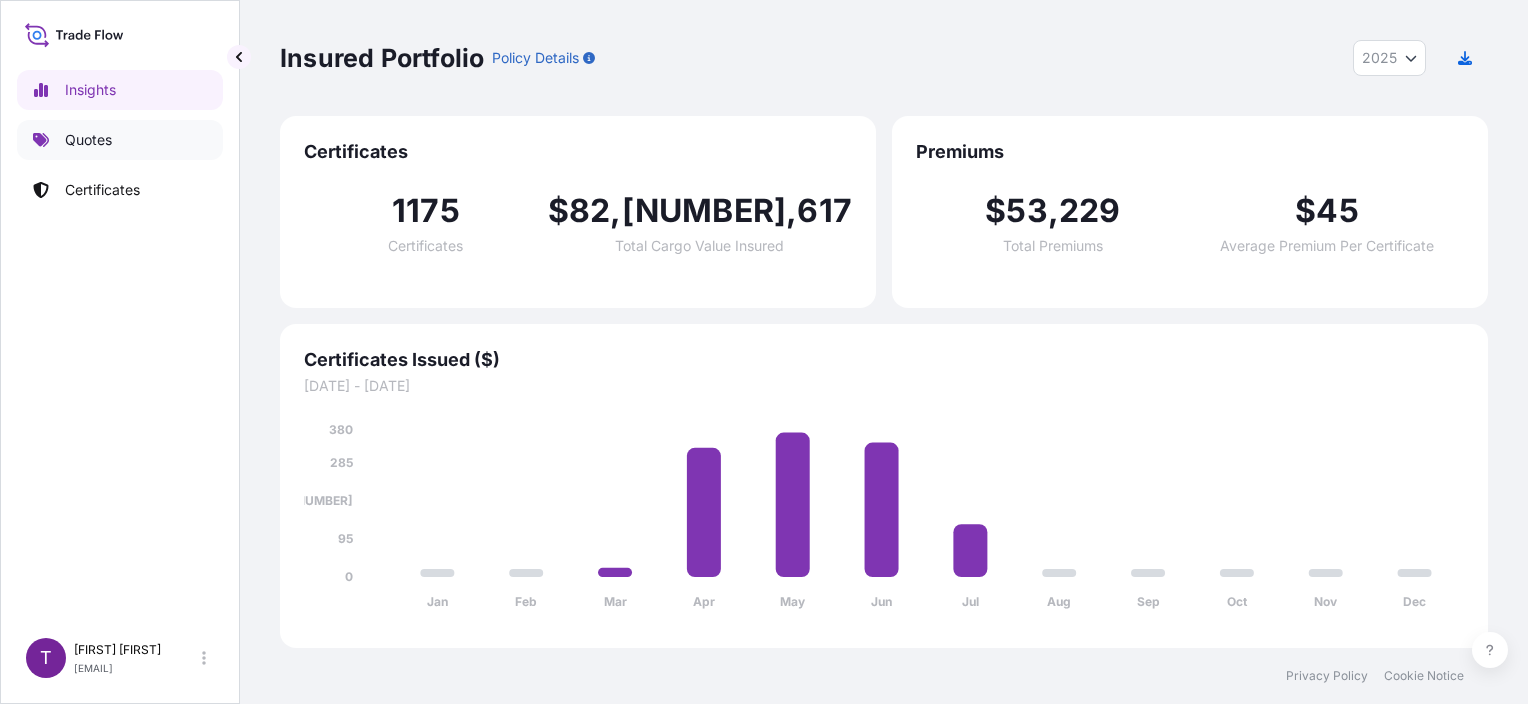 click on "Quotes" at bounding box center [88, 140] 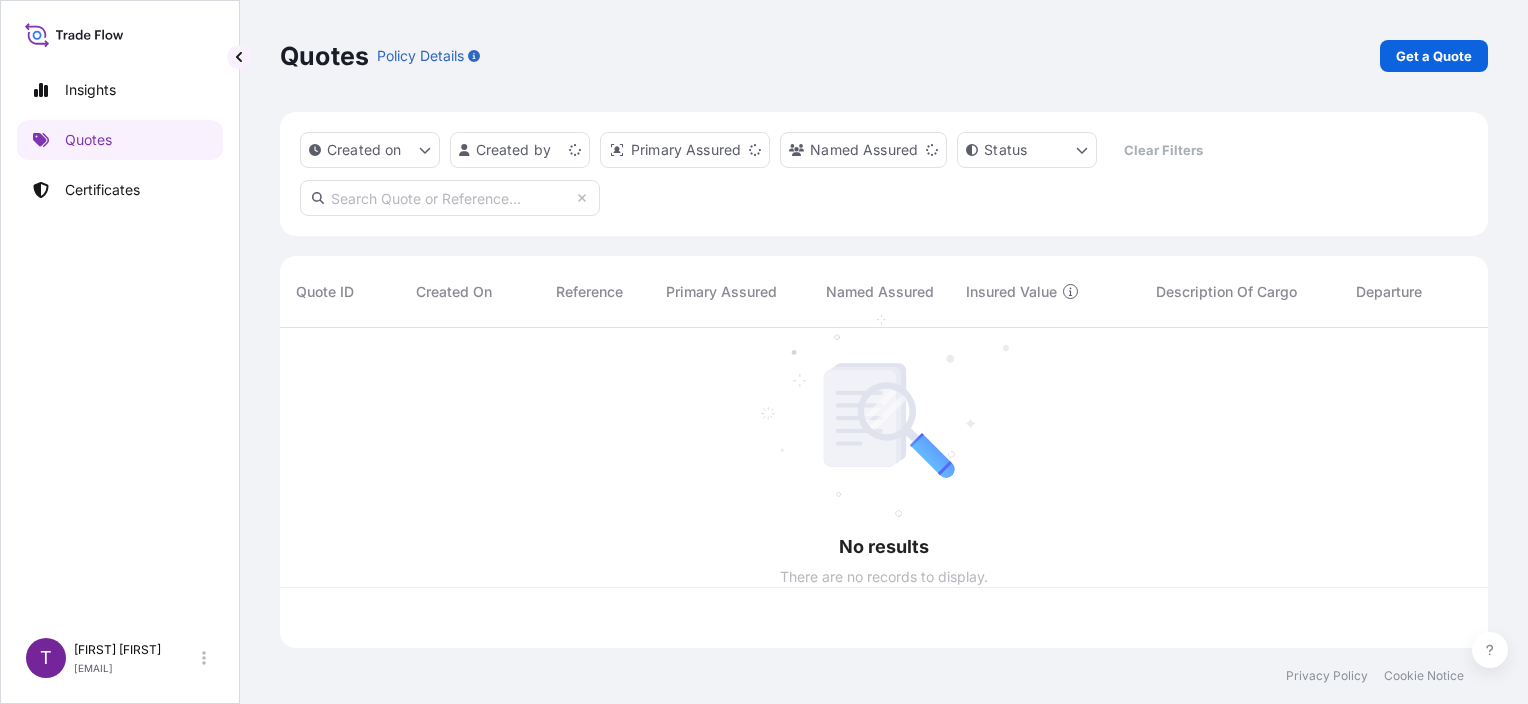 scroll, scrollTop: 16, scrollLeft: 16, axis: both 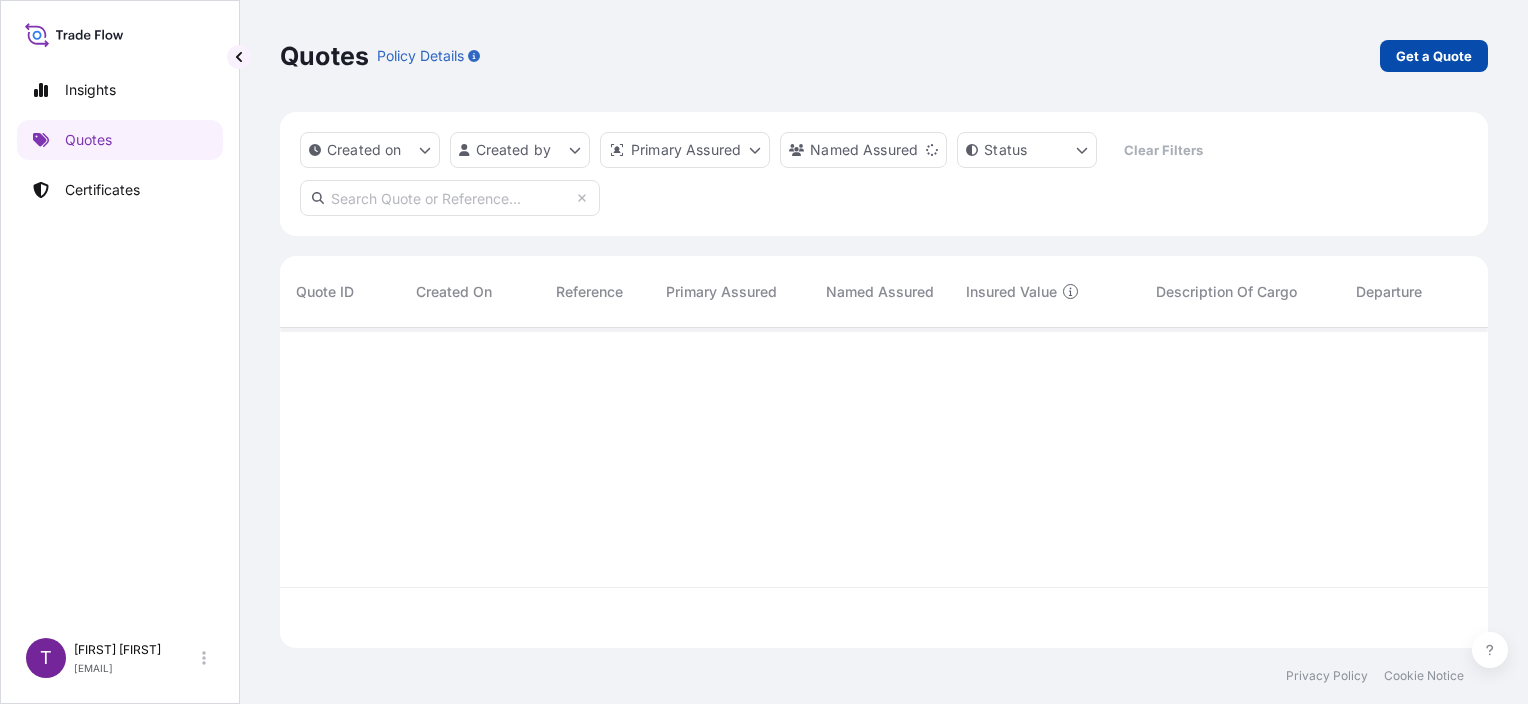 click on "Get a Quote" at bounding box center (1434, 56) 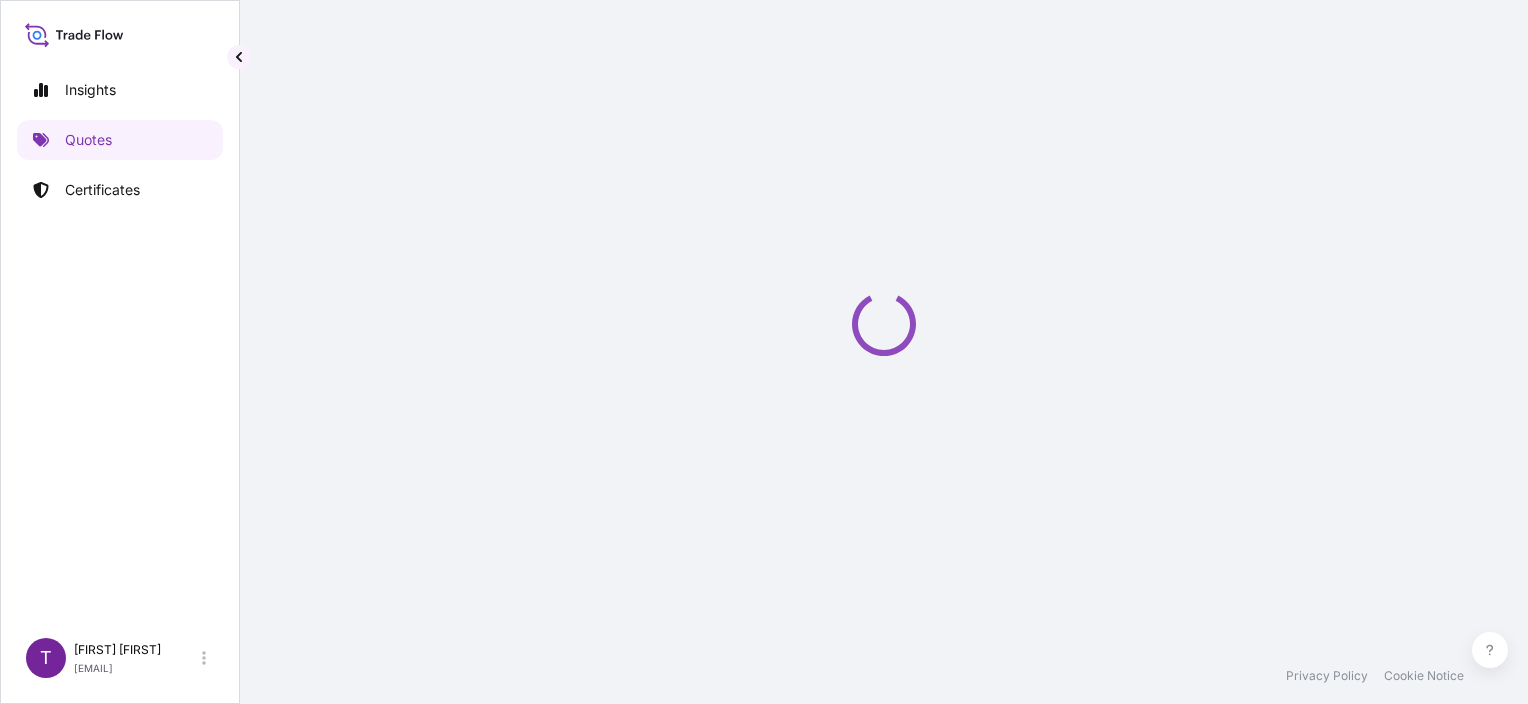select on "Sea" 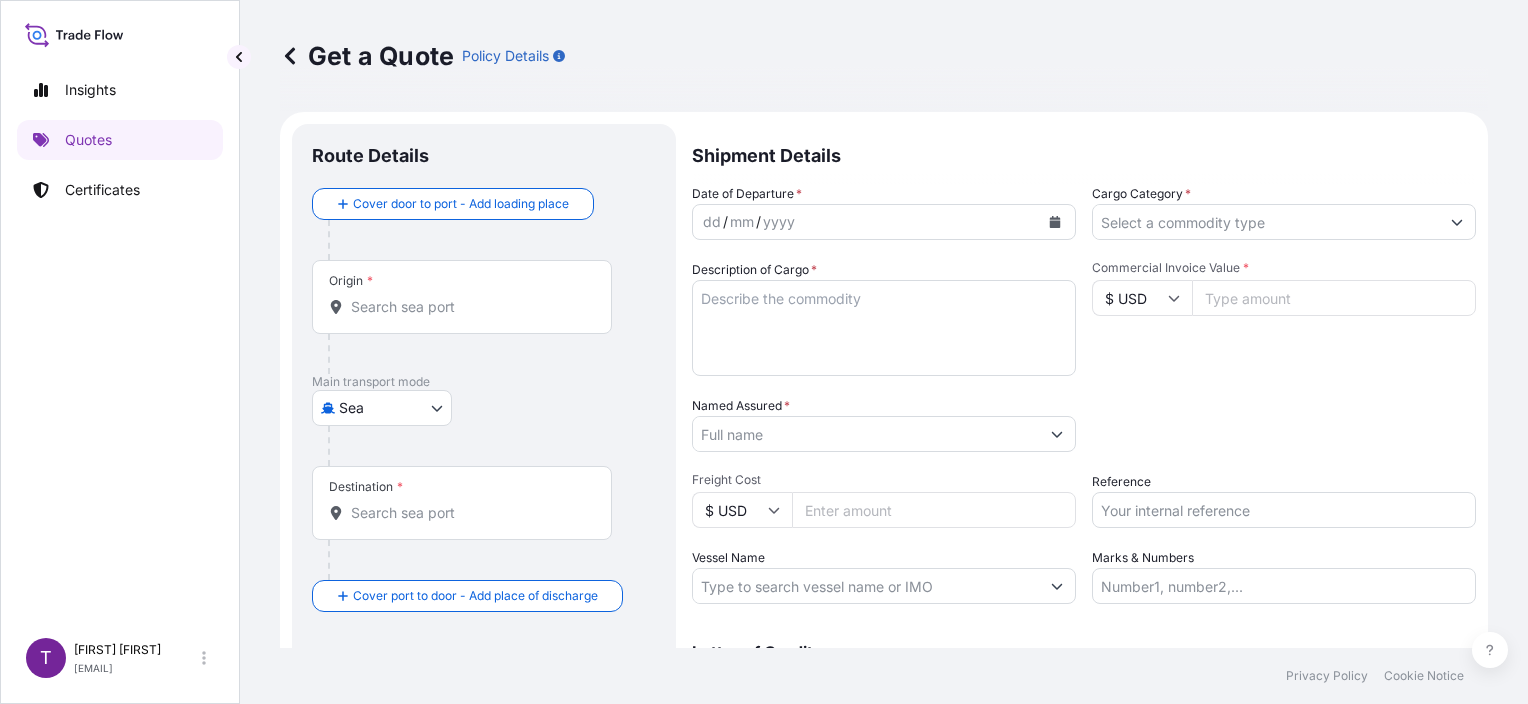 scroll, scrollTop: 32, scrollLeft: 0, axis: vertical 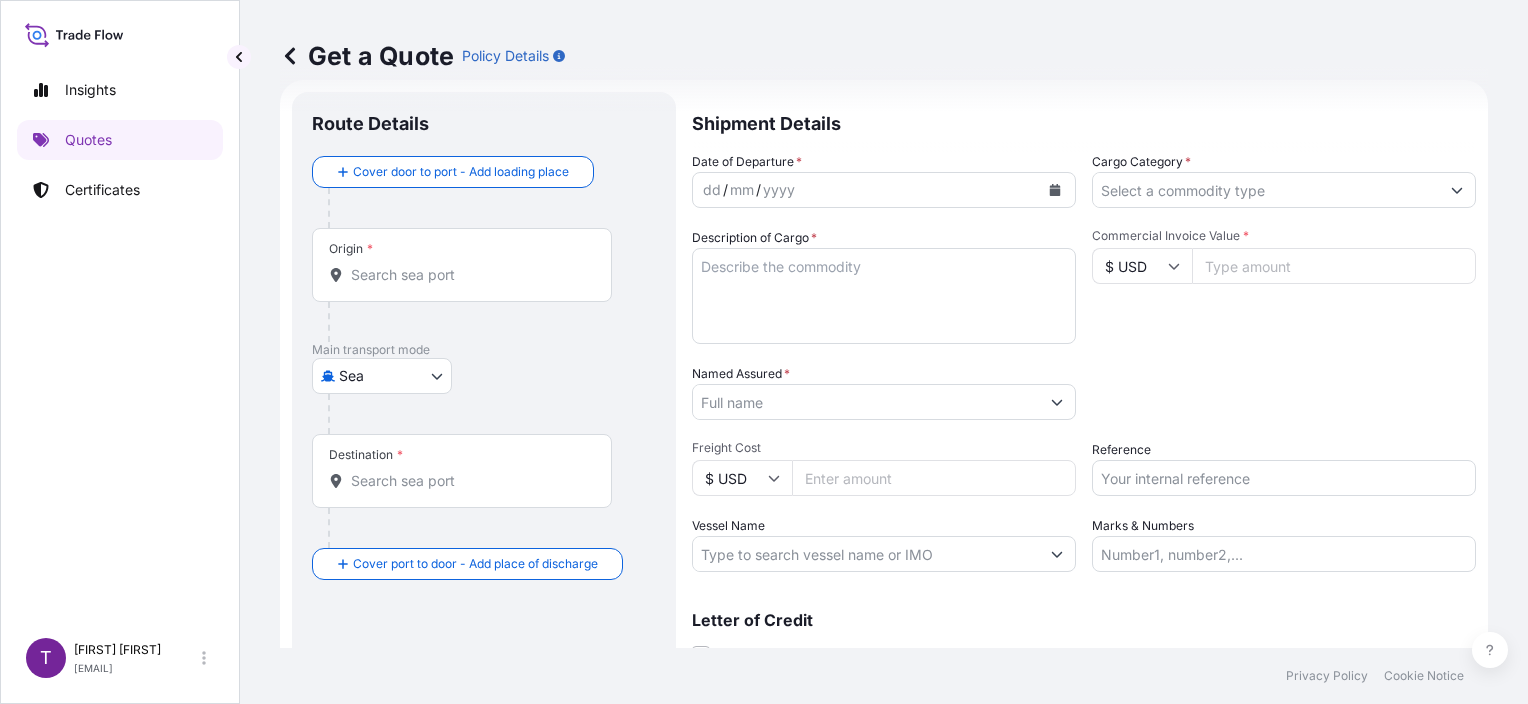 click 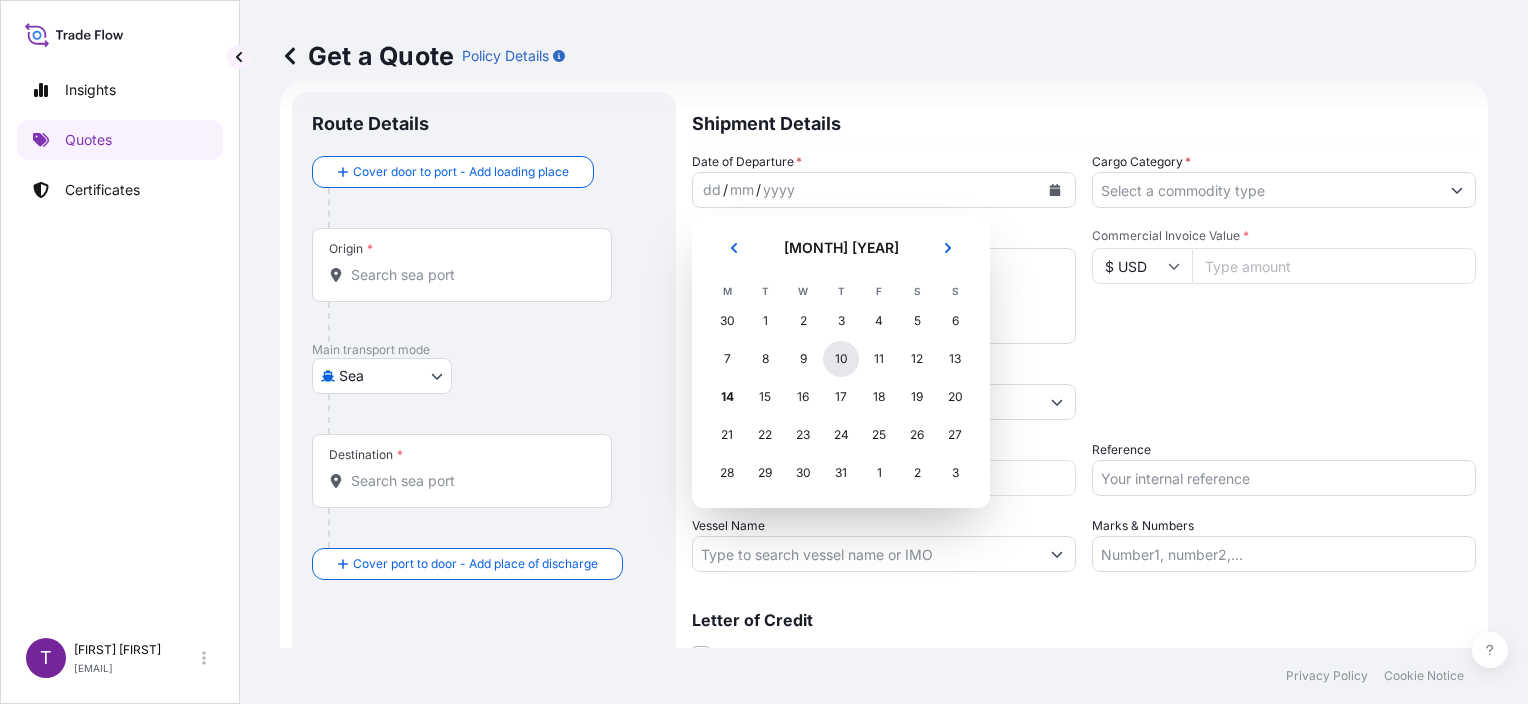 click on "10" at bounding box center (841, 359) 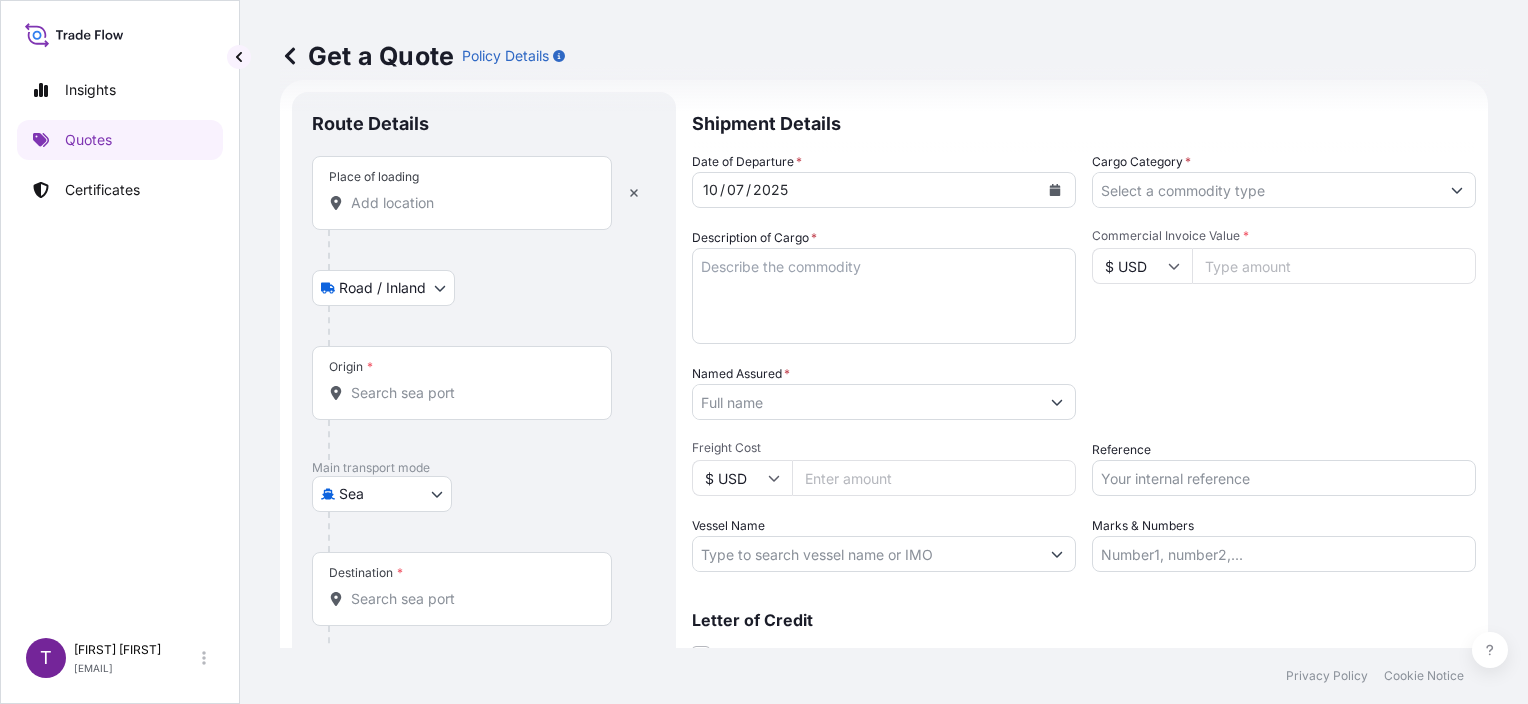 click on "Place of loading" at bounding box center (469, 203) 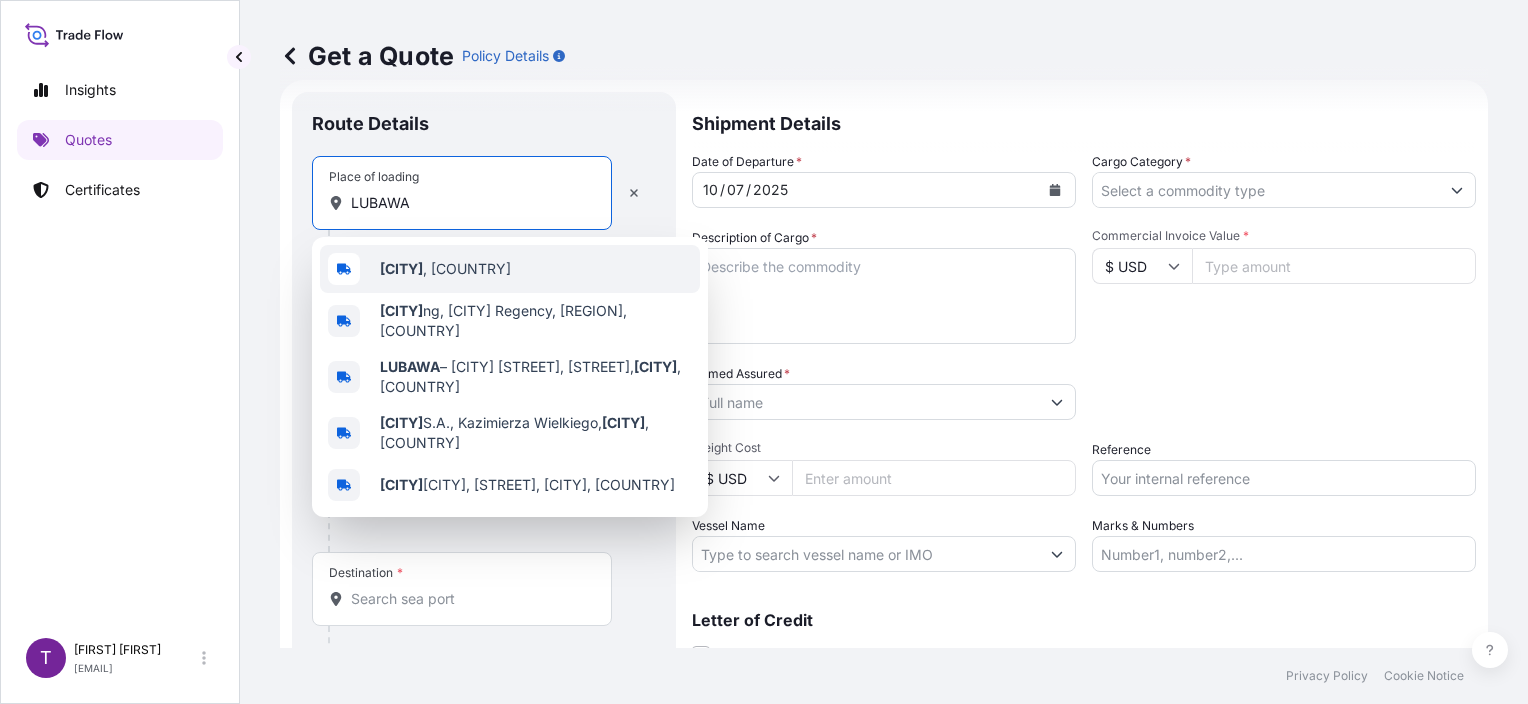 click on "[CITY]" at bounding box center [401, 268] 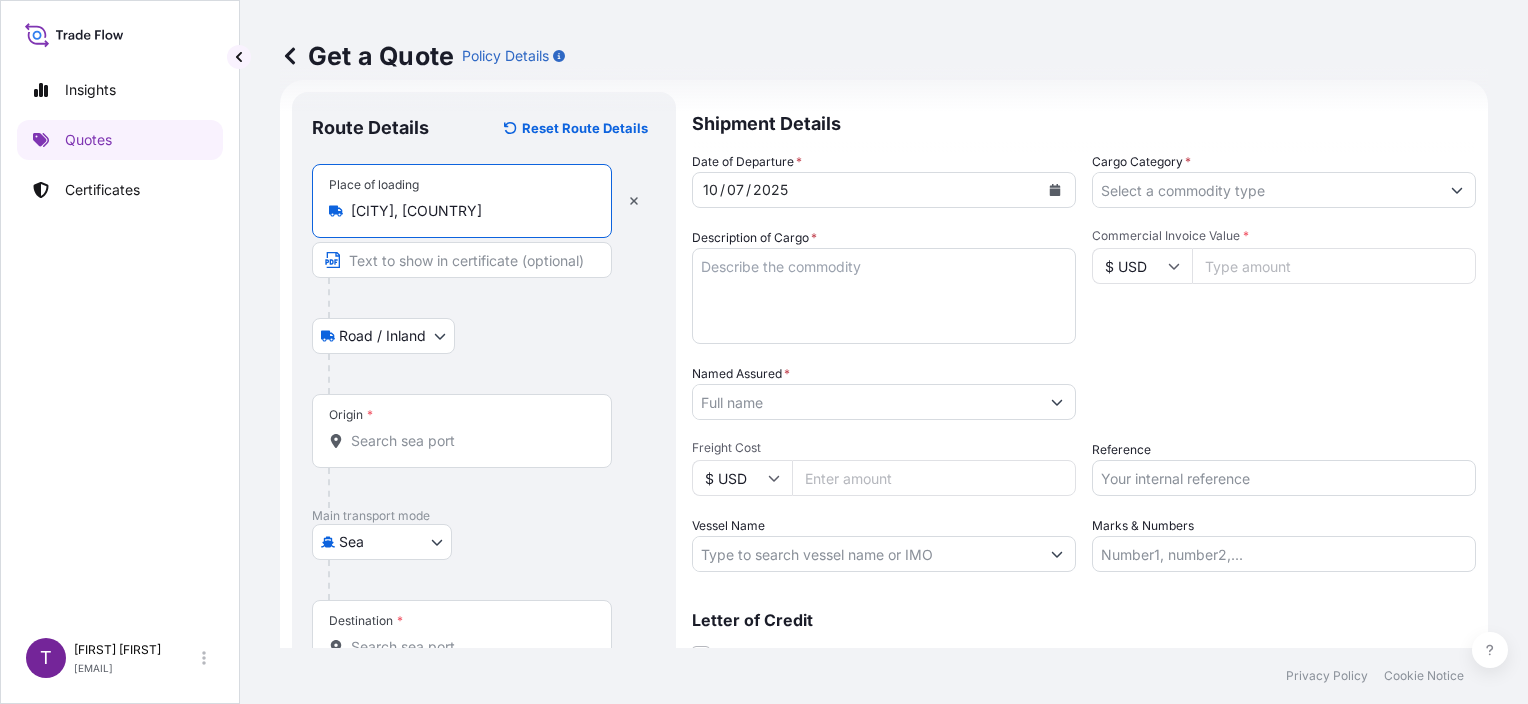 type on "[CITY], [COUNTRY]" 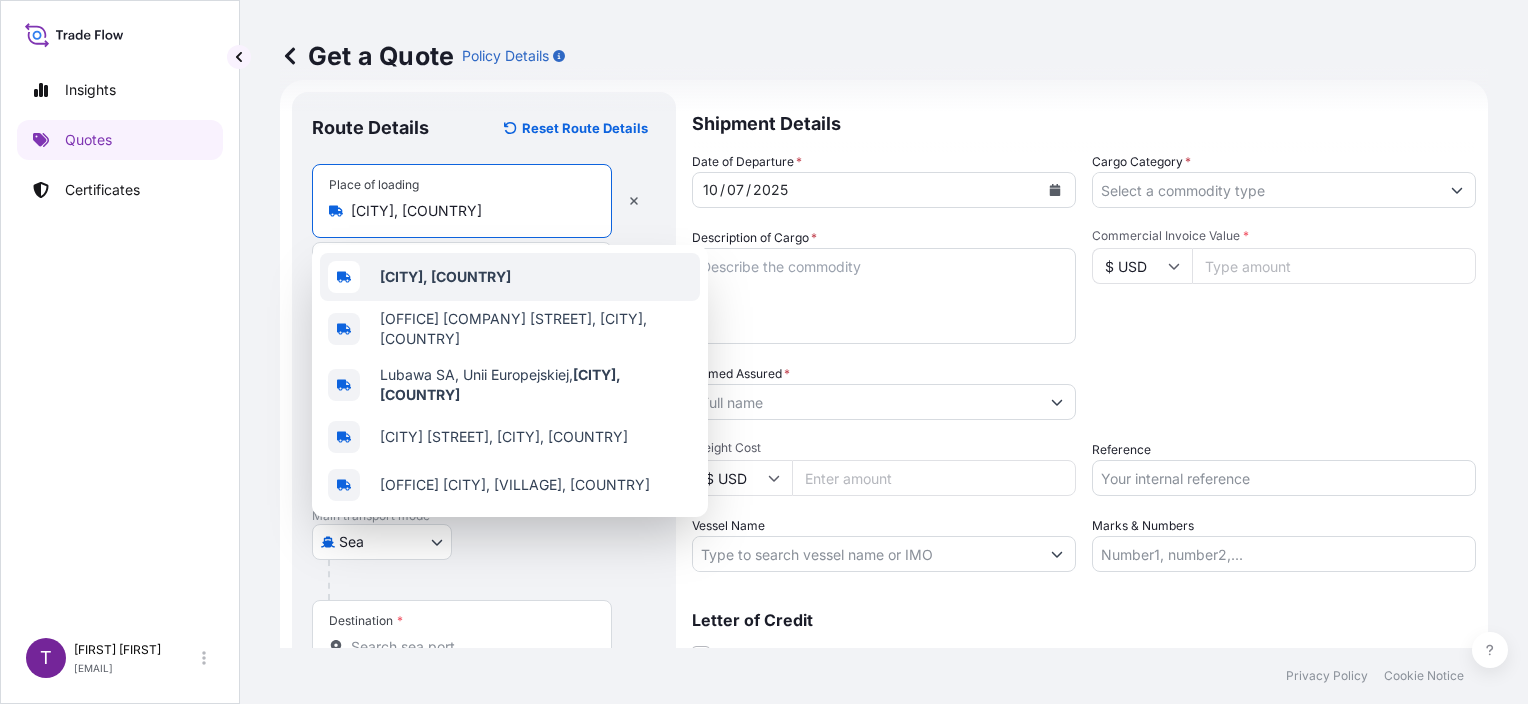 click on "[CITY], [COUNTRY]" at bounding box center [445, 276] 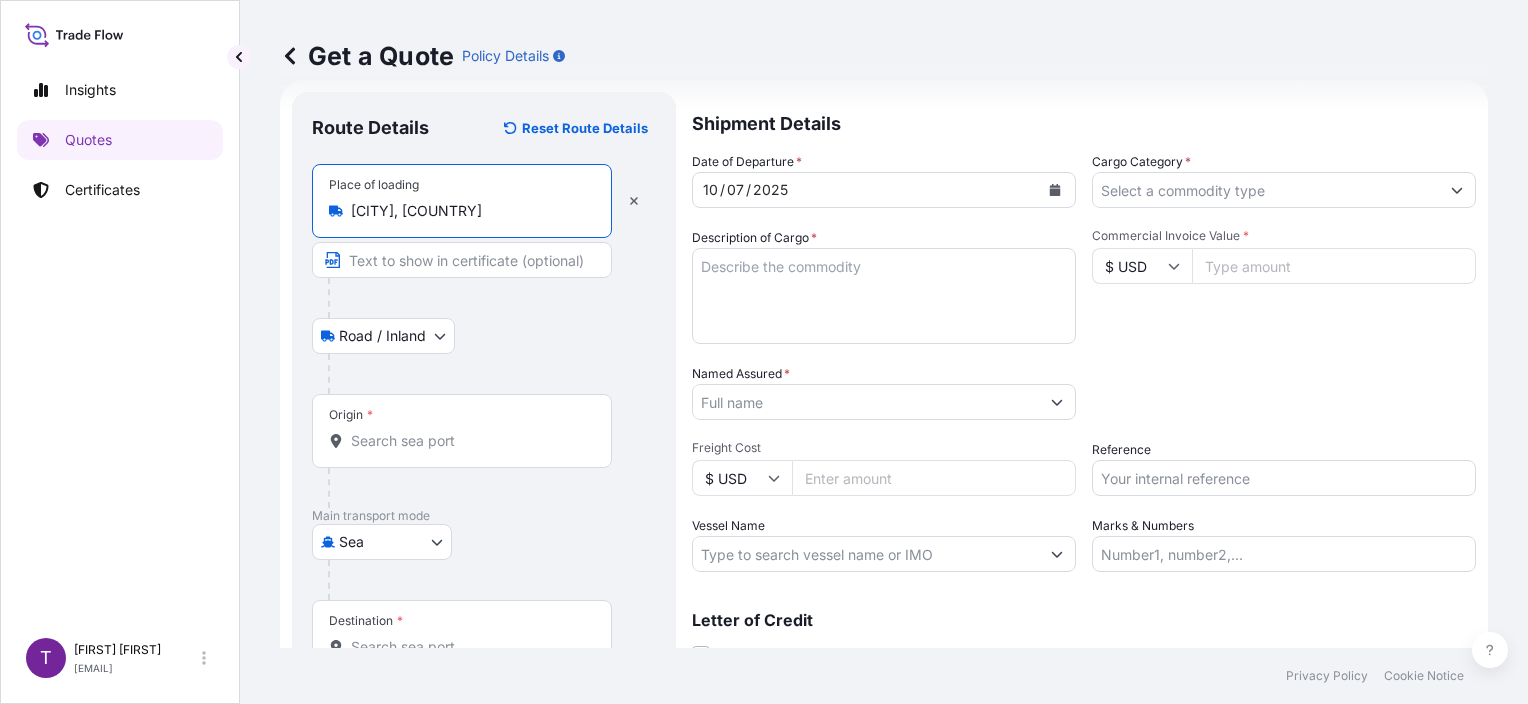 click on "Cargo Category *" at bounding box center (1266, 190) 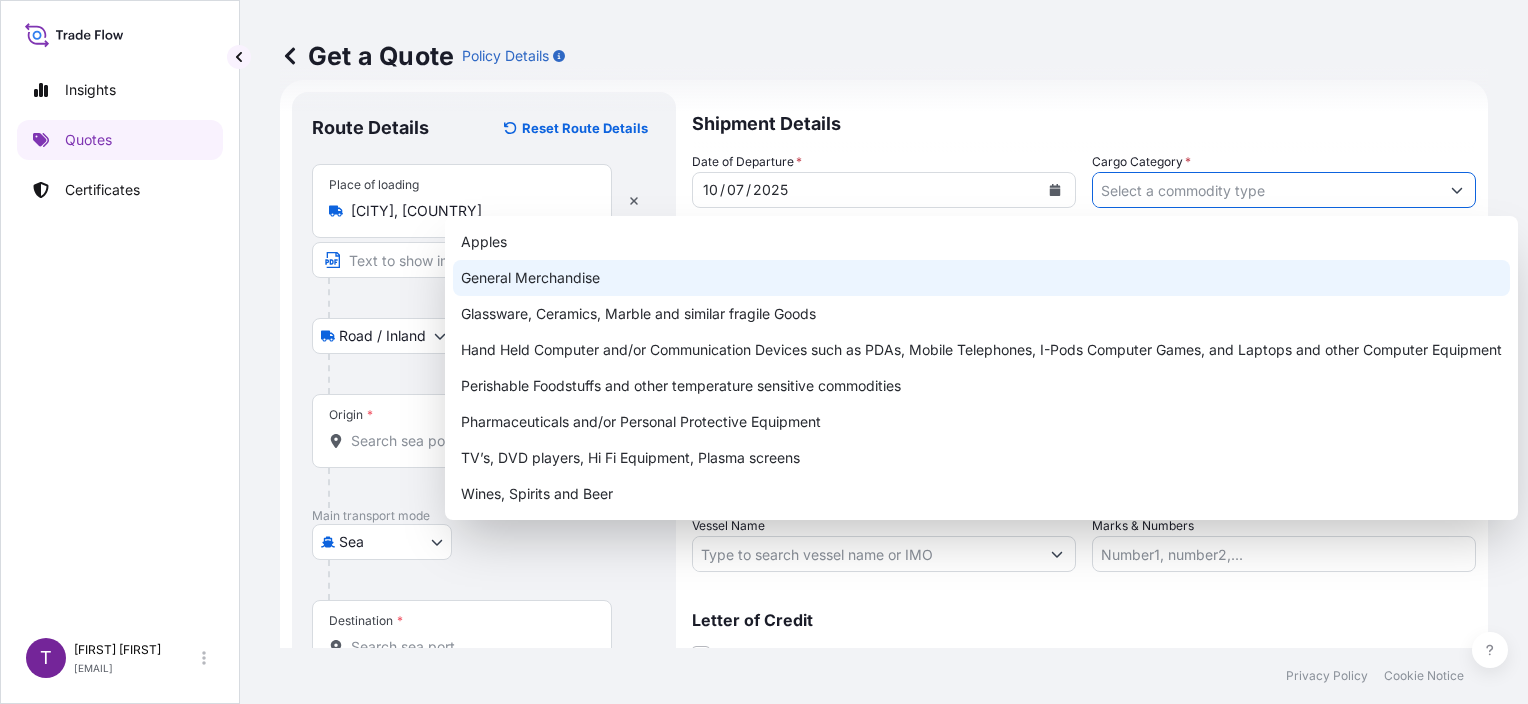 click on "General Merchandise" at bounding box center [981, 278] 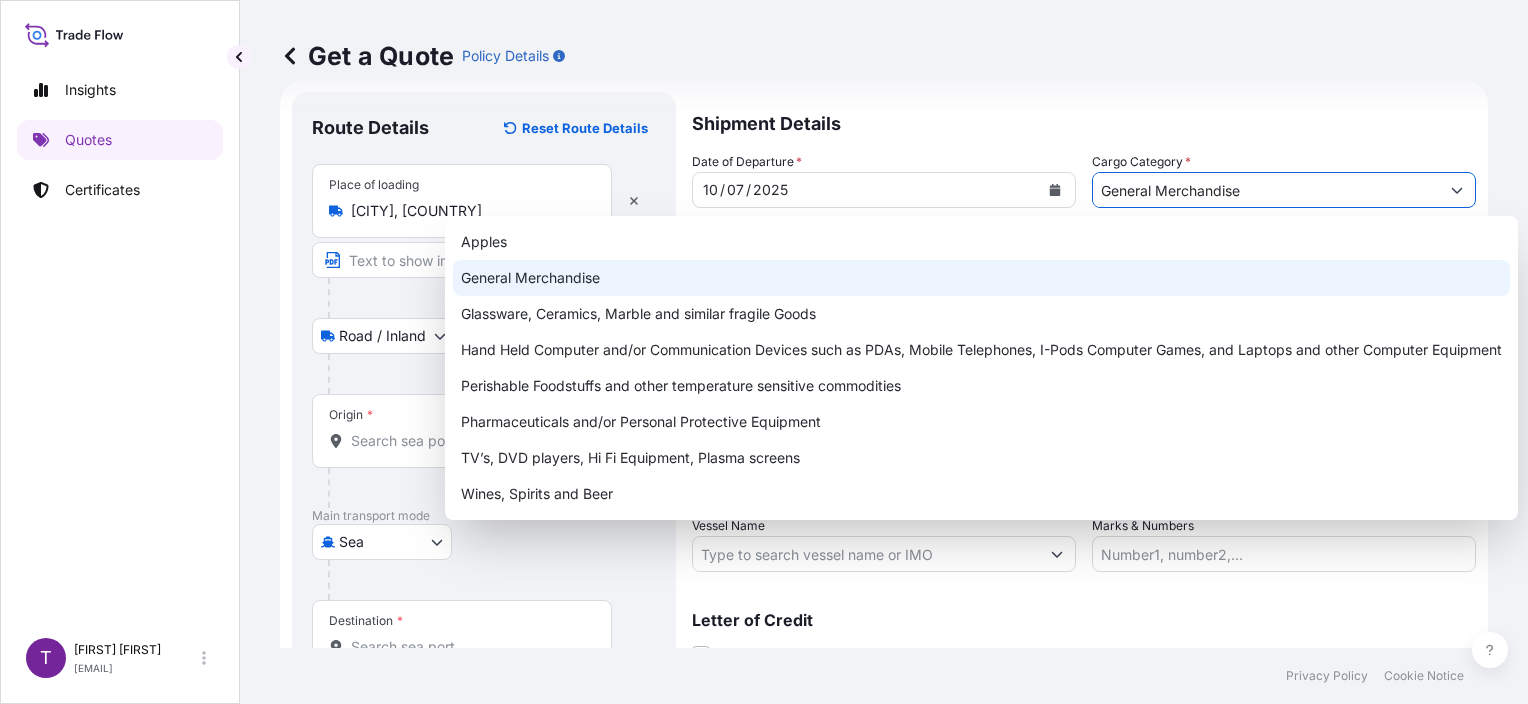 click on "General Merchandise" at bounding box center (981, 278) 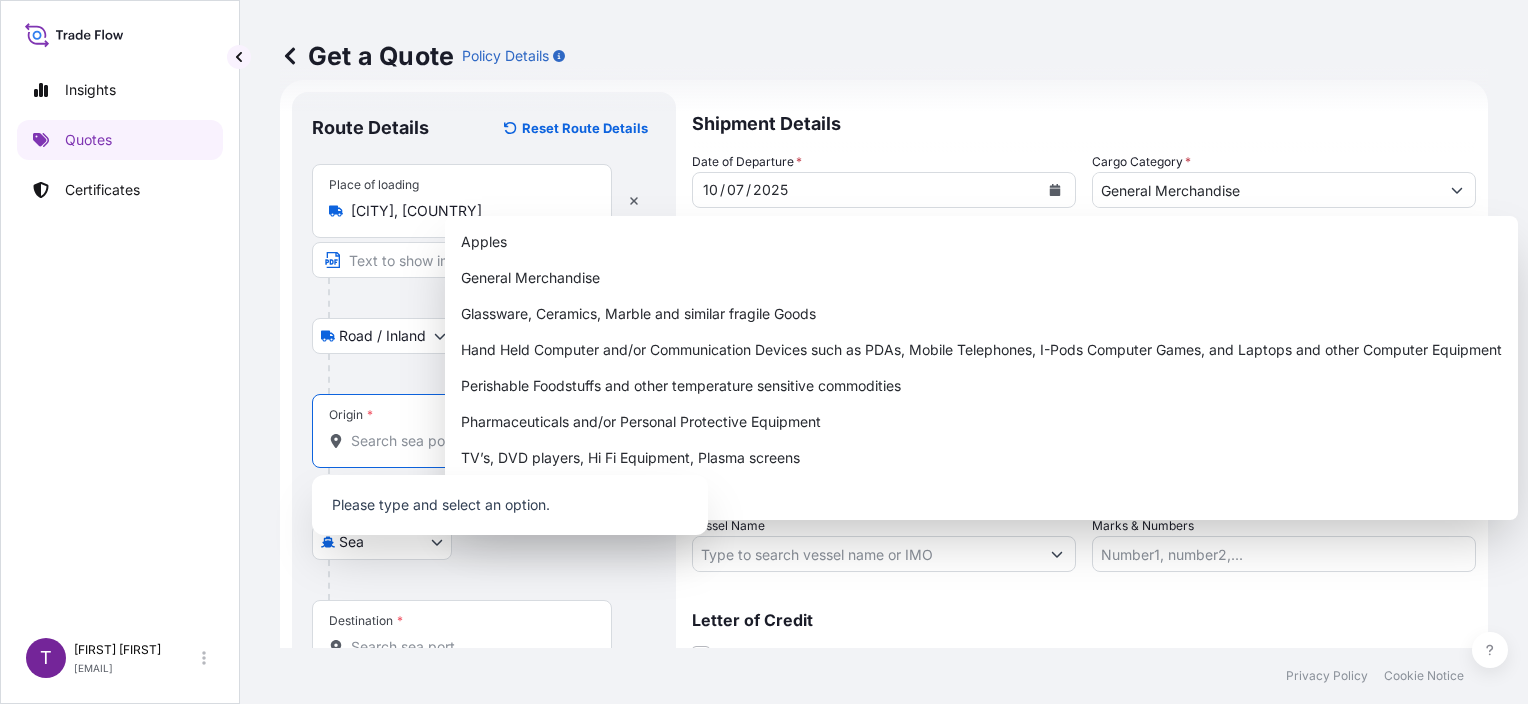 click on "Origin *" at bounding box center [469, 441] 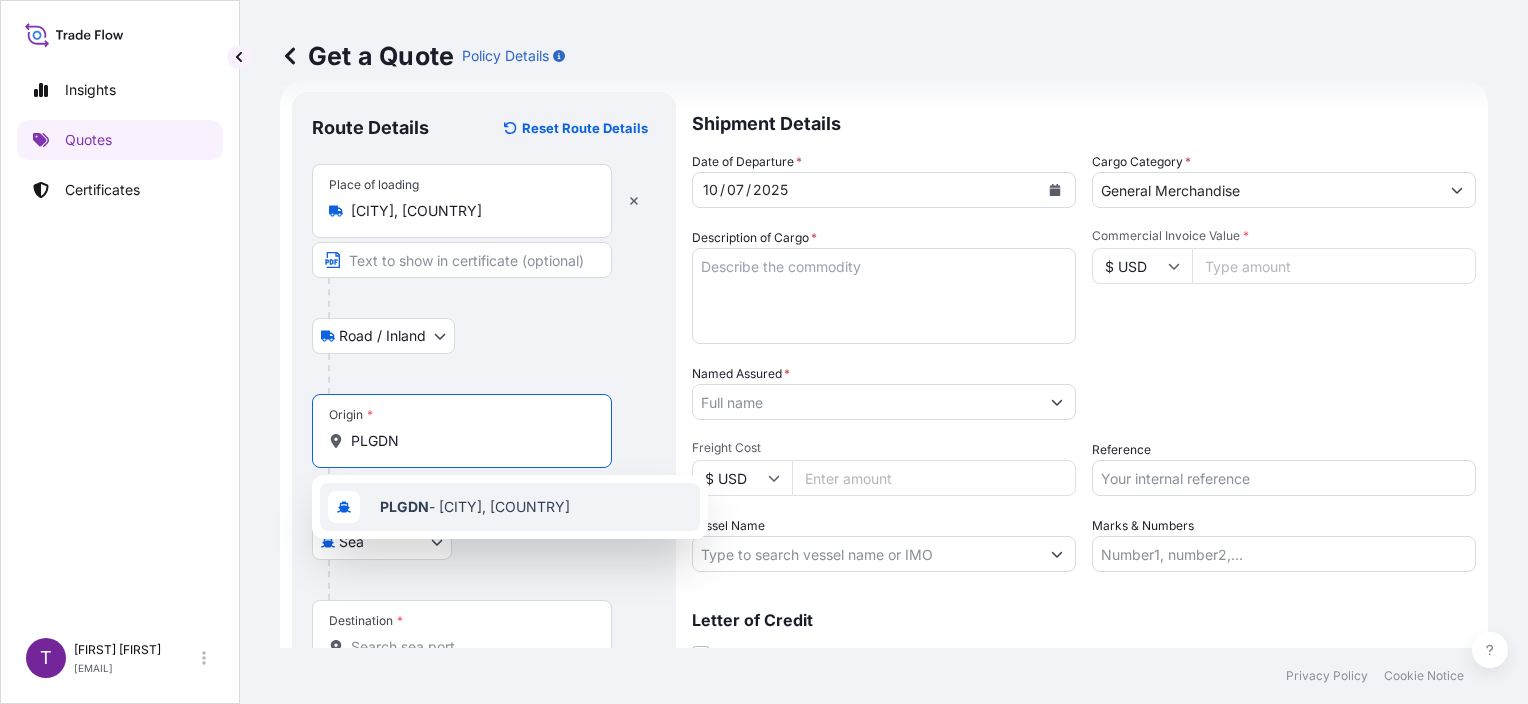 click on "PLGDN" at bounding box center (404, 506) 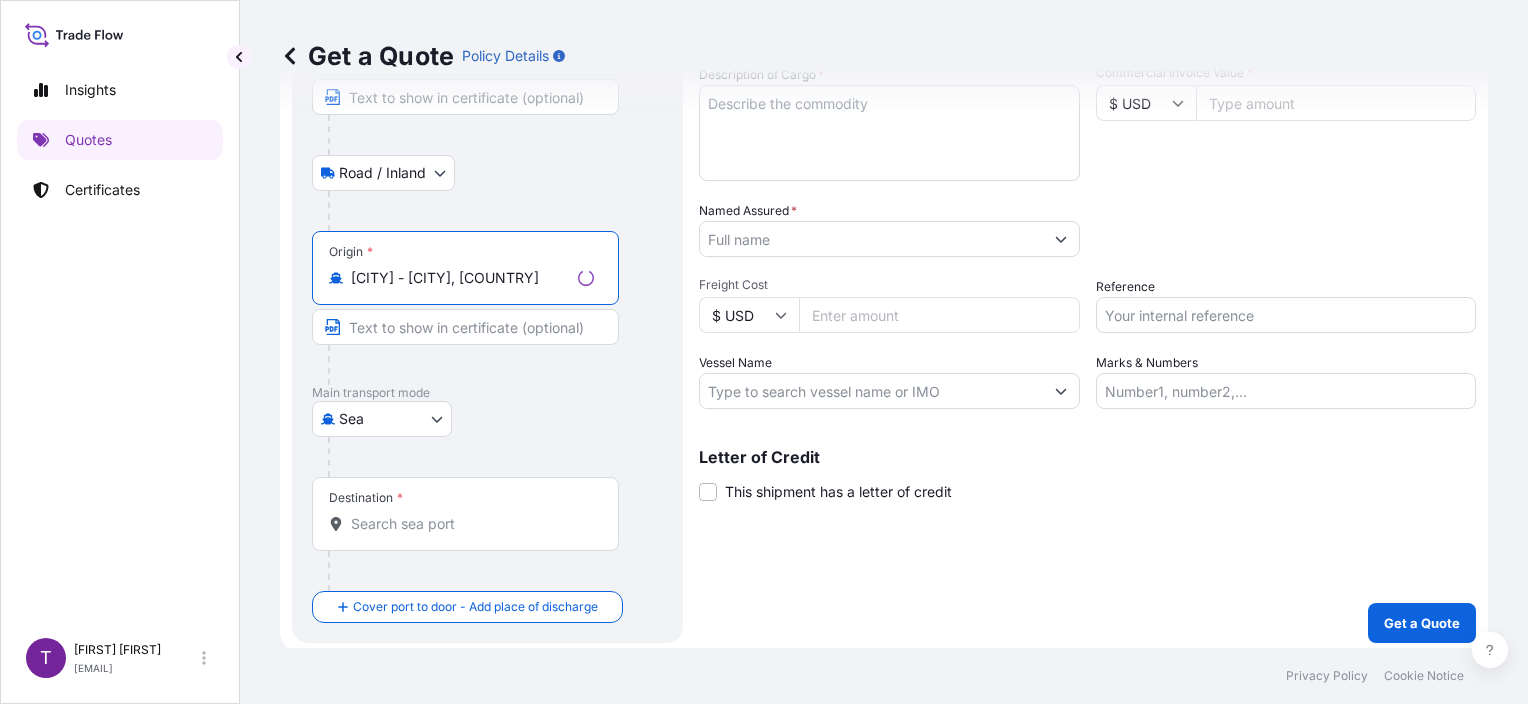 scroll, scrollTop: 200, scrollLeft: 0, axis: vertical 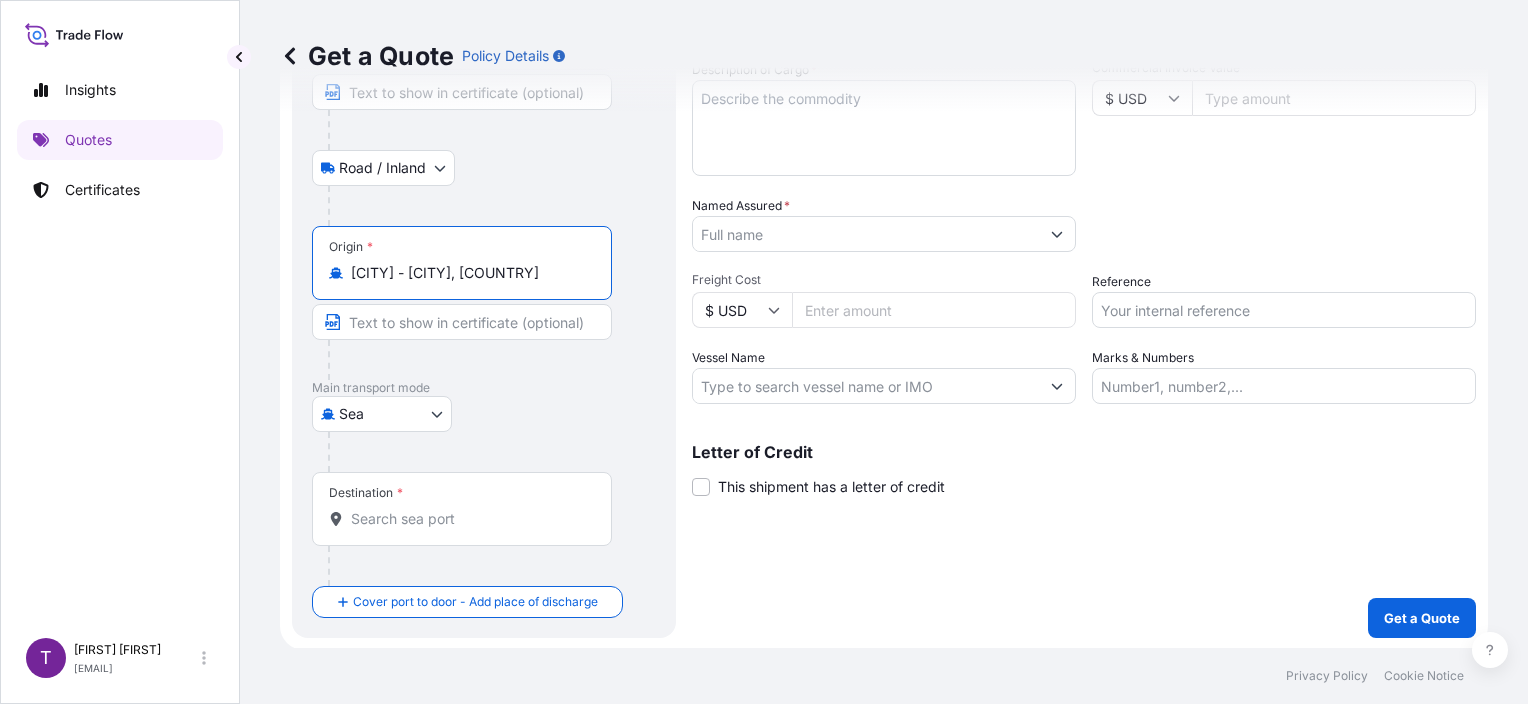 type on "[CITY] - [CITY], [COUNTRY]" 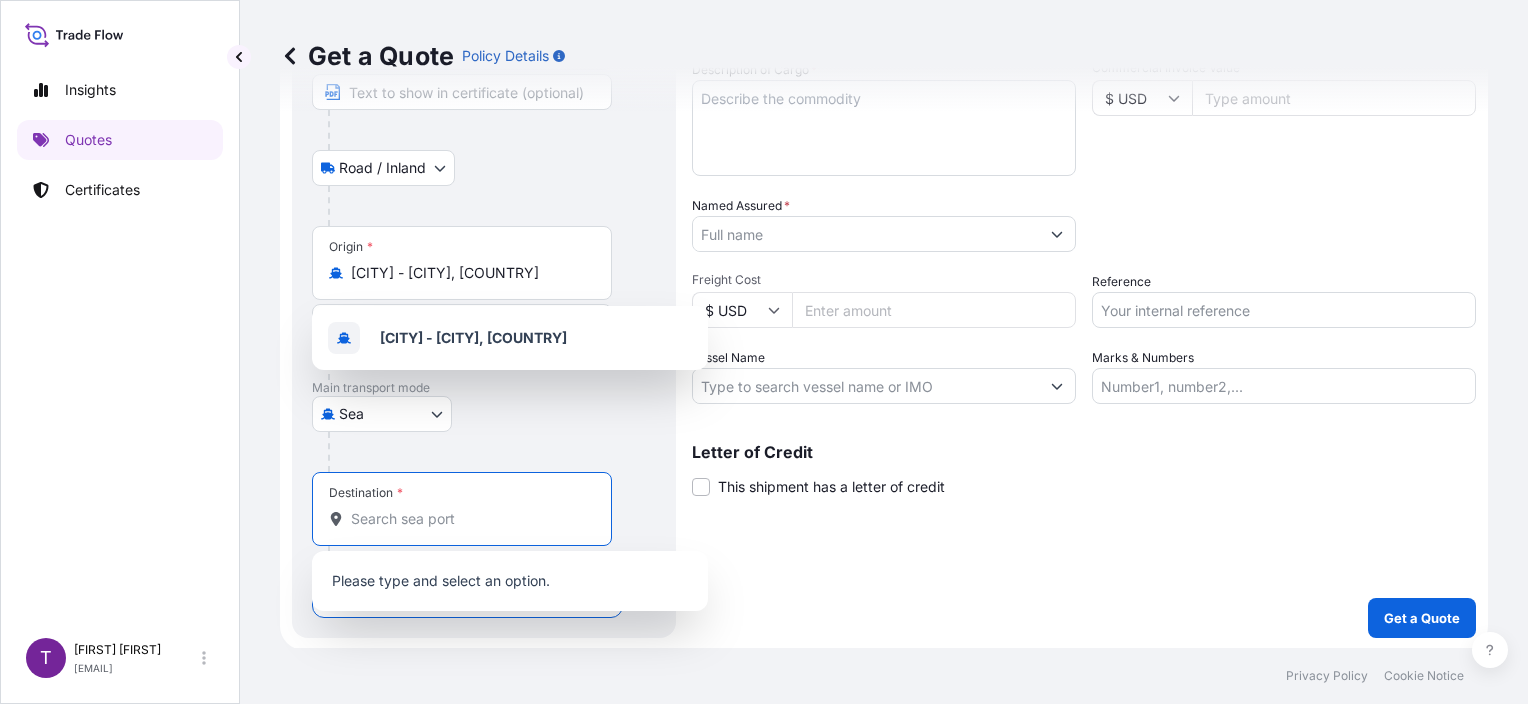 click on "Destination *" at bounding box center [469, 519] 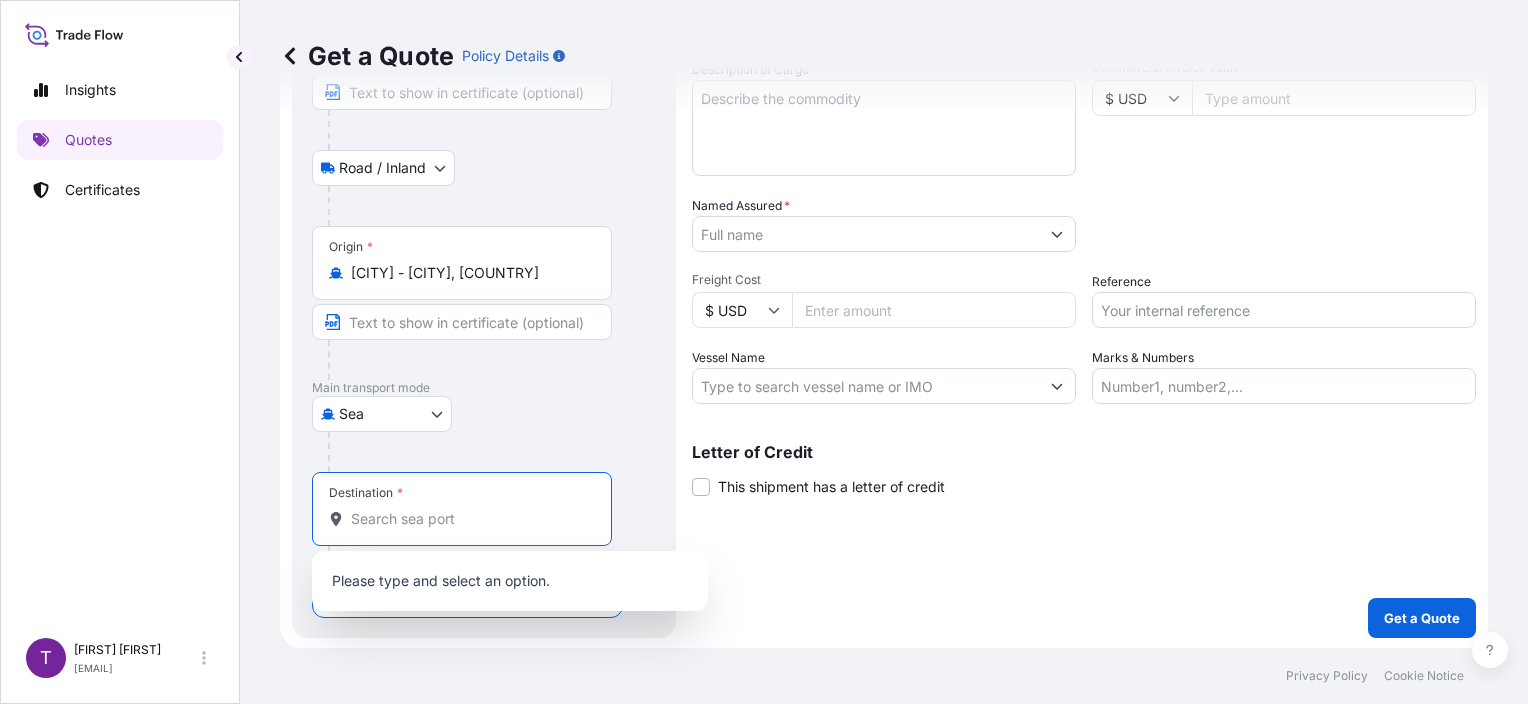 paste on "[CITY]" 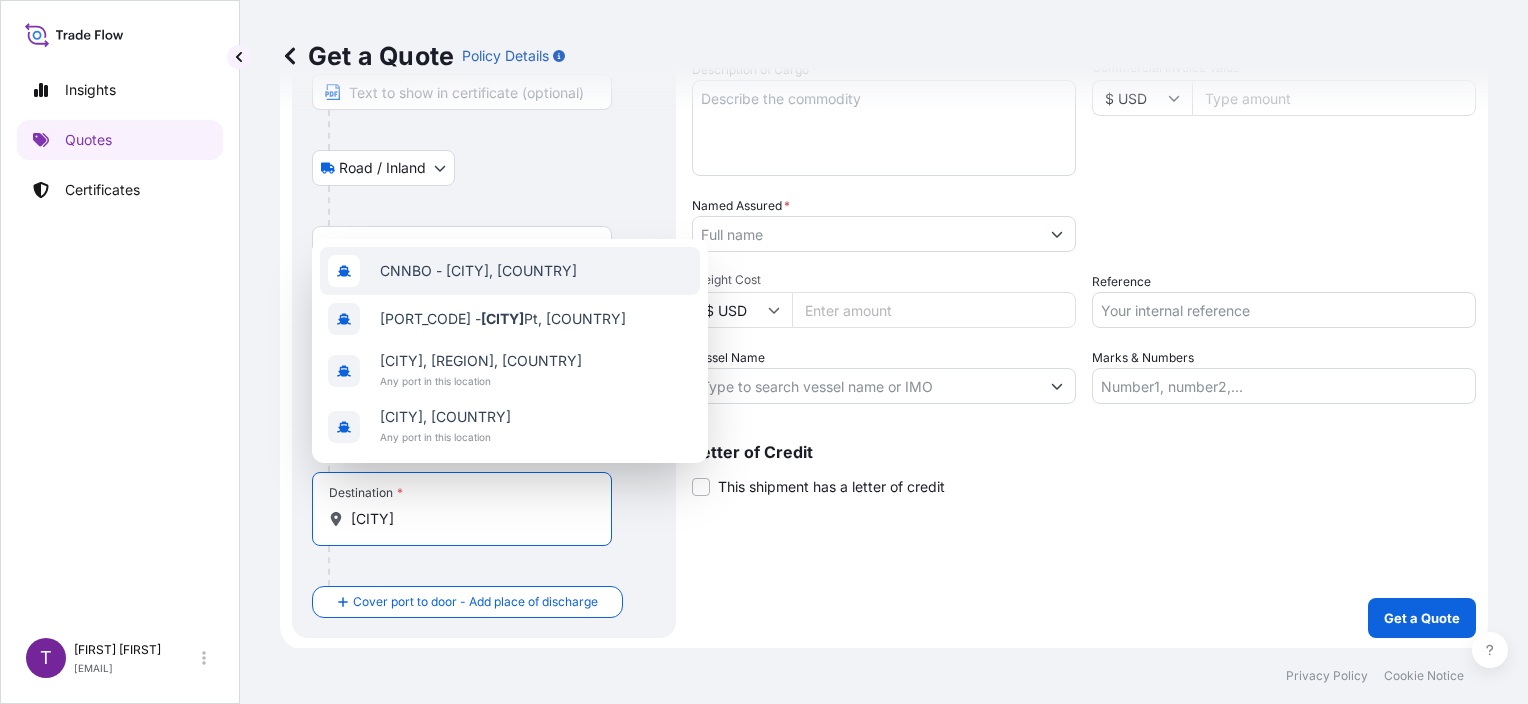 click on "CNNBO - [CITY], [COUNTRY]" at bounding box center [478, 271] 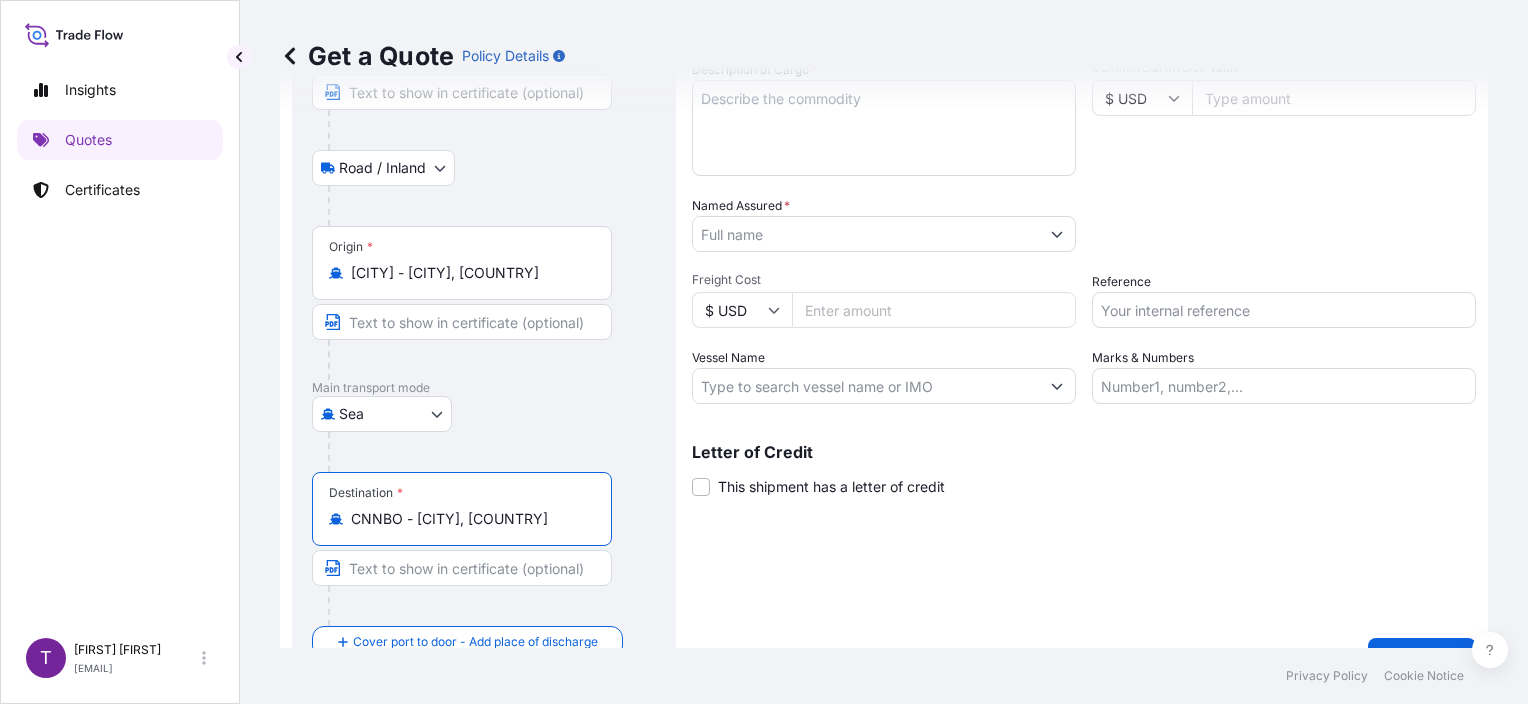 type on "CNNBO - [CITY], [COUNTRY]" 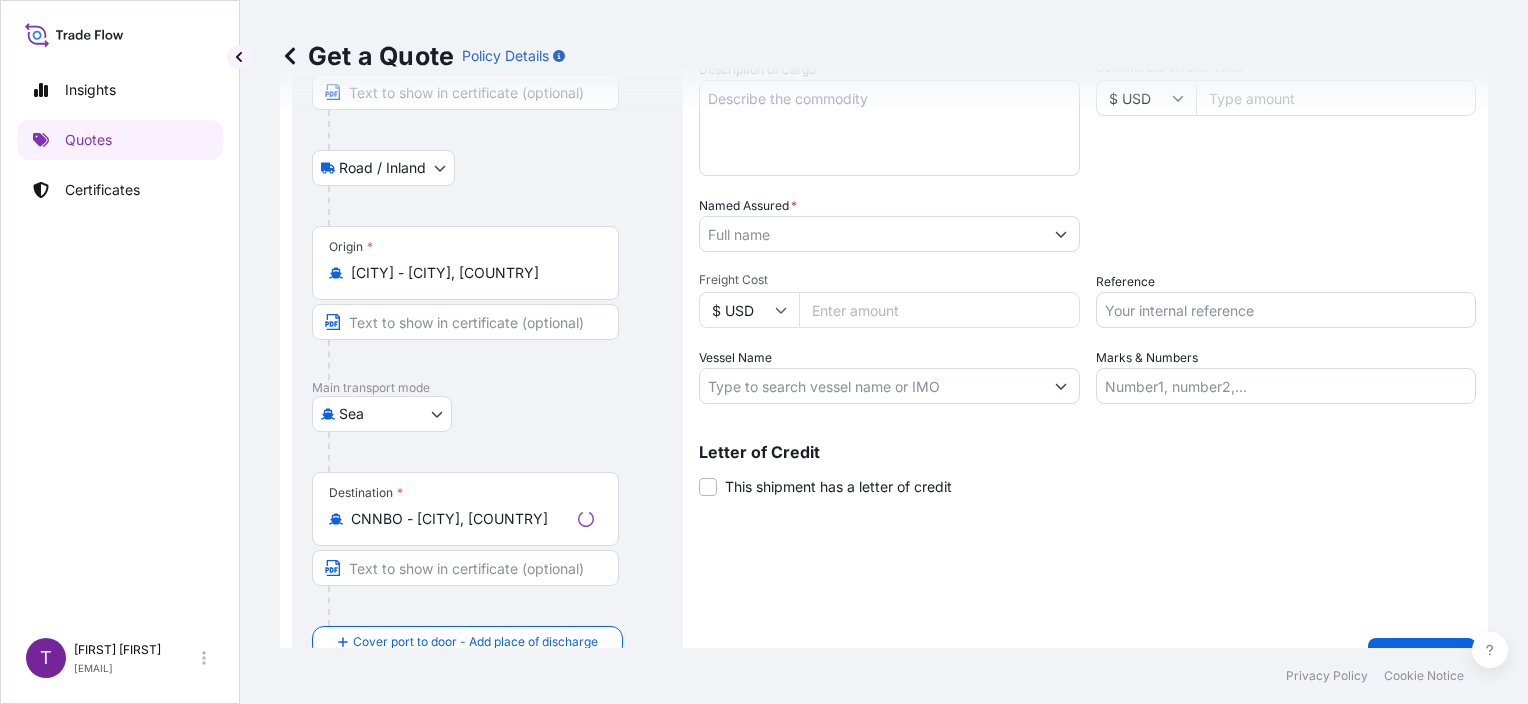 click on "Shipment Details Date of Departure * [DATE] Cargo Category * General Merchandise Description of Cargo * Commercial Invoice Value   * $ USD Named Assured * Packing Category Select a packing category Please select a primary mode of transportation first. Freight Cost   $ USD Reference Vessel Name Marks & Numbers Letter of Credit This shipment has a letter of credit Letter of credit * Letter of credit may not exceed 12000 characters Get a Quote" at bounding box center [1087, 301] 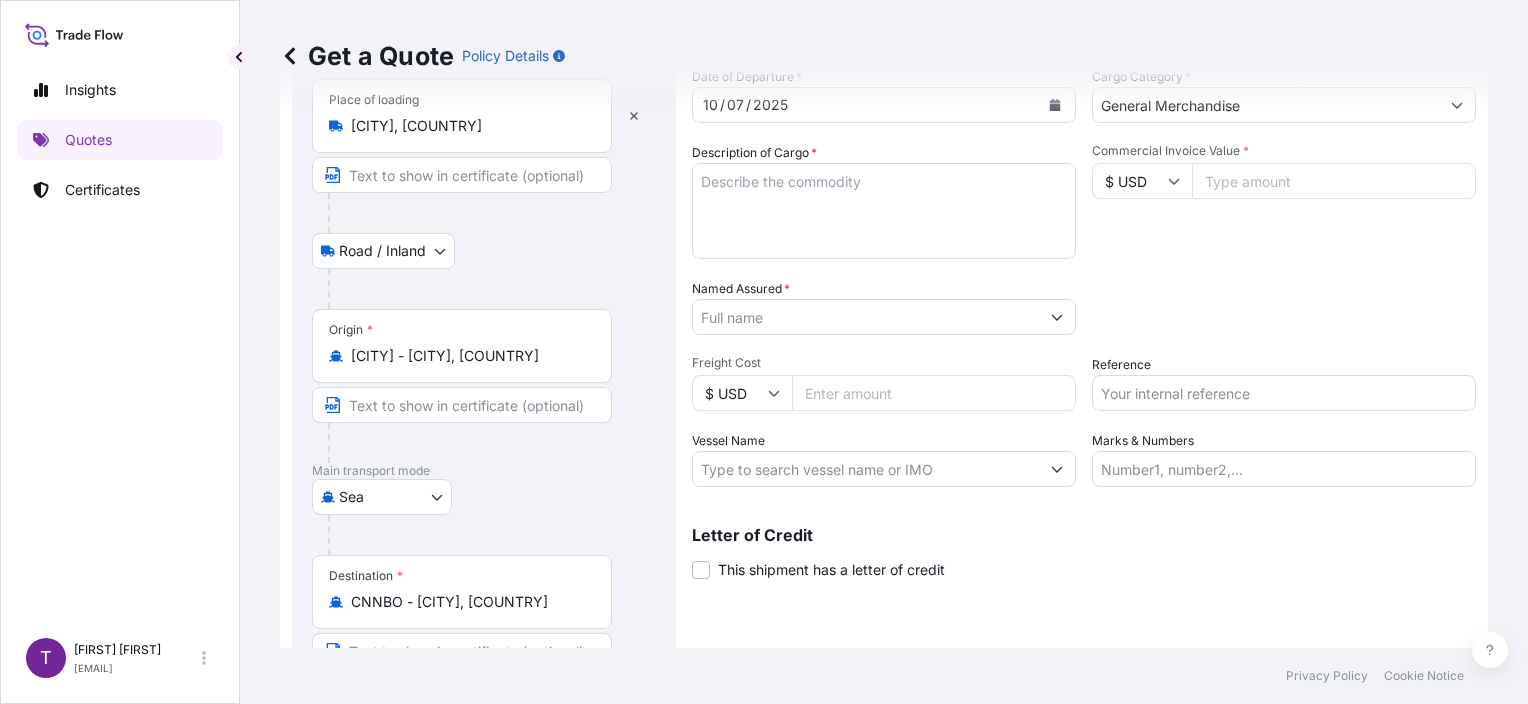 scroll, scrollTop: 0, scrollLeft: 0, axis: both 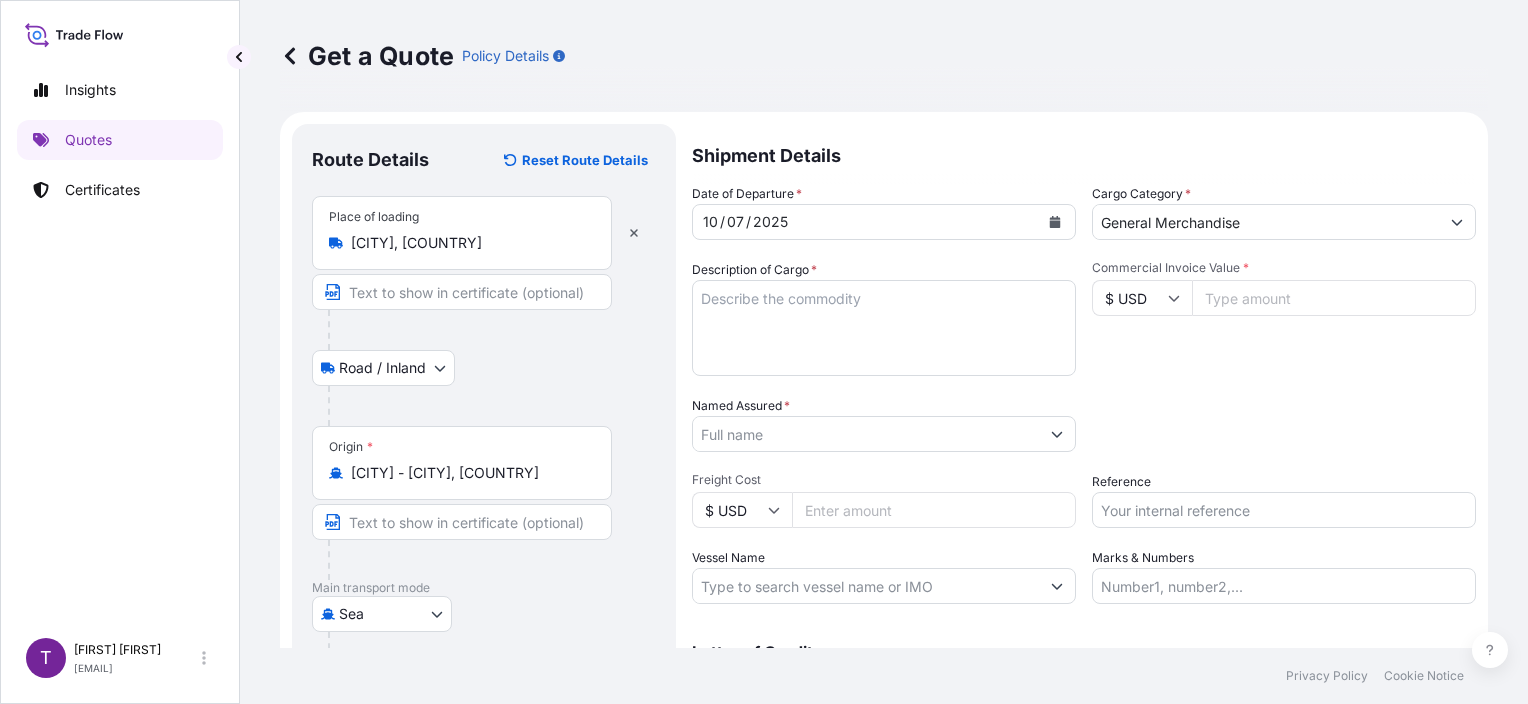click on "Commercial Invoice Value   *" at bounding box center [1334, 298] 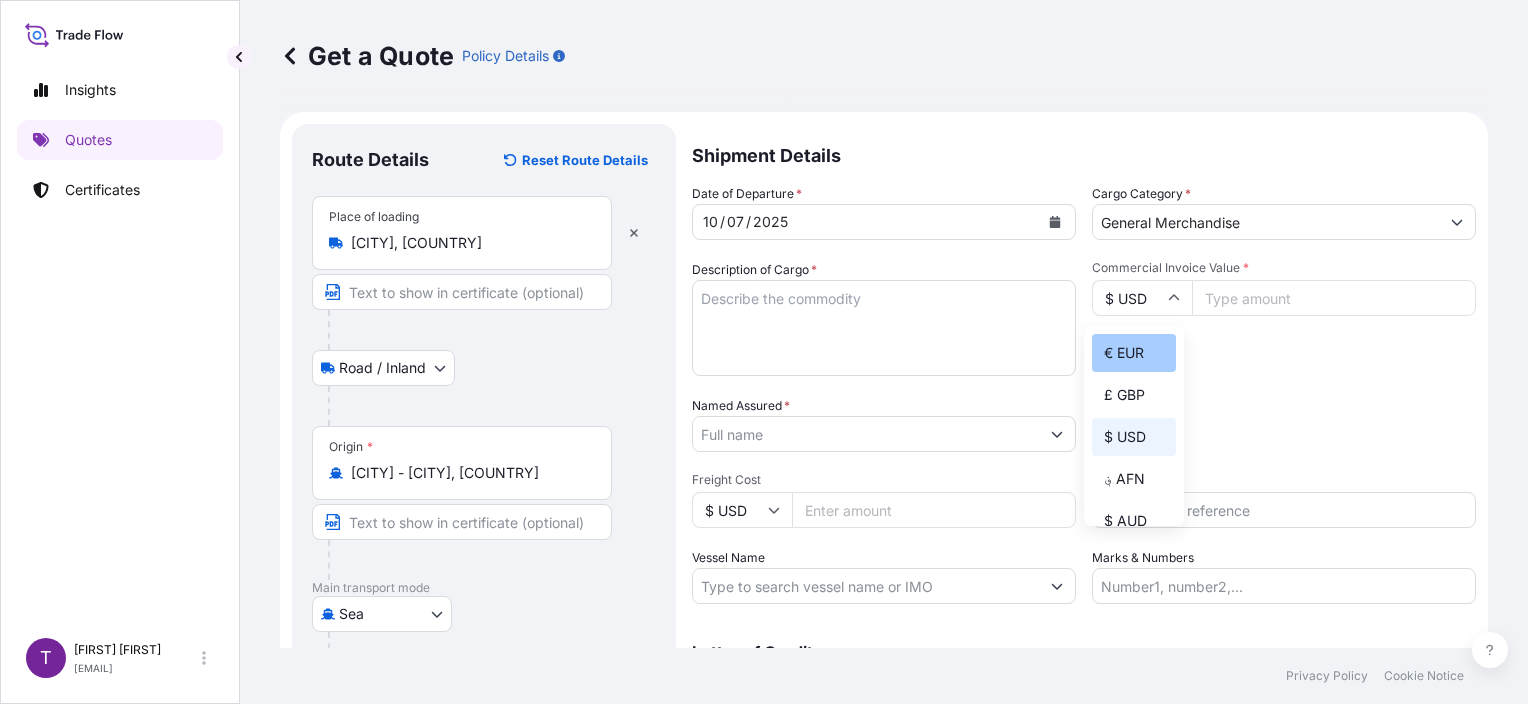 click on "€ EUR" at bounding box center [1134, 353] 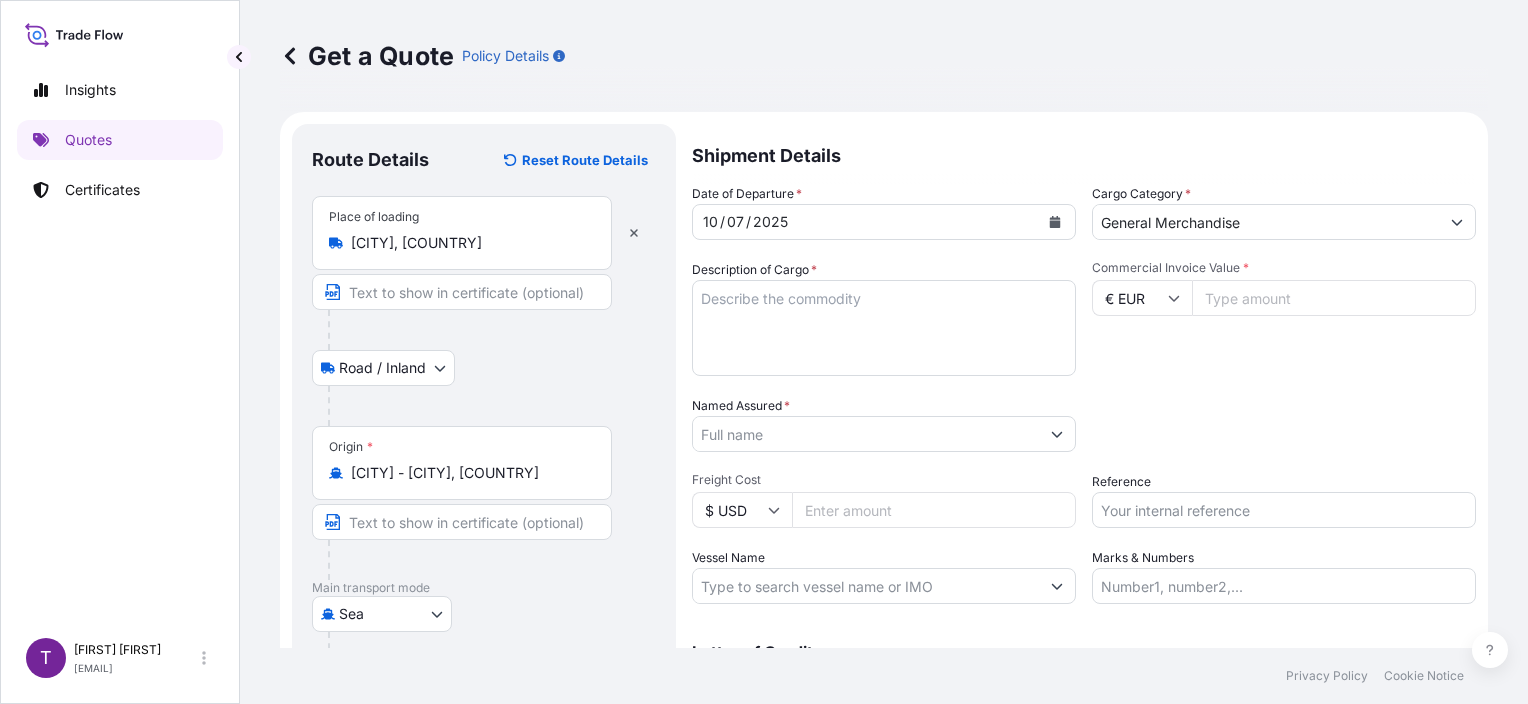 click on "Commercial Invoice Value   *" at bounding box center [1334, 298] 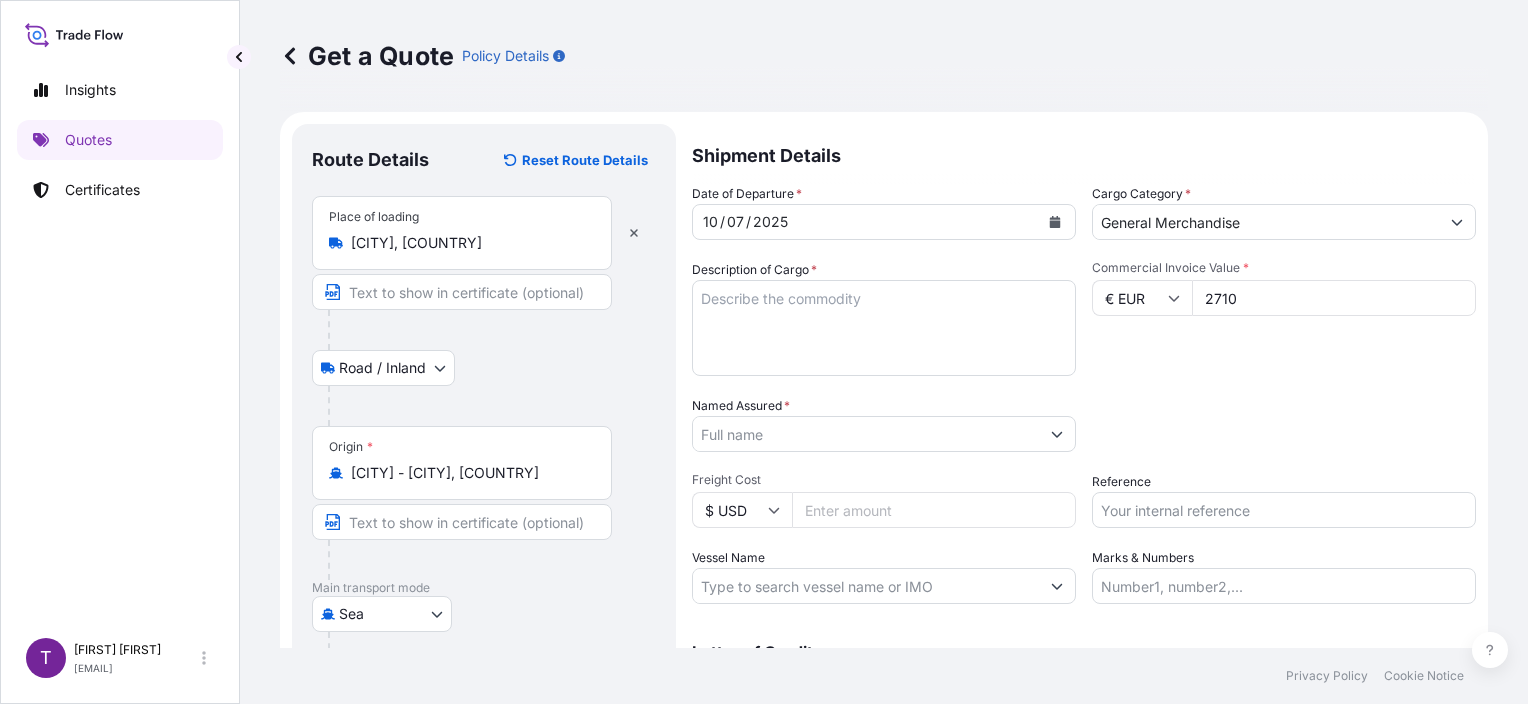 type on "27108" 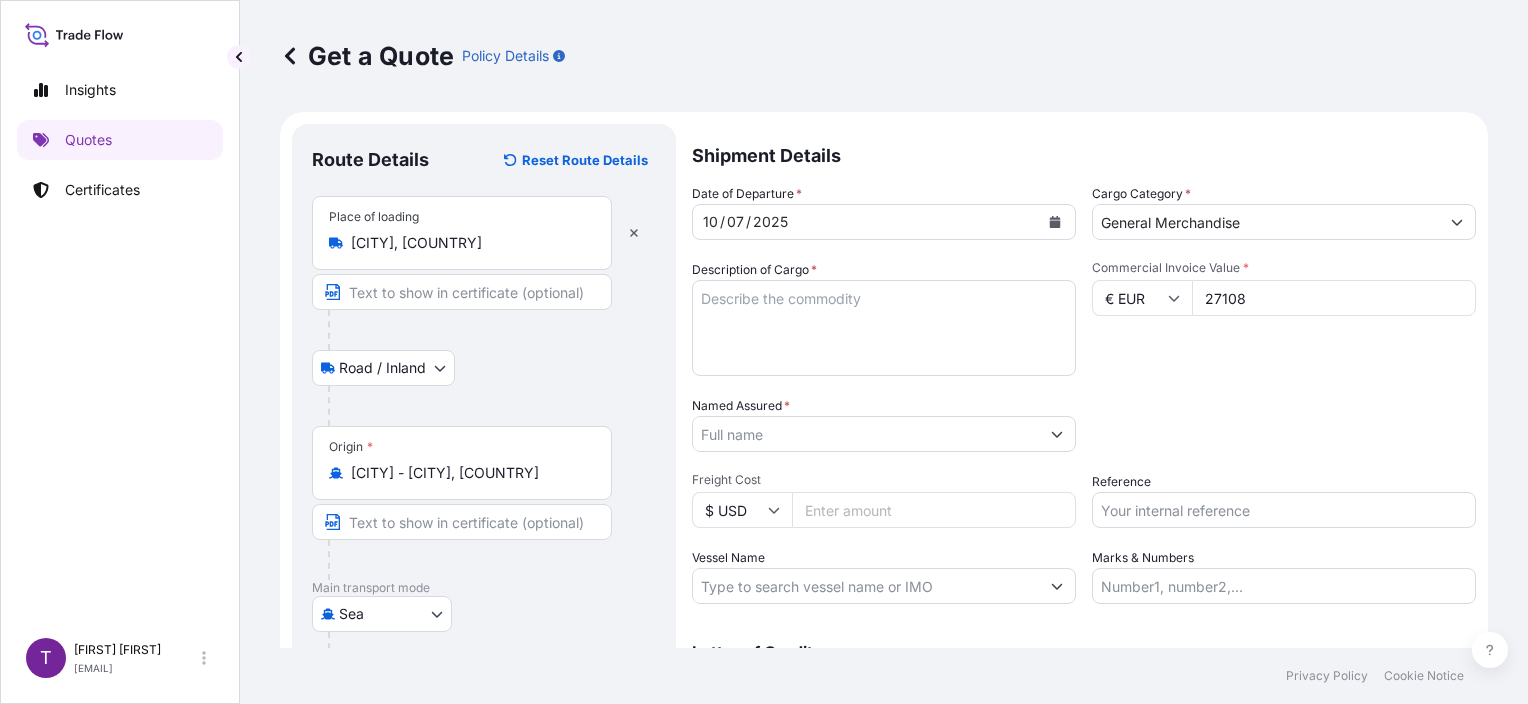 click on "27108" at bounding box center [1334, 298] 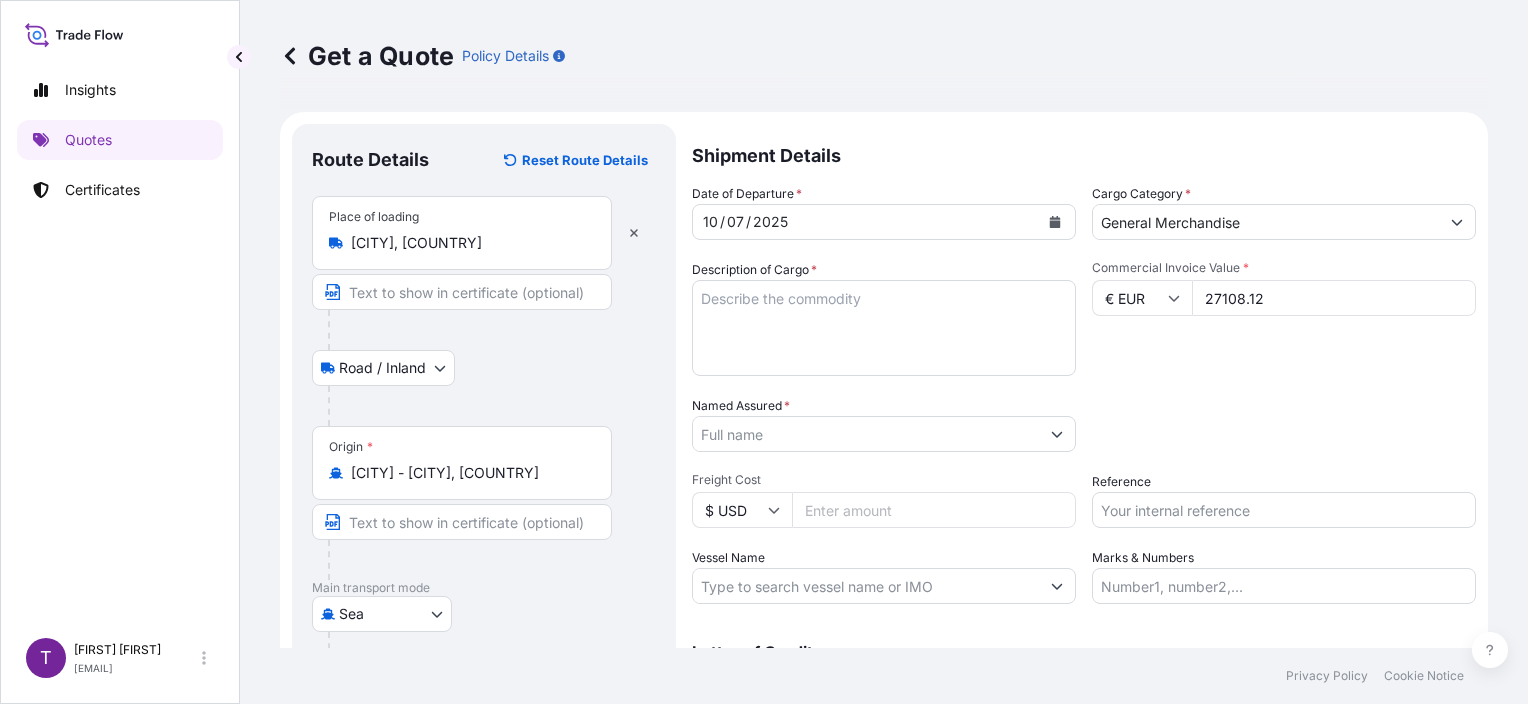 type on "27108.12" 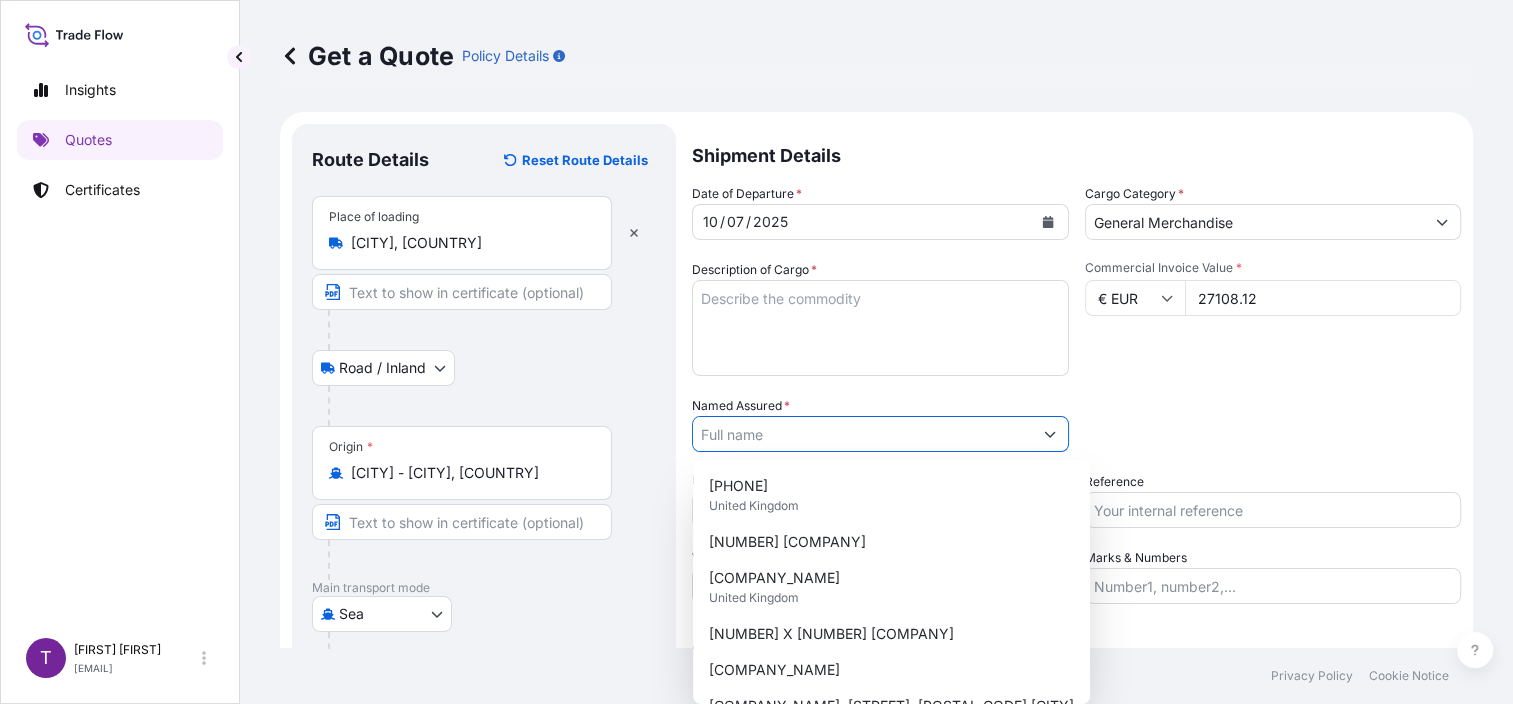 click on "Commercial Invoice Value * € EUR [PRICE]" at bounding box center (1273, 318) 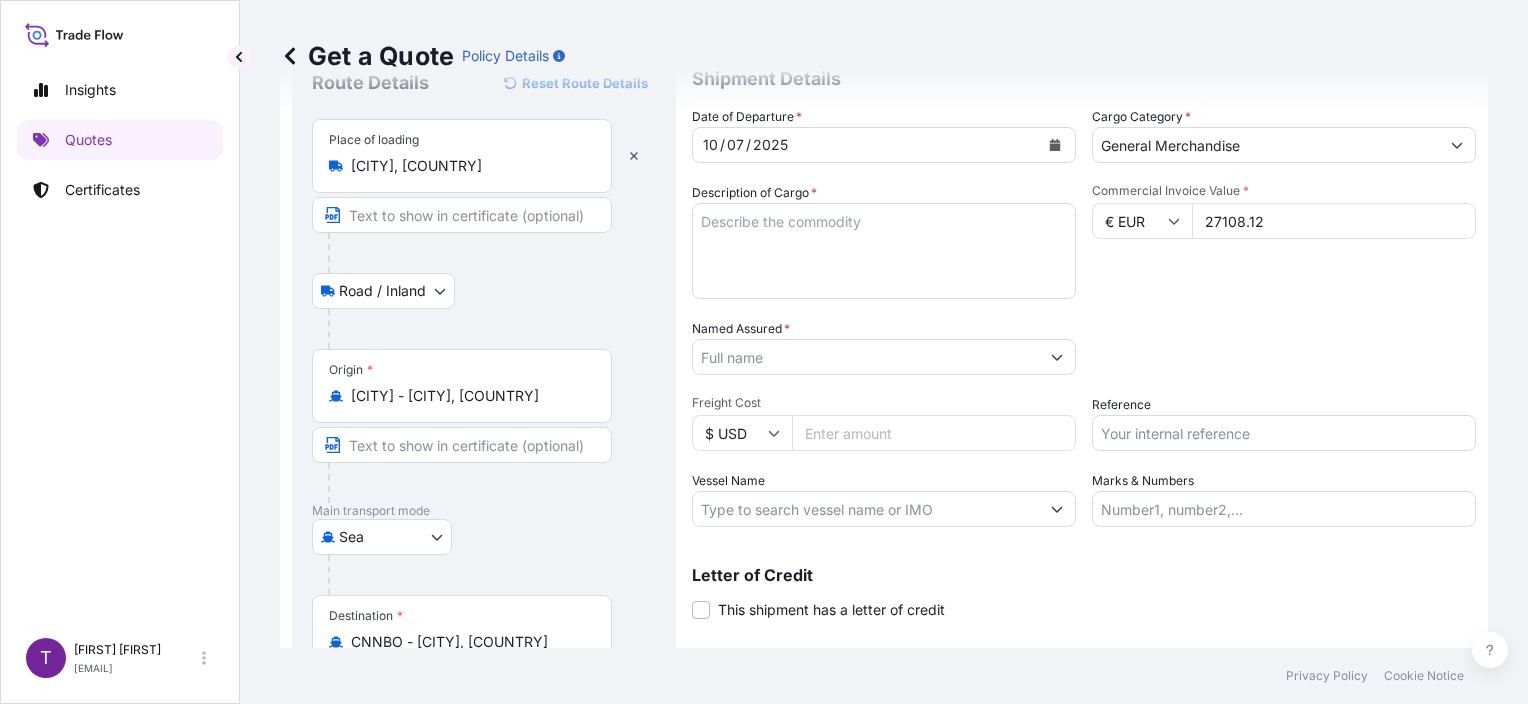 scroll, scrollTop: 100, scrollLeft: 0, axis: vertical 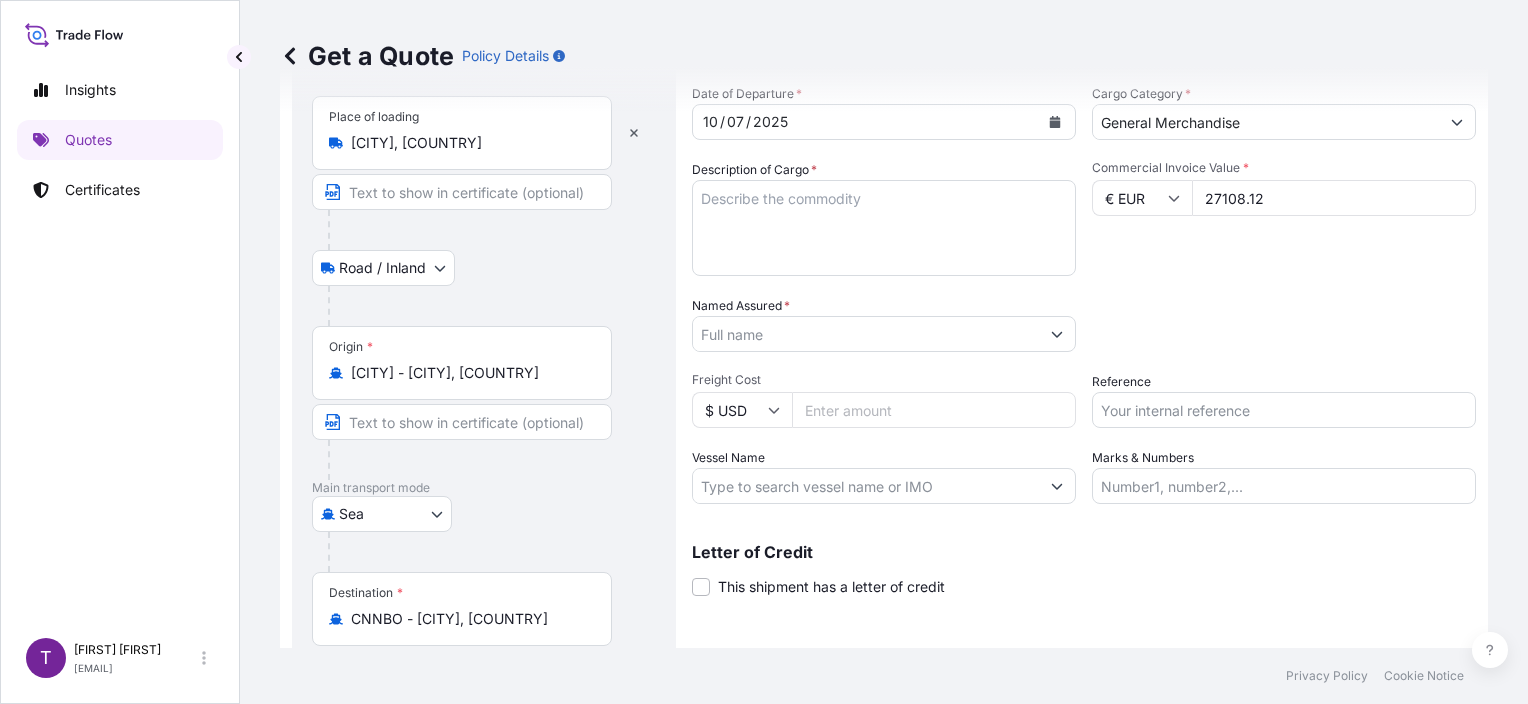 click on "Packing Category Select a packing category Please select a primary mode of transportation first." at bounding box center [1284, 324] 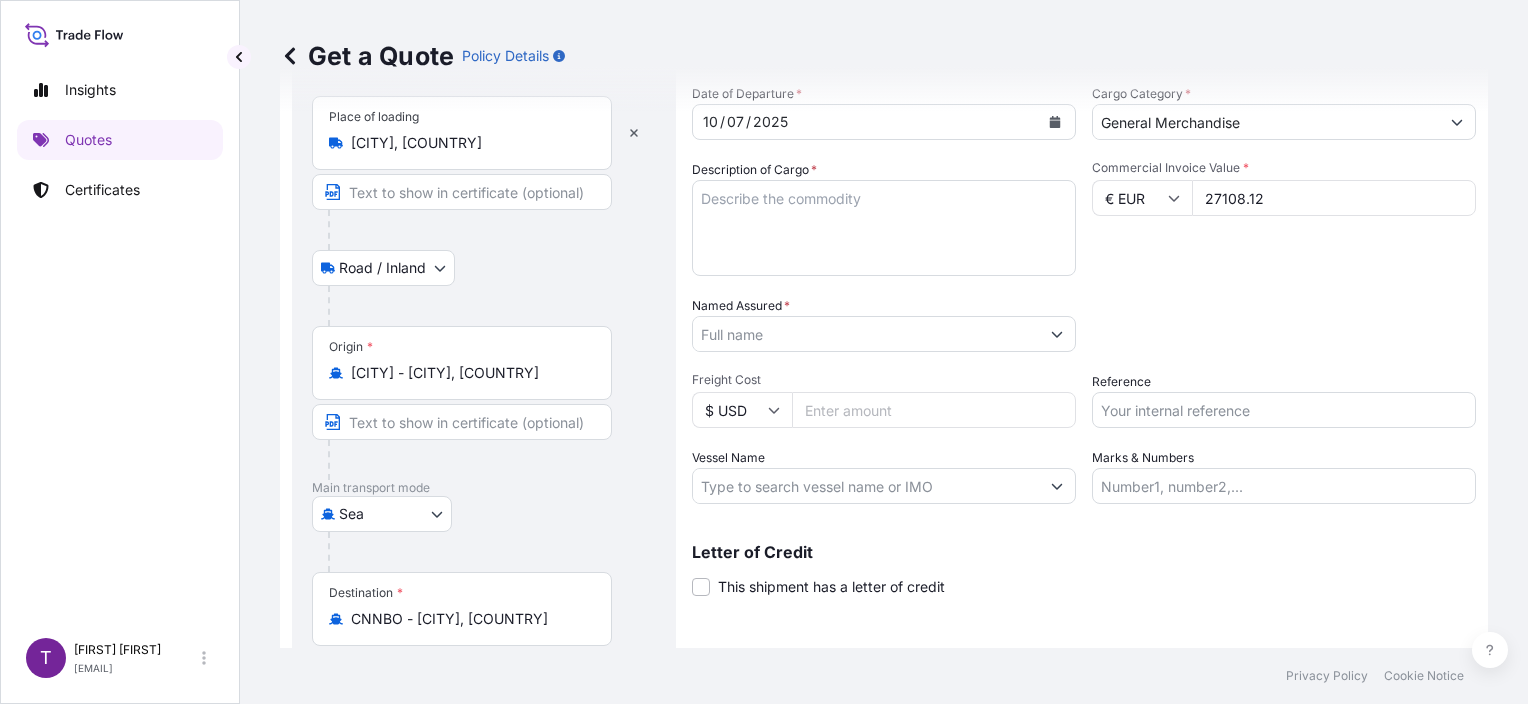 click on "Named Assured *" at bounding box center [866, 334] 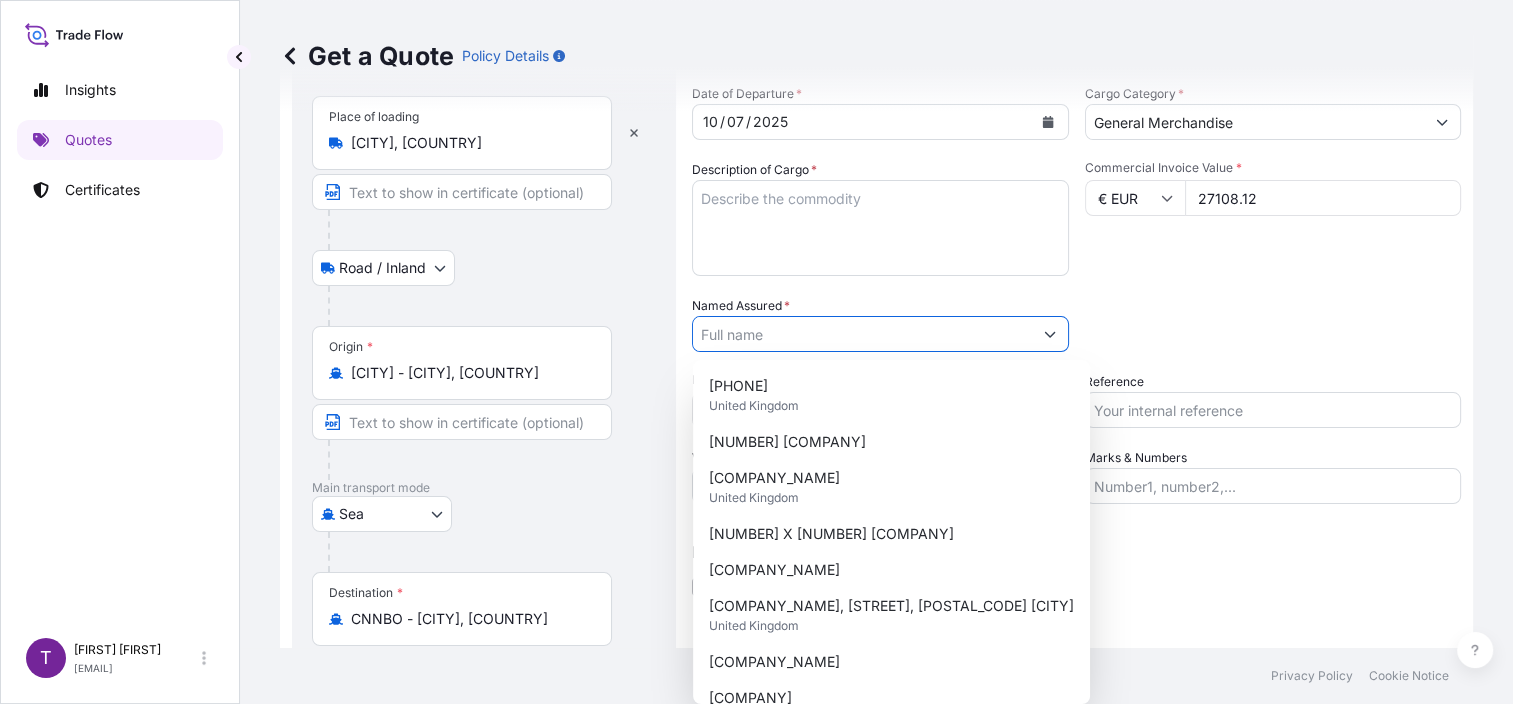paste on "NINGBO XINTAN IMP.&EXP.CO.,LTD" 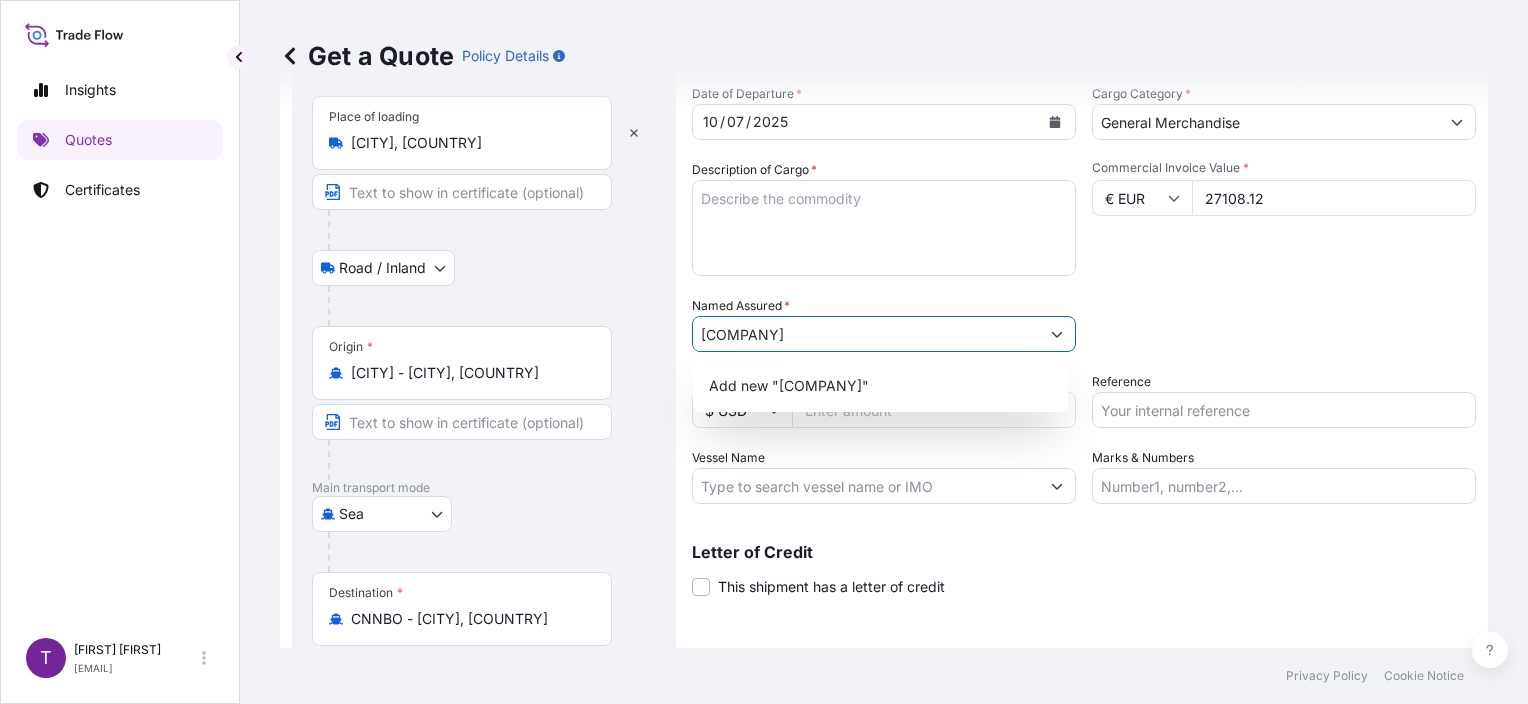 type on "[COMPANY]" 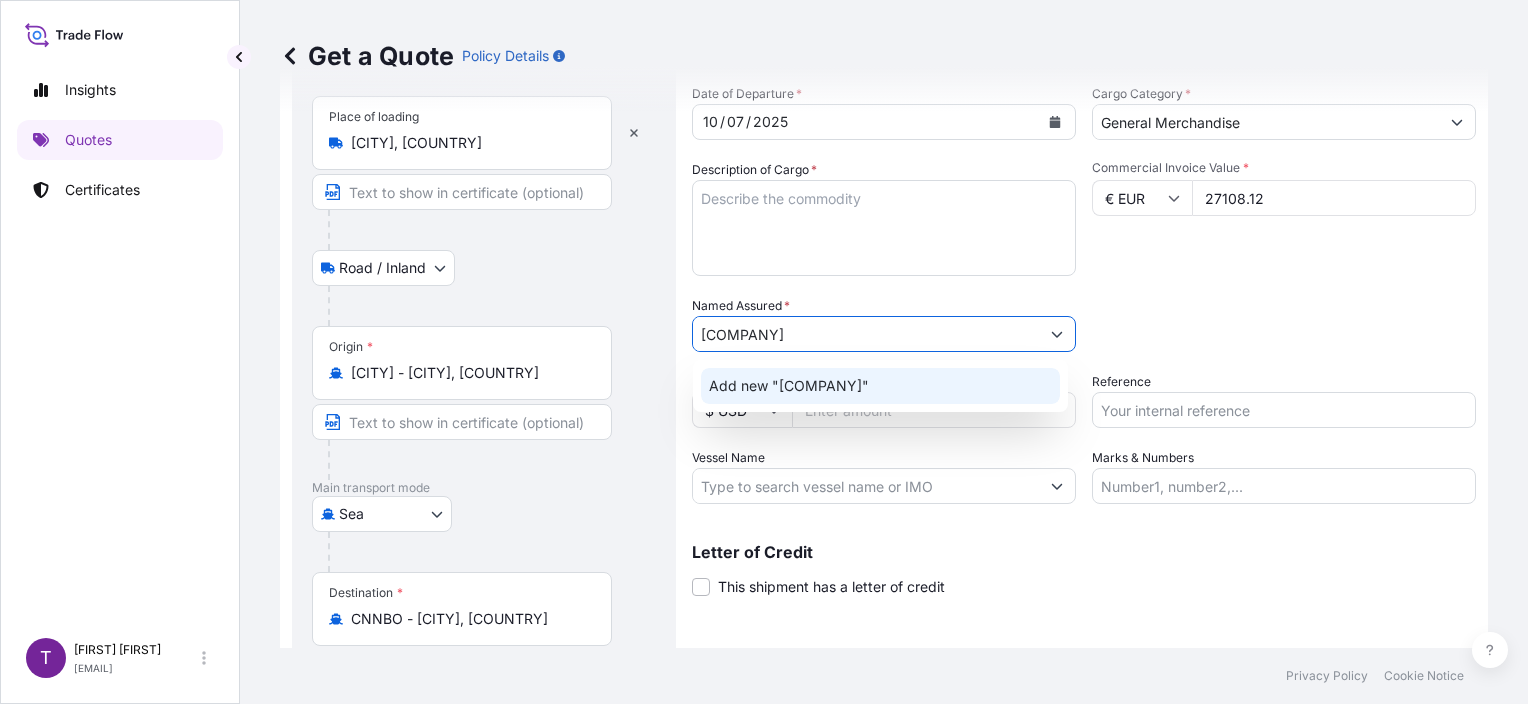 click on "Add new "[COMPANY]"" at bounding box center (789, 386) 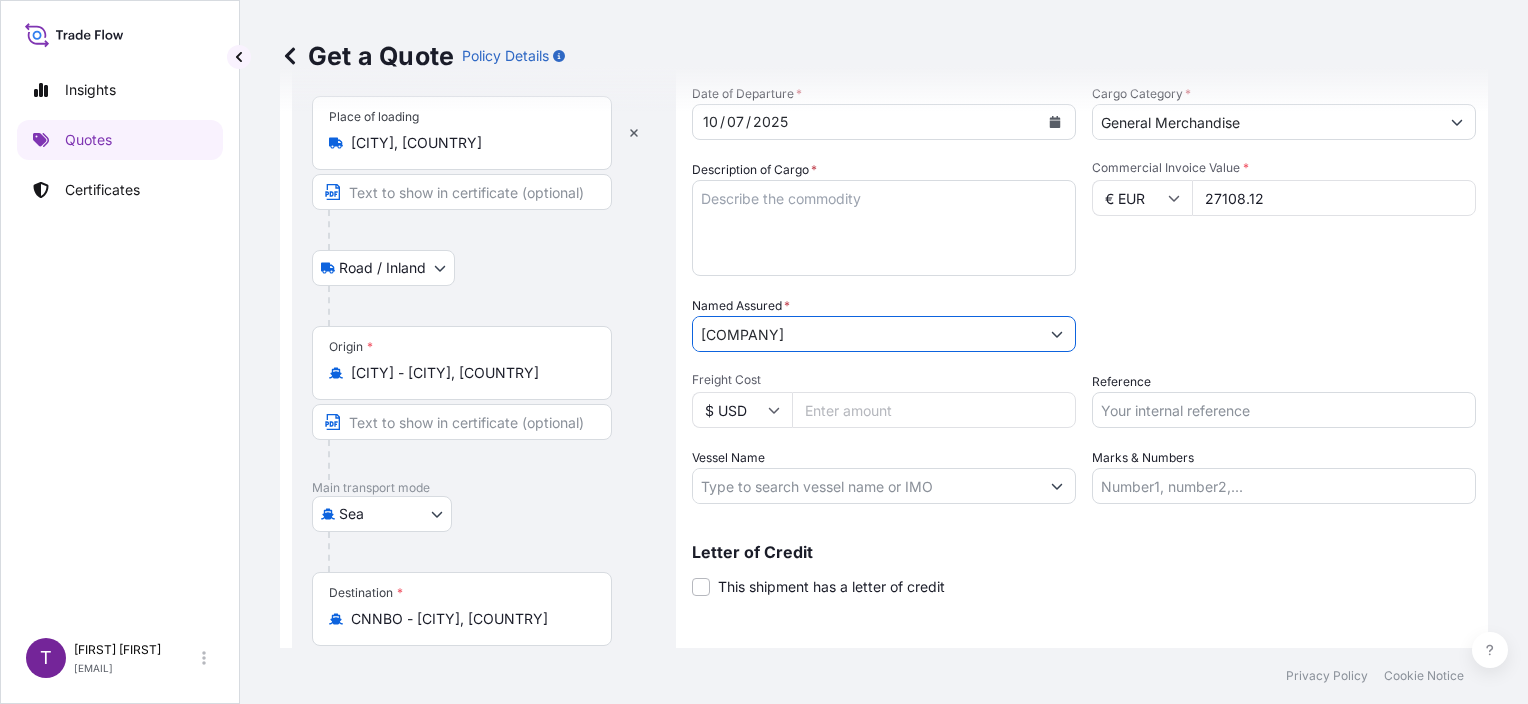 click on "Packing Category Select a packing category Please select a primary mode of transportation first." at bounding box center (1284, 324) 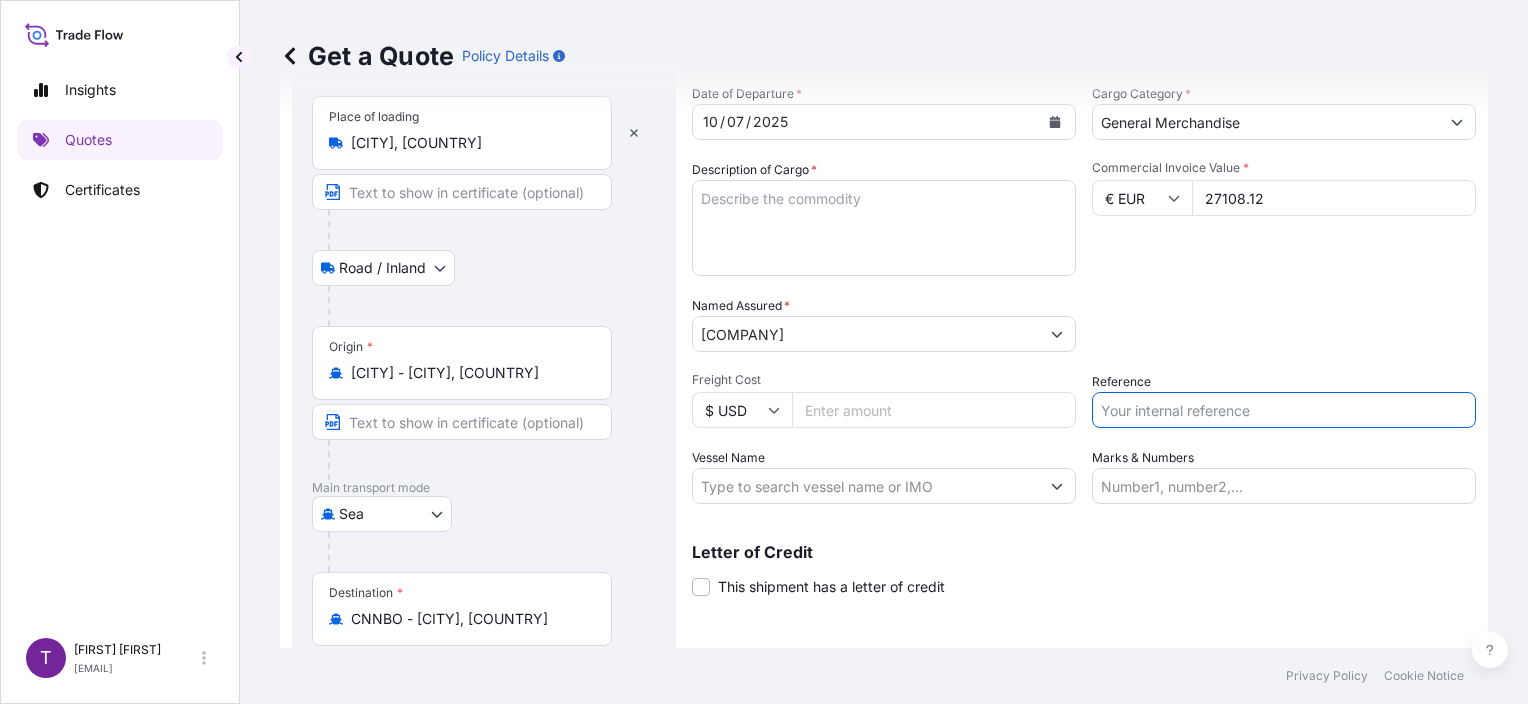 click on "Reference" at bounding box center [1284, 410] 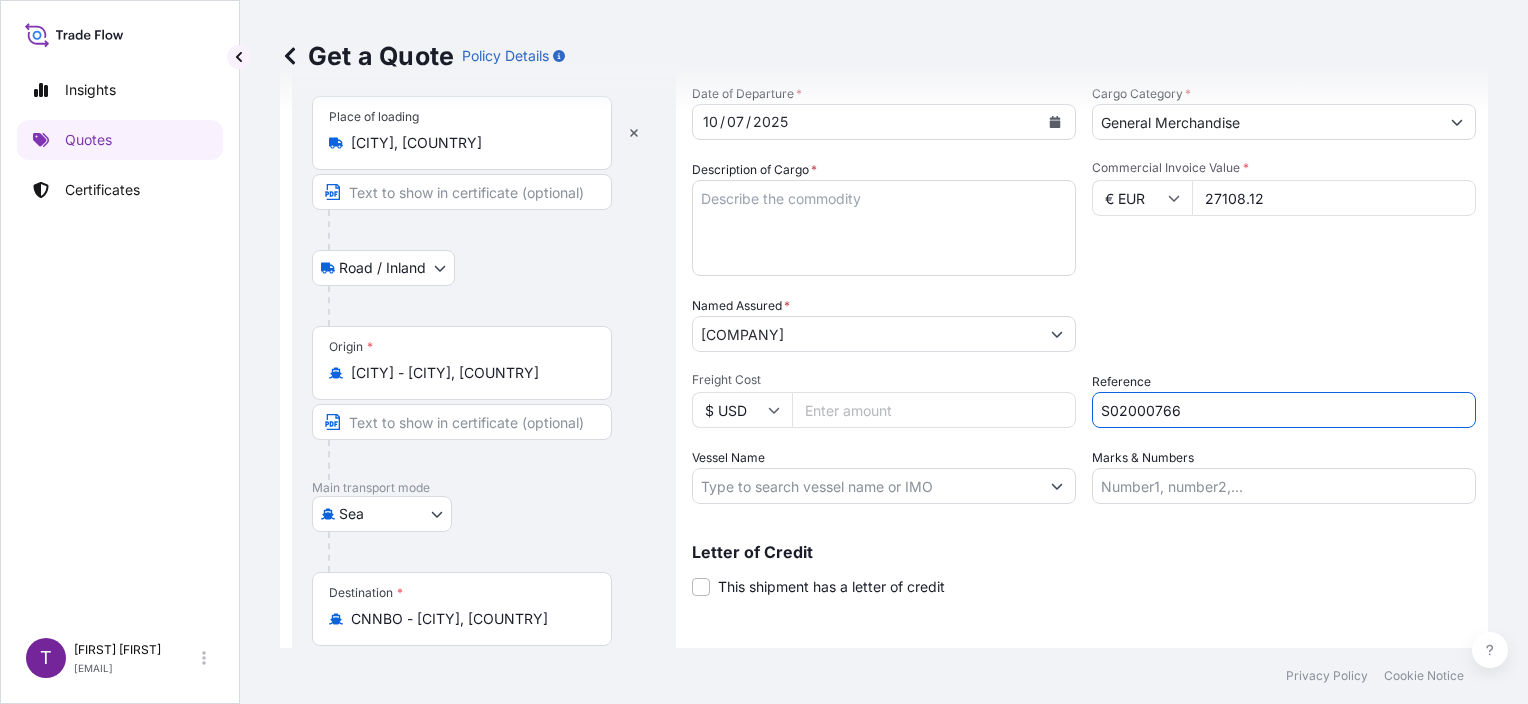 type on "S02000766" 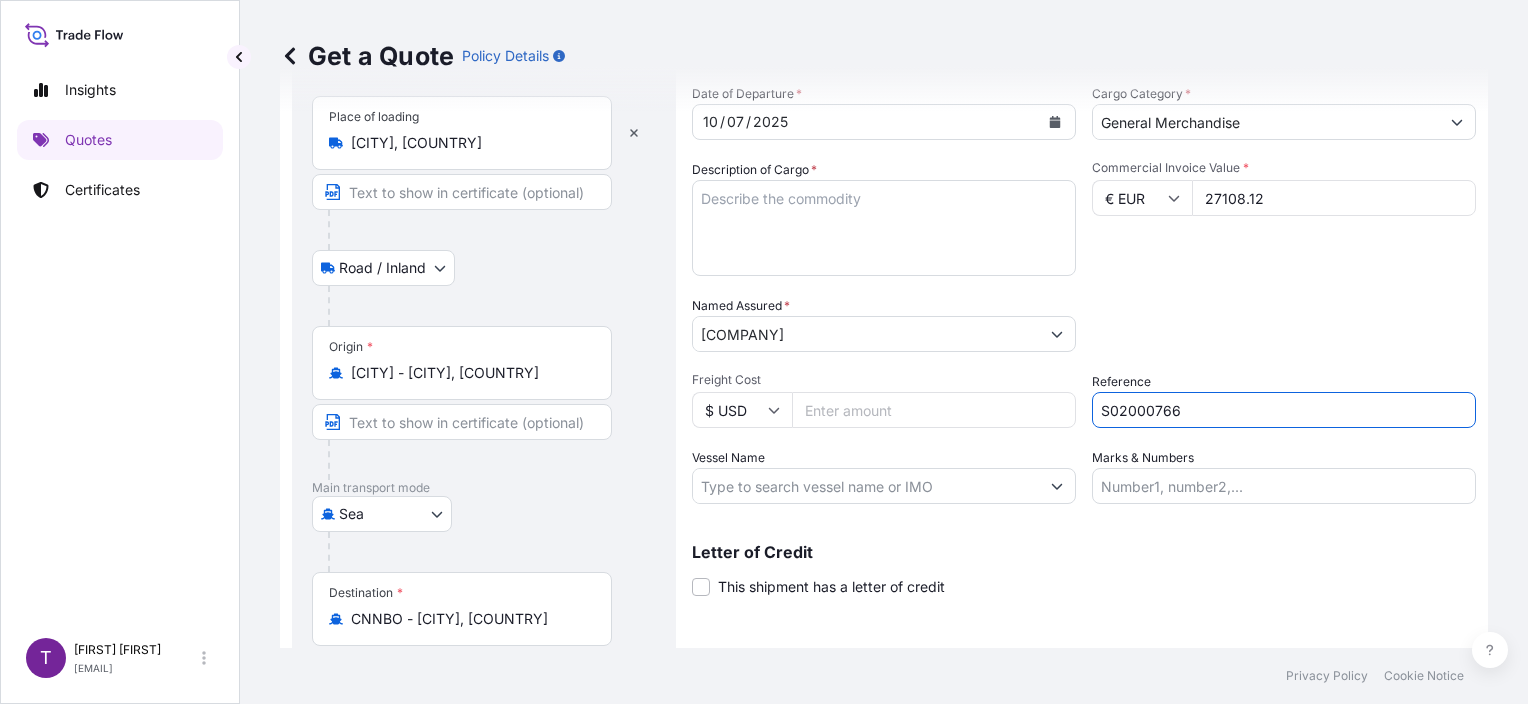 click on "Packing Category Select a packing category Please select a primary mode of transportation first." at bounding box center (1284, 324) 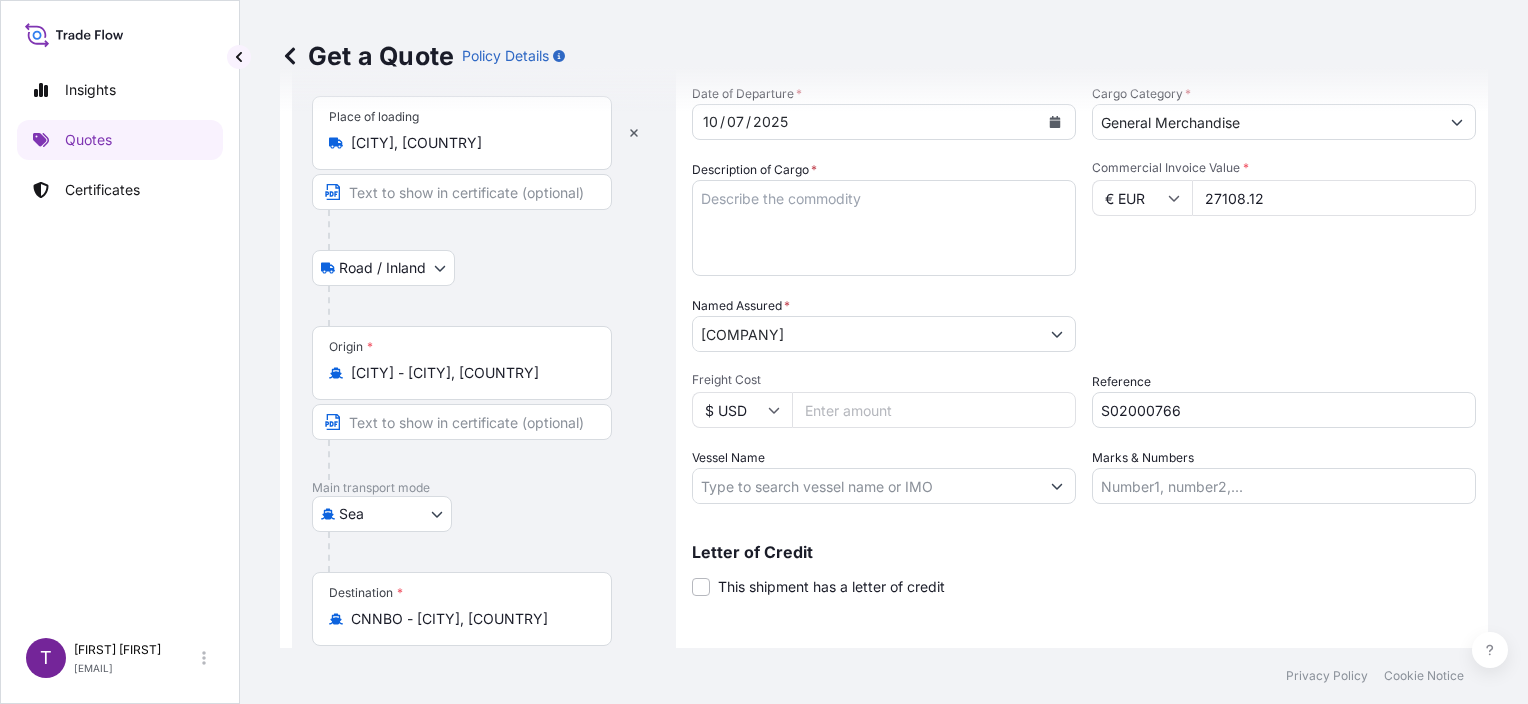 click on "Date of Departure * [DATE] Cargo Category * General Merchandise Description of Cargo * Commercial Invoice Value   * € EUR 27108.12 Named Assured * [COMPANY] Packing Category Select a packing category Please select a primary mode of transportation first. Freight Cost   $ USD Reference S02000766 Vessel Name Marks & Numbers" at bounding box center (1084, 294) 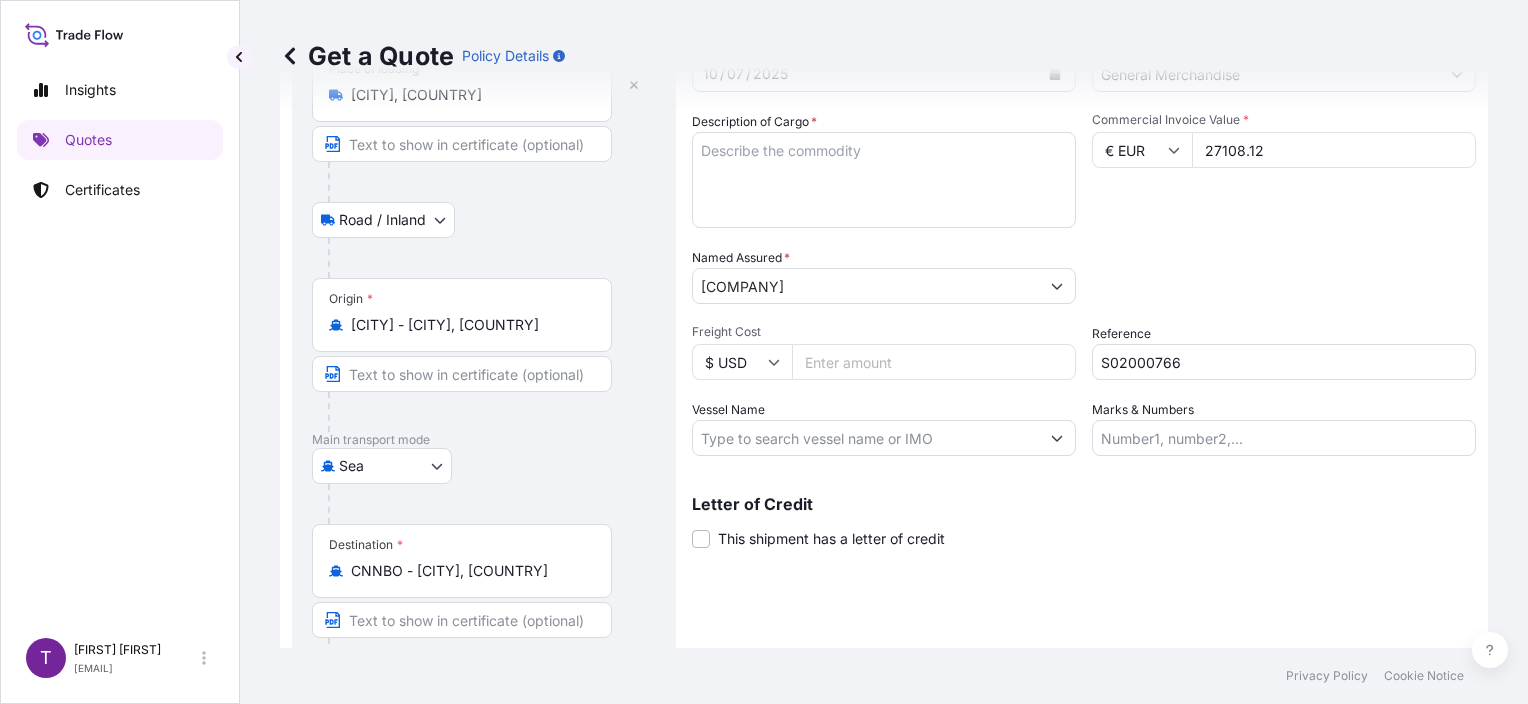 scroll, scrollTop: 100, scrollLeft: 0, axis: vertical 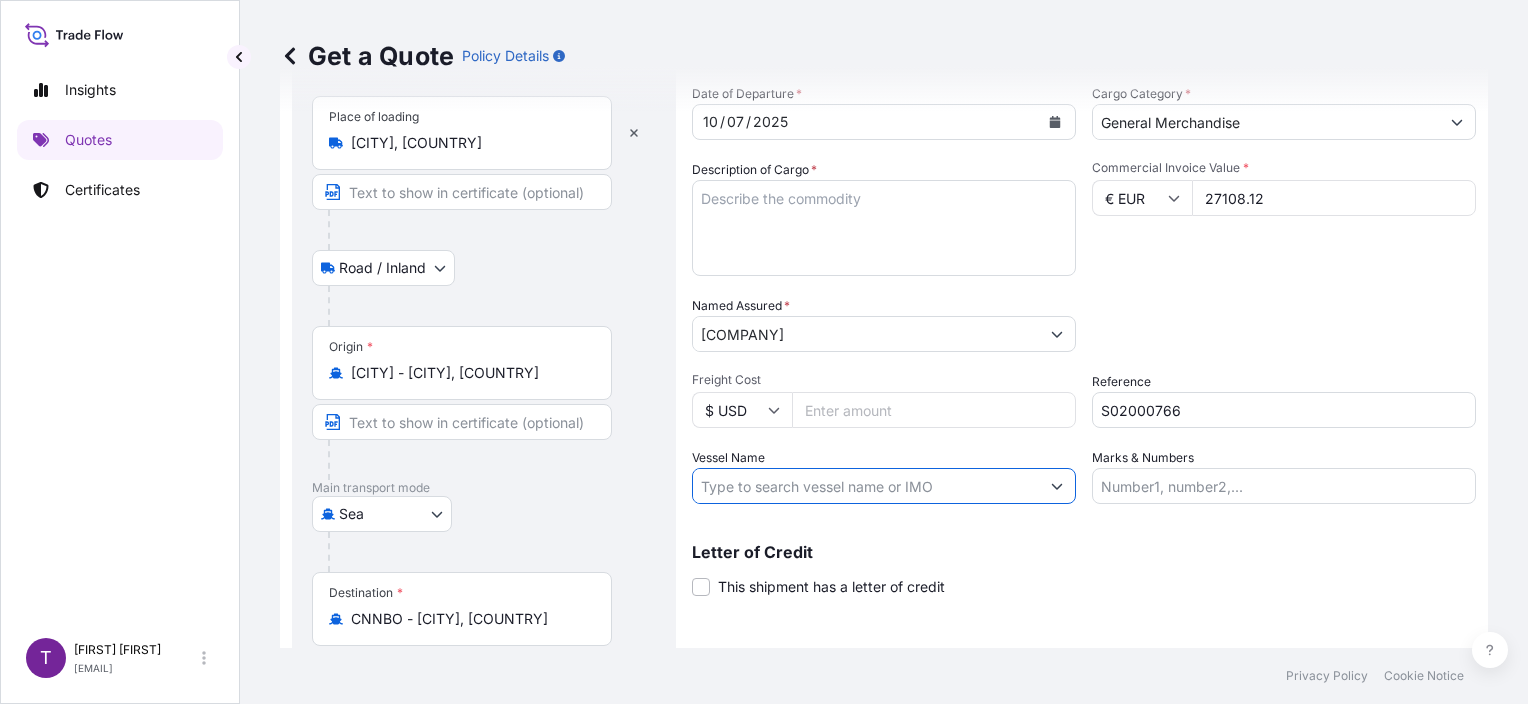 click on "Vessel Name" at bounding box center [866, 486] 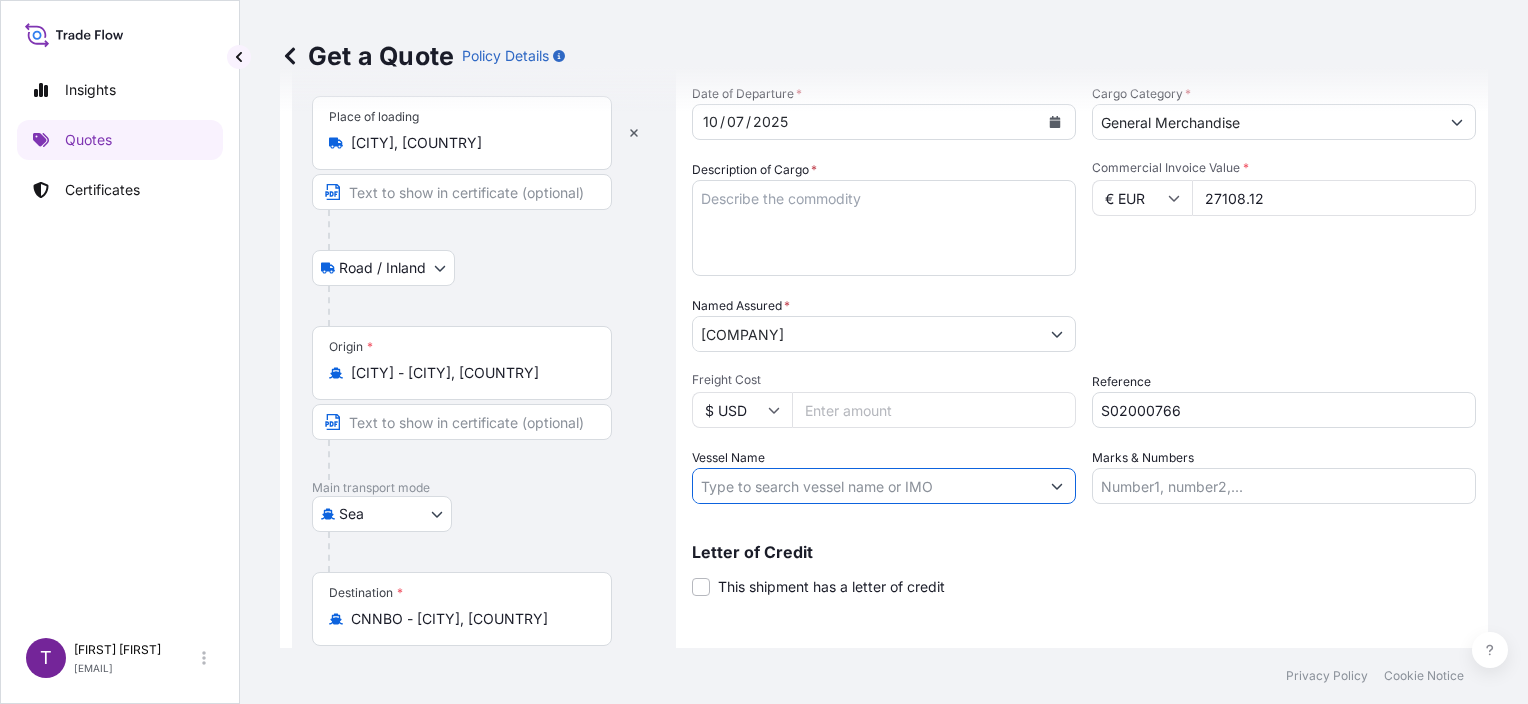 paste on "OOCL PIRAEUS" 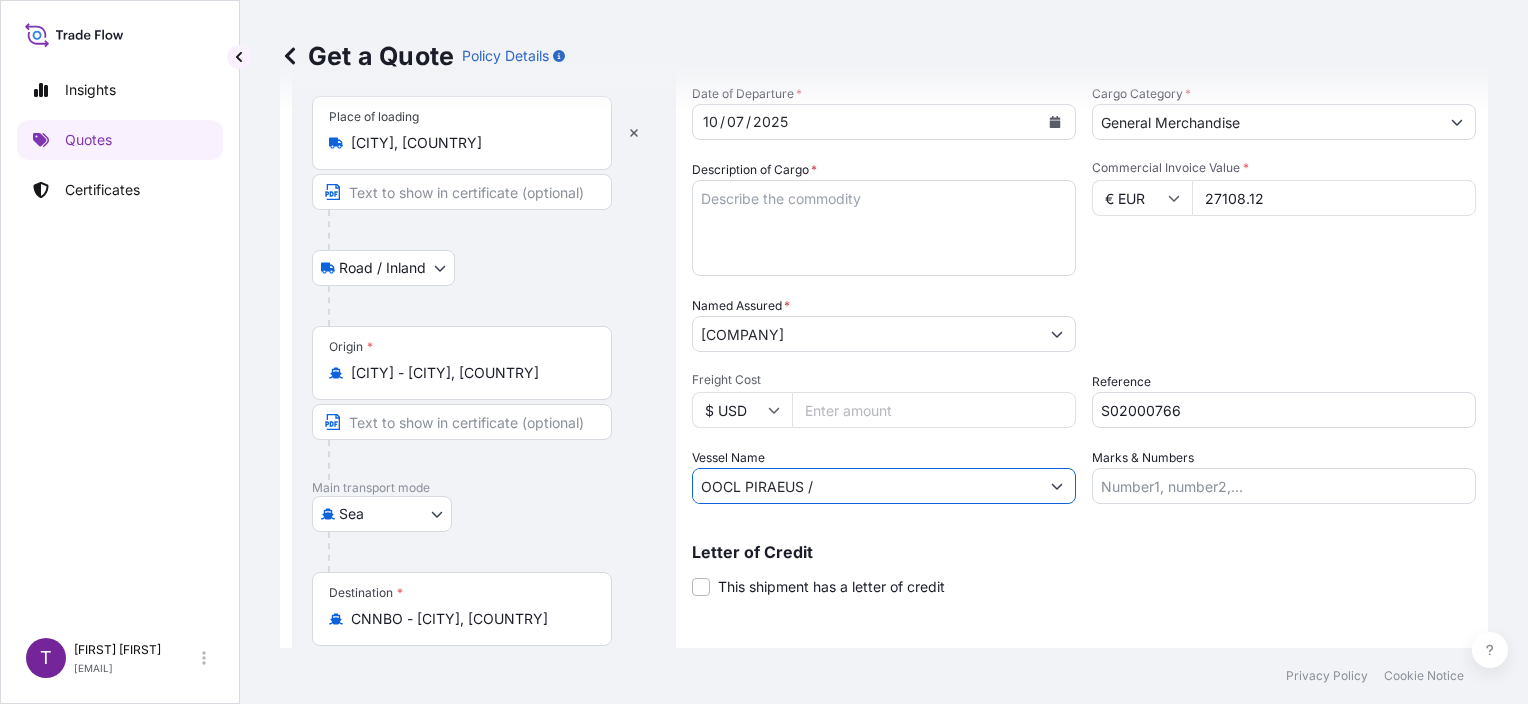 click on "OOCL PIRAEUS /" at bounding box center (866, 486) 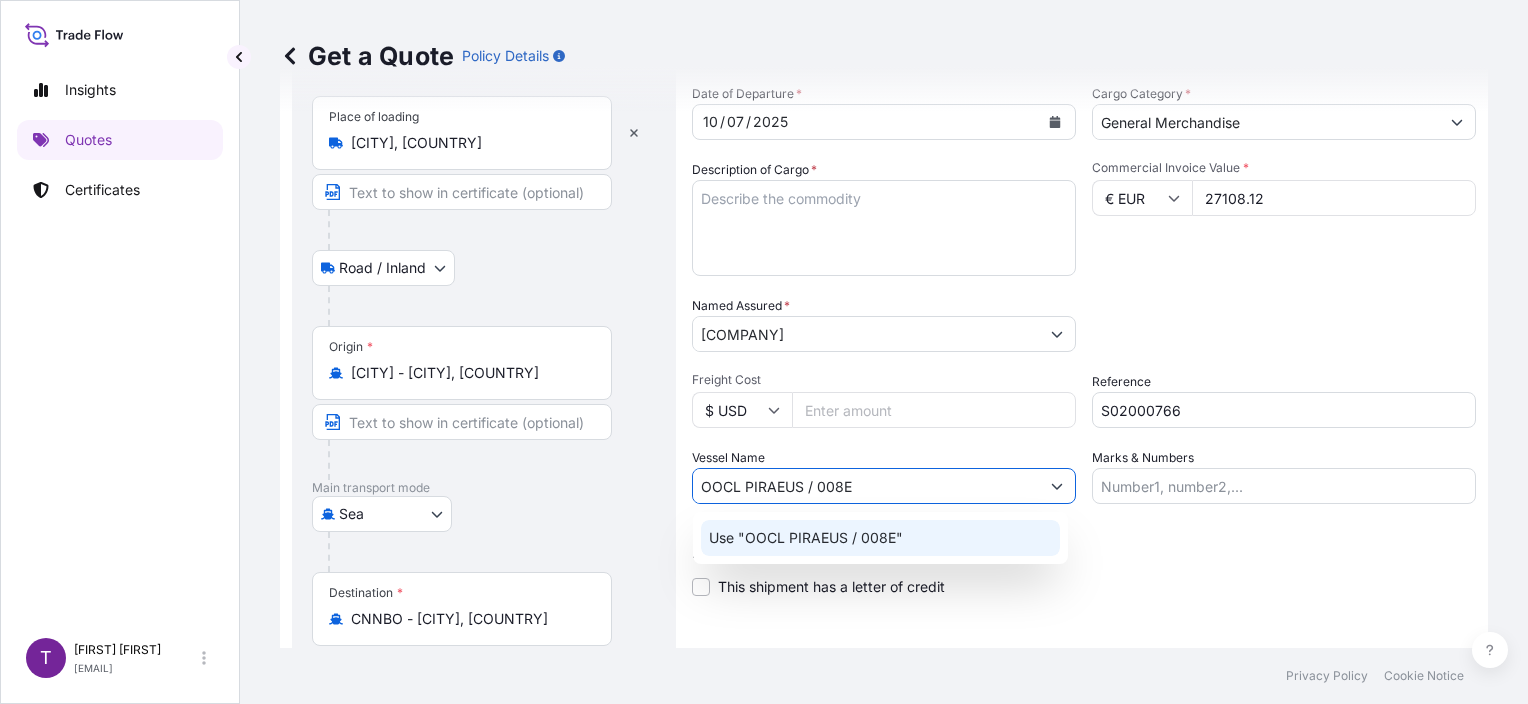 click on "Use "OOCL PIRAEUS / 008E"" 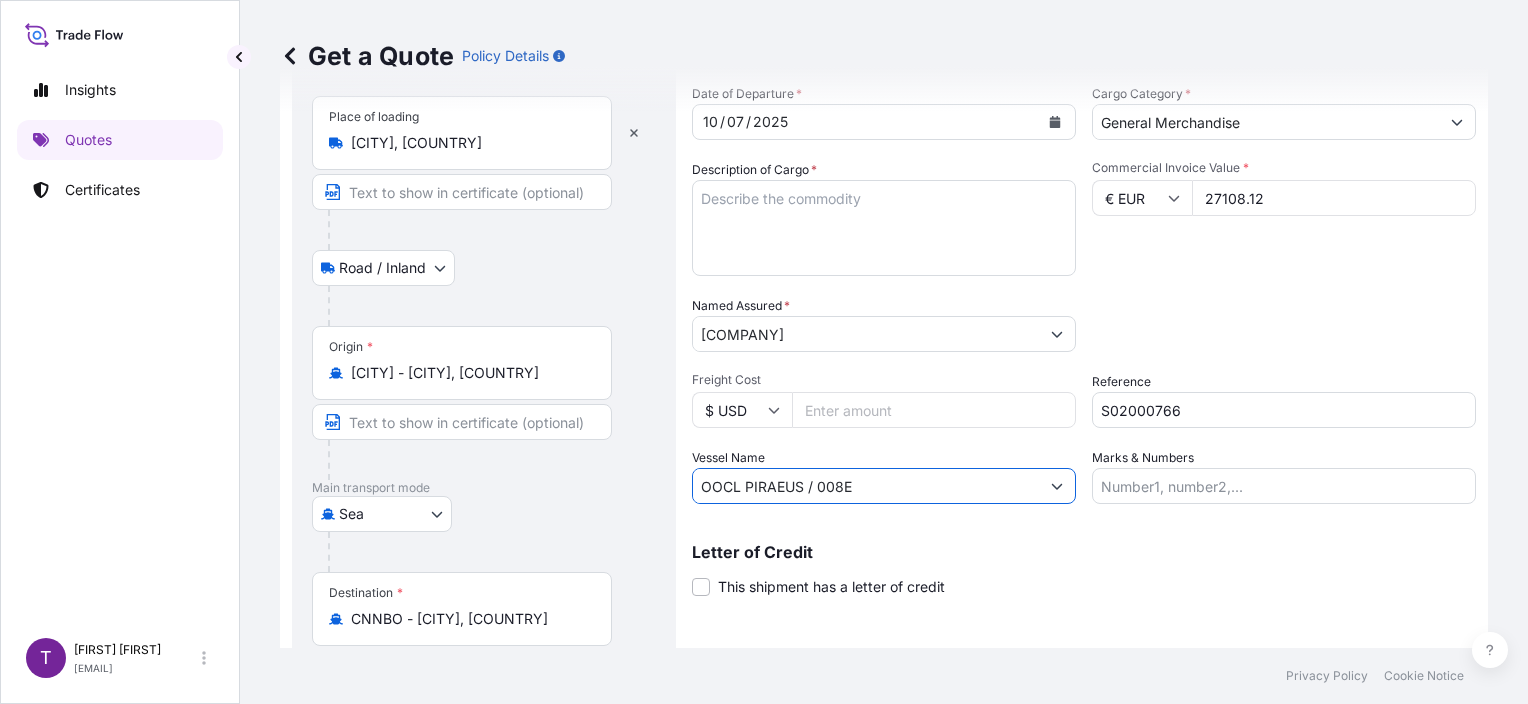 type on "OOCL PIRAEUS / 008E" 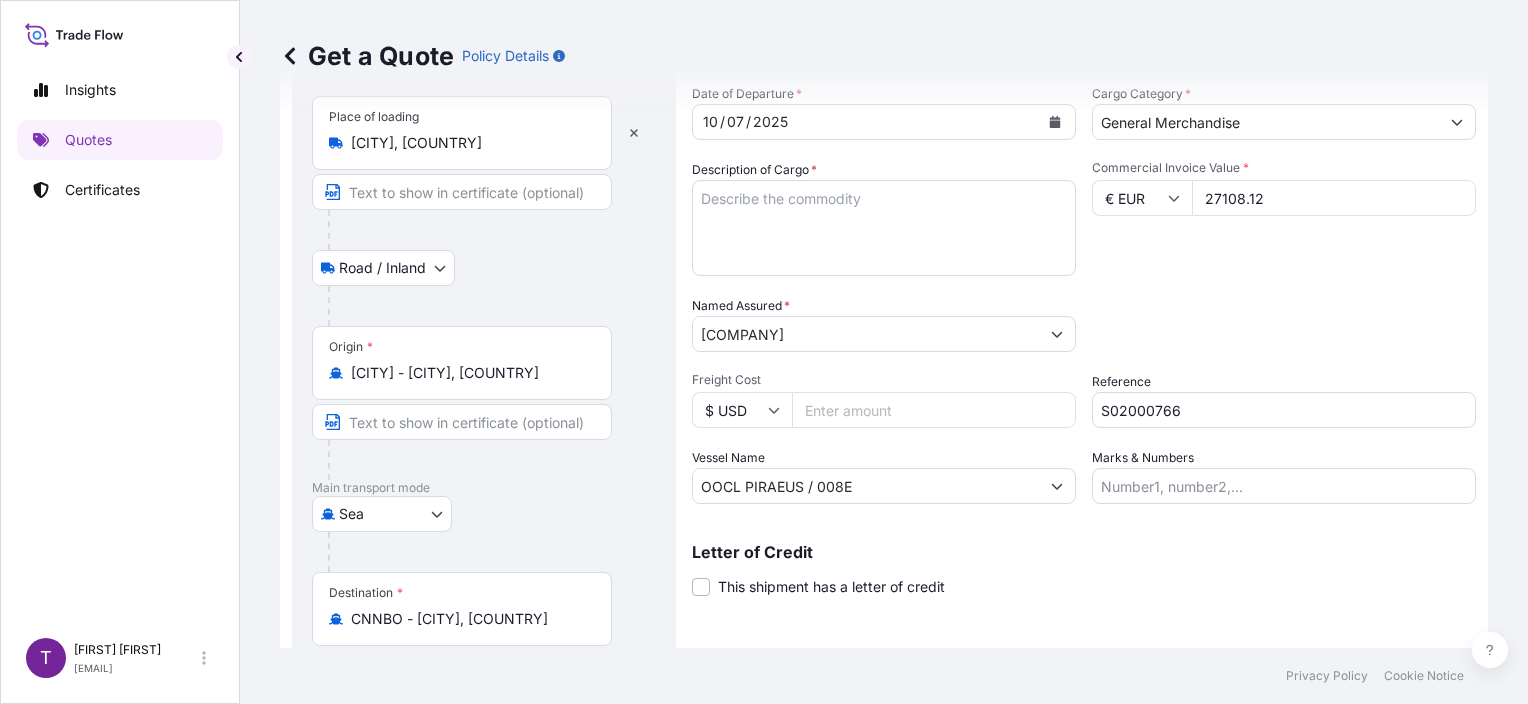 click on "Description of Cargo *" at bounding box center (884, 228) 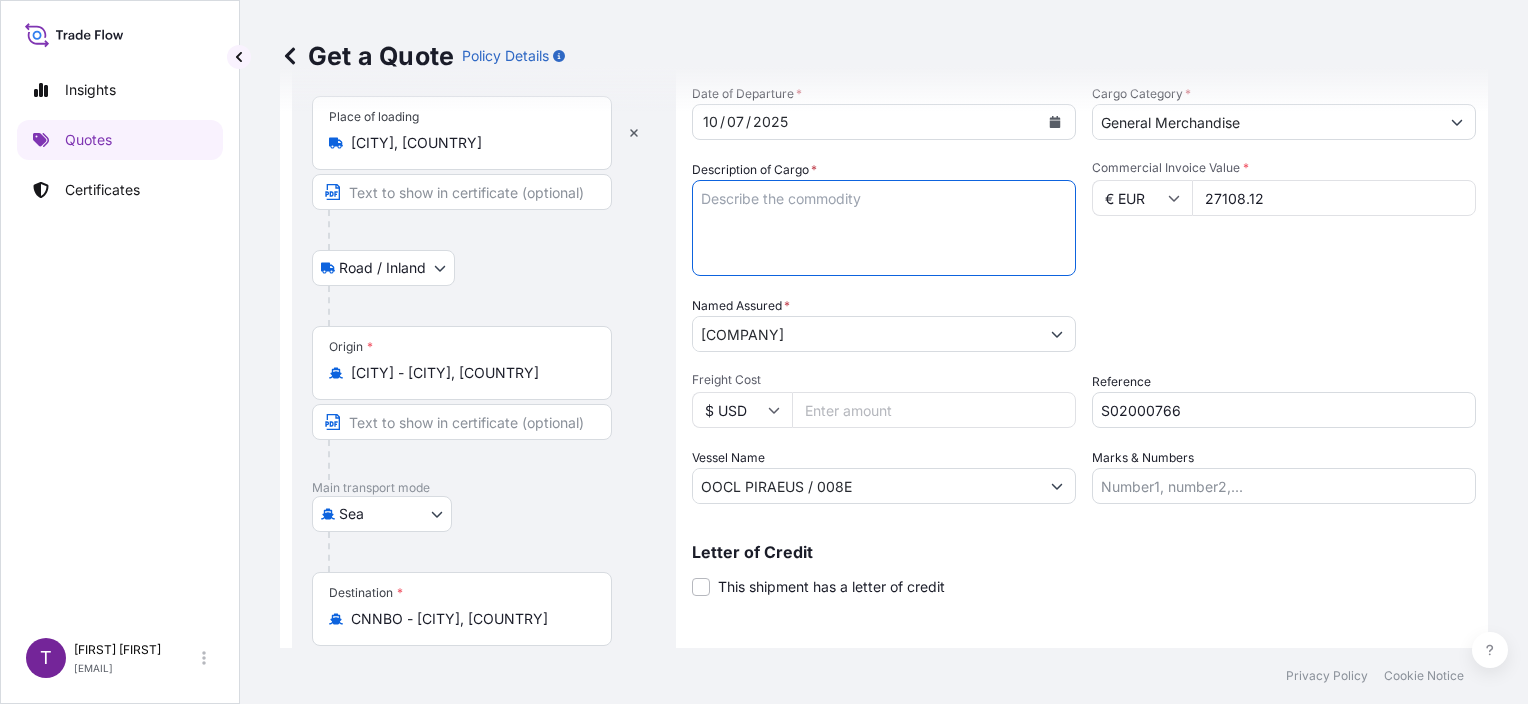 paste on "UNEDGED BEECH TIMBER" 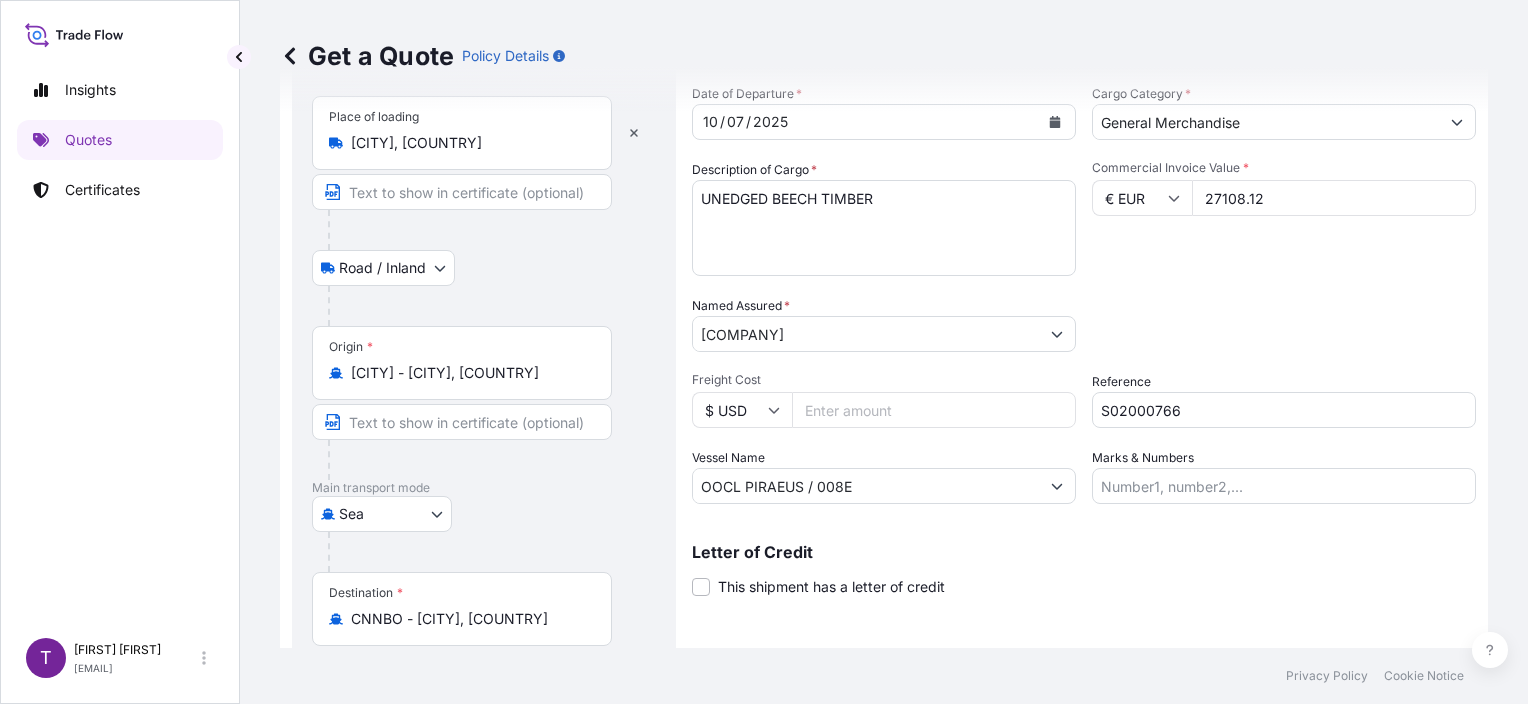 click on "UNEDGED BEECH TIMBER" at bounding box center [884, 228] 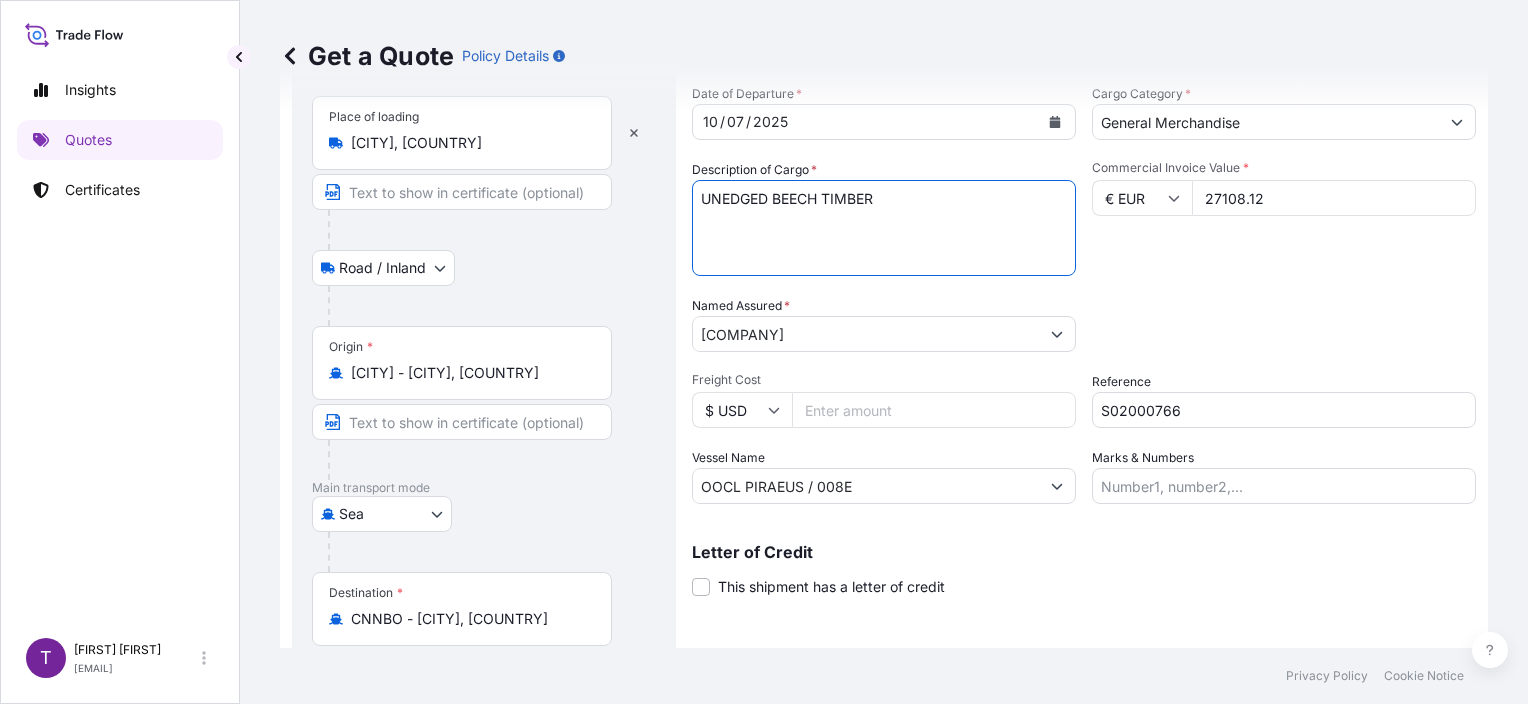 paste on "UNSU0162501" 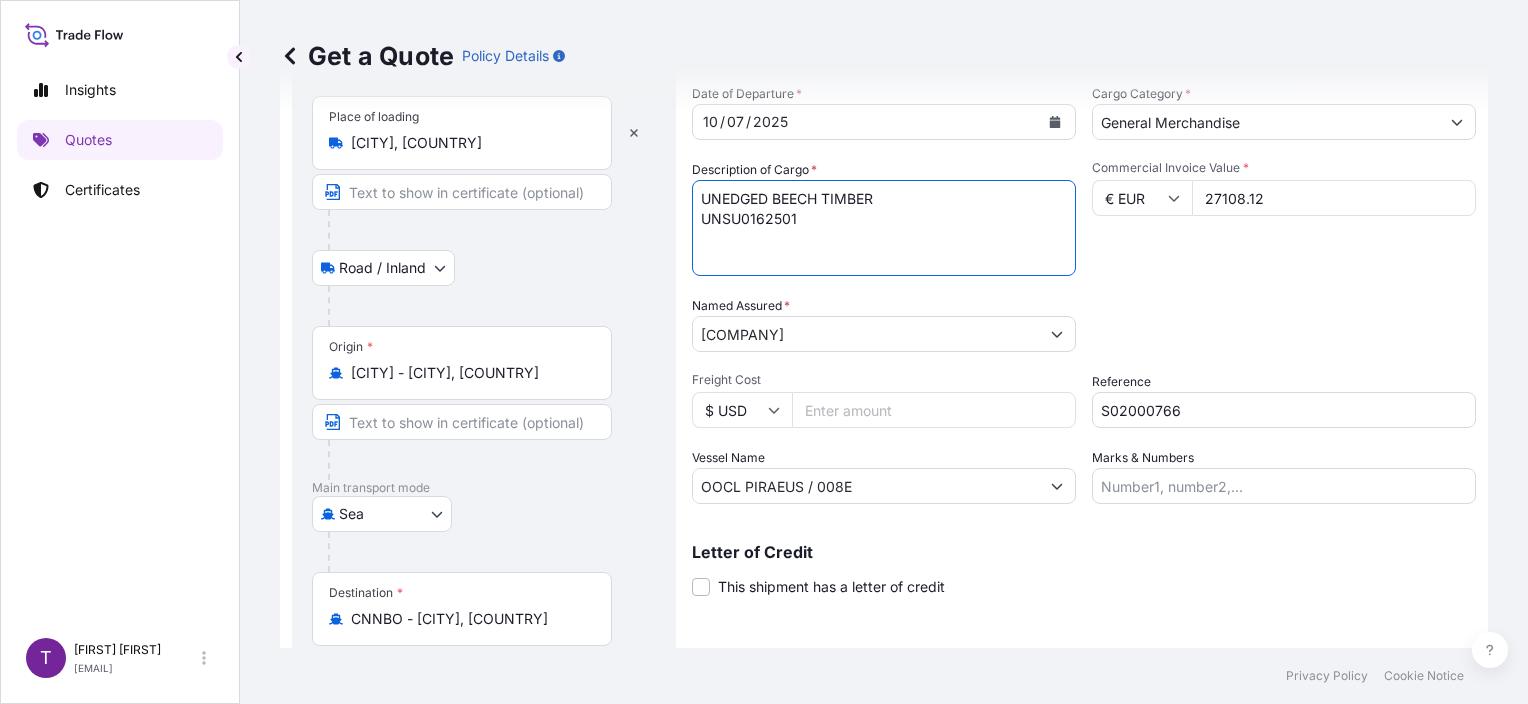 click on "UNEDGED BEECH TIMBER
UNSU0162501" at bounding box center [884, 228] 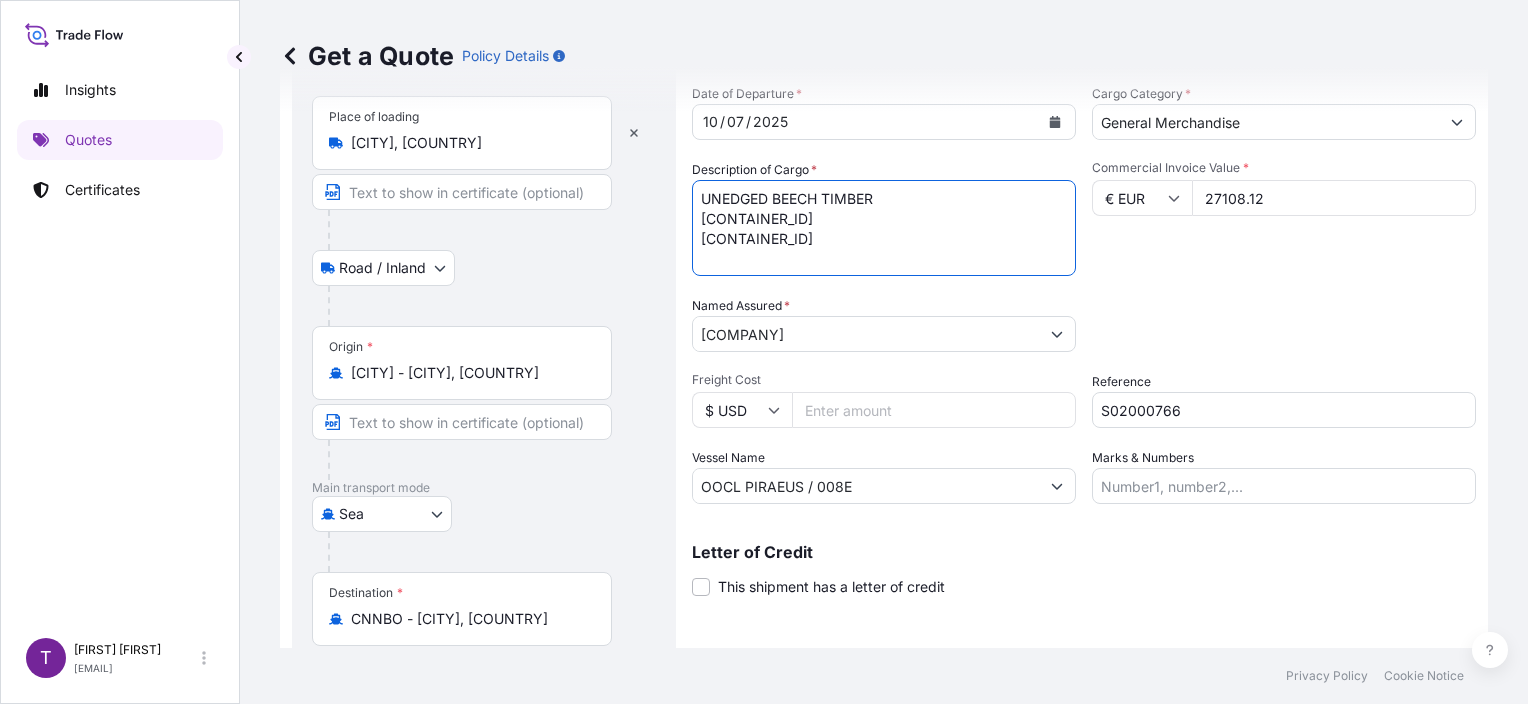 click on "UNEDGED BEECH TIMBER
[CONTAINER_ID]
[CONTAINER_ID]" at bounding box center (884, 228) 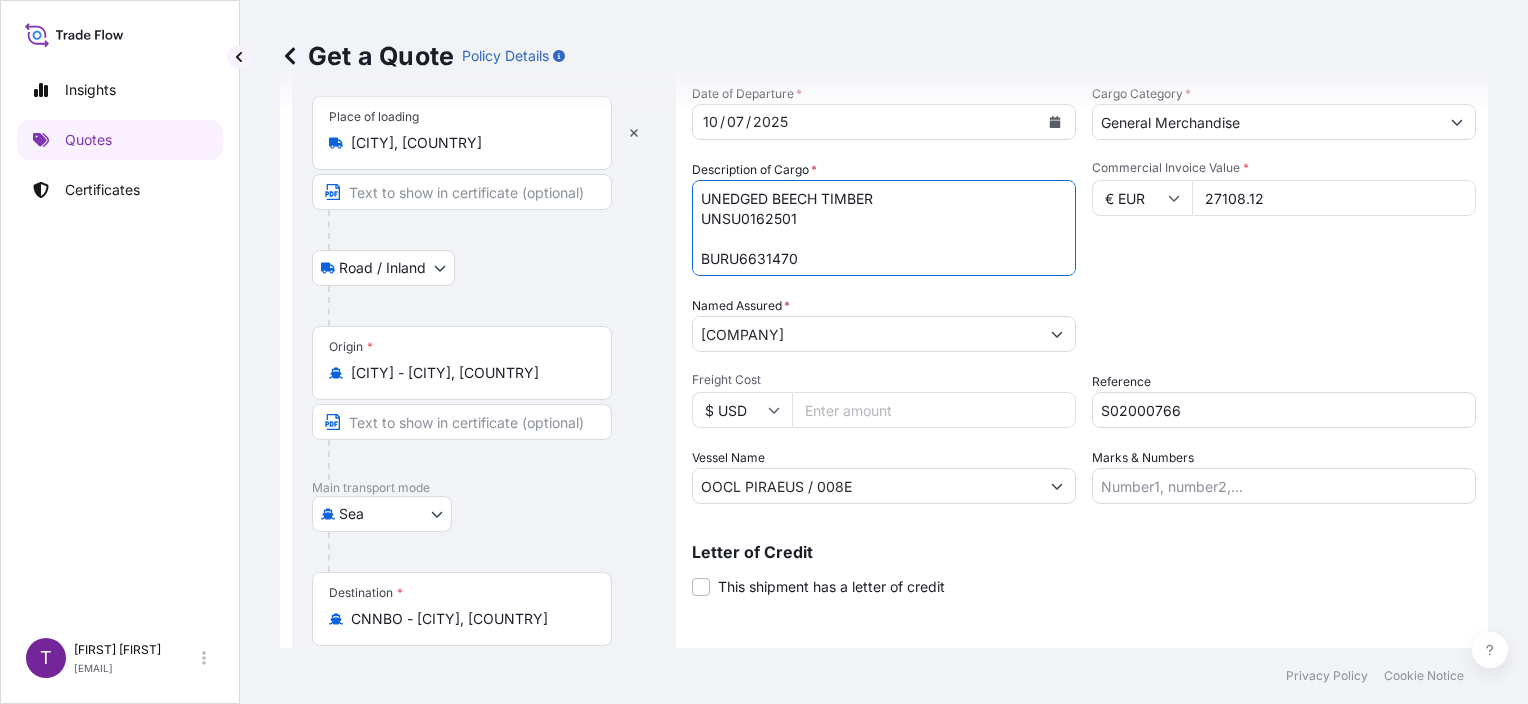 paste on "16 PACKAGES" 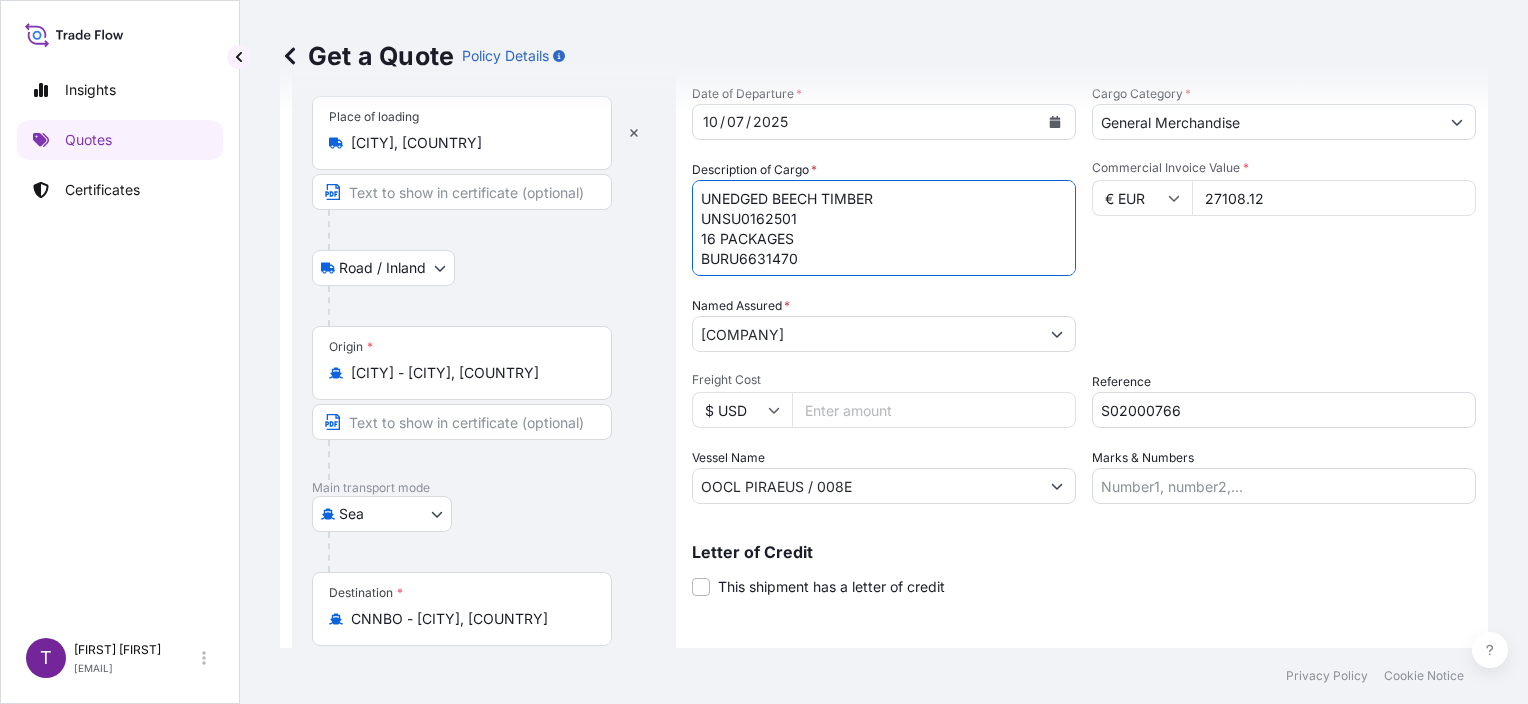 click on "UNEDGED BEECH TIMBER
UNSU0162501
16 PACKAGES
BURU6631470" at bounding box center (884, 228) 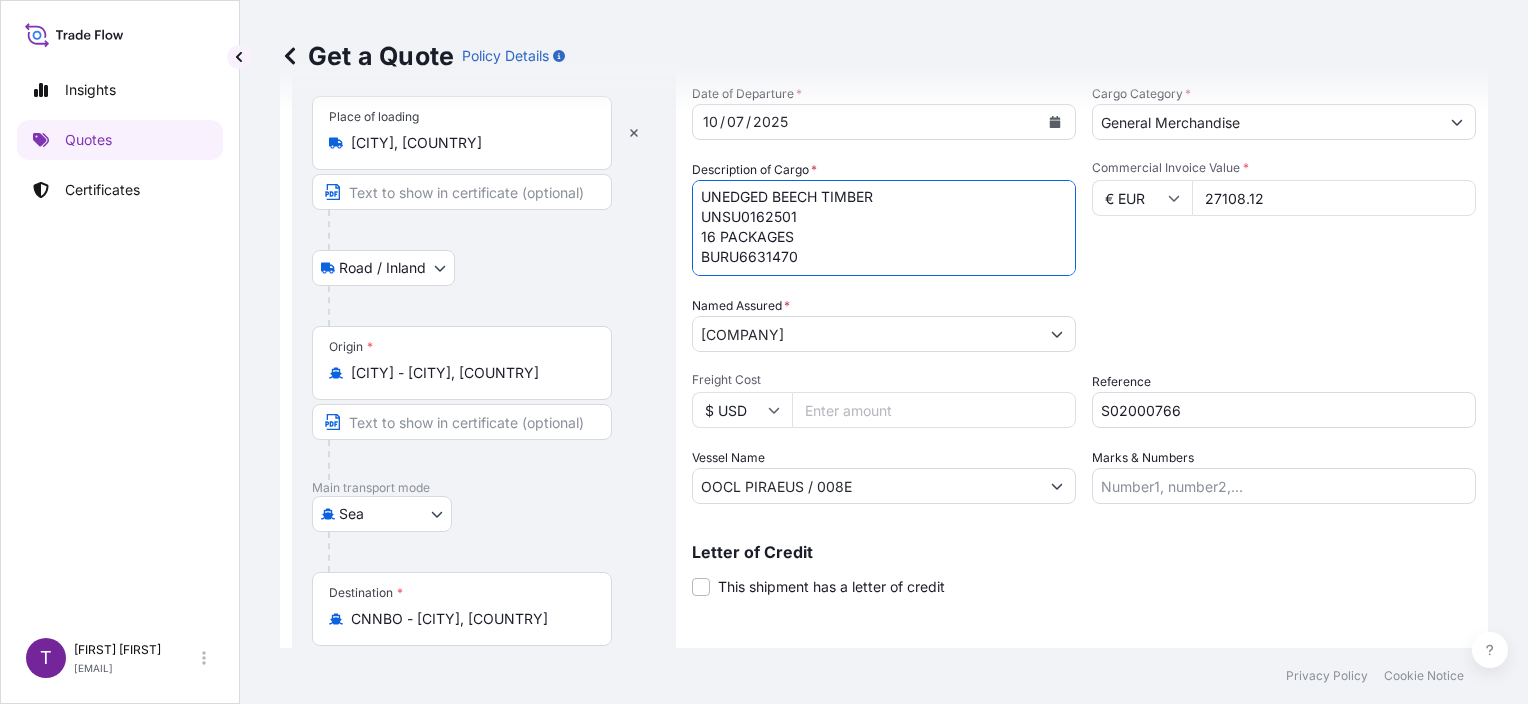 paste on "16 PACKAGES" 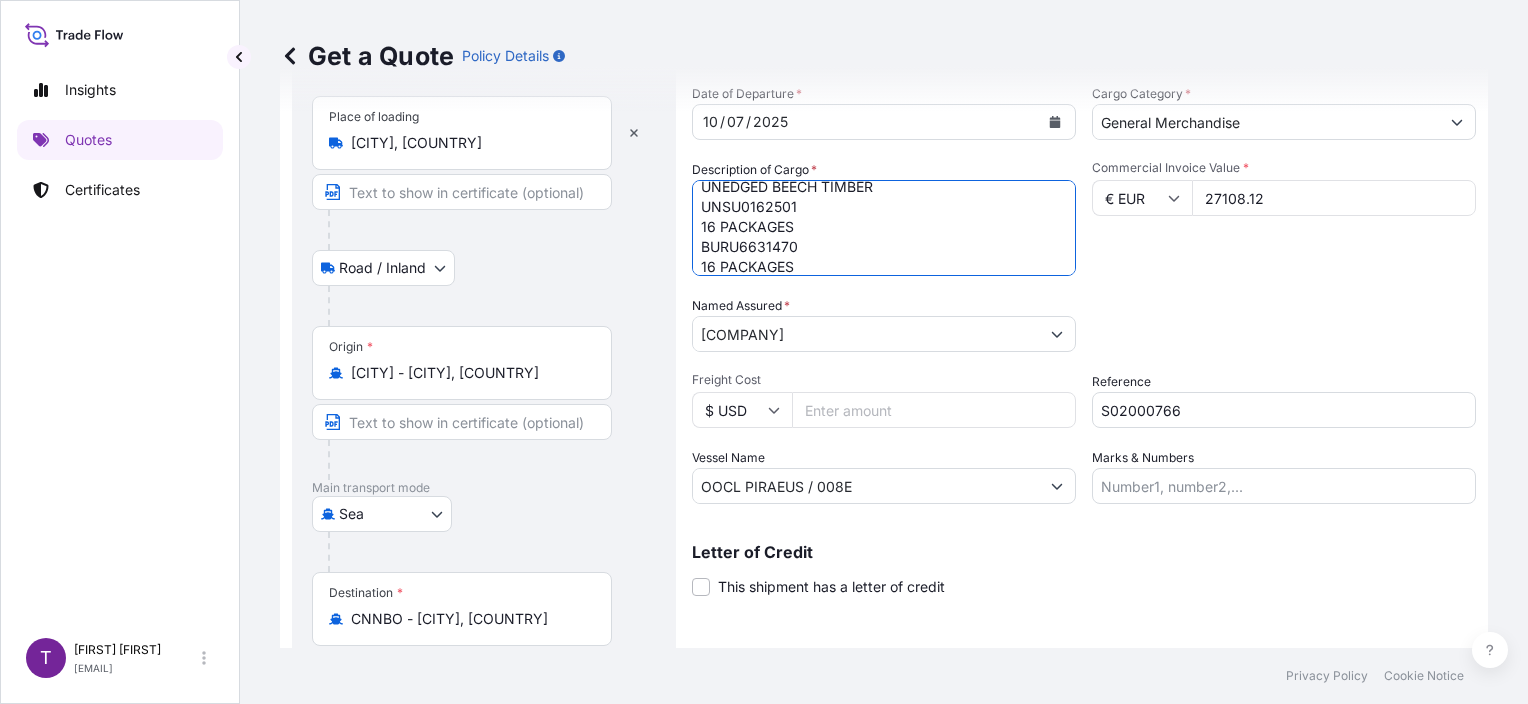 click on "UNEDGED BEECH TIMBER
UNSU0162501
16 PACKAGES
BURU6631470
16 PACKAGES" at bounding box center [884, 228] 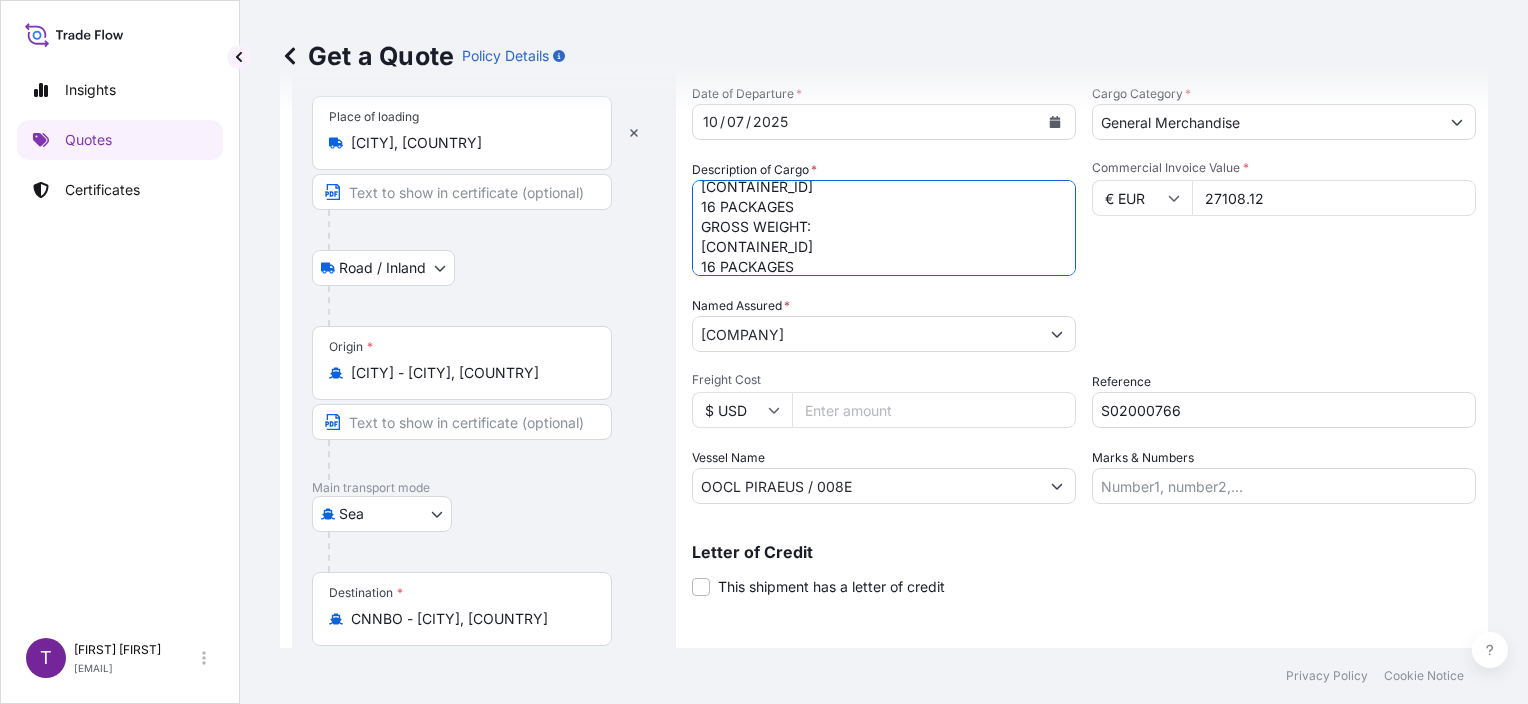 scroll, scrollTop: 41, scrollLeft: 0, axis: vertical 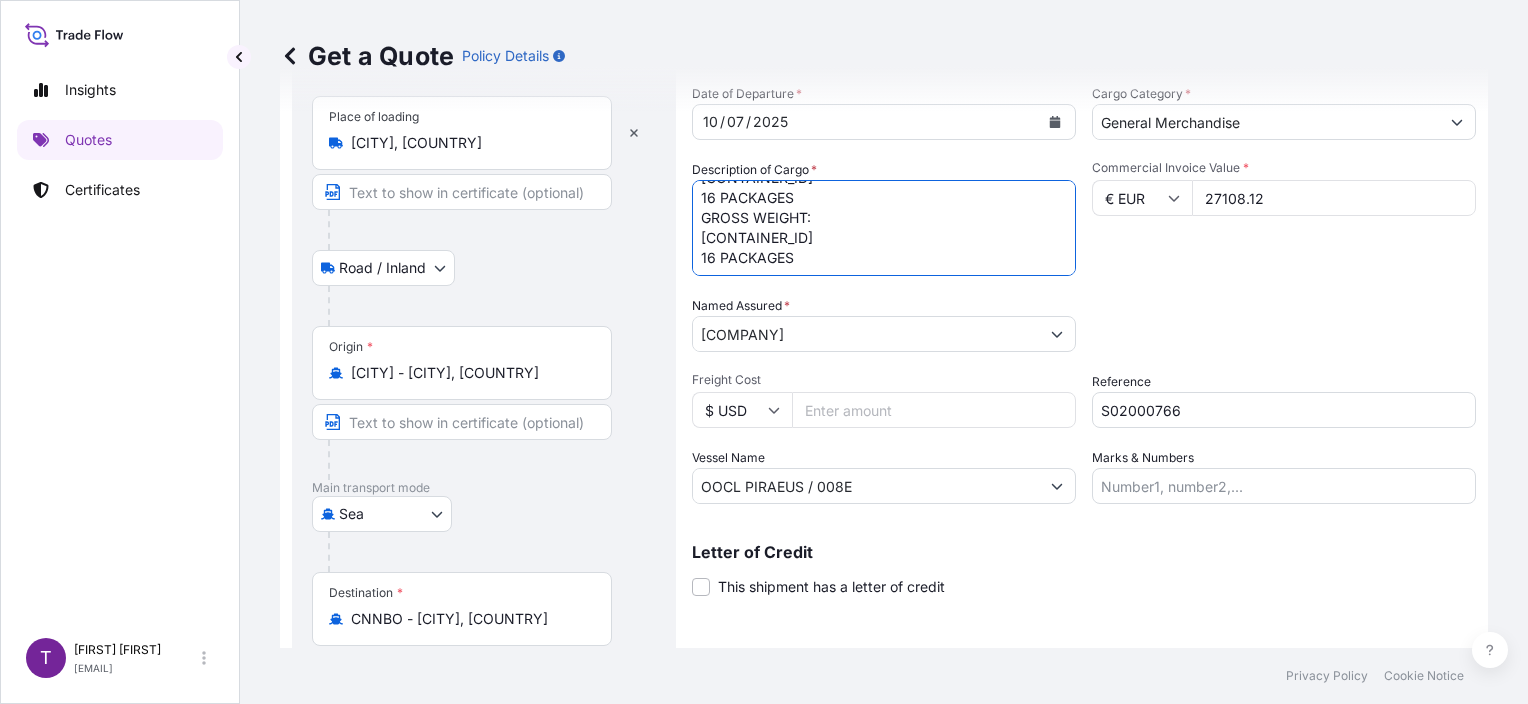 click on "UNEDGED BEECH TIMBER
[CONTAINER_ID]
16 PACKAGES
GROSS WEIGHT:
[CONTAINER_ID]
16 PACKAGES" at bounding box center [884, 228] 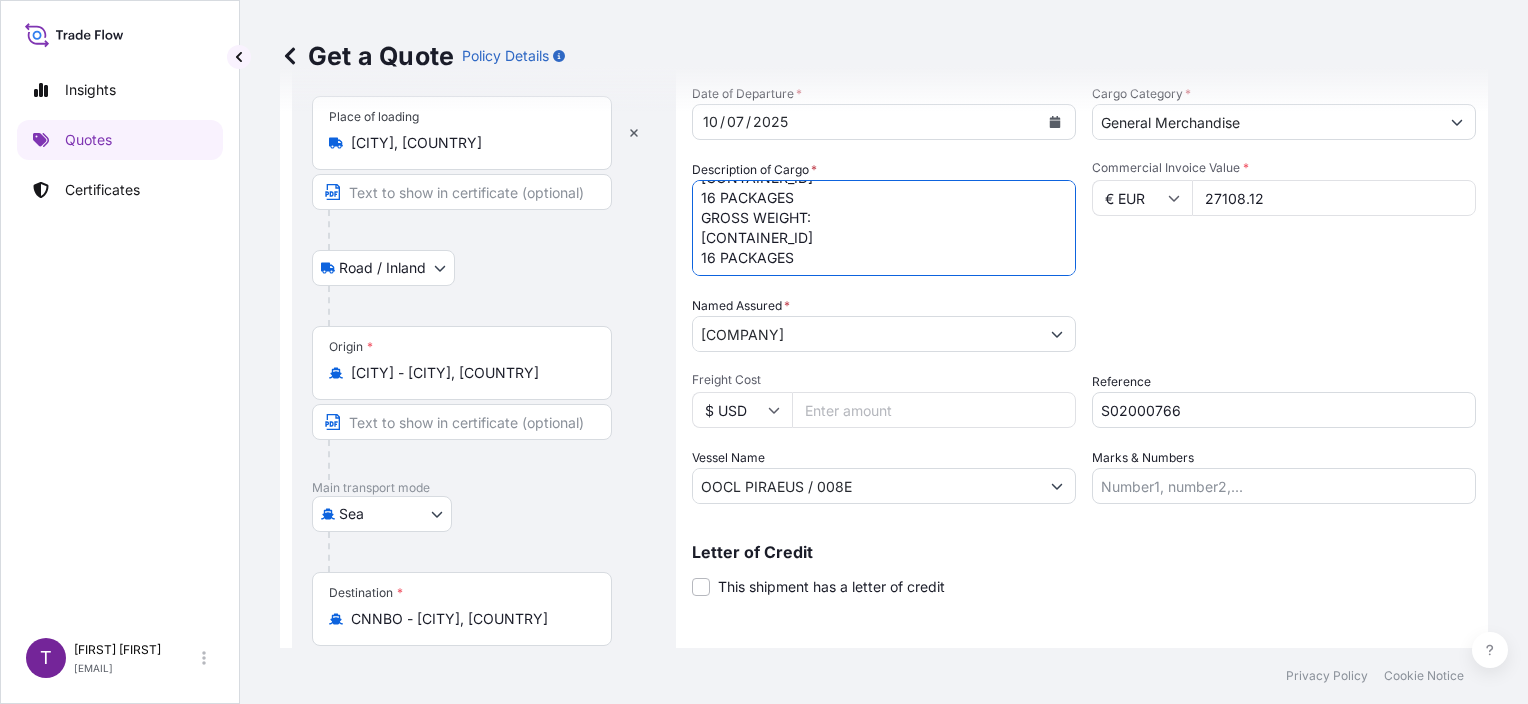 click on "Route Details Reset Route Details Place of loading Lubawa, [COUNTRY] Road / Inland Road / Inland Origin * [CITY] - [CITY], [COUNTRY] Main transport mode Sea Air Sea Road Destination * [CITY] - [CITY], [COUNTRY] Cover port to door - Add place of discharge Road / Inland Road / Inland Place of Discharge Shipment Details Date of Departure * [DATE] Cargo Category * General Merchandise Description of Cargo * UNEDGED BEECH TIMBER
UNSU0162501
16 PACKAGES
GROSS WEIGHT:
BURU6631470
16 PACKAGES Commercial Invoice Value   * € EUR 27108.12 Named Assured * [COMPANY] Packing Category Select a packing category Please select a primary mode of transportation first. Freight Cost   $ USD Reference S02000766 Vessel Name OOCL PIRAEUS / 008E Marks & Numbers Letter of Credit This shipment has a letter of credit Letter of credit * Letter of credit may not exceed 12000 characters Get a Quote" at bounding box center [884, 401] 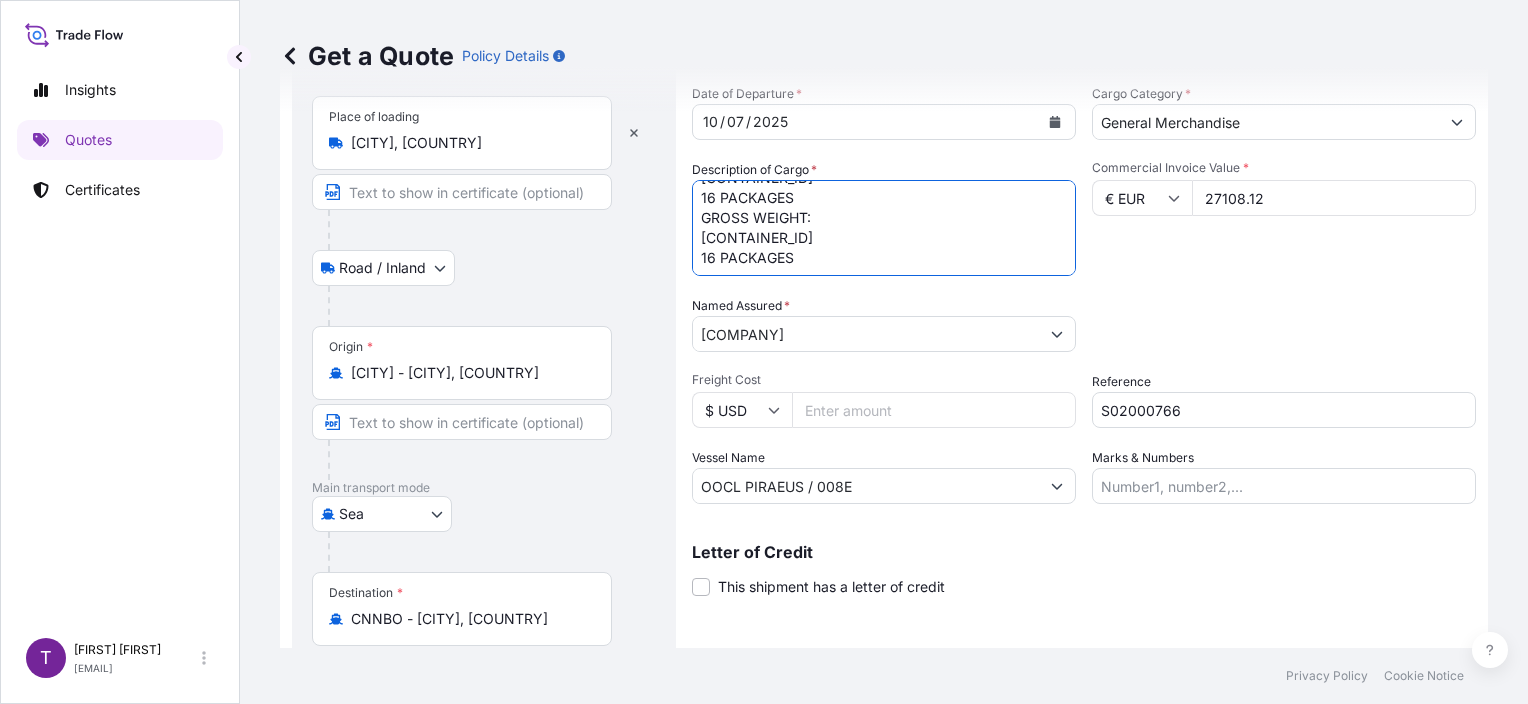 click on "UNEDGED BEECH TIMBER
[CONTAINER_ID]
16 PACKAGES
GROSS WEIGHT:
[CONTAINER_ID]
16 PACKAGES" at bounding box center [884, 228] 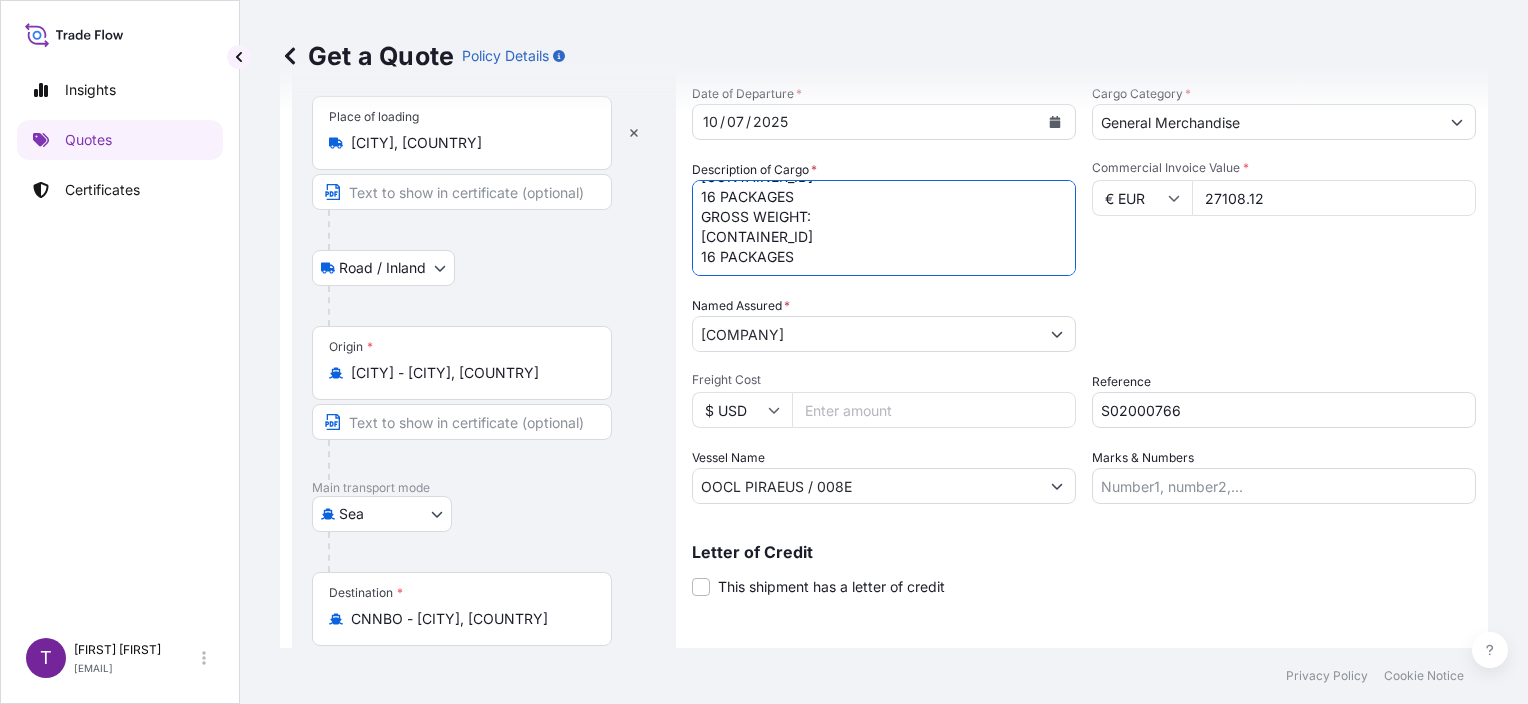 paste on "GROSS WEIGHT:" 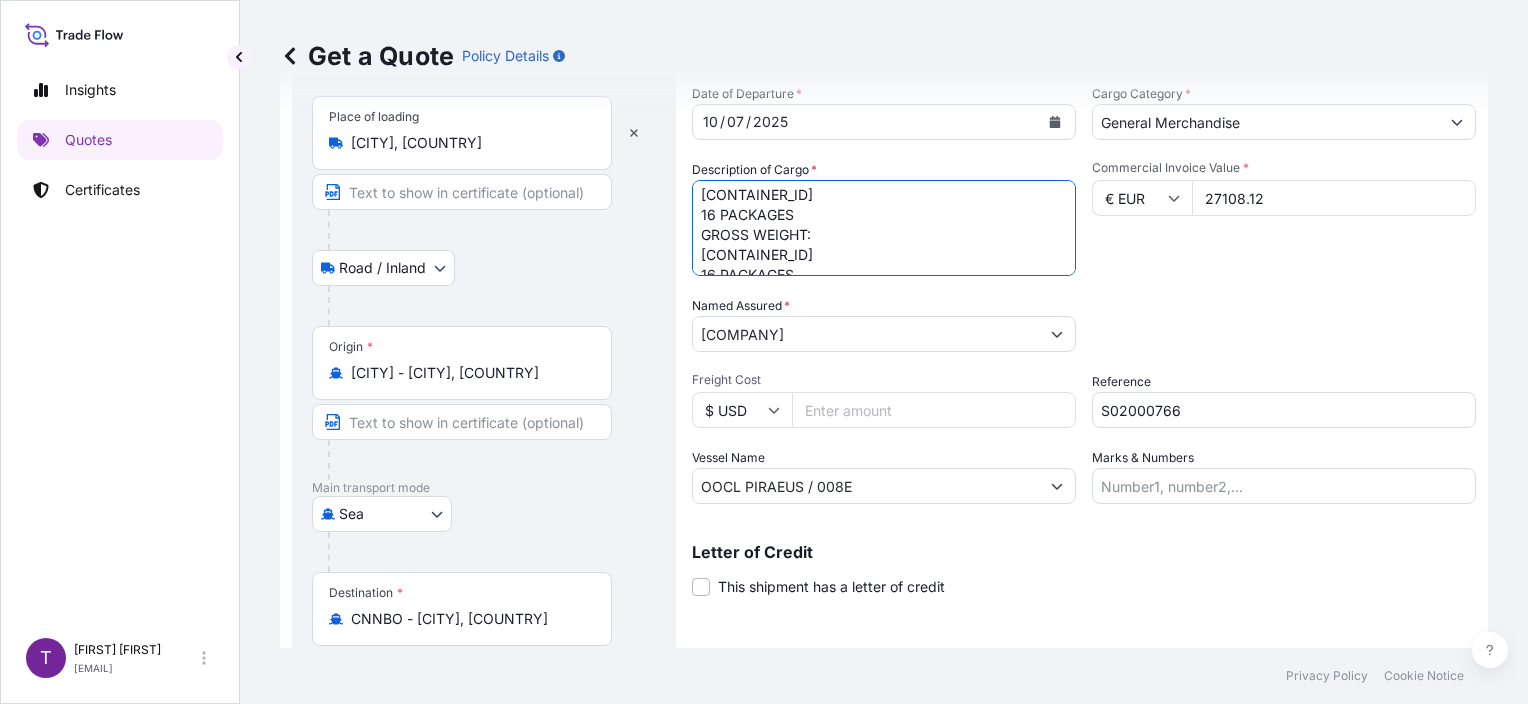 scroll, scrollTop: 0, scrollLeft: 0, axis: both 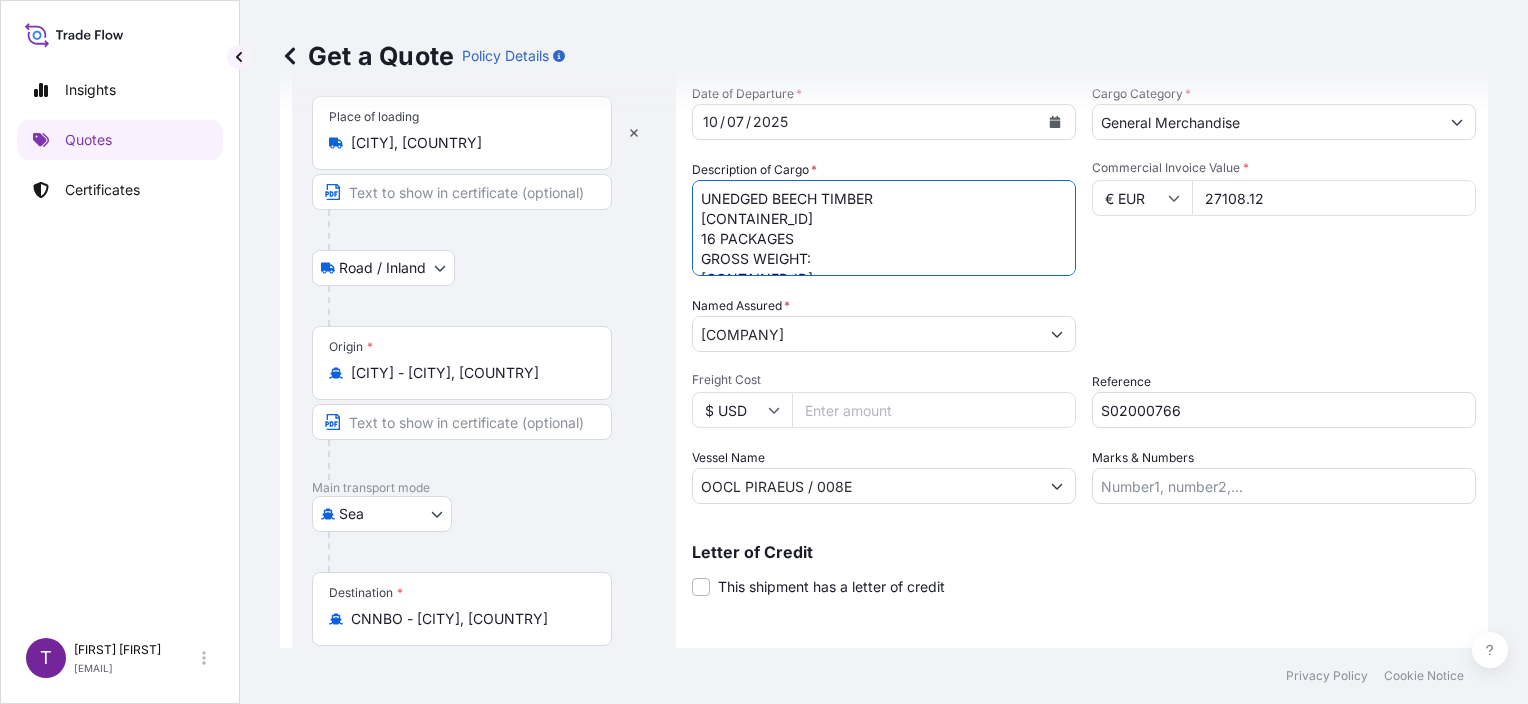 click on "UNEDGED BEECH TIMBER
[CONTAINER_ID]
16 PACKAGES
GROSS WEIGHT:
[CONTAINER_ID]
16 PACKAGES
GROSS WEIGHT:" at bounding box center [884, 228] 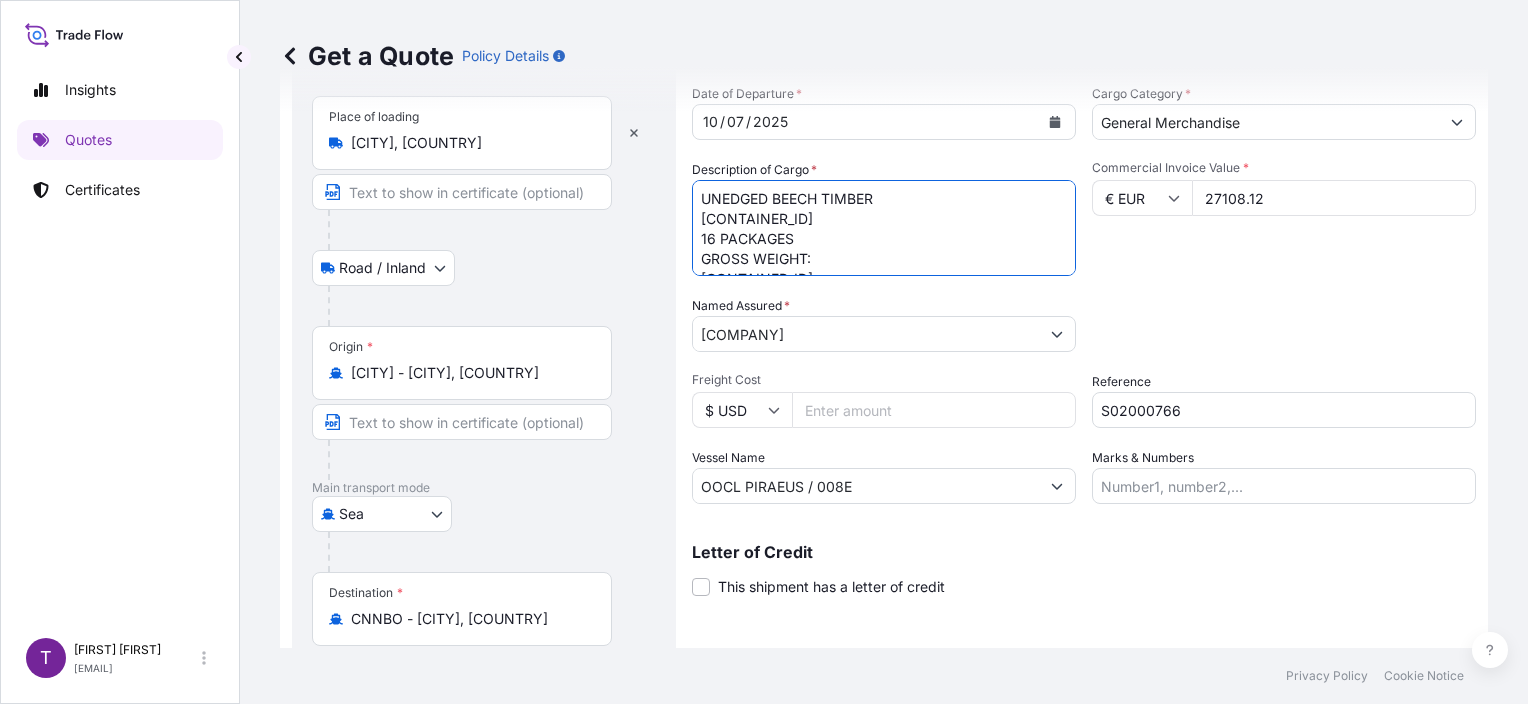 paste on "24440.000KGS;24.663CBM" 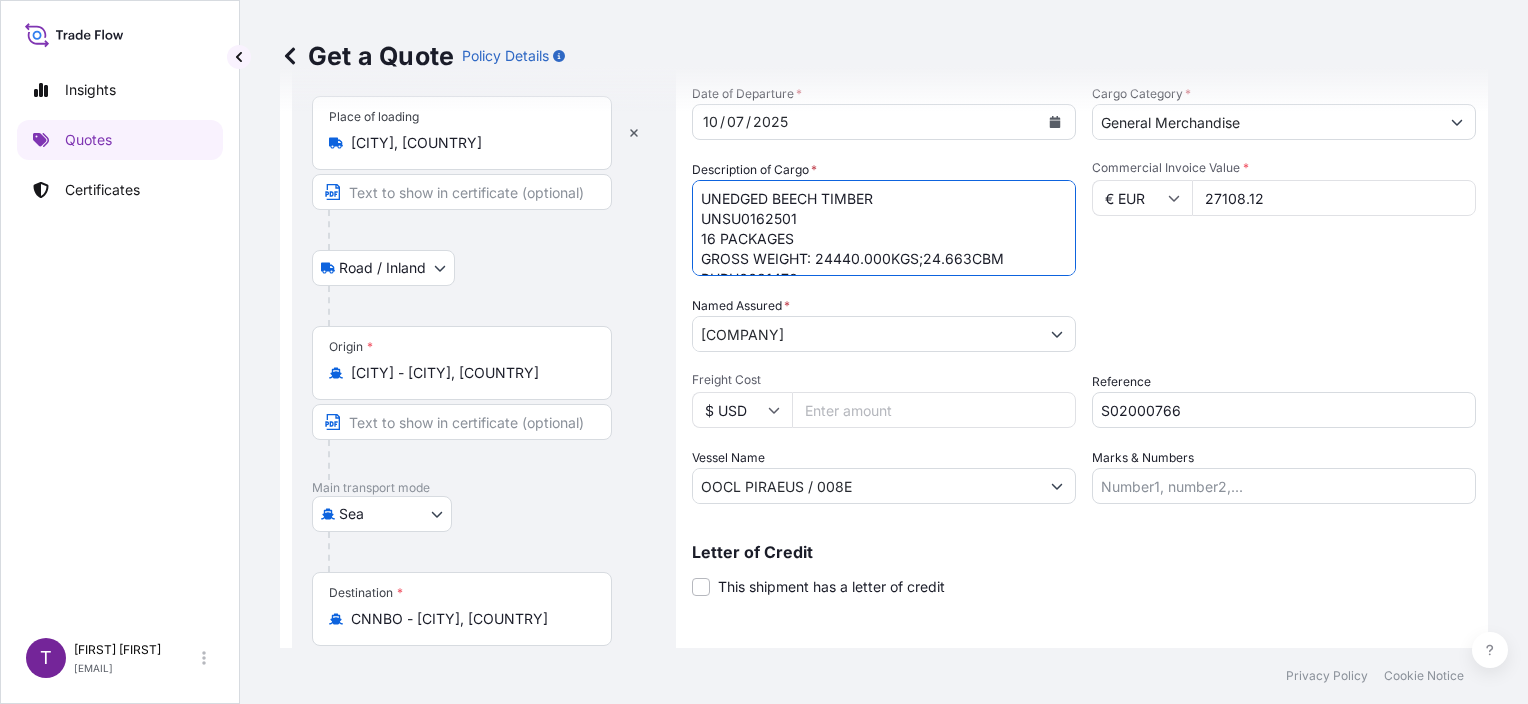 drag, startPoint x: 918, startPoint y: 259, endPoint x: 1018, endPoint y: 277, distance: 101.607086 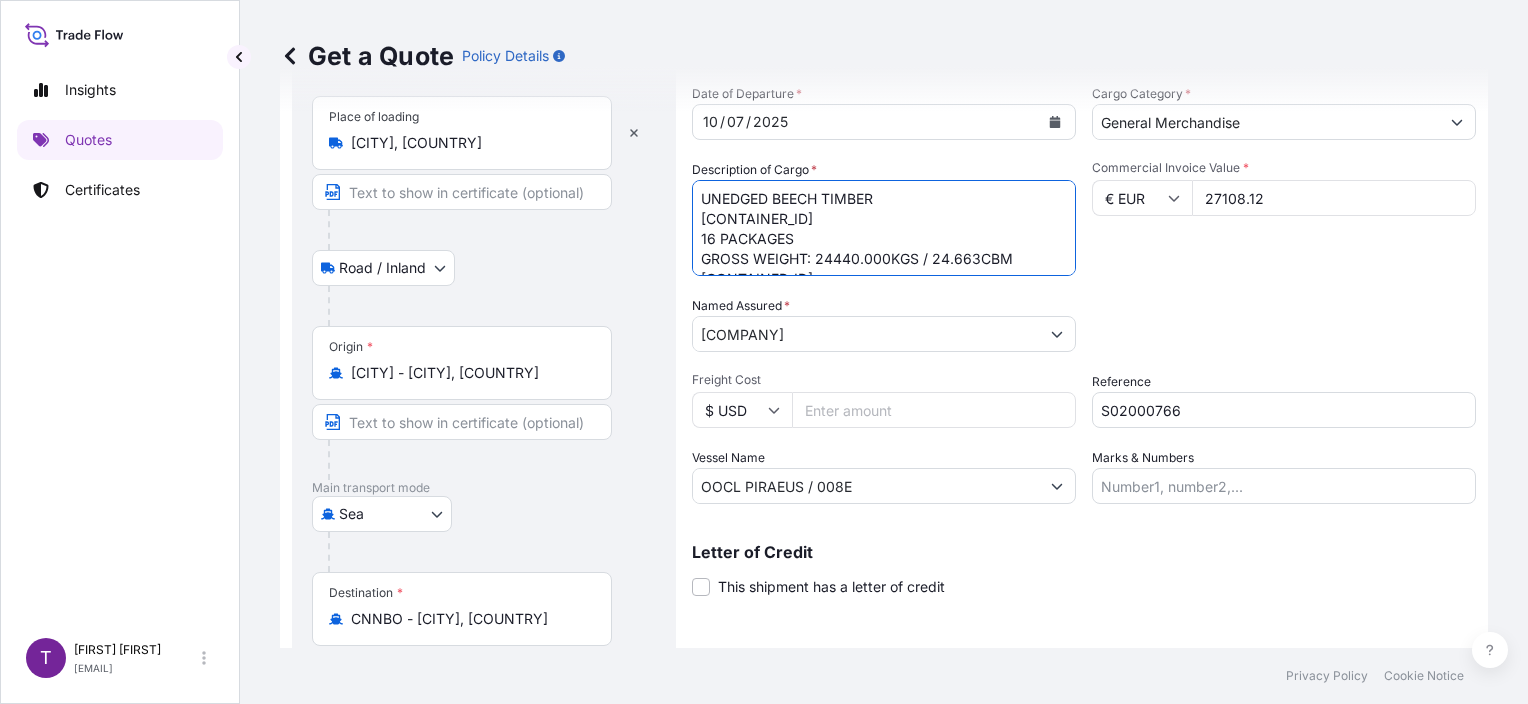 click on "UNEDGED BEECH TIMBER
[CONTAINER_ID]
16 PACKAGES
GROSS WEIGHT: 24440.000KGS / 24.663CBM
[CONTAINER_ID]
16 PACKAGES
GROSS WEIGHT:" at bounding box center (884, 228) 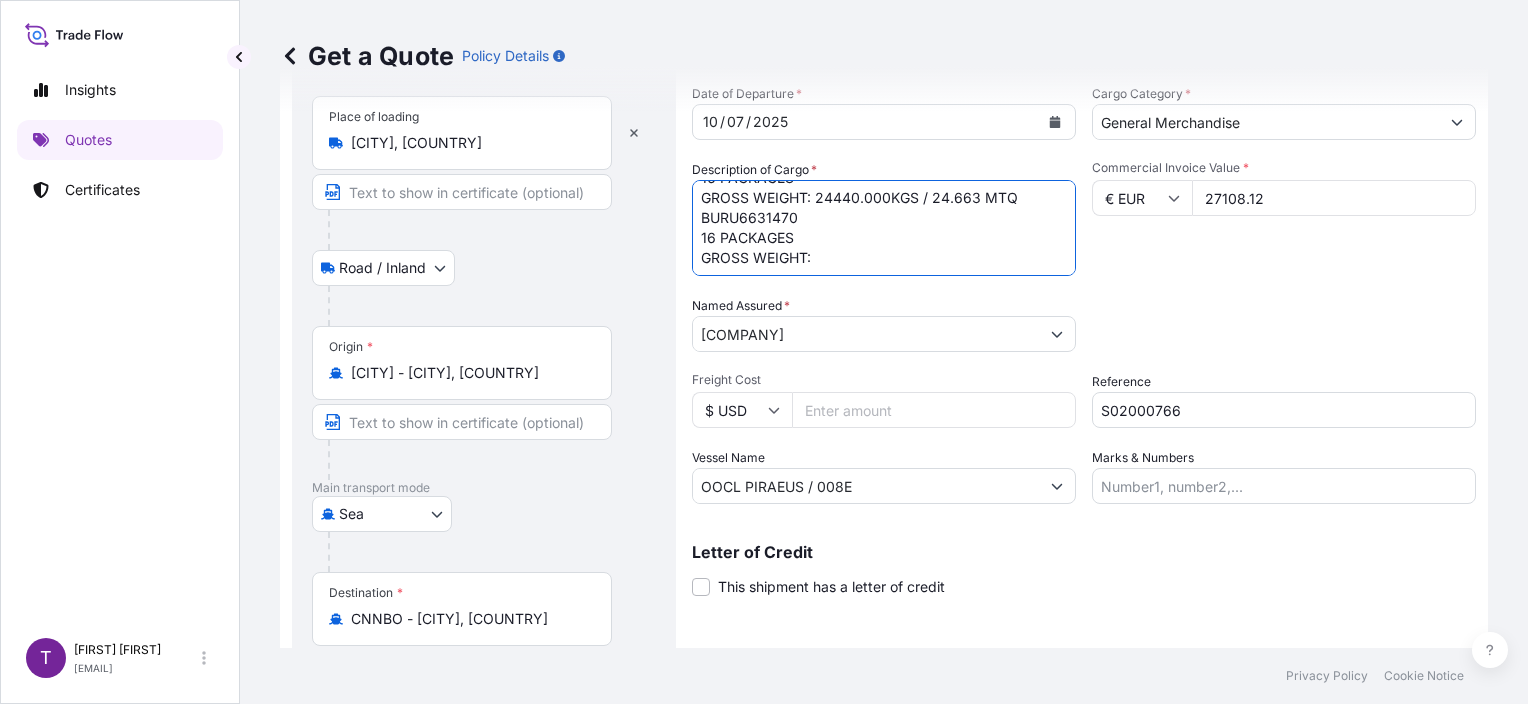 scroll, scrollTop: 61, scrollLeft: 0, axis: vertical 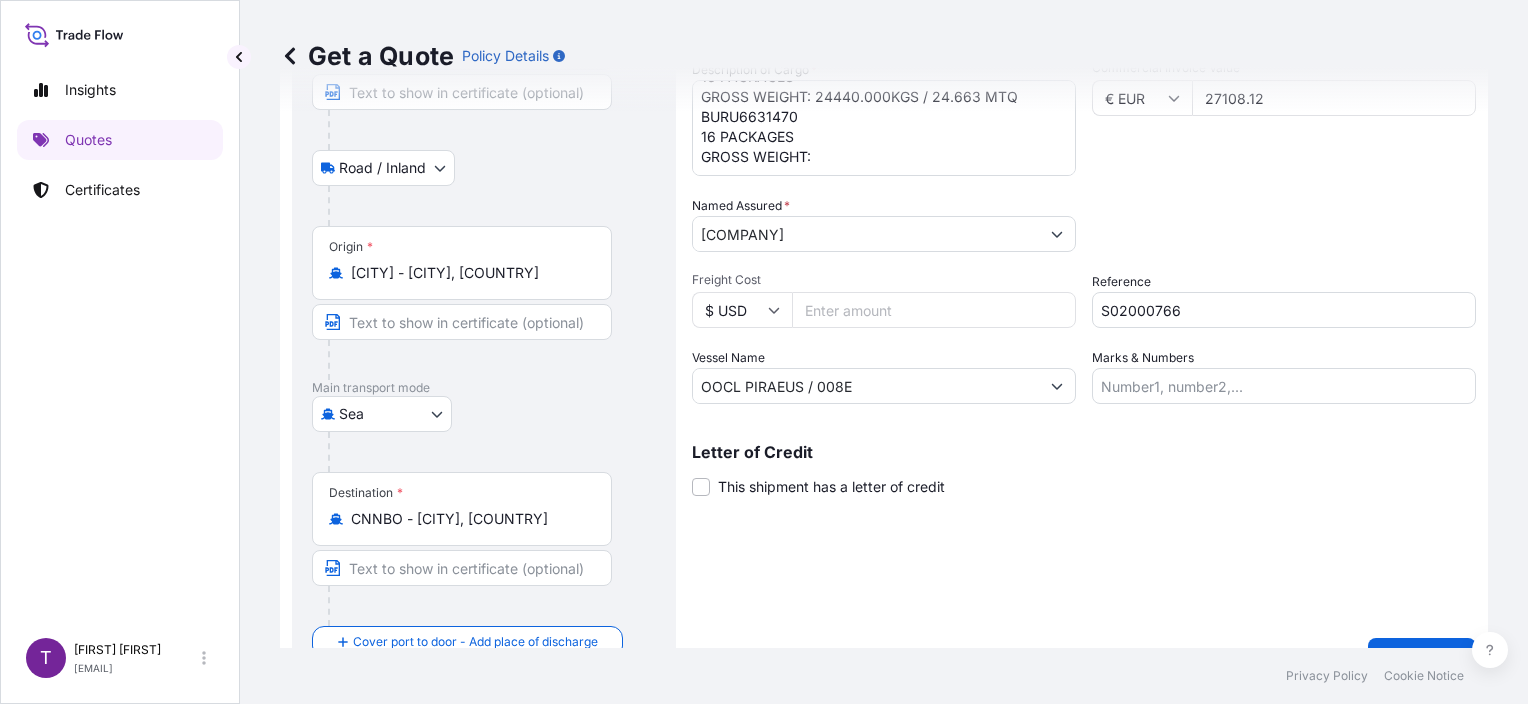 click on "UNSU0162501
16 PACKAGES
GROSS WEIGHT: 24440.000KGS / 24.663 MTQ
BURU6631470
16 PACKAGES
GROSS WEIGHT:" at bounding box center [884, 128] 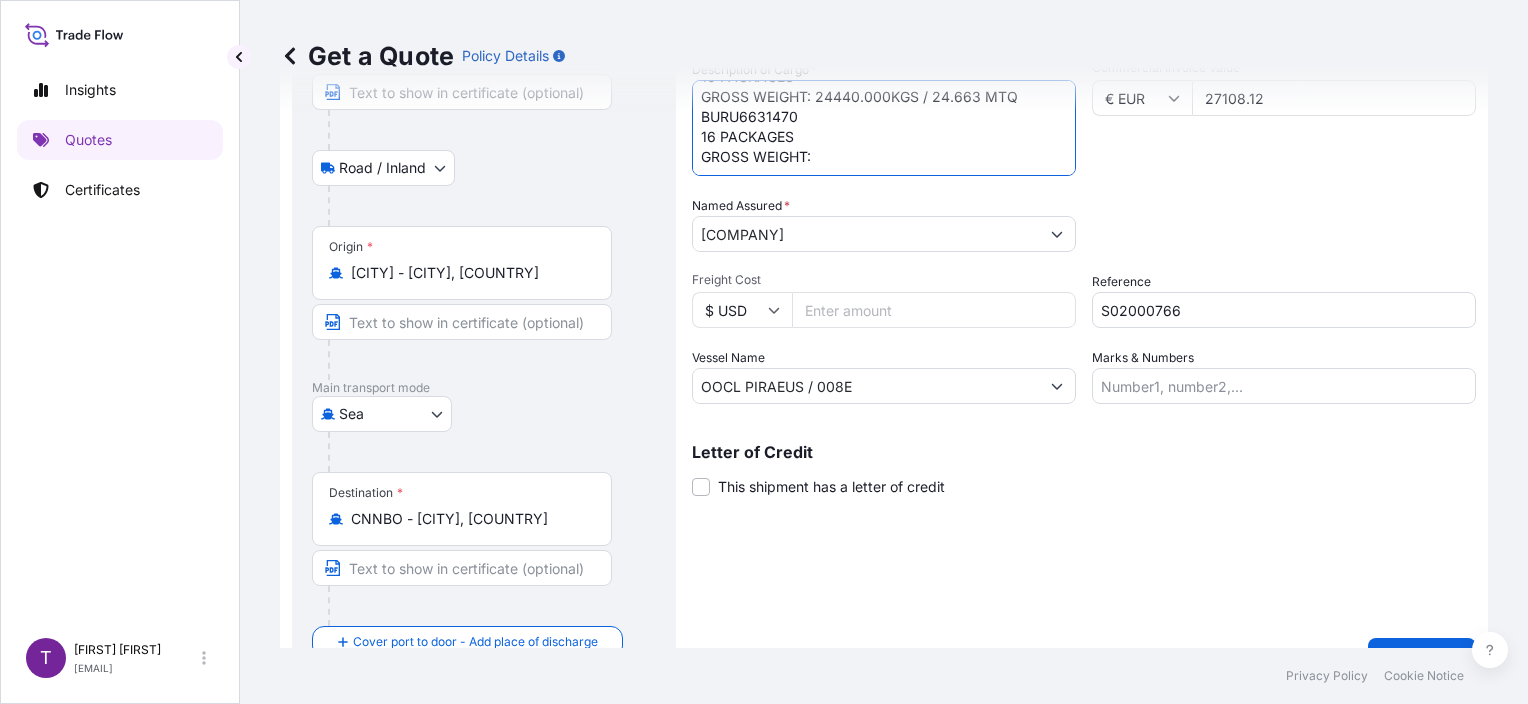 paste on "26820.000KGS;27.468CBM" 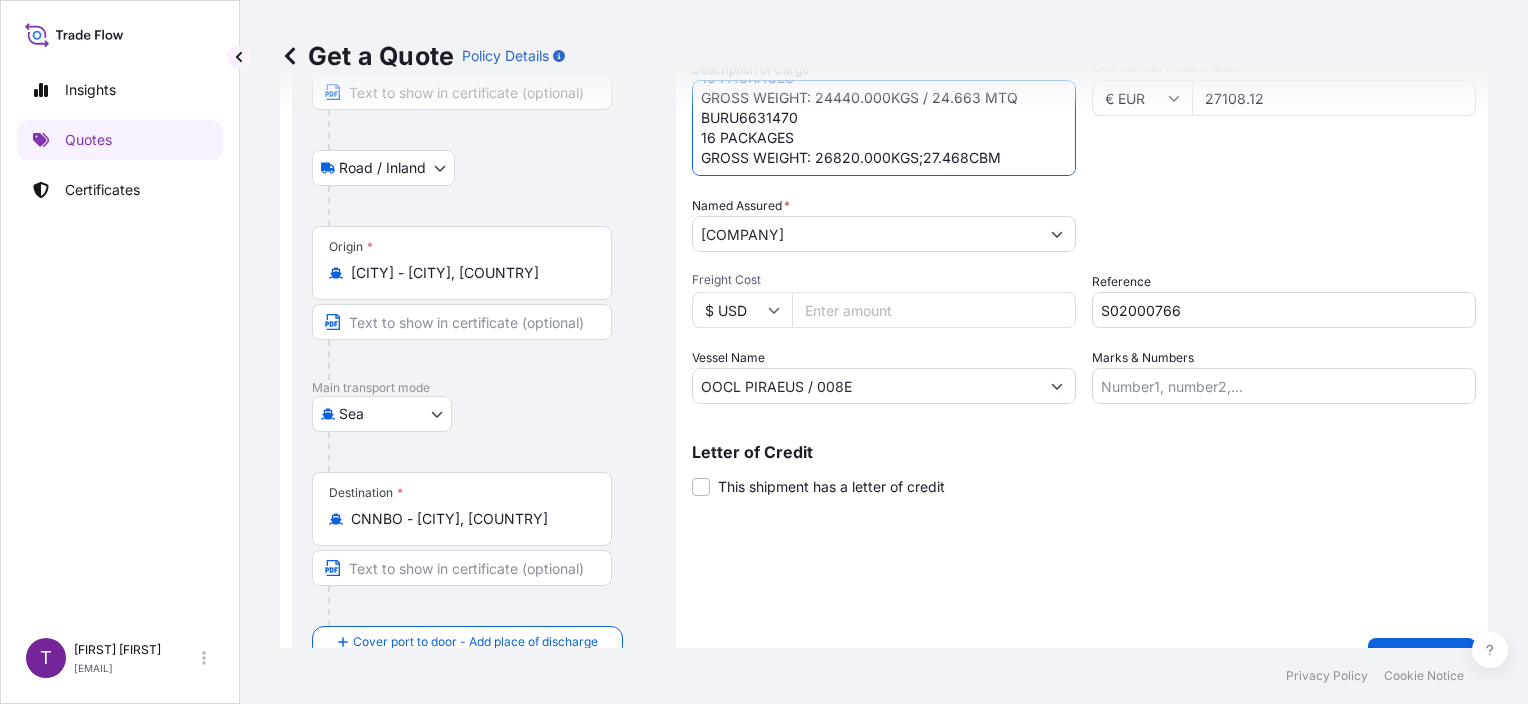 drag, startPoint x: 916, startPoint y: 158, endPoint x: 964, endPoint y: 158, distance: 48 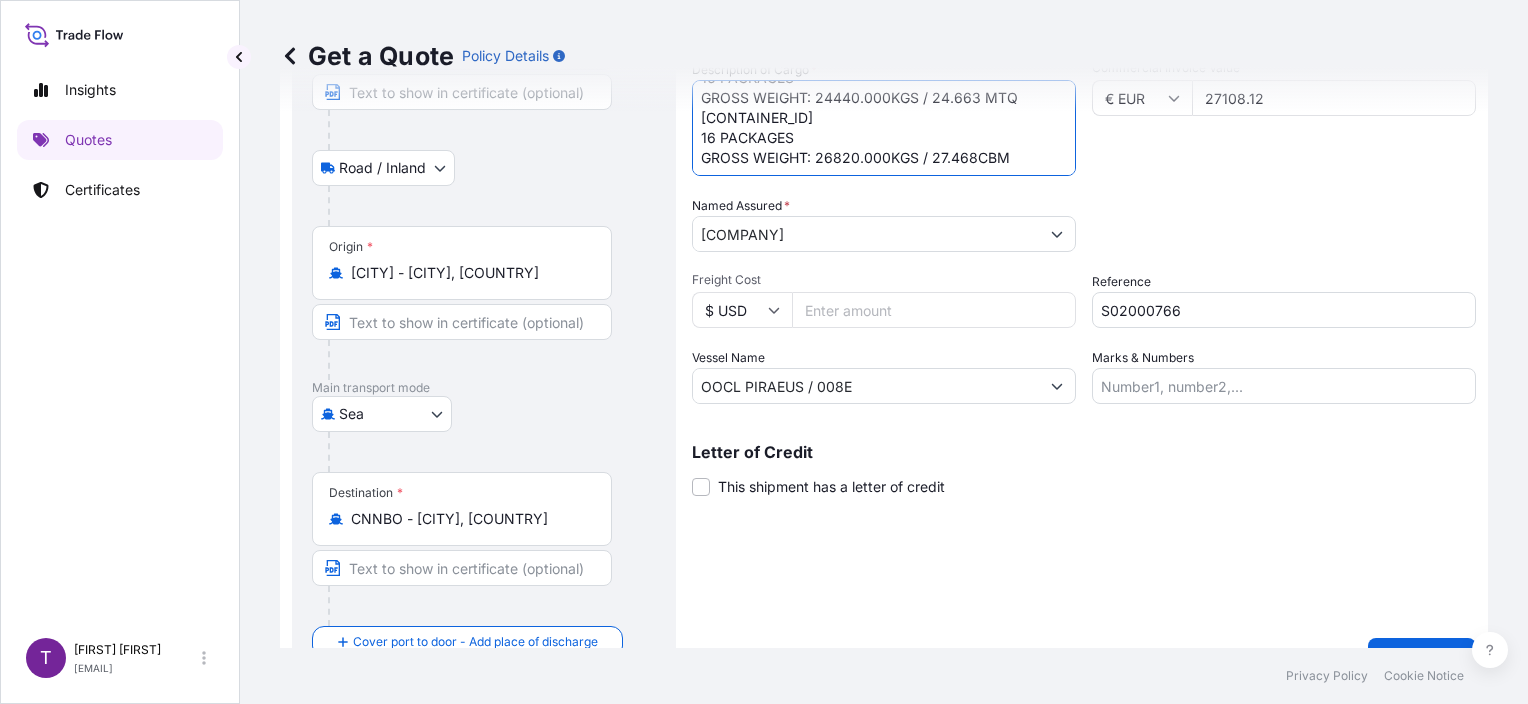 click on "UNEDGED BEECH TIMBER
[CONTAINER_ID]
16 PACKAGES
GROSS WEIGHT: 24440.000KGS / 24.663 MTQ
[CONTAINER_ID]
16 PACKAGES
GROSS WEIGHT: 26820.000KGS / 27.468CBM" at bounding box center (884, 128) 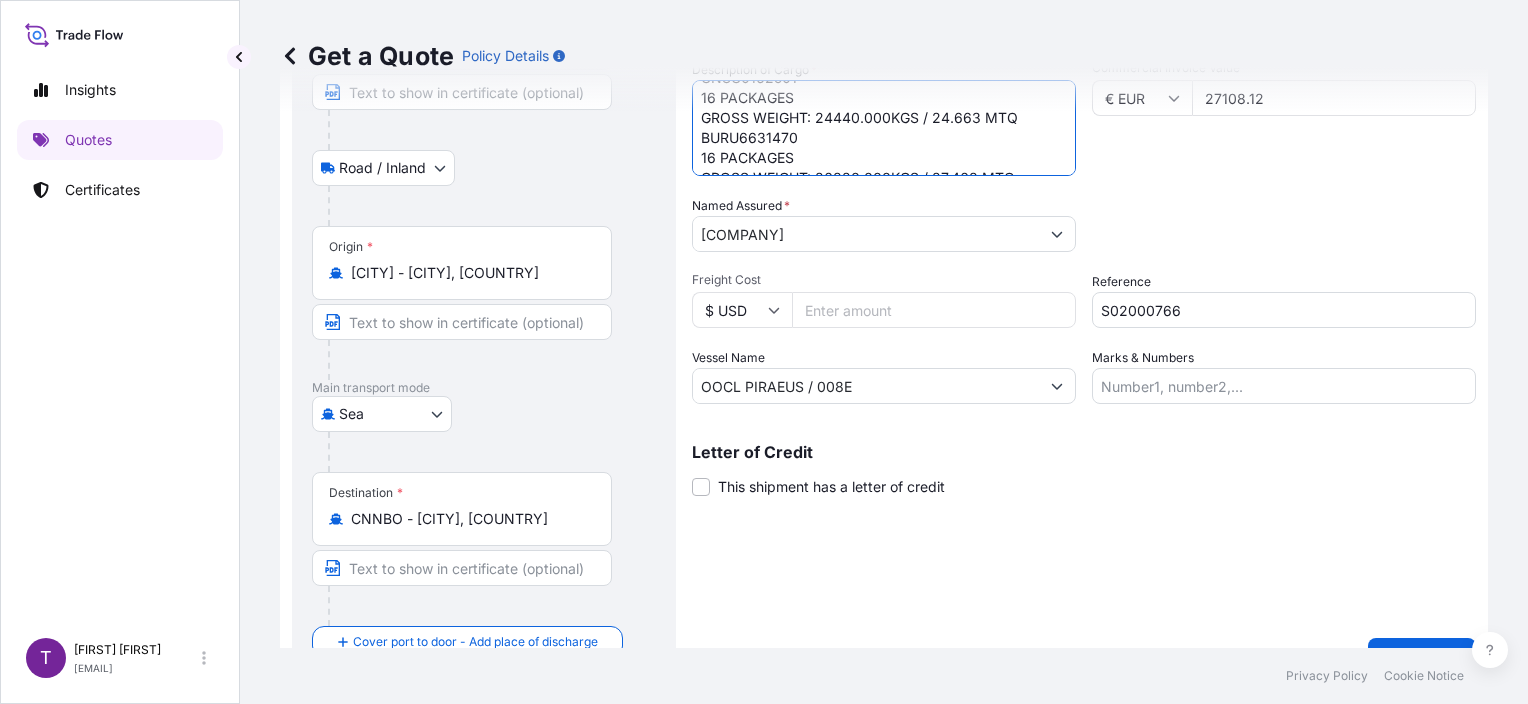 scroll, scrollTop: 0, scrollLeft: 0, axis: both 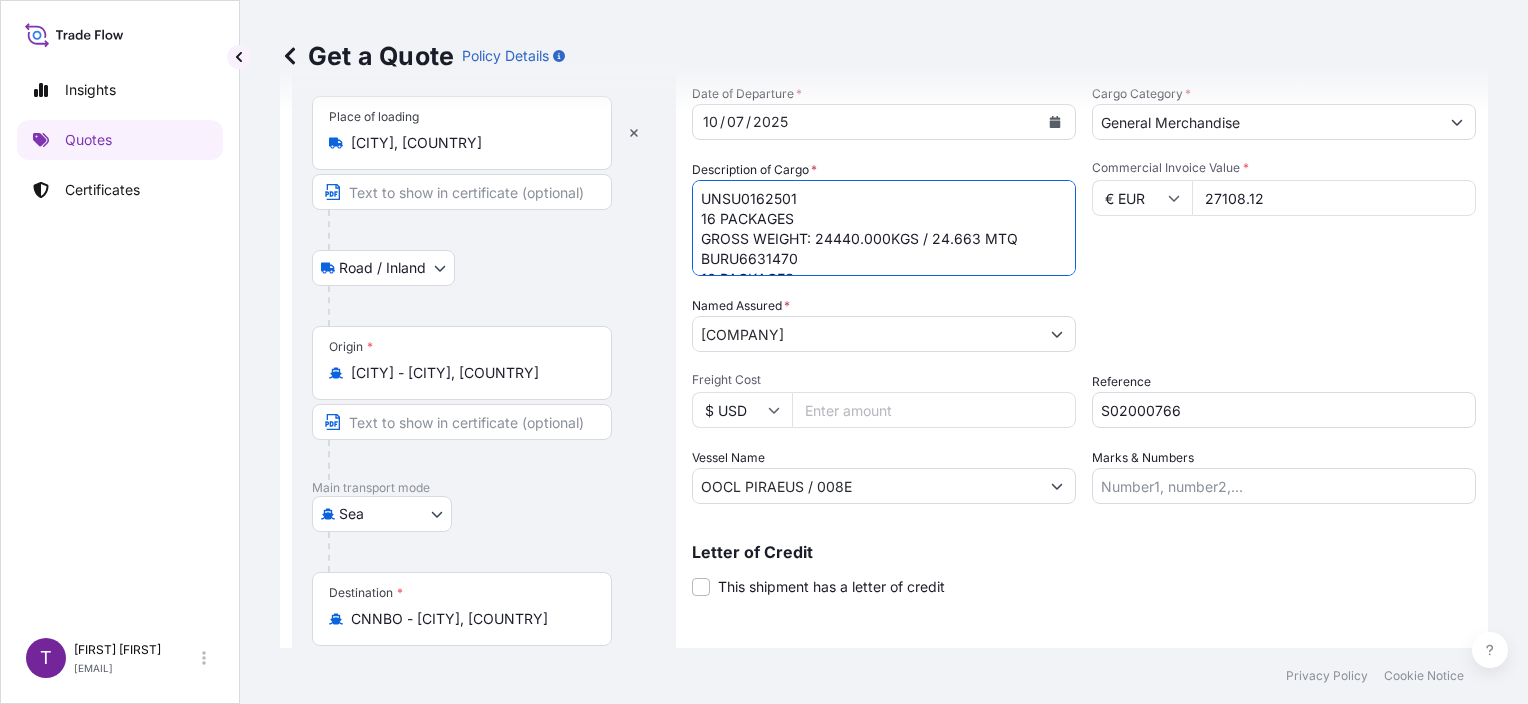 click on "UNSU0162501
16 PACKAGES
GROSS WEIGHT: 24440.000KGS / 24.663 MTQ
BURU6631470
16 PACKAGES
GROSS WEIGHT: 26820.000KGS / 27.468 MTQ" at bounding box center (884, 228) 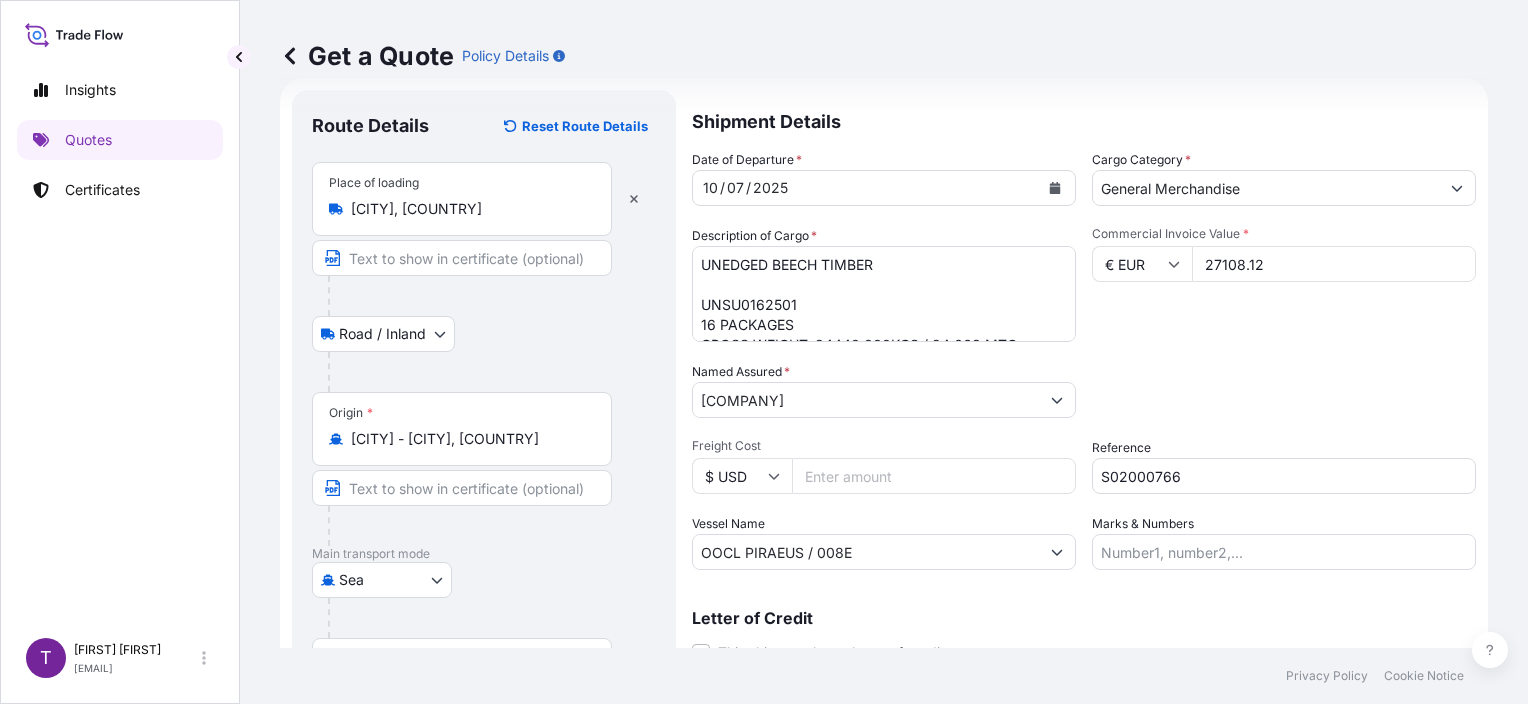 scroll, scrollTop: 0, scrollLeft: 0, axis: both 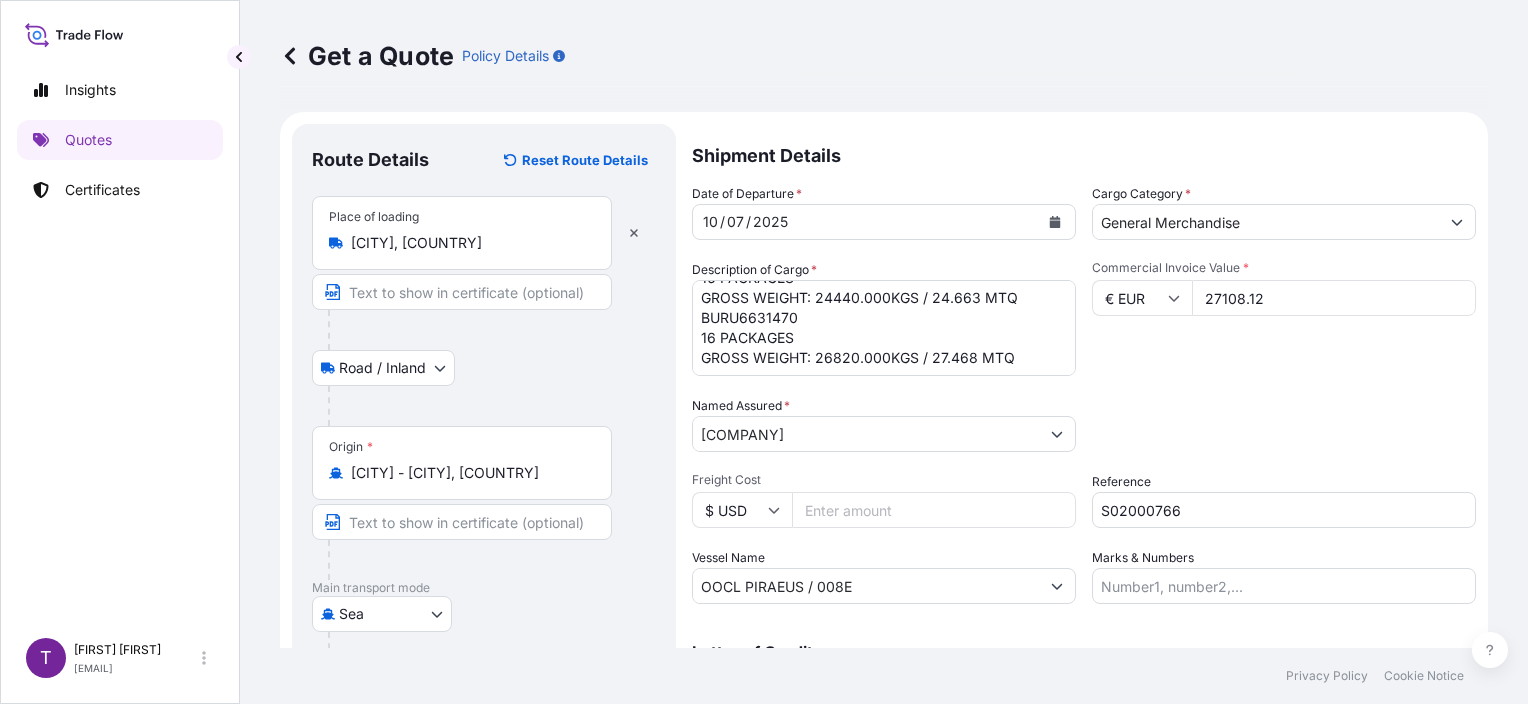 click on "UNEDGED BEECH TIMBER
UNSU0162501
16 PACKAGES
GROSS WEIGHT: 24440.000KGS / 24.663 MTQ
BURU6631470
16 PACKAGES
GROSS WEIGHT: 26820.000KGS / 27.468 MTQ" at bounding box center [884, 328] 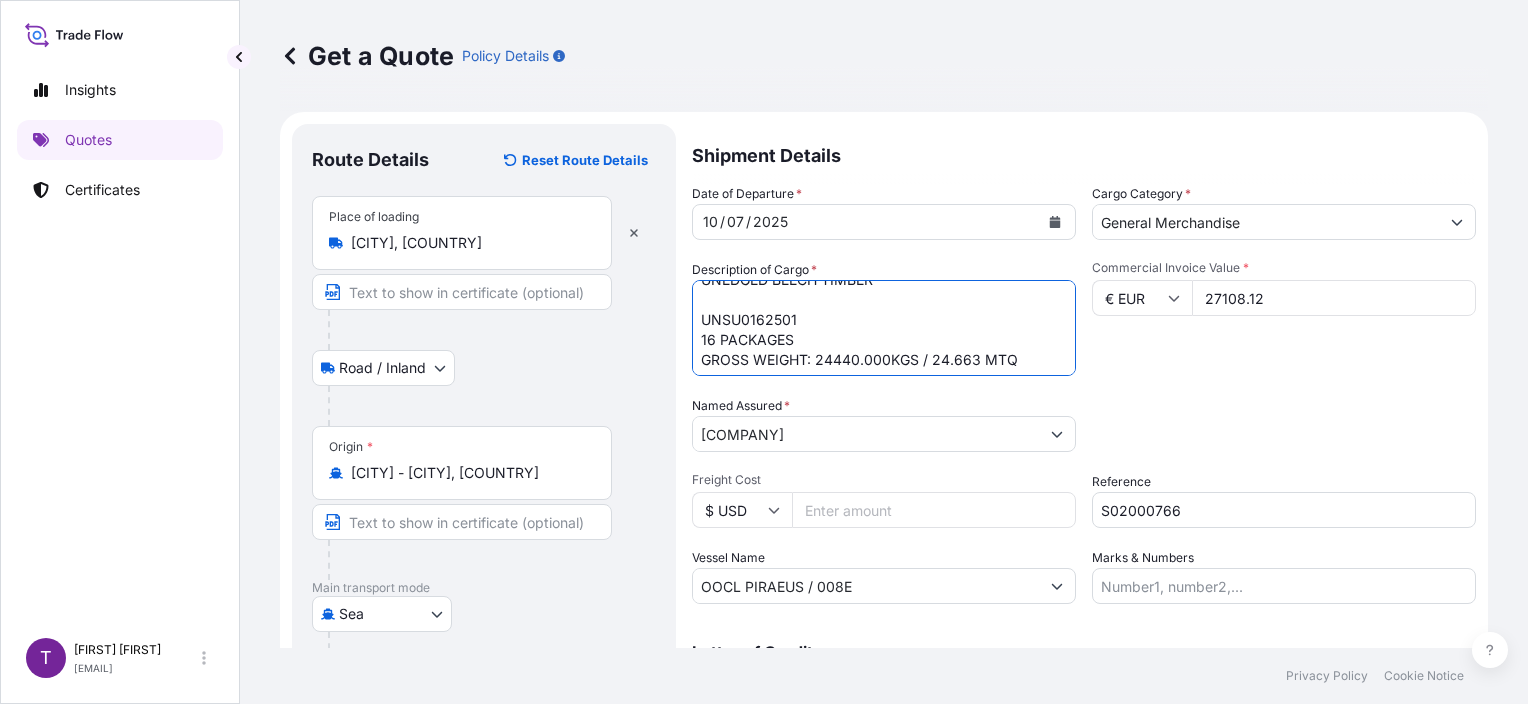 scroll, scrollTop: 0, scrollLeft: 0, axis: both 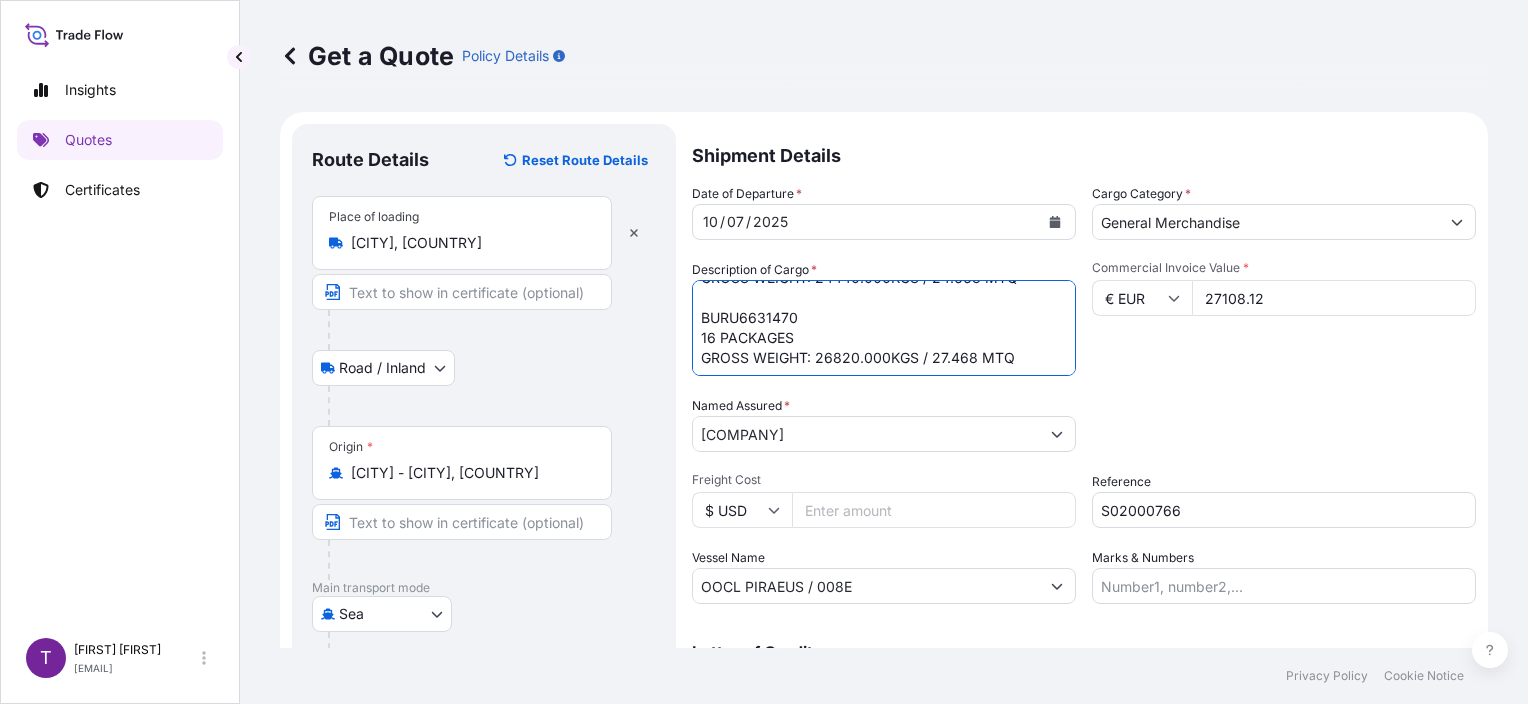 type on "UNEDGED BEECH TIMBER
UNSU0162501
16 PACKAGES
GROSS WEIGHT: 24440.000KGS / 24.663 MTQ
BURU6631470
16 PACKAGES
GROSS WEIGHT: 26820.000KGS / 27.468 MTQ" 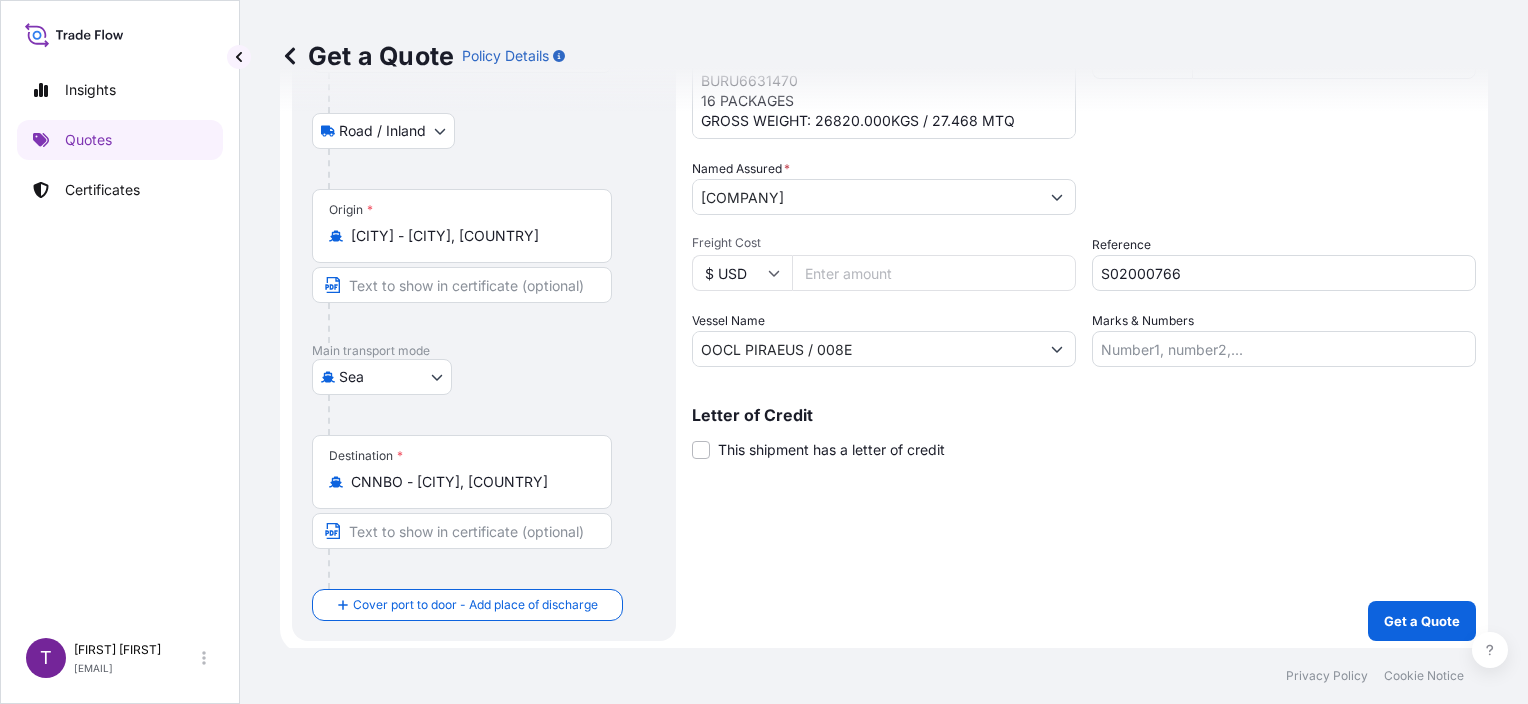 scroll, scrollTop: 240, scrollLeft: 0, axis: vertical 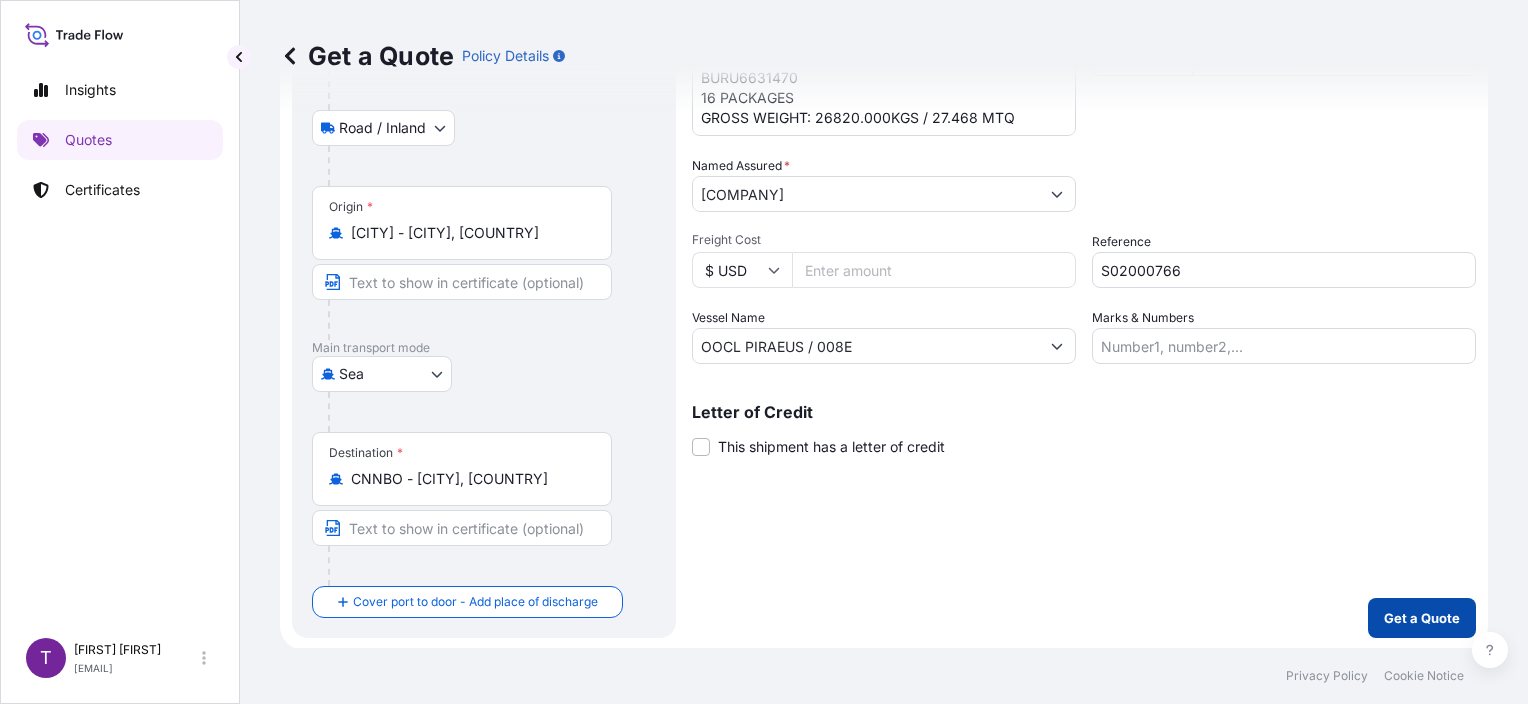 click on "Get a Quote" at bounding box center (1422, 618) 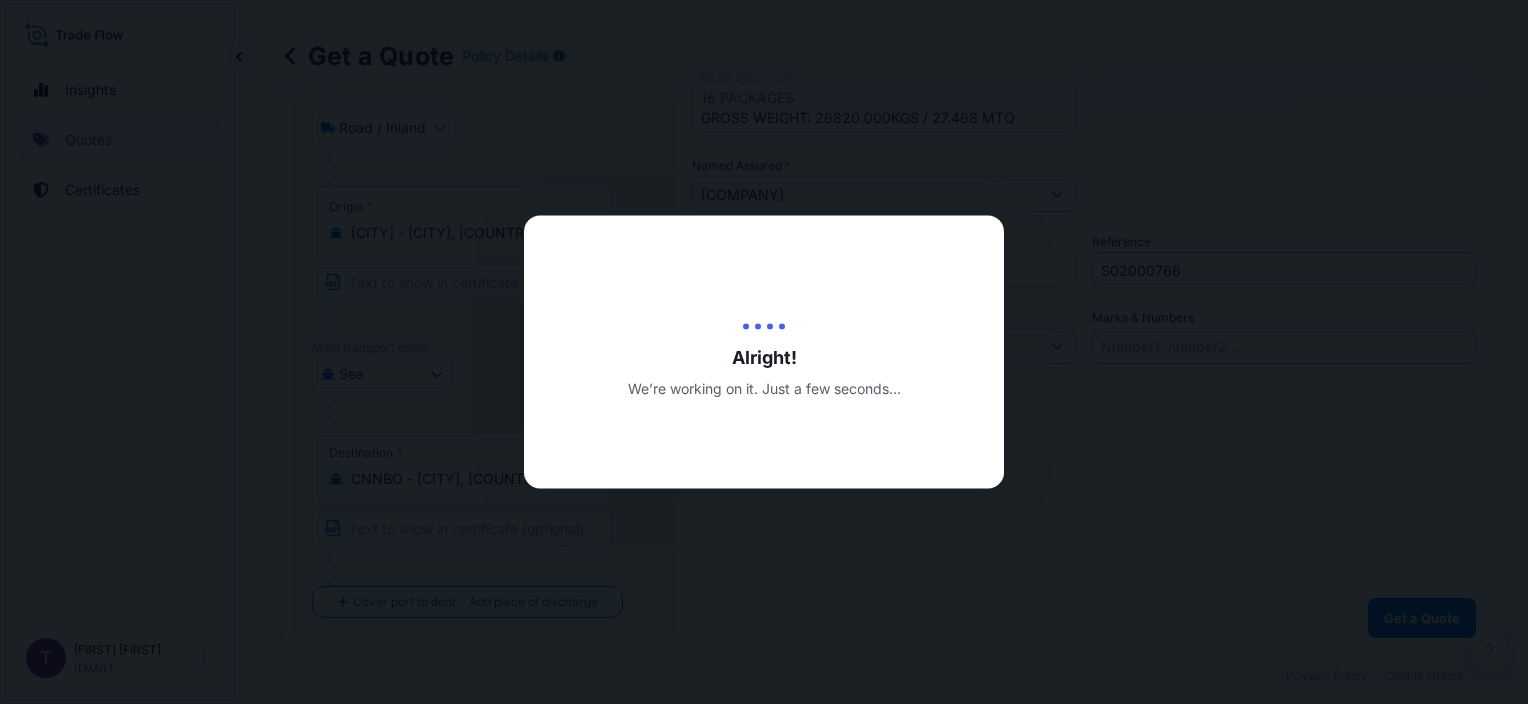 scroll, scrollTop: 0, scrollLeft: 0, axis: both 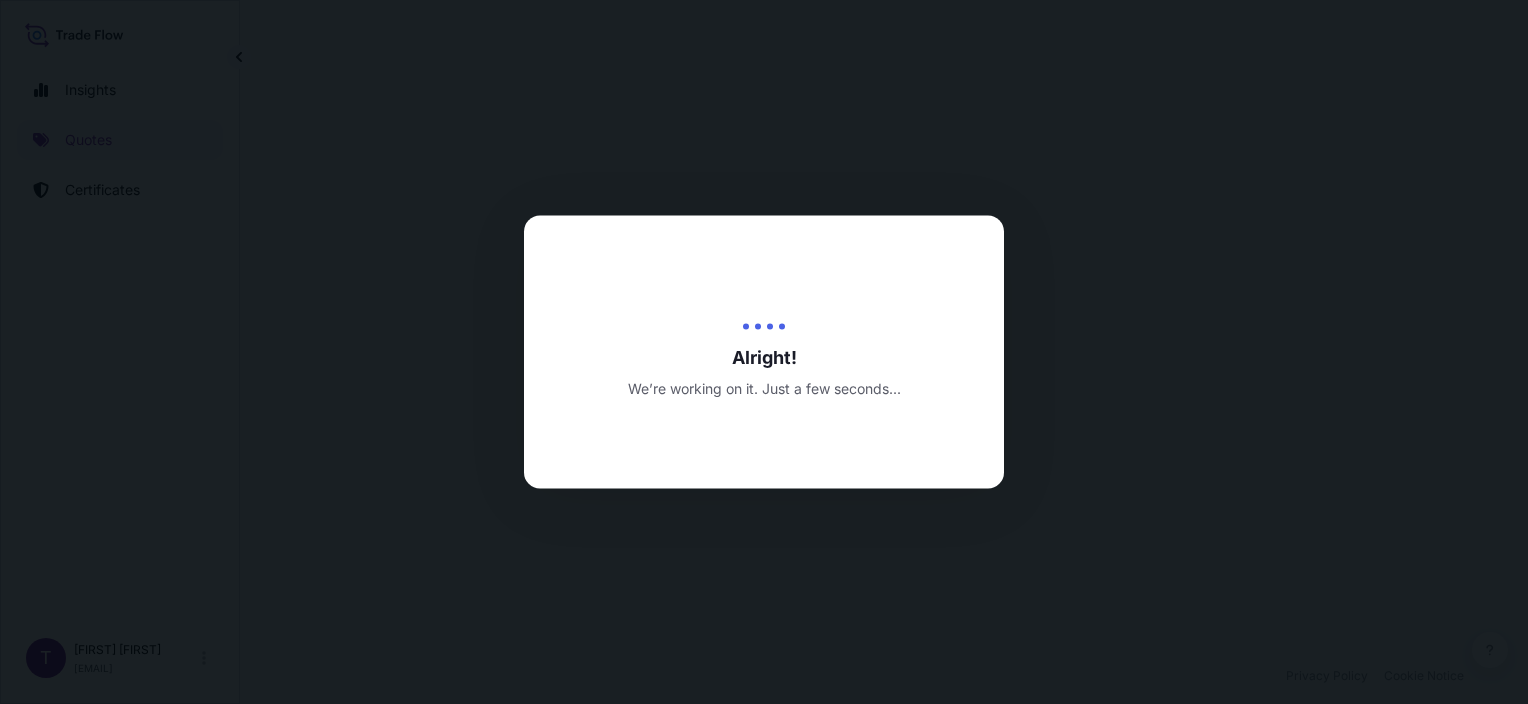 select on "Road / Inland" 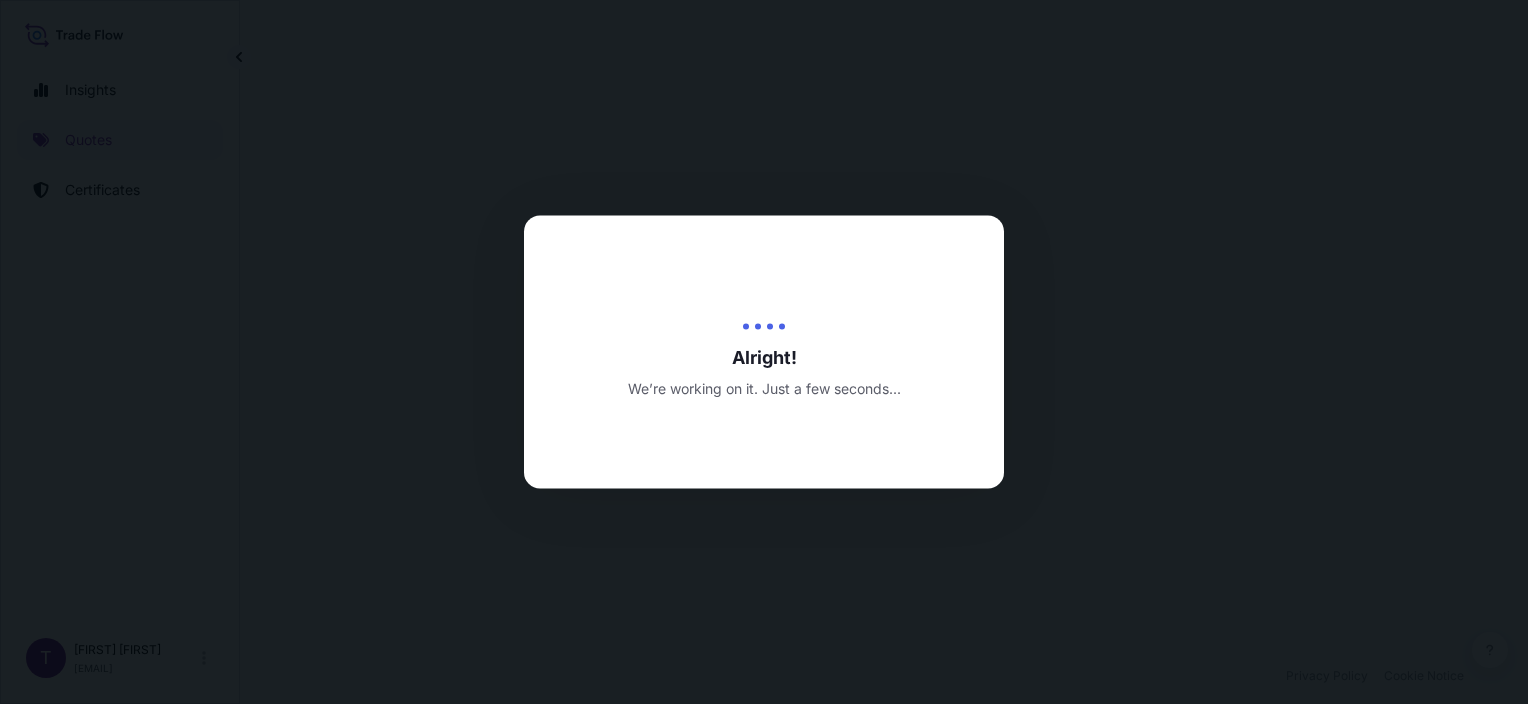 select on "Sea" 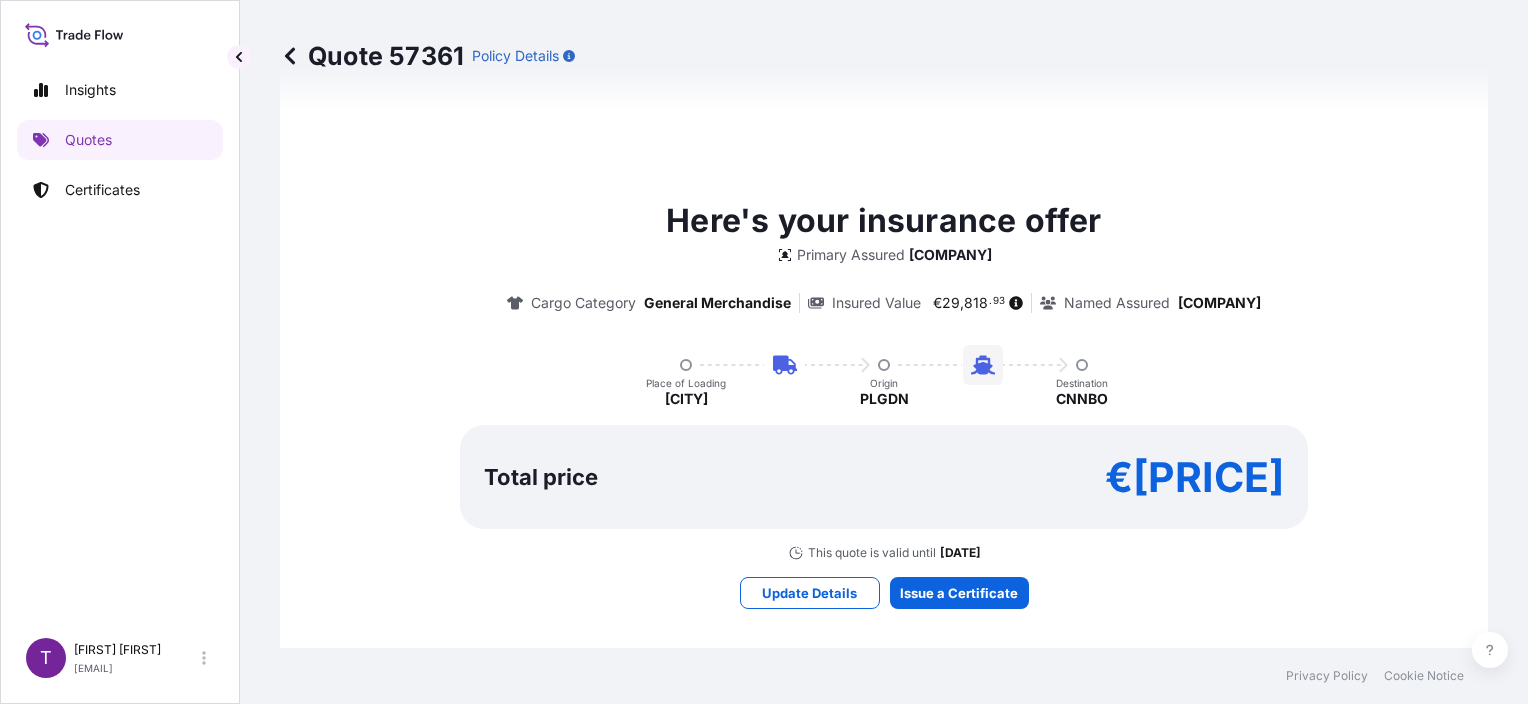 scroll, scrollTop: 1300, scrollLeft: 0, axis: vertical 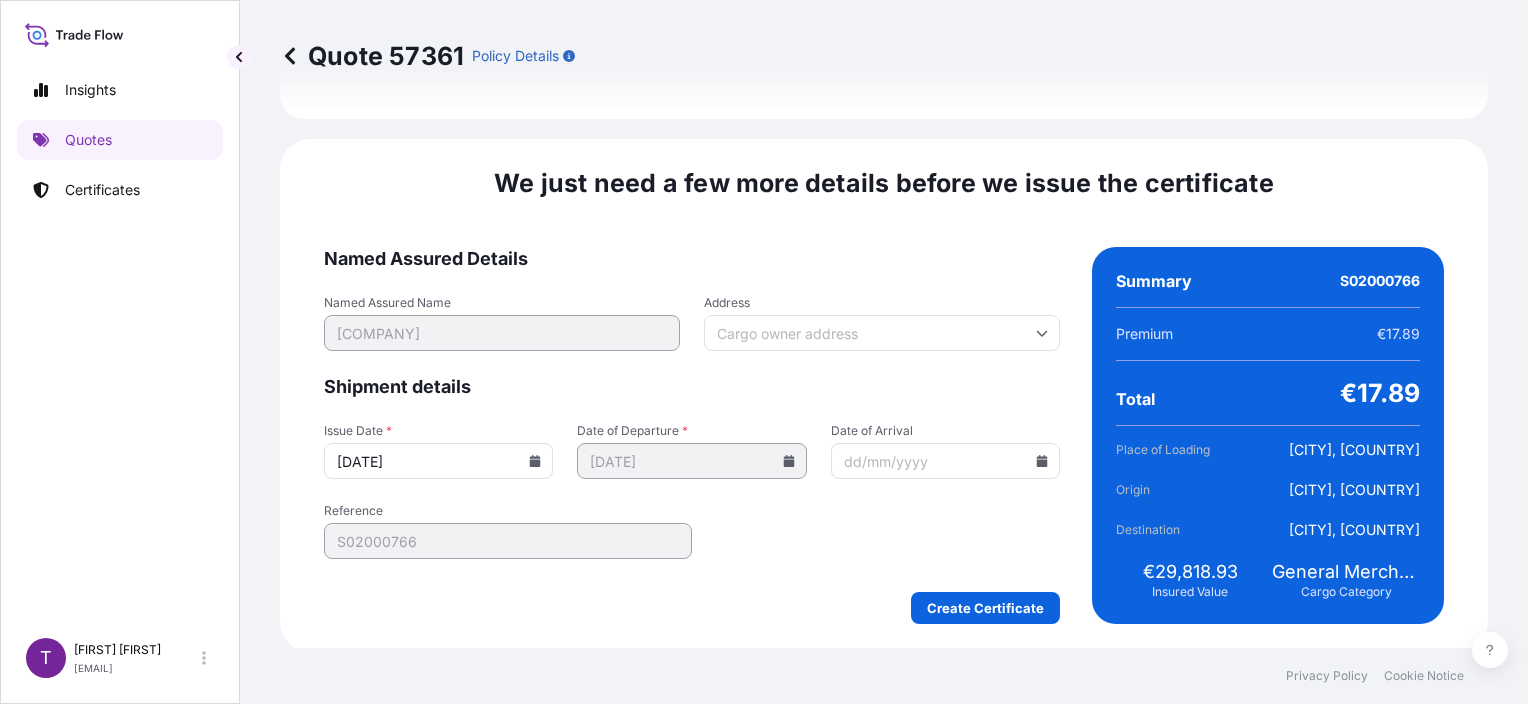 click on "[DATE]" at bounding box center [438, 461] 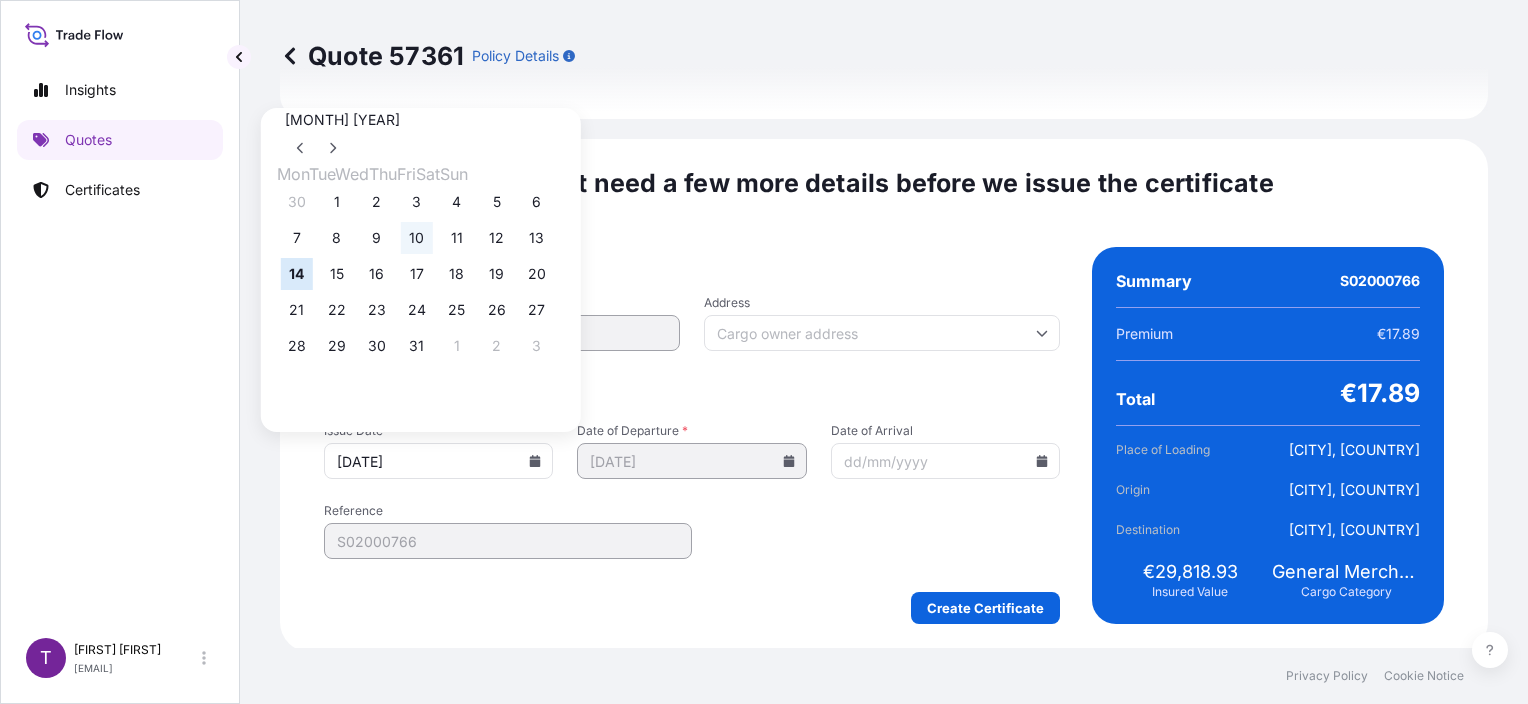 click on "10" at bounding box center (417, 238) 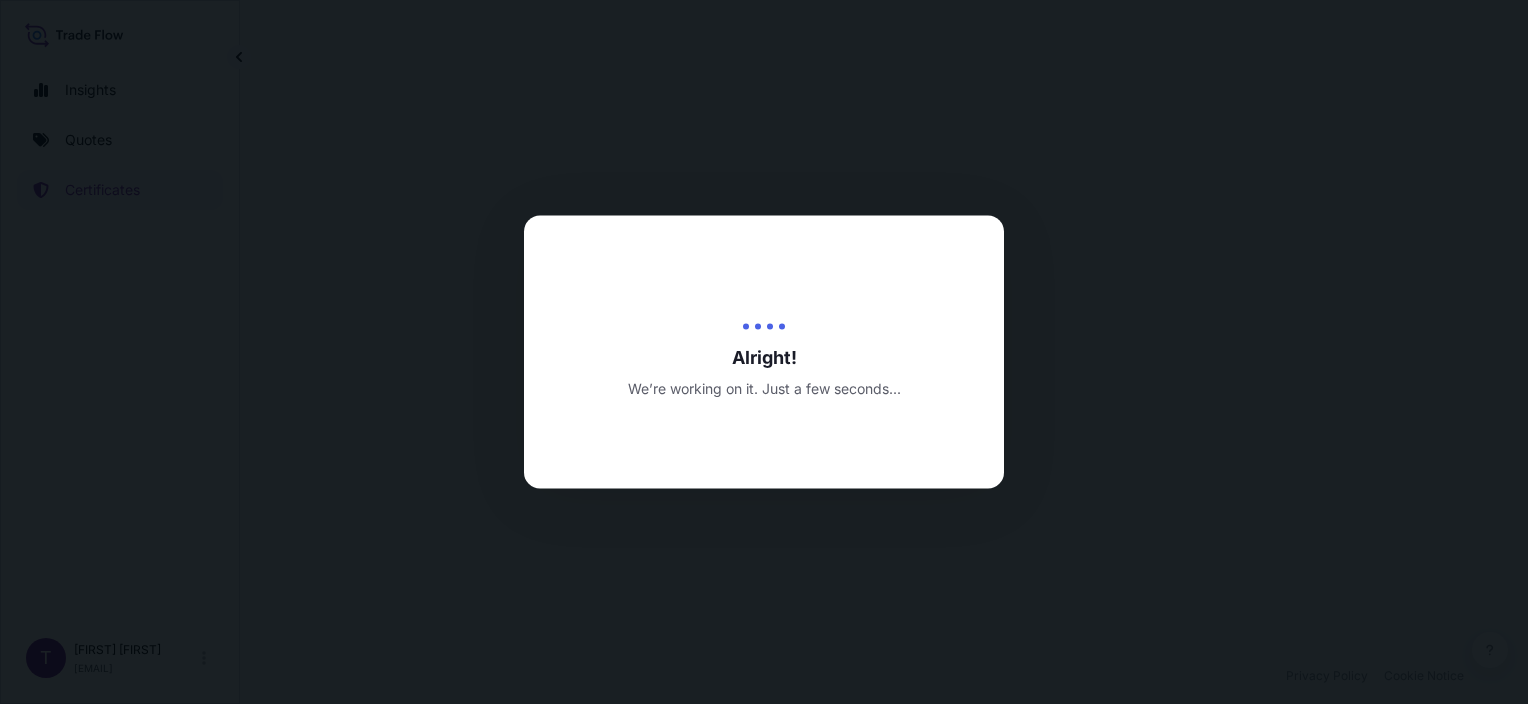 scroll, scrollTop: 0, scrollLeft: 0, axis: both 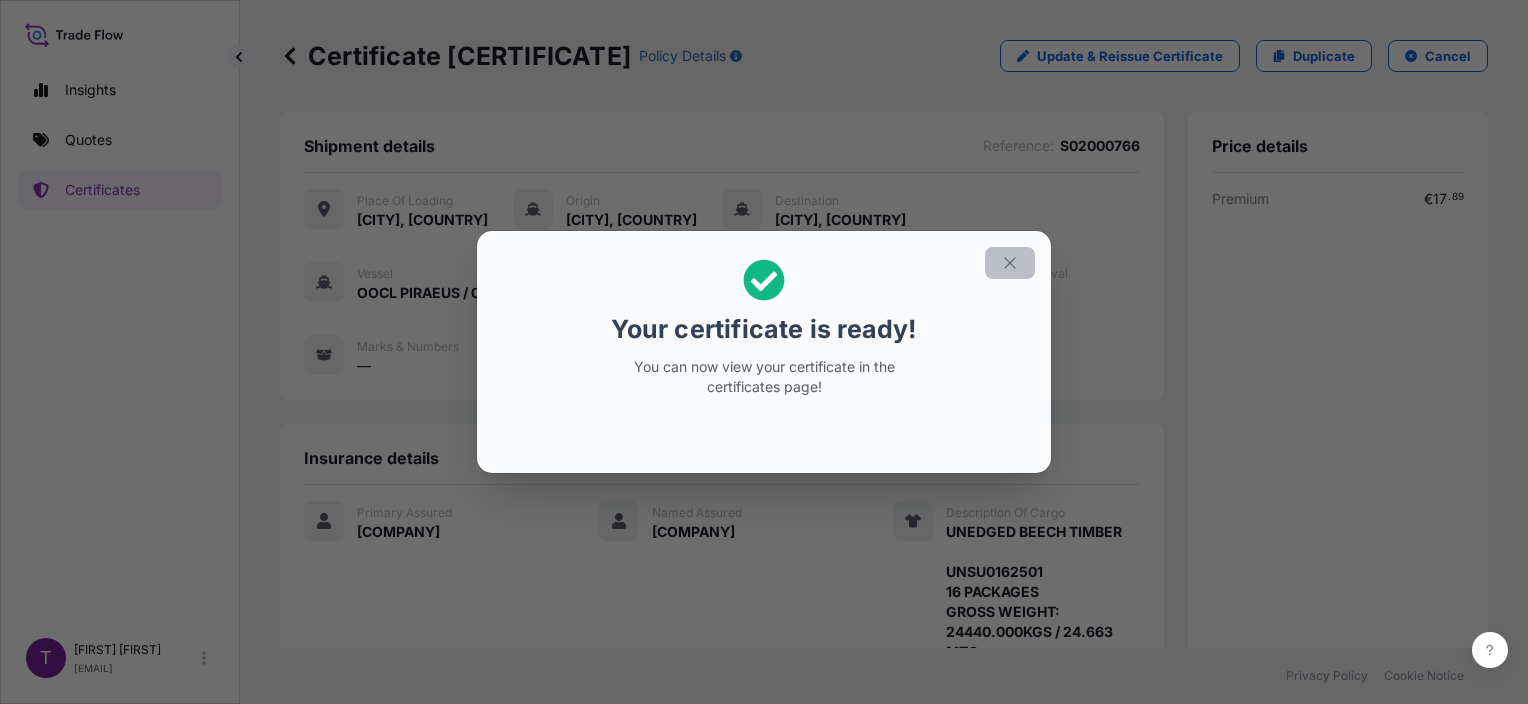 click 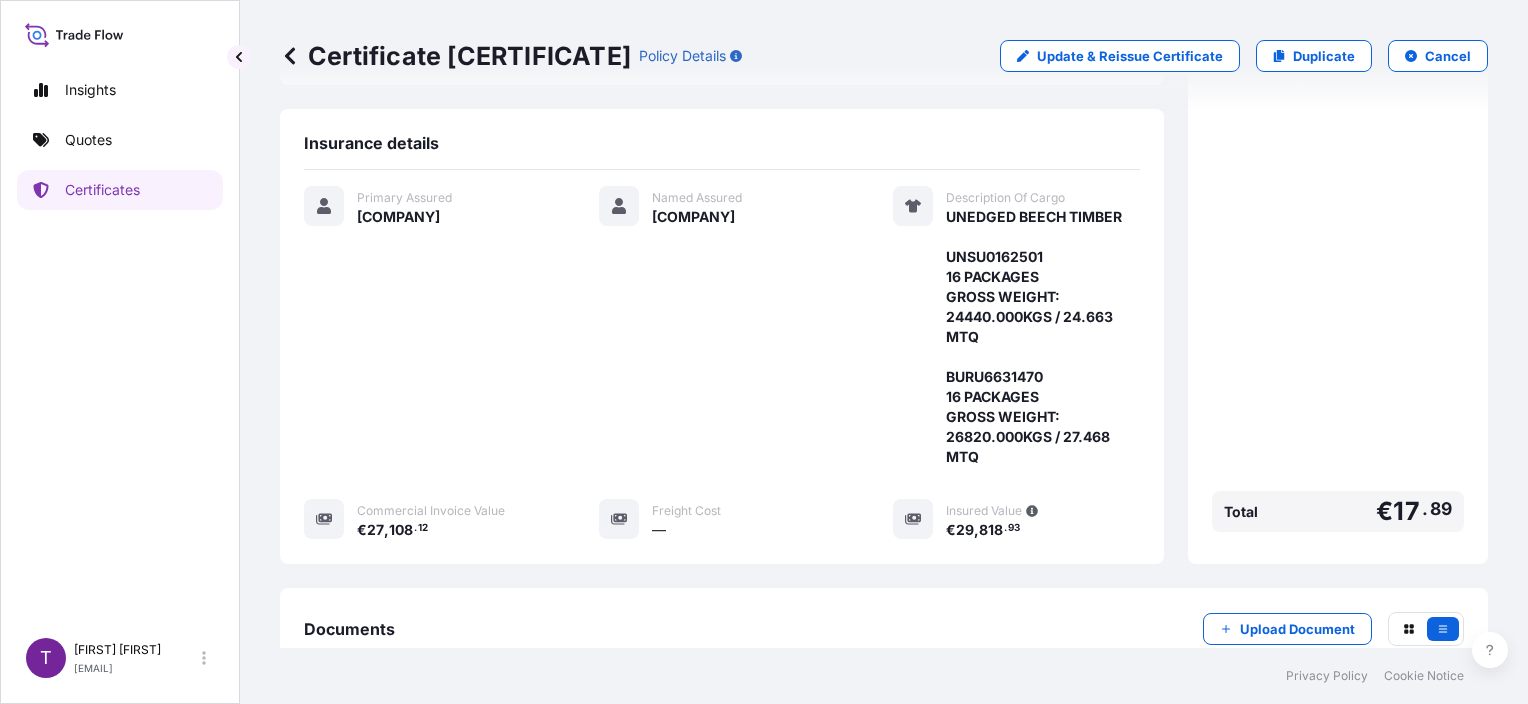 scroll, scrollTop: 544, scrollLeft: 0, axis: vertical 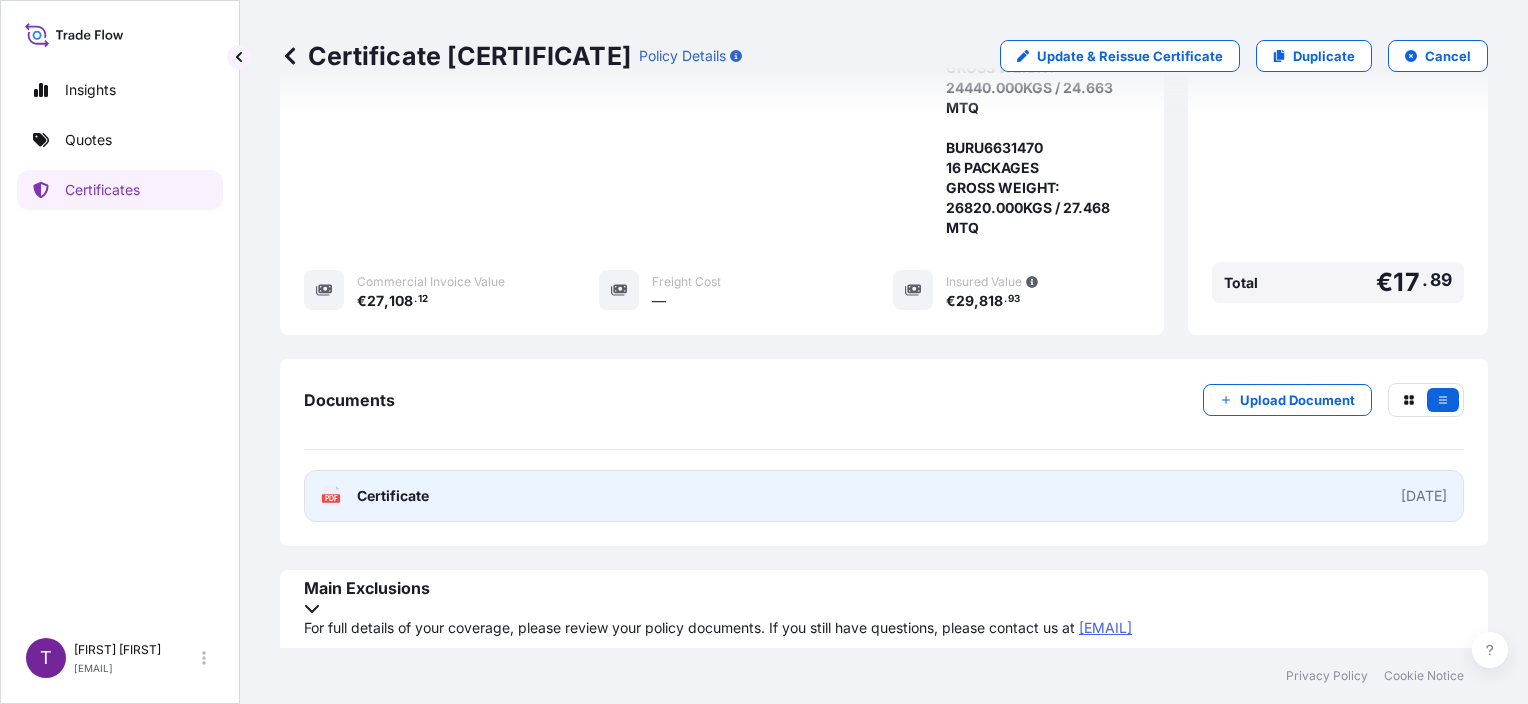 click on "PDF Certificate [DATE]" at bounding box center (884, 496) 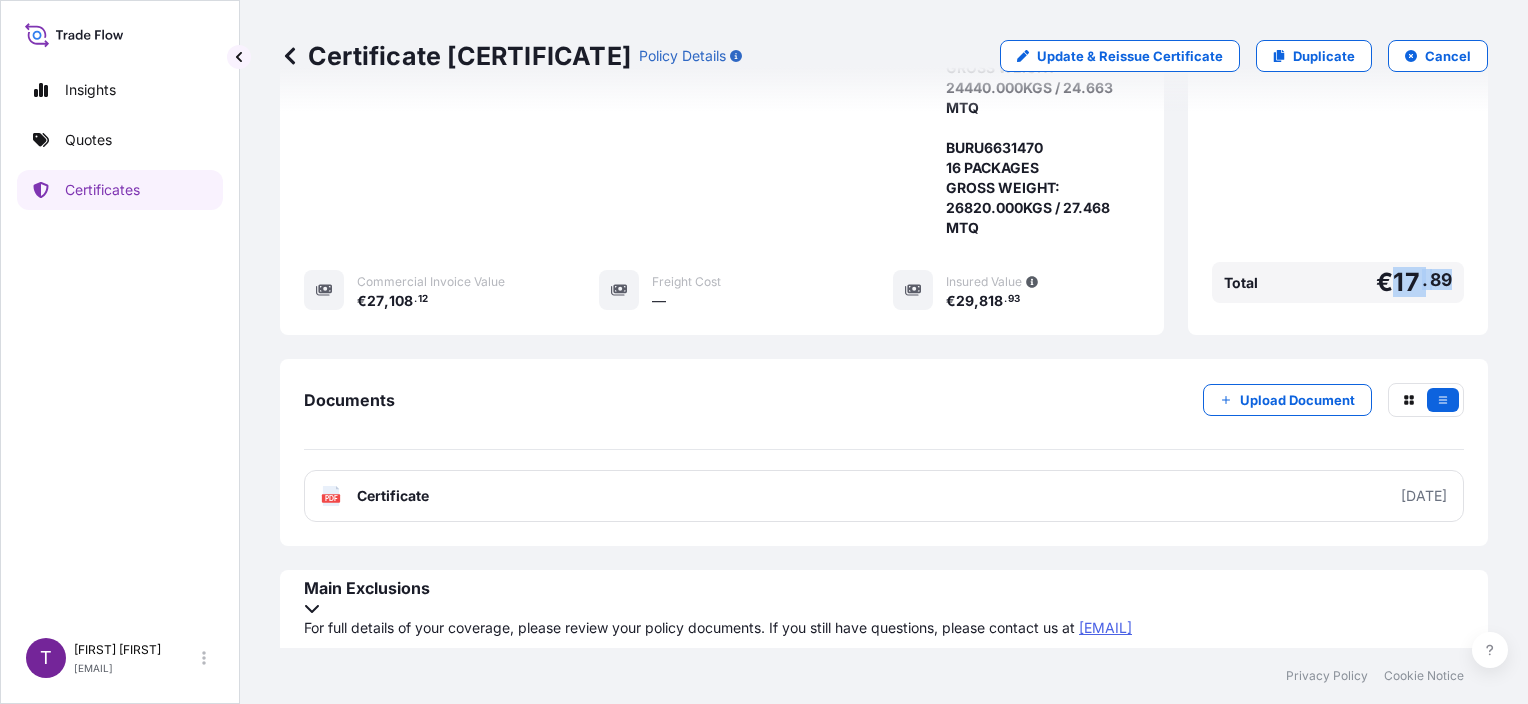 drag, startPoint x: 1436, startPoint y: 299, endPoint x: 1380, endPoint y: 301, distance: 56.0357 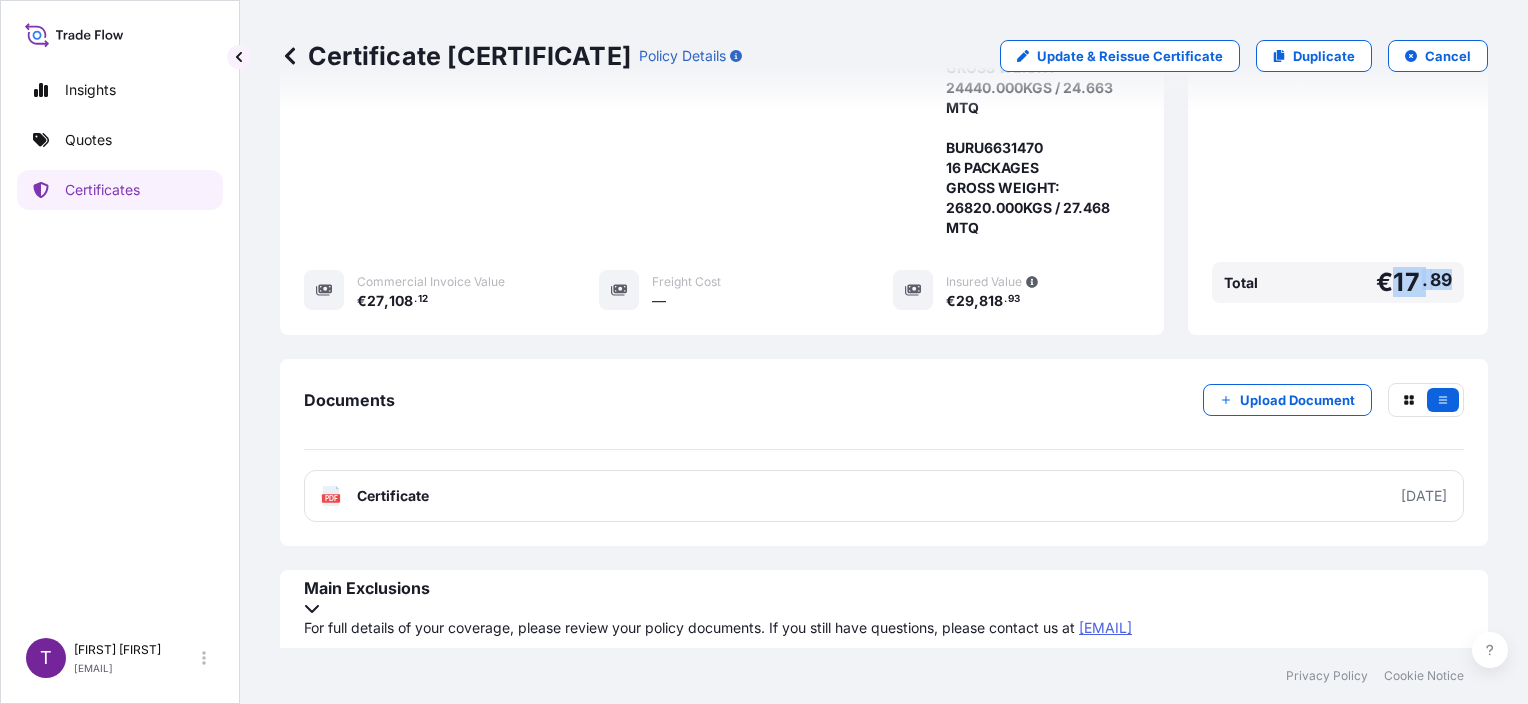 copy on "17 . 89" 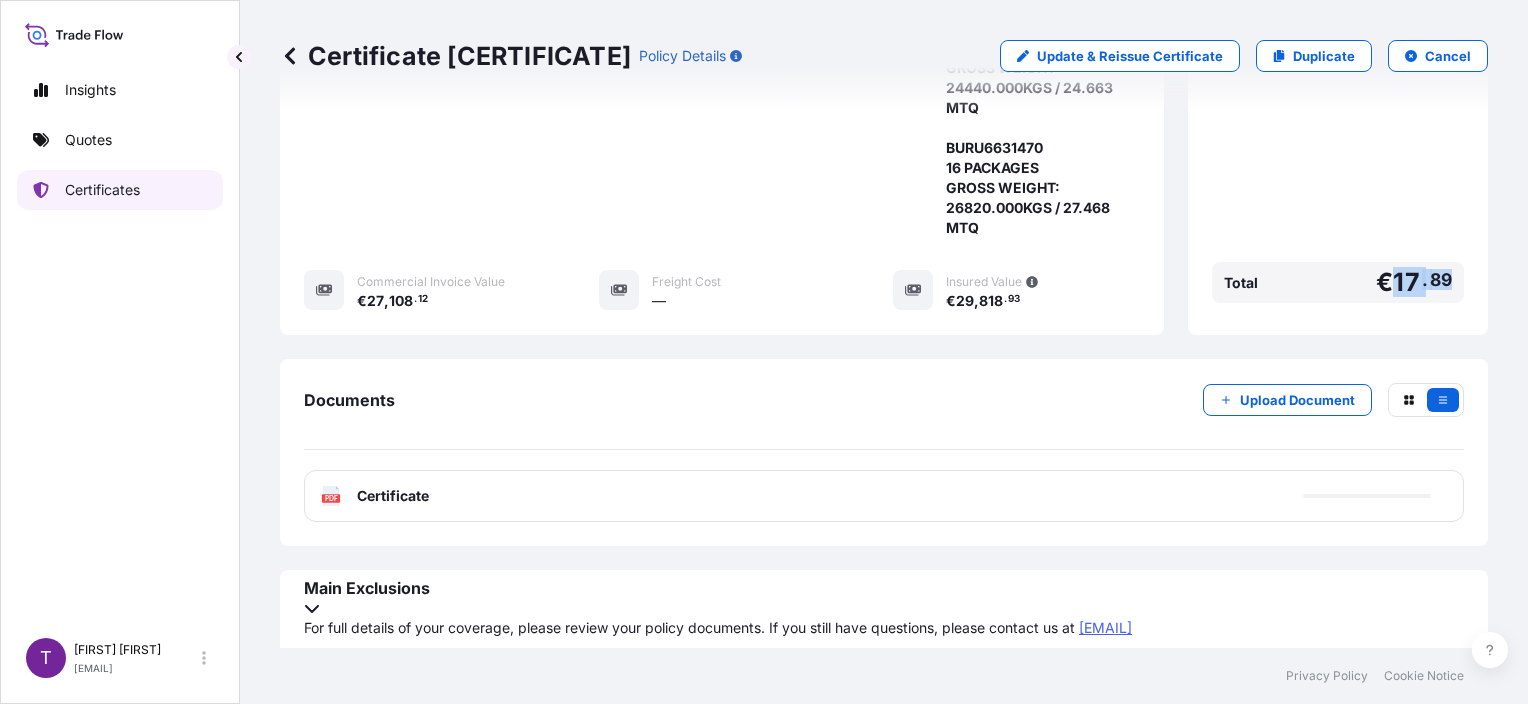 click on "Certificates" at bounding box center [102, 190] 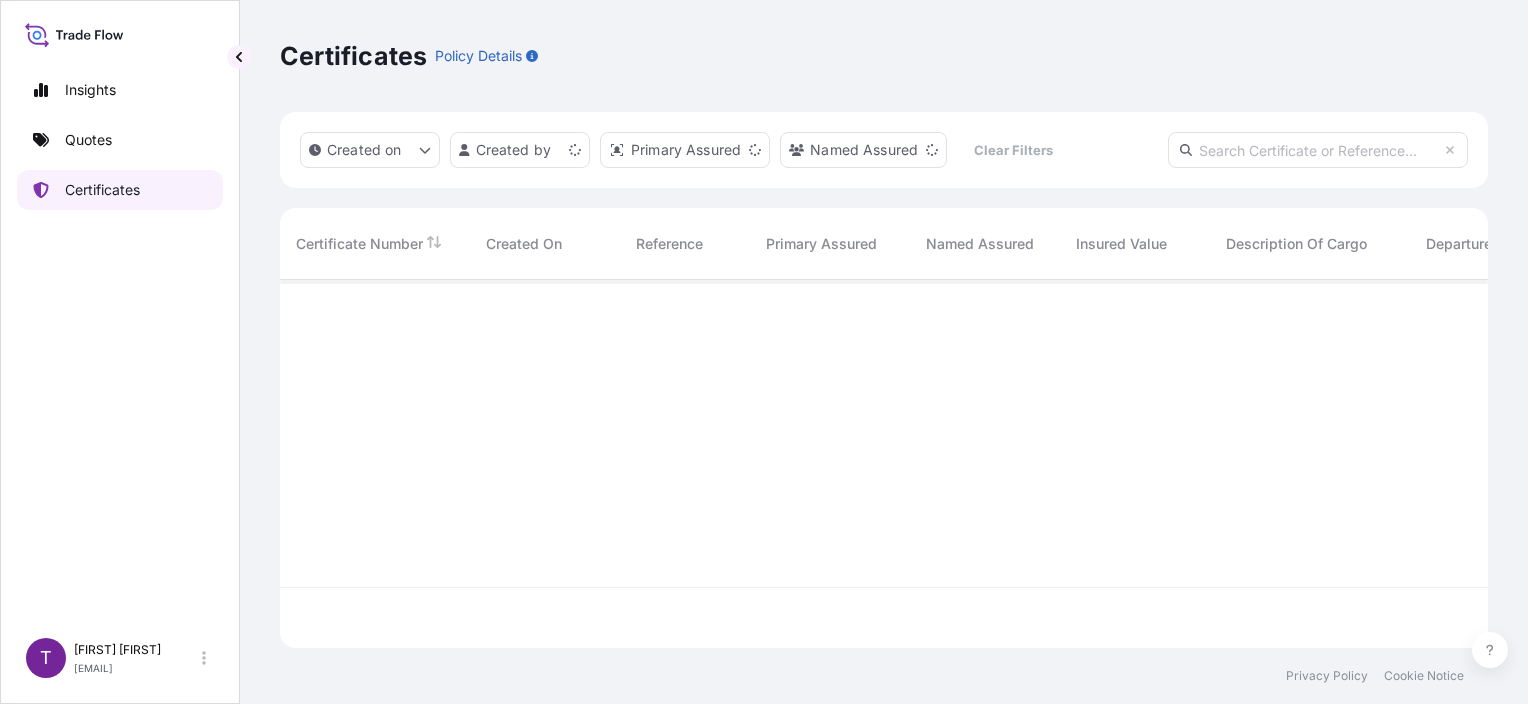 scroll, scrollTop: 0, scrollLeft: 0, axis: both 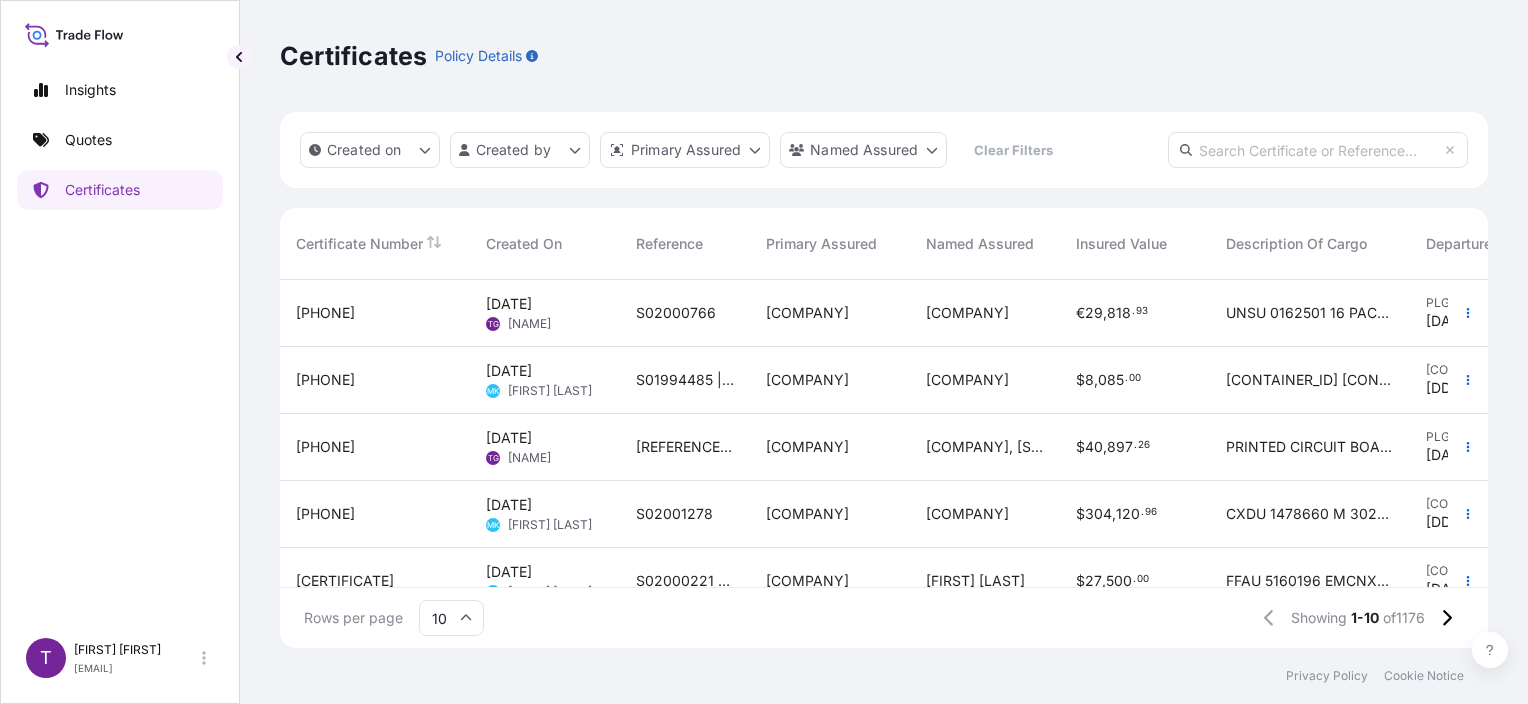click on "€ [PRICE]" at bounding box center [1135, 313] 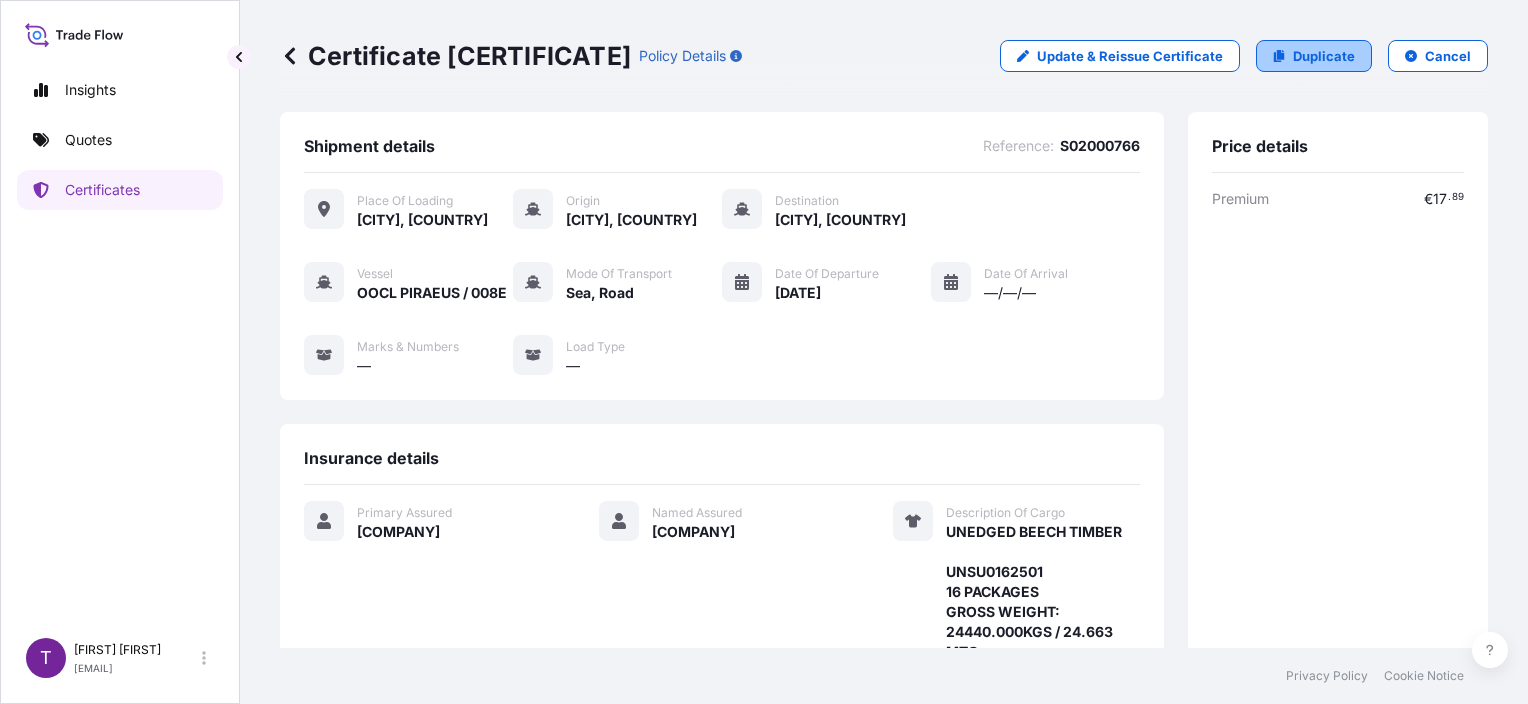 click on "Duplicate" at bounding box center [1324, 56] 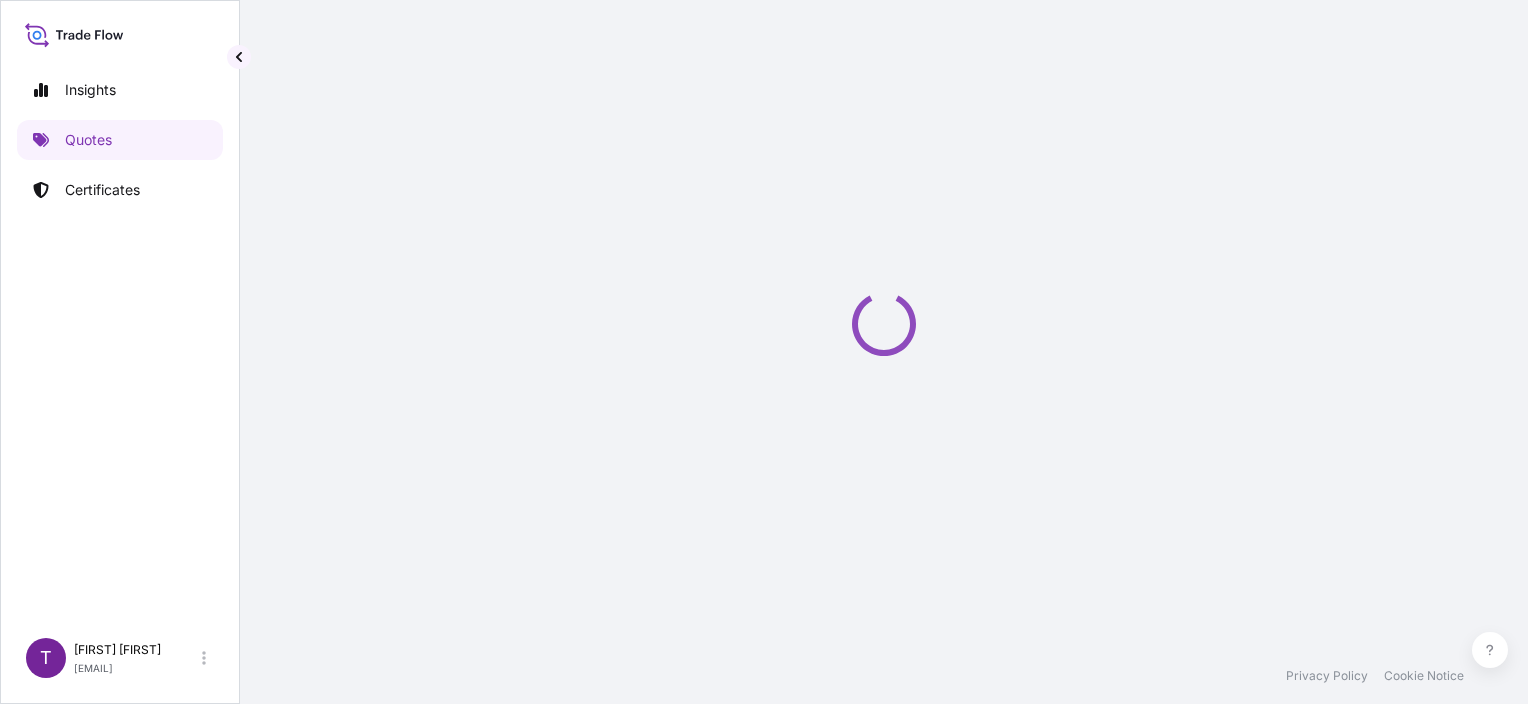 scroll, scrollTop: 32, scrollLeft: 0, axis: vertical 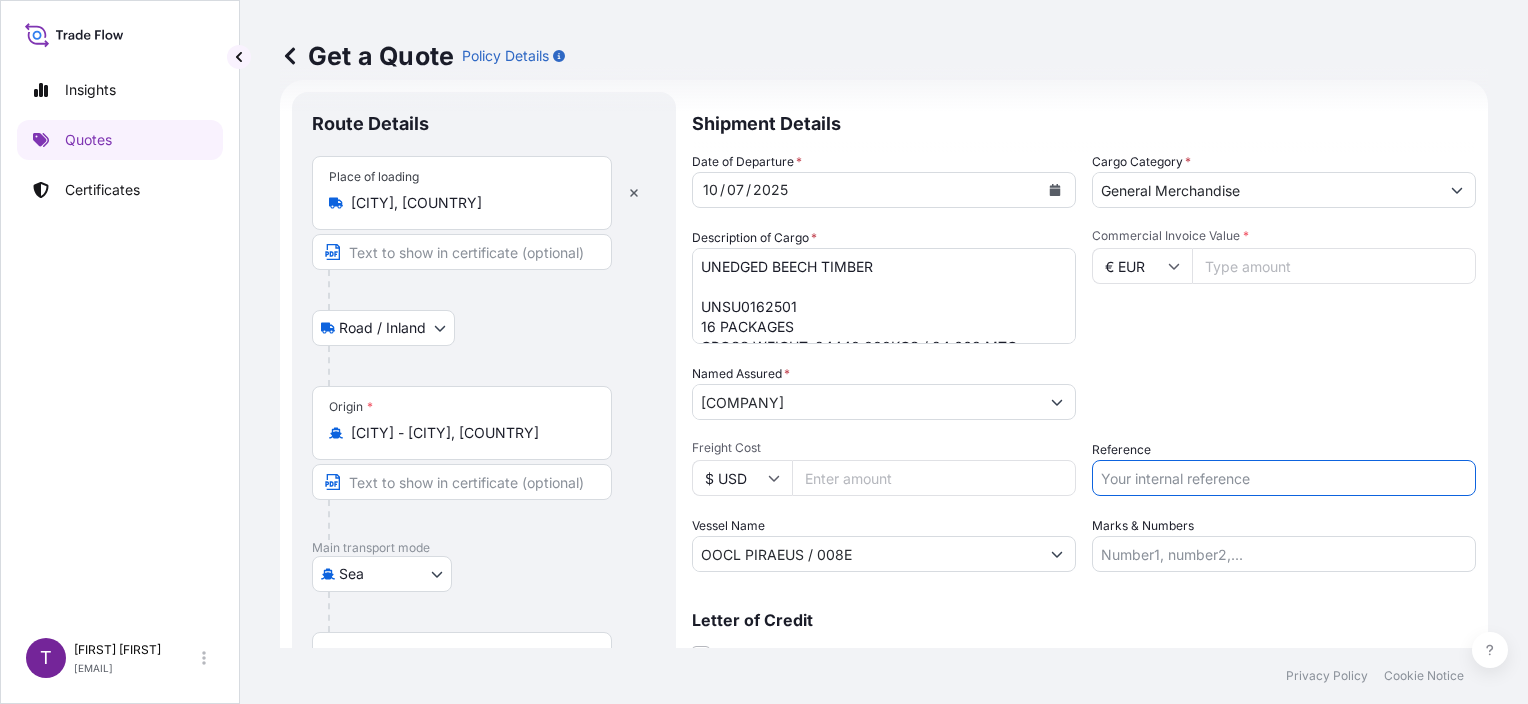 click on "Reference" at bounding box center [1284, 478] 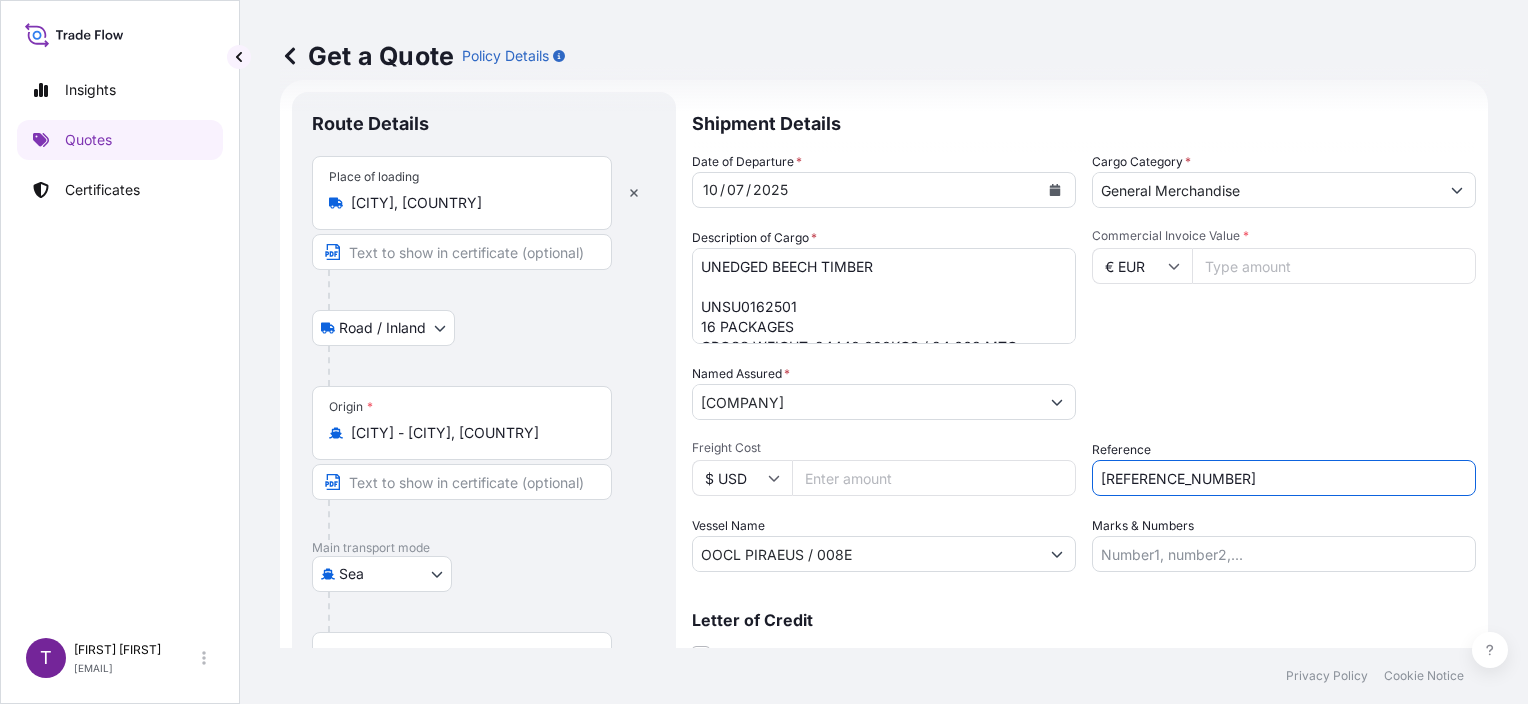 type on "[REFERENCE_NUMBER]" 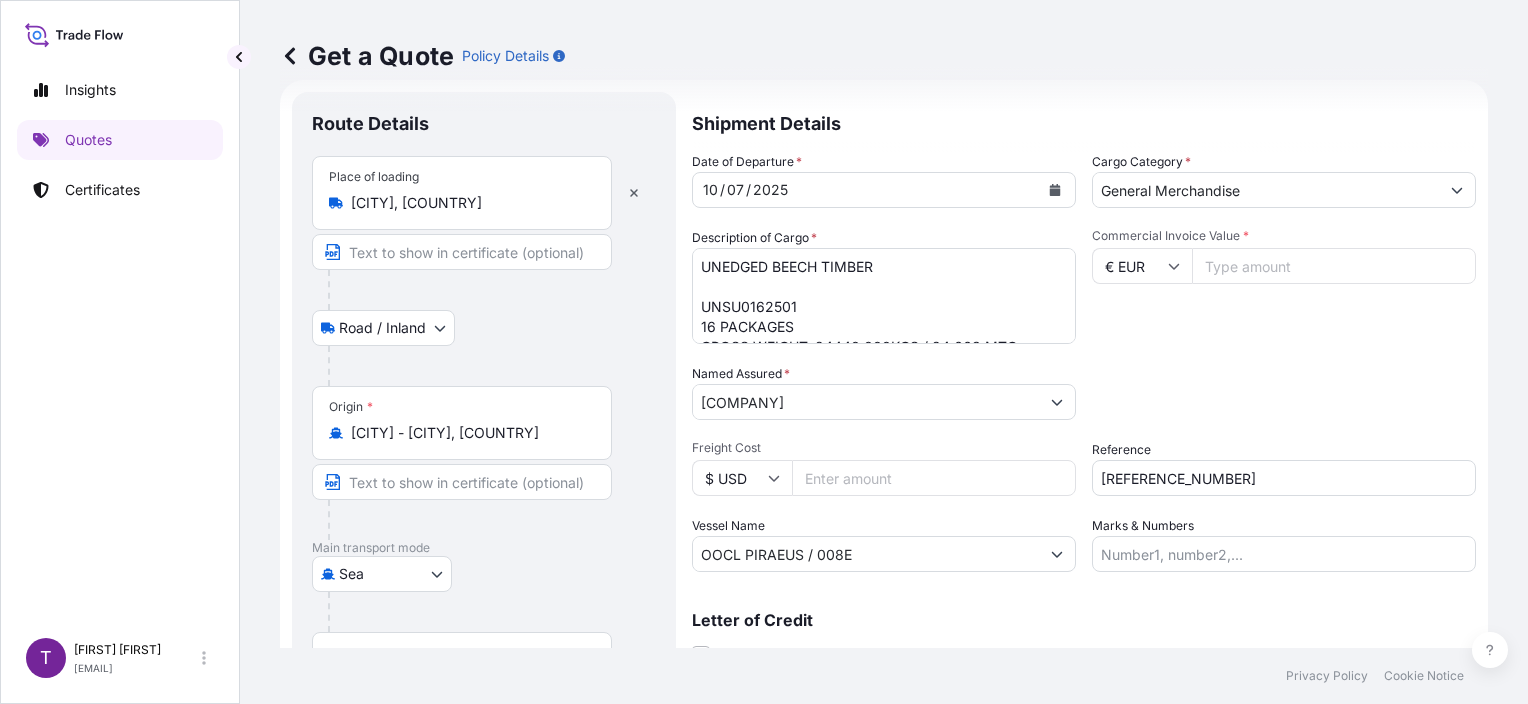 click on "€ EUR" at bounding box center (1142, 266) 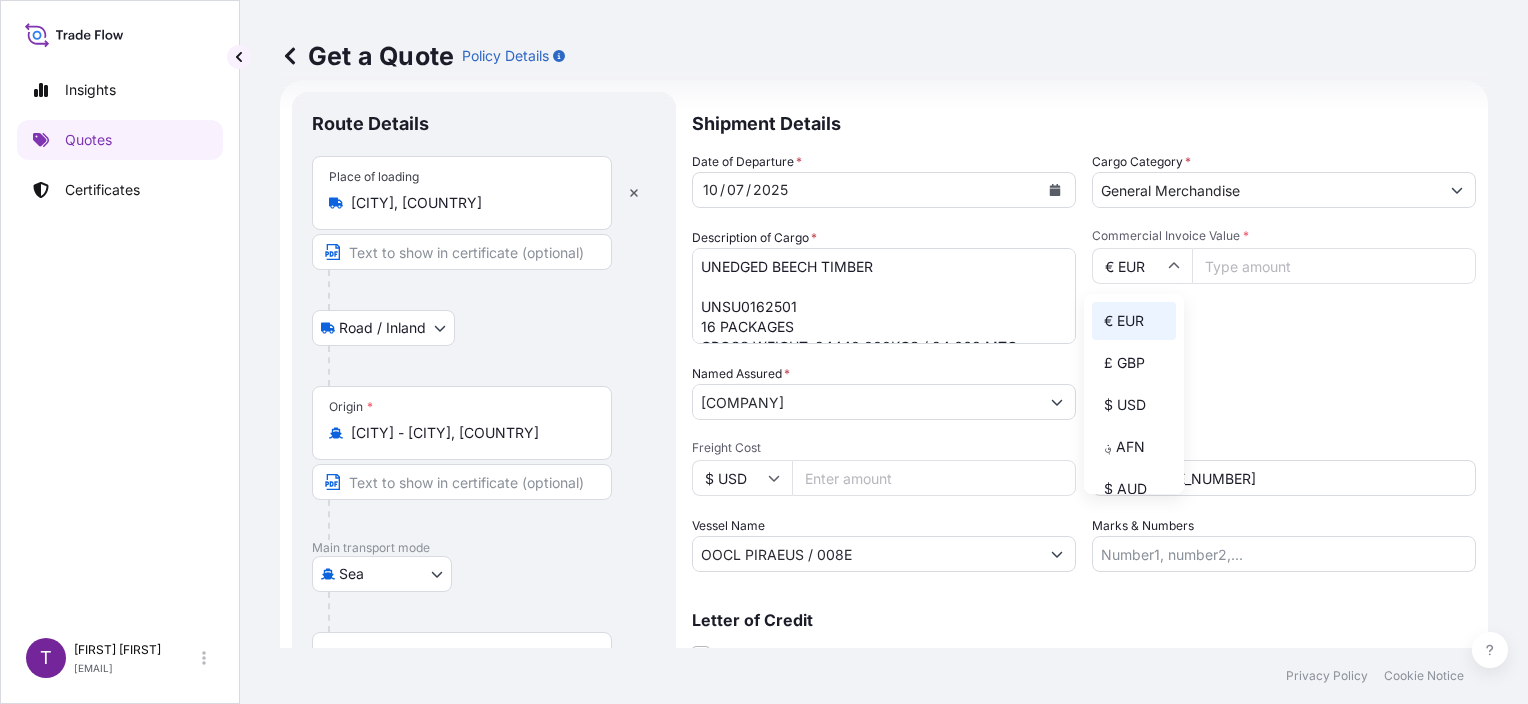 click on "€ EUR" at bounding box center [1134, 321] 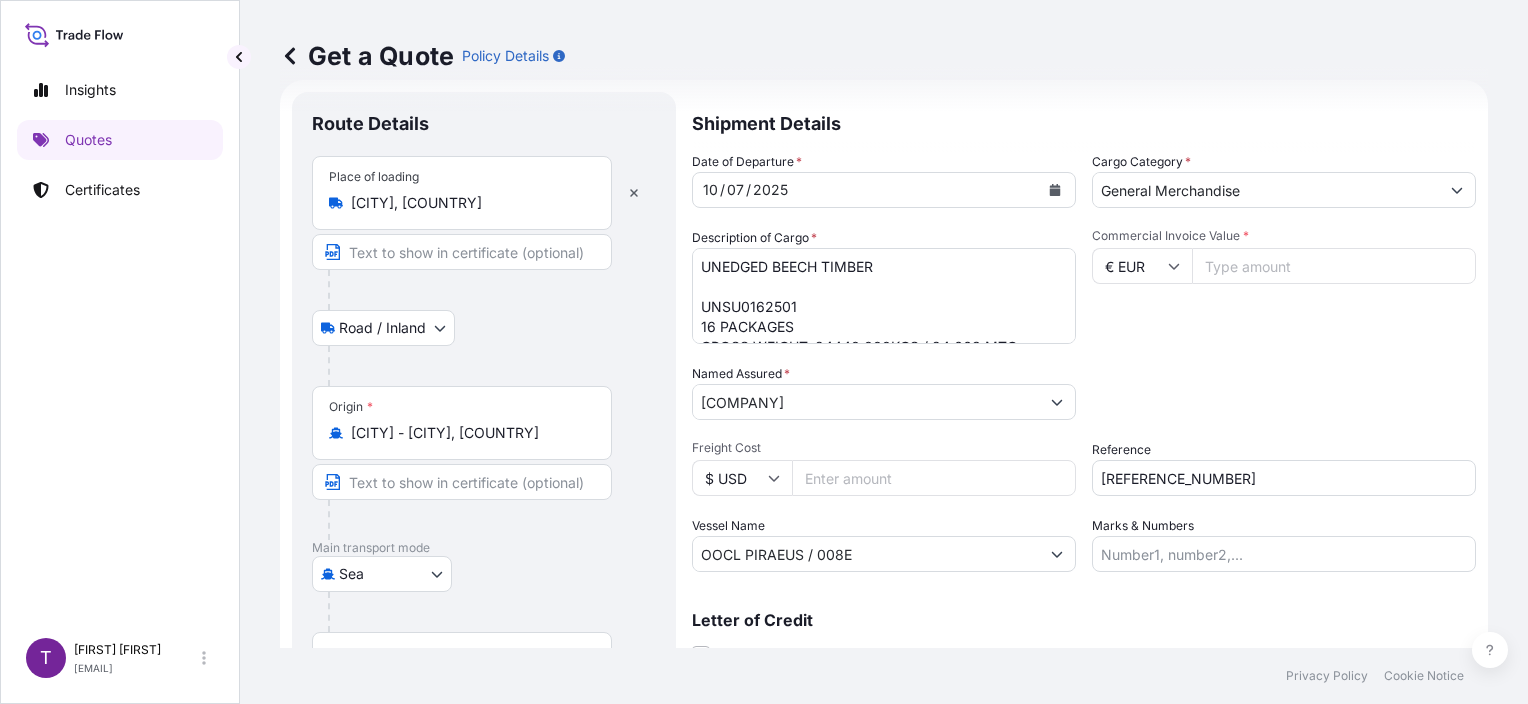 click on "Commercial Invoice Value   *" at bounding box center (1334, 266) 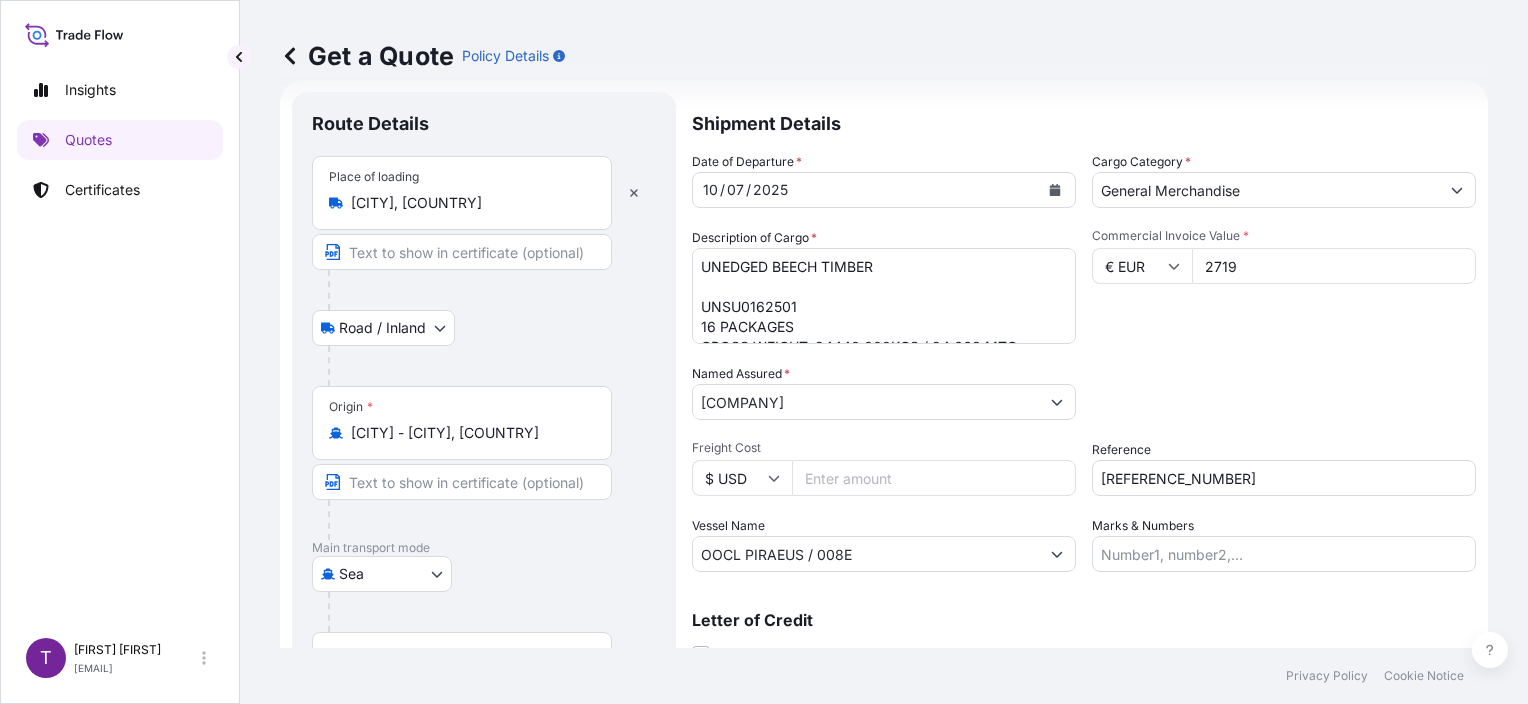 type on "27199" 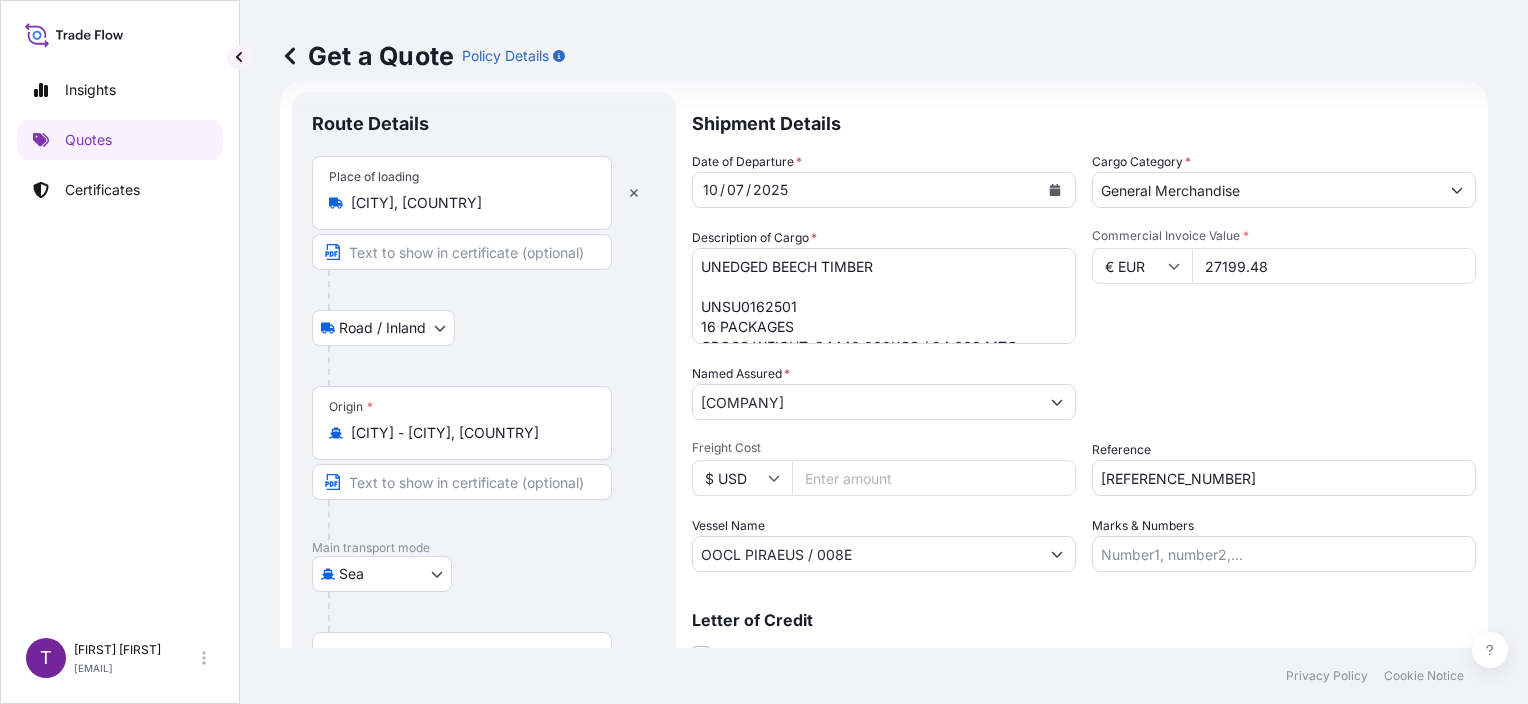 type on "27199.48" 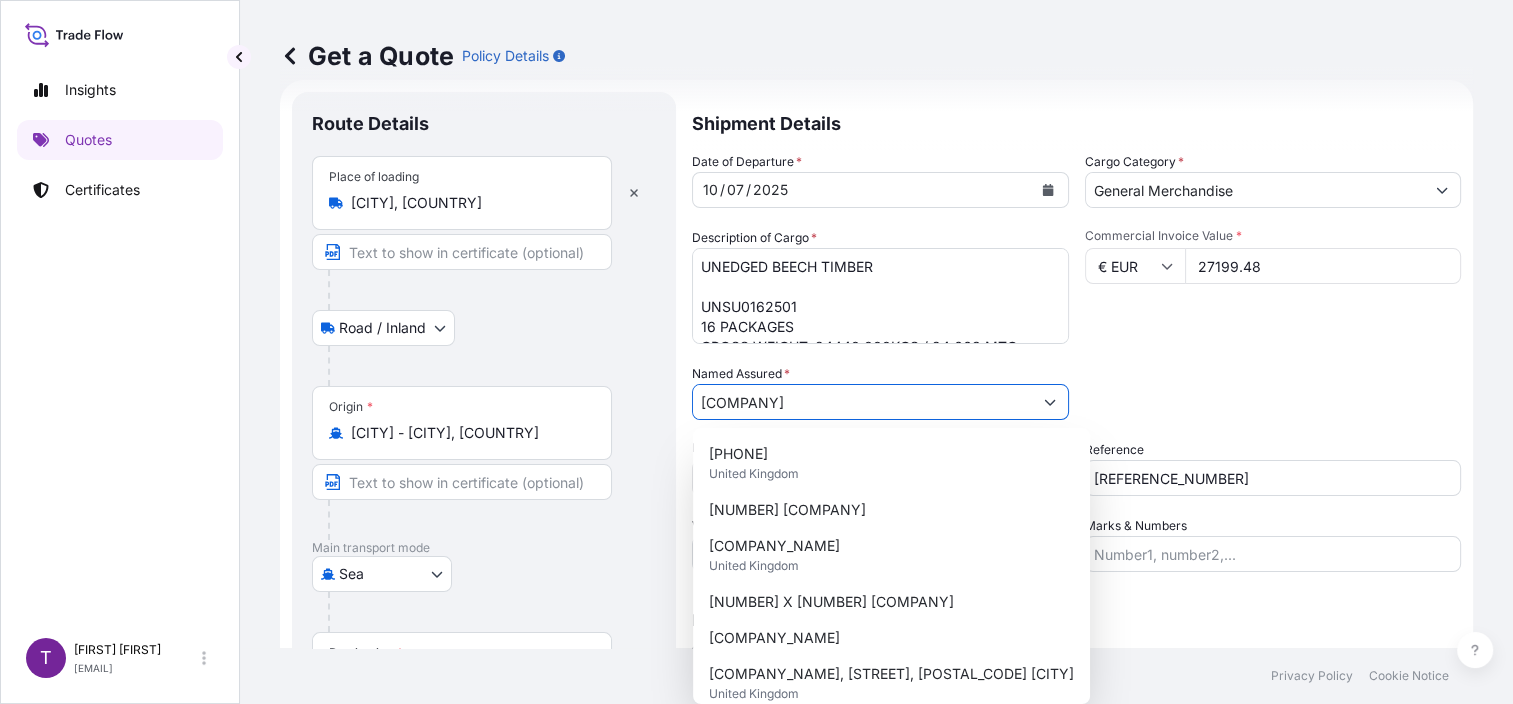 click on "Packing Category Select a packing category Please select a primary mode of transportation first." at bounding box center (1273, 392) 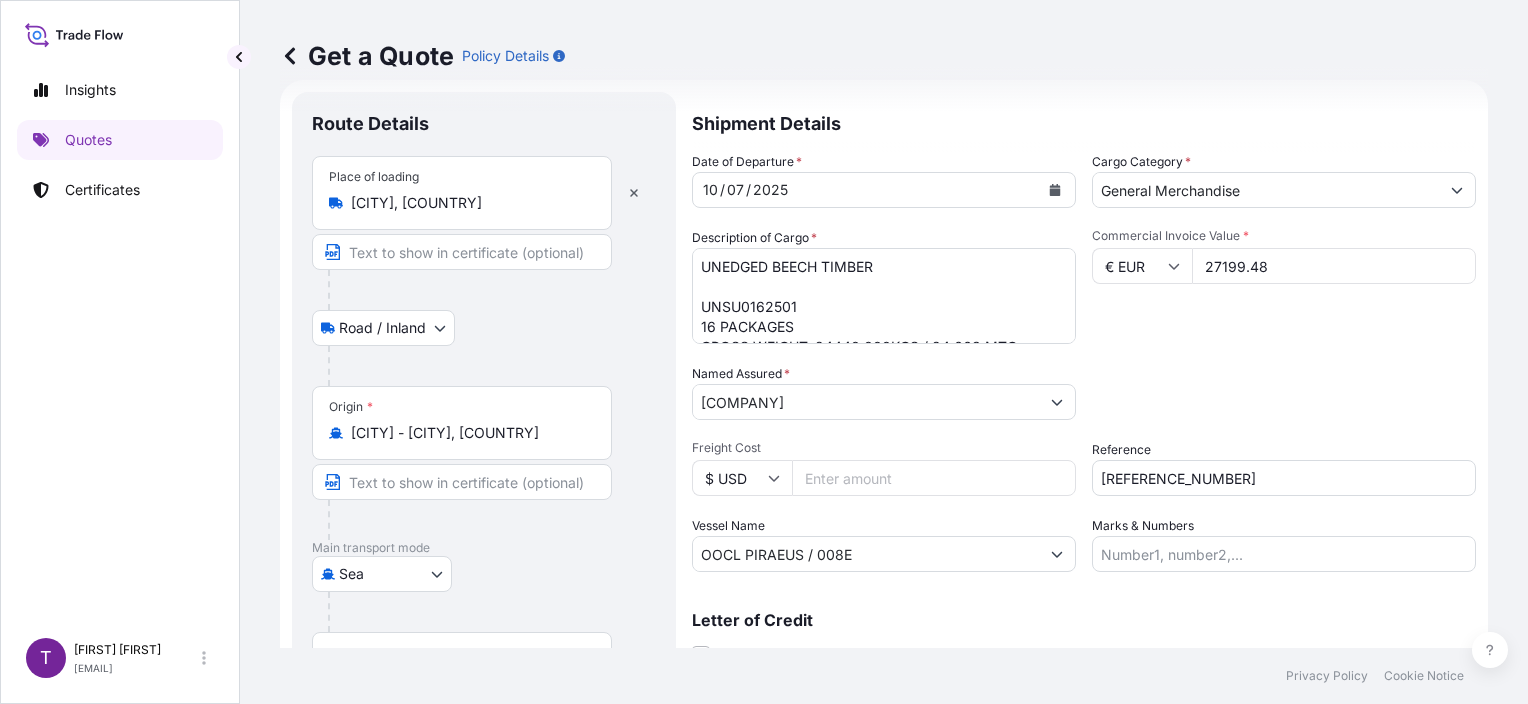 click on "Get a Quote Policy Details" at bounding box center (884, 56) 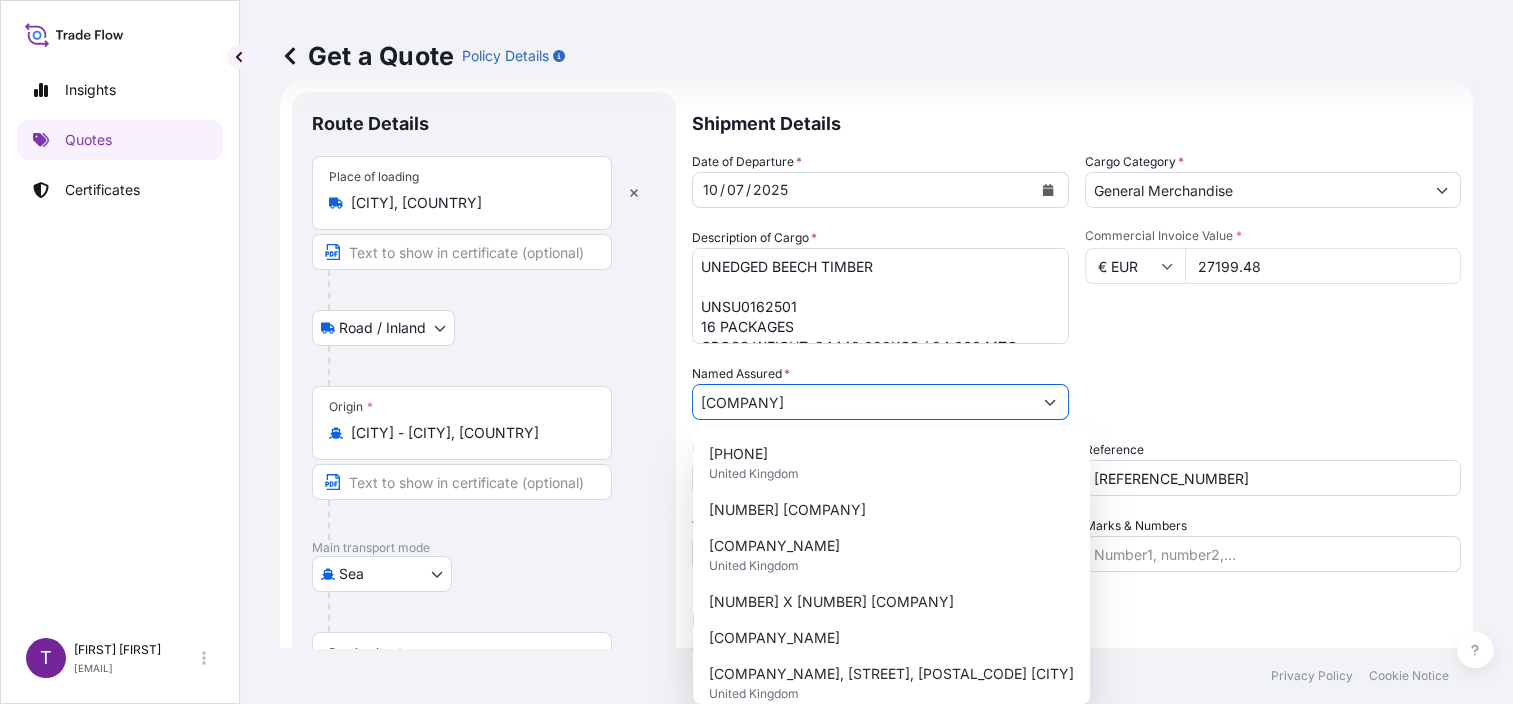 paste on "[COMPANY]" 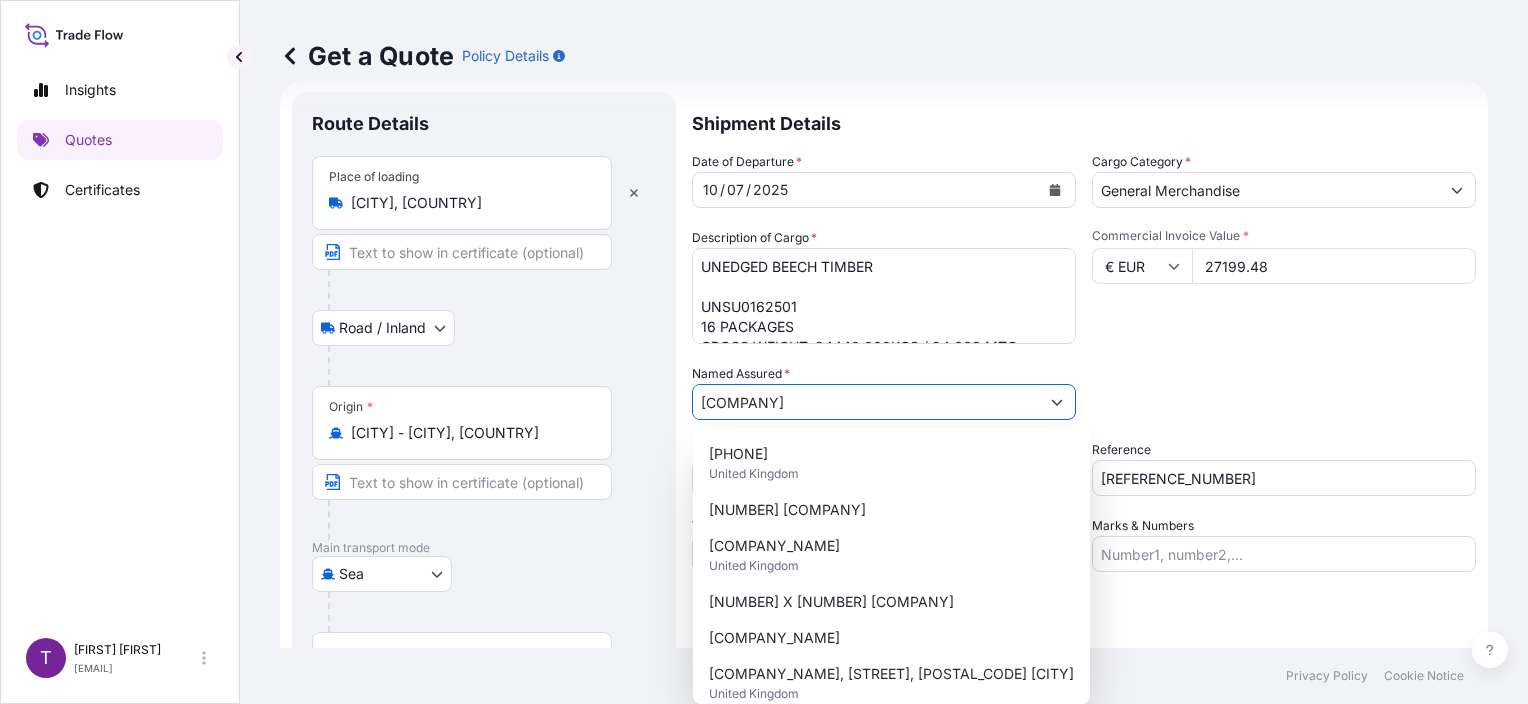 scroll, scrollTop: 0, scrollLeft: 125, axis: horizontal 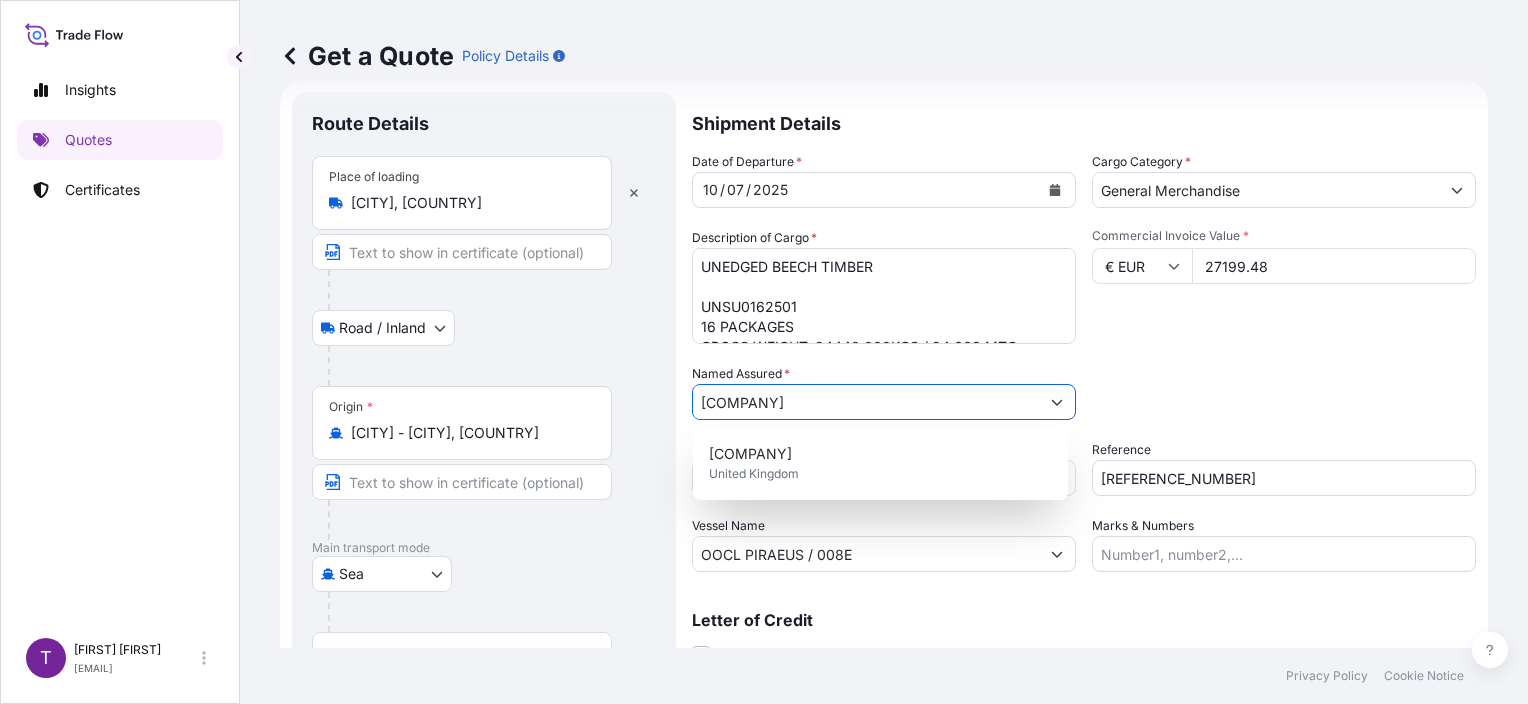 click on "[COMPANY]" at bounding box center (866, 402) 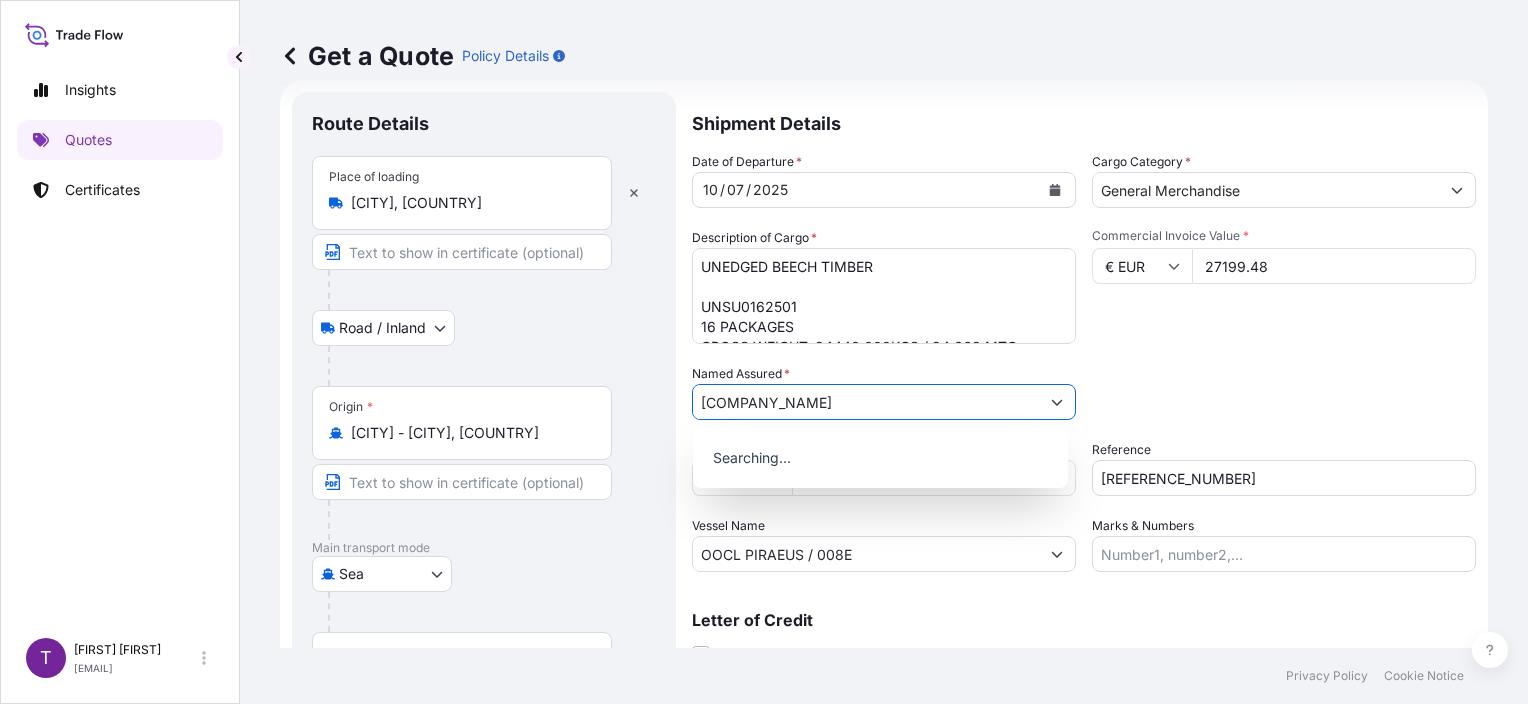 type on "[COMPANY_NAME]" 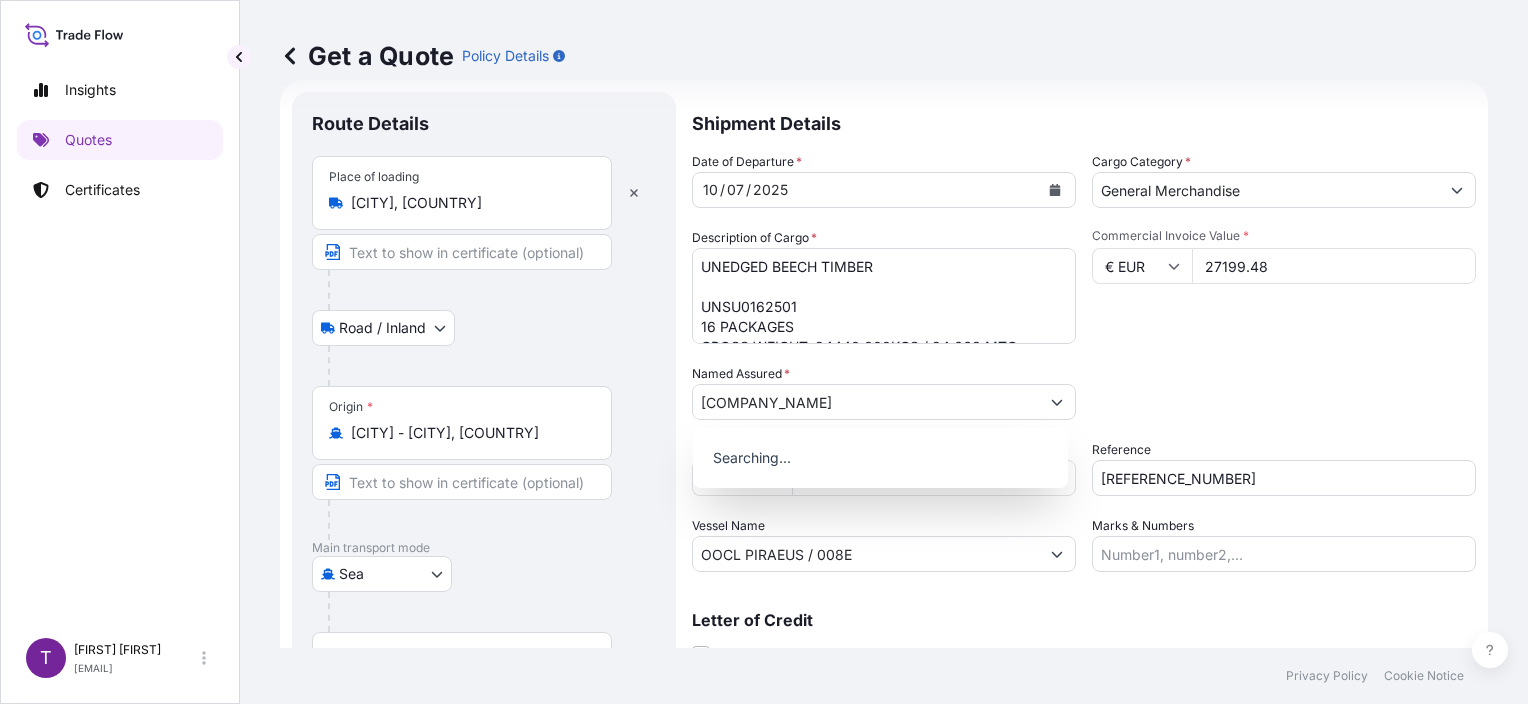 click on "Packing Category Select a packing category Please select a primary mode of transportation first." at bounding box center (1284, 392) 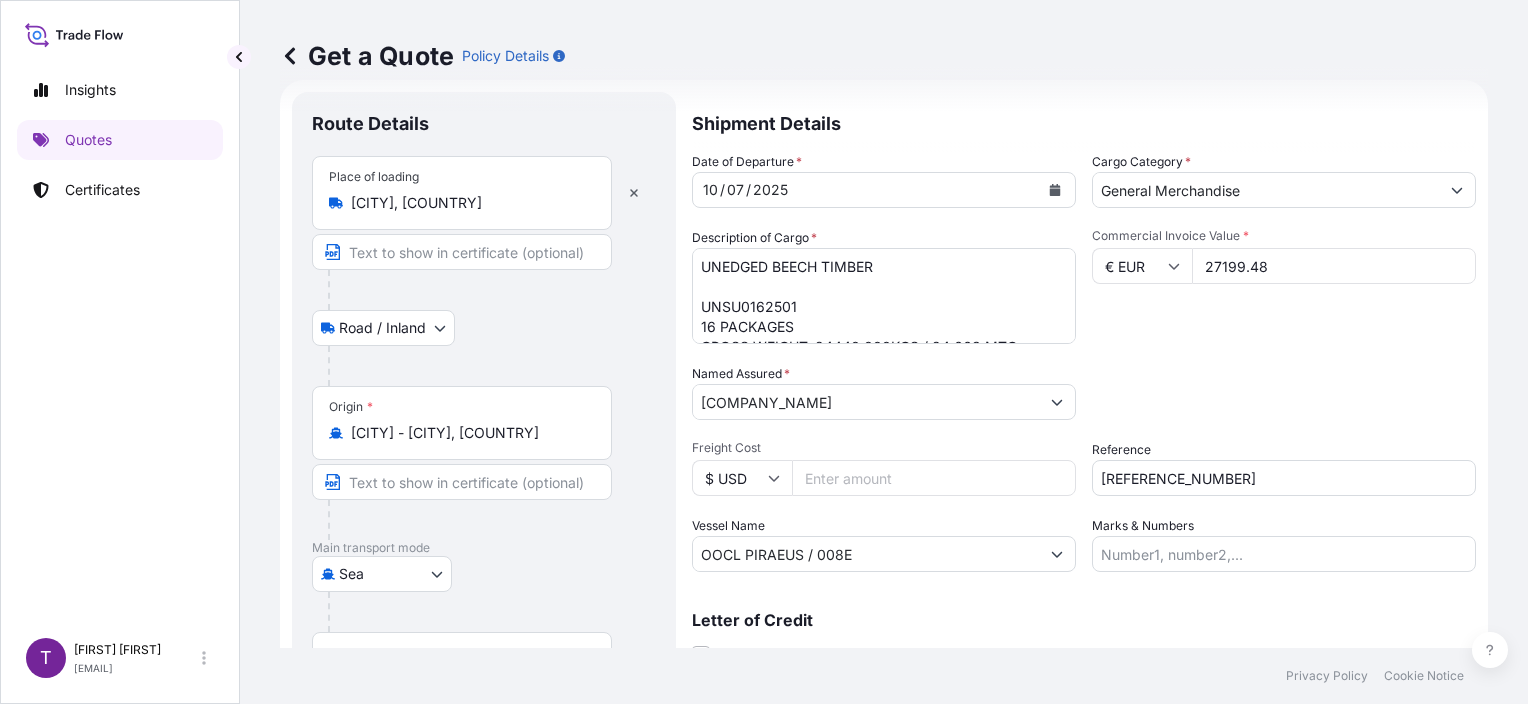 click on "[COMPANY_NAME]" at bounding box center [866, 402] 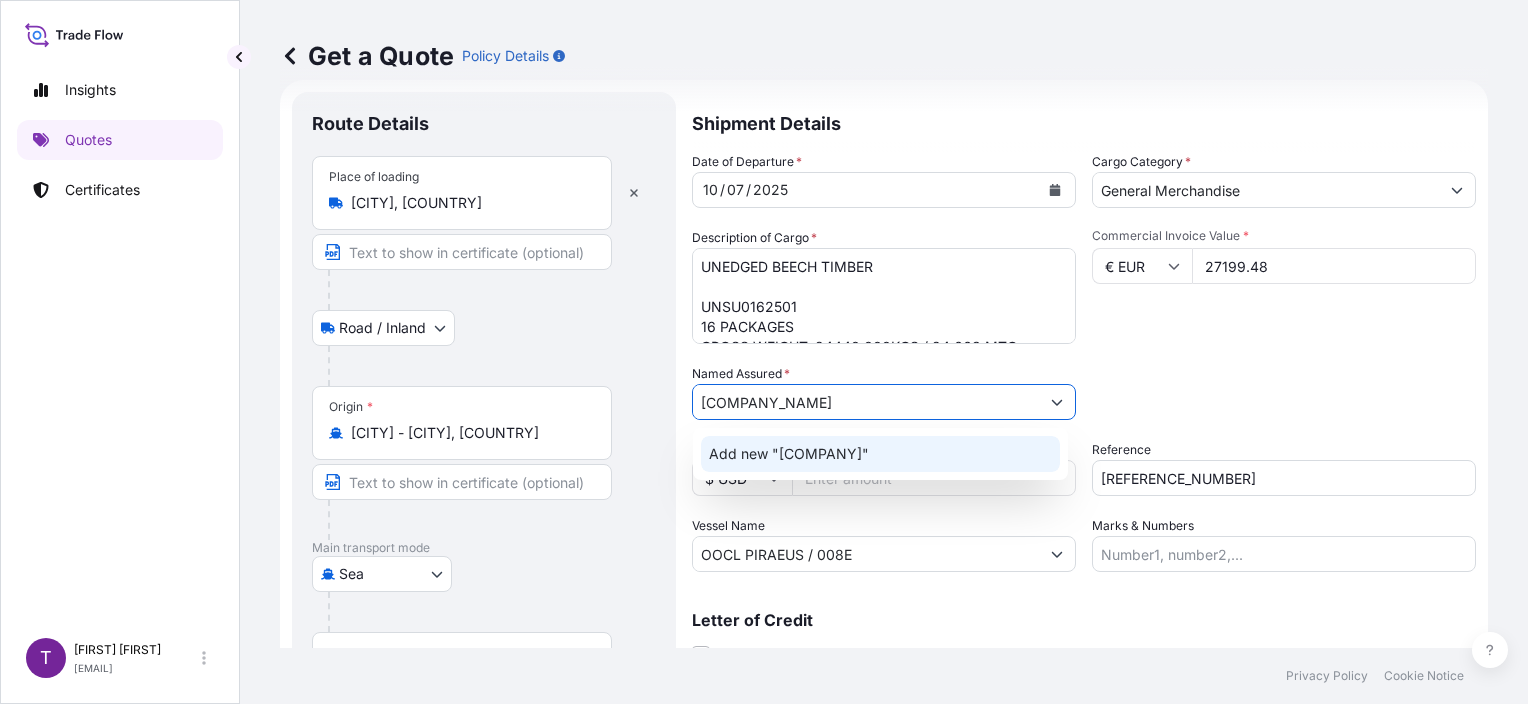 click on "Add new "[COMPANY]"" at bounding box center [789, 454] 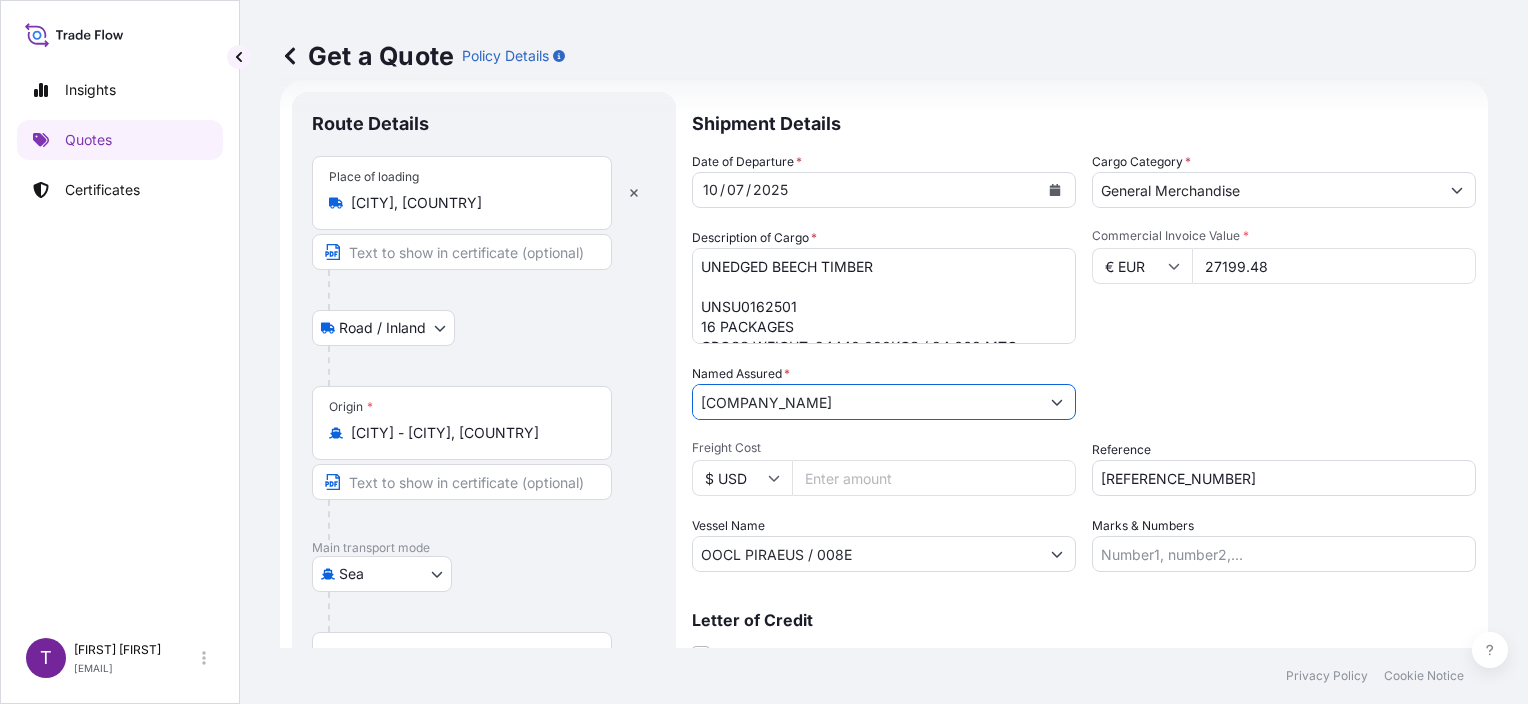 scroll, scrollTop: 0, scrollLeft: 129, axis: horizontal 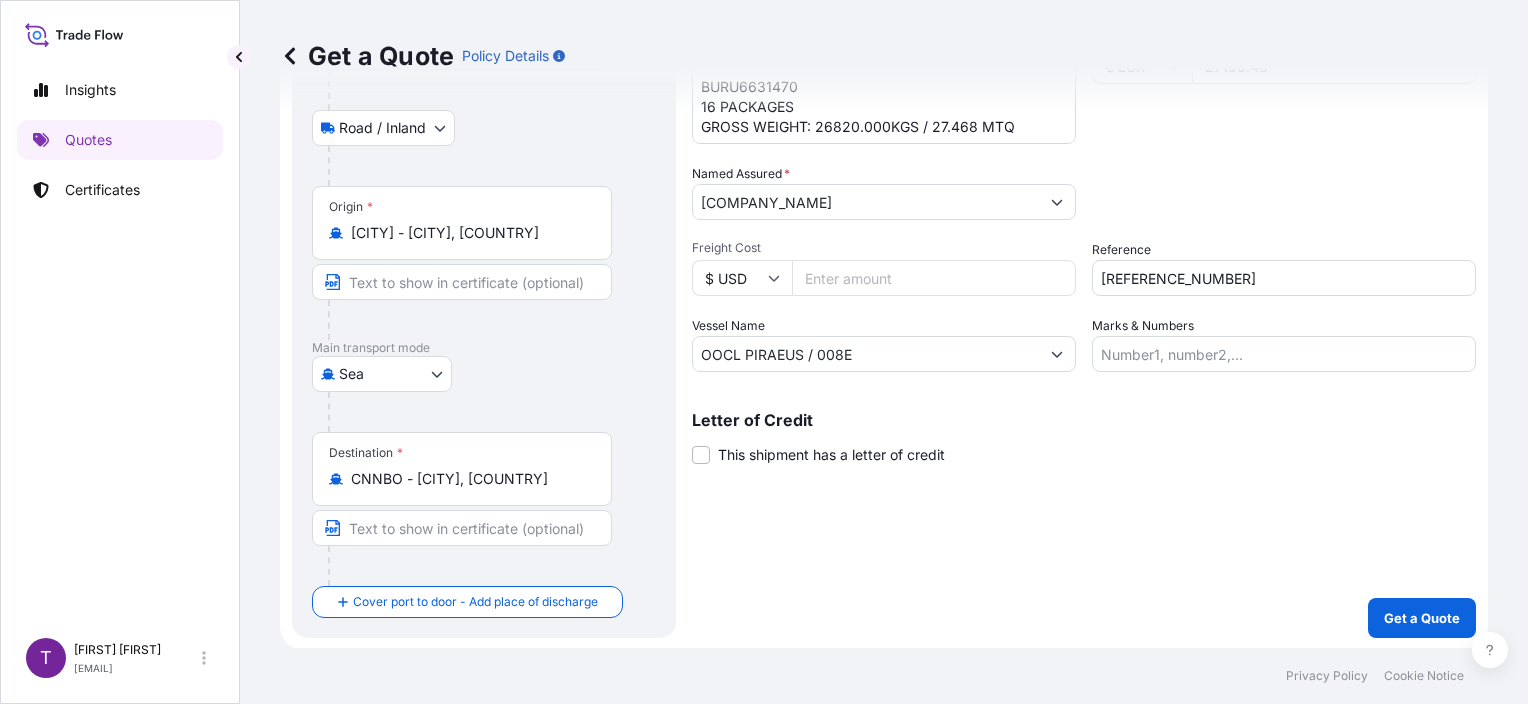 click on "CNNBO - [CITY], [COUNTRY]" at bounding box center (469, 479) 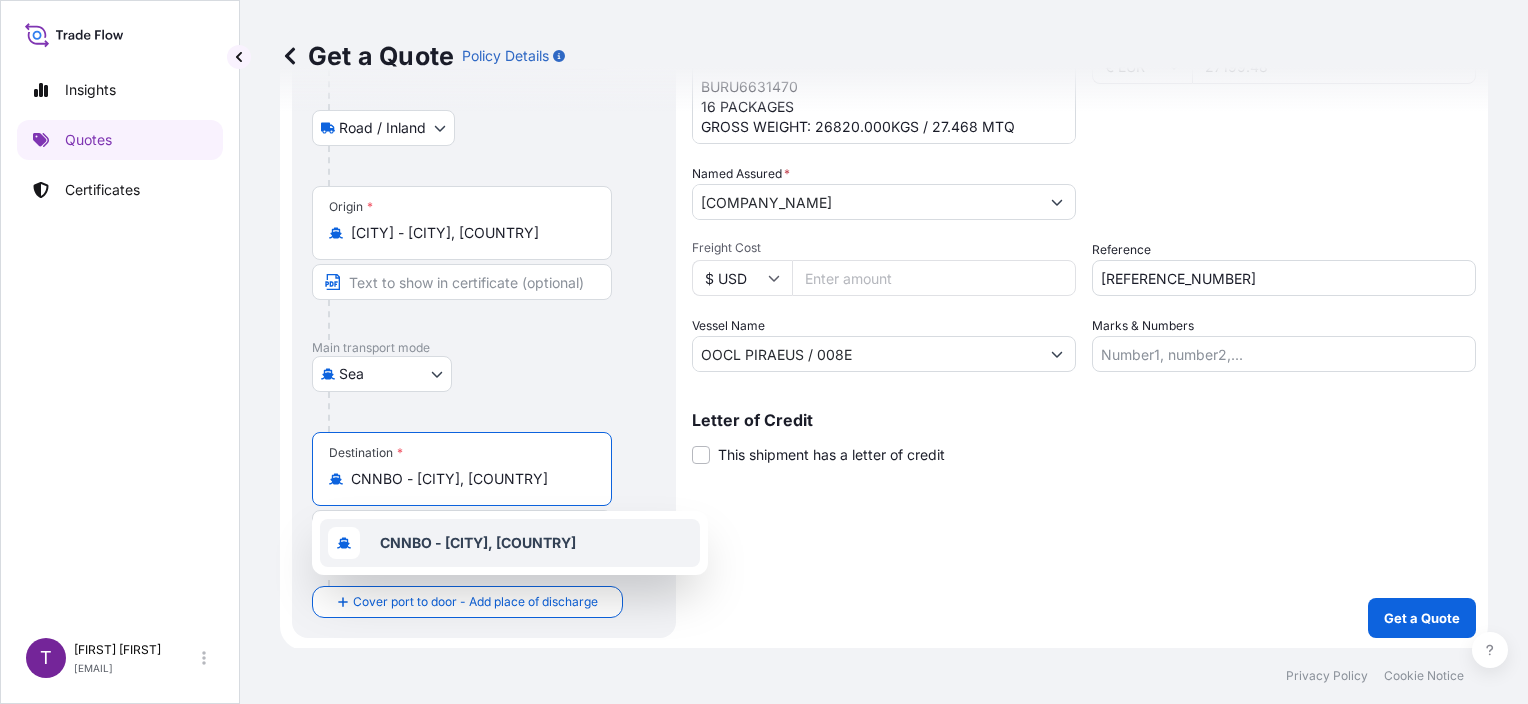 click on "CNNBO - [CITY], [COUNTRY]" at bounding box center [469, 479] 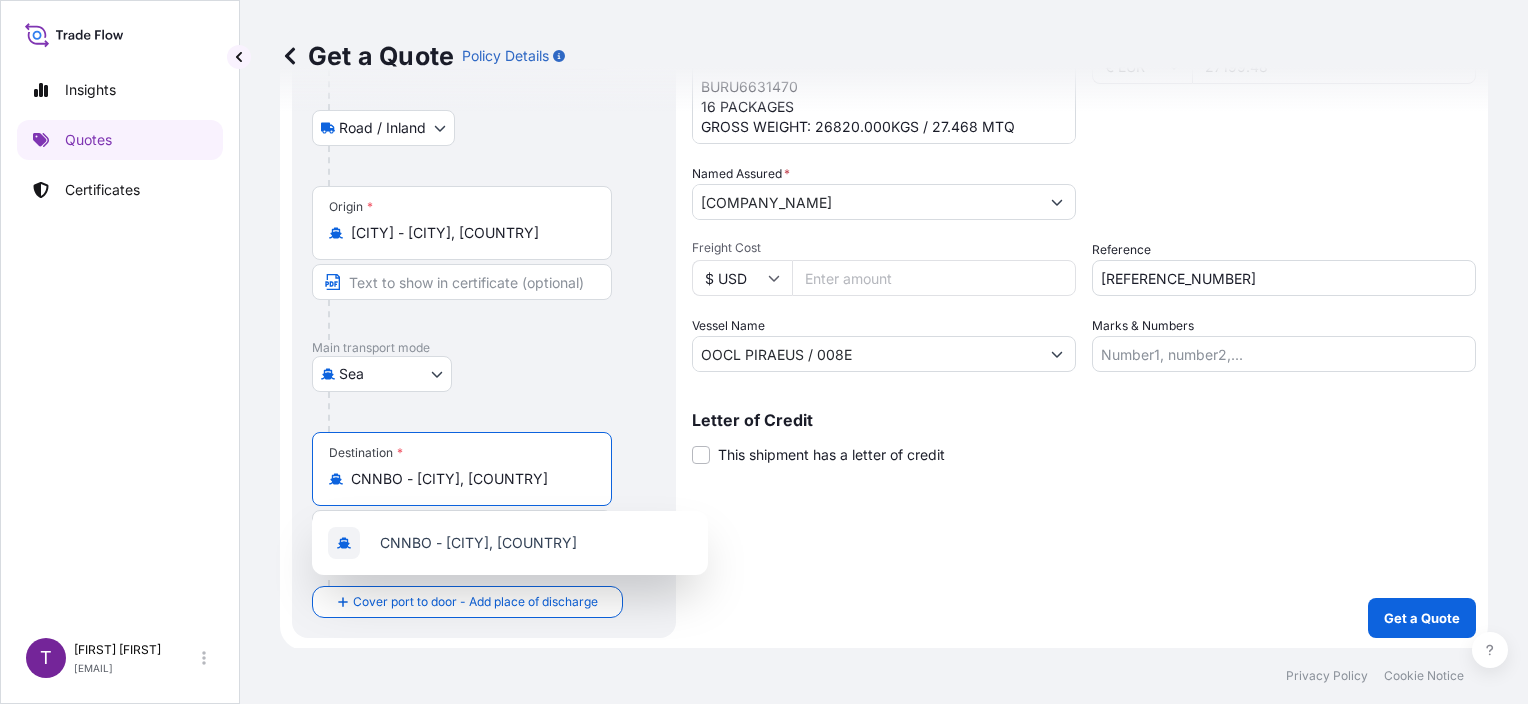 click on "Destination * CNNBO - [CITY], [COUNTRY]" at bounding box center (462, 469) 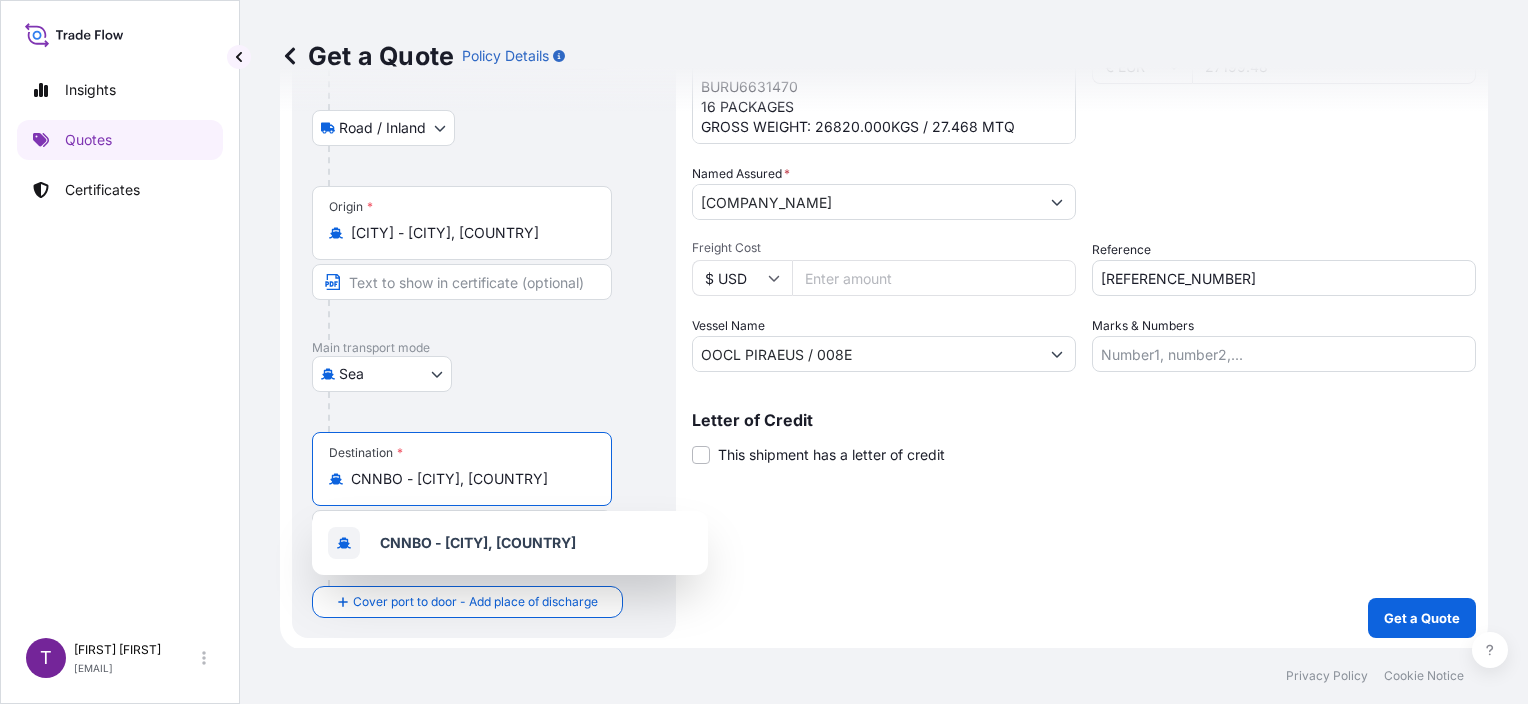 click on "Shipment Details Date of Departure * [DATE] Cargo Category * General Merchandise Description of Cargo * UNEDGED BEECH TIMBER
UNSU0162501
16 PACKAGES
GROSS WEIGHT: 24440.000KGS / 24.663 MTQ
BURU6631470
16 PACKAGES
GROSS WEIGHT: 26820.000KGS / 27.468 MTQ Commercial Invoice Value   * € EUR 27199.48 Named Assured * [COMPANY] Packing Category Select a packing category Please select a primary mode of transportation first. Freight Cost   $ USD Reference S01999549 Vessel Name OOCL PIRAEUS / 008E Marks & Numbers Letter of Credit This shipment has a letter of credit Letter of credit * Letter of credit may not exceed 12000 characters Get a Quote" at bounding box center (1084, 265) 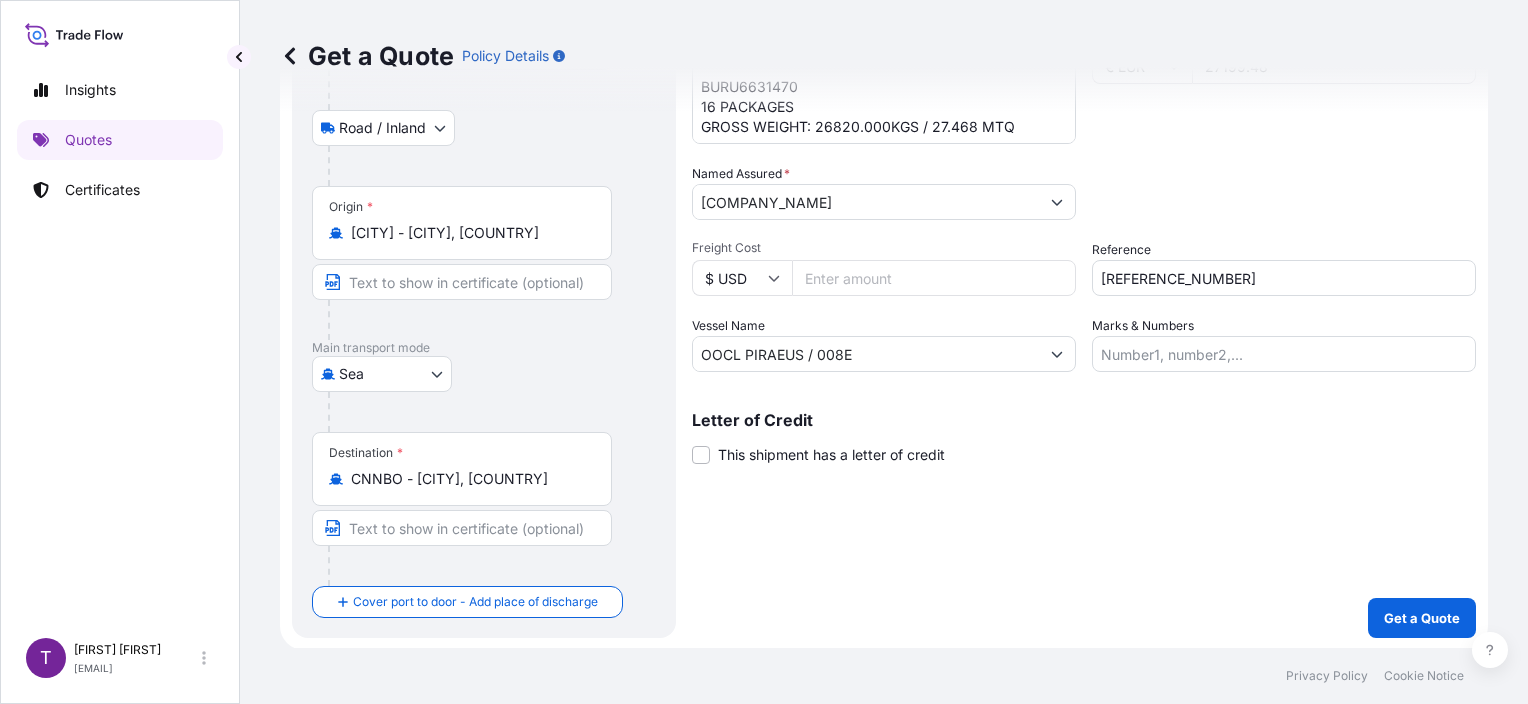click on "CNNBO - [CITY], [COUNTRY]" at bounding box center (469, 479) 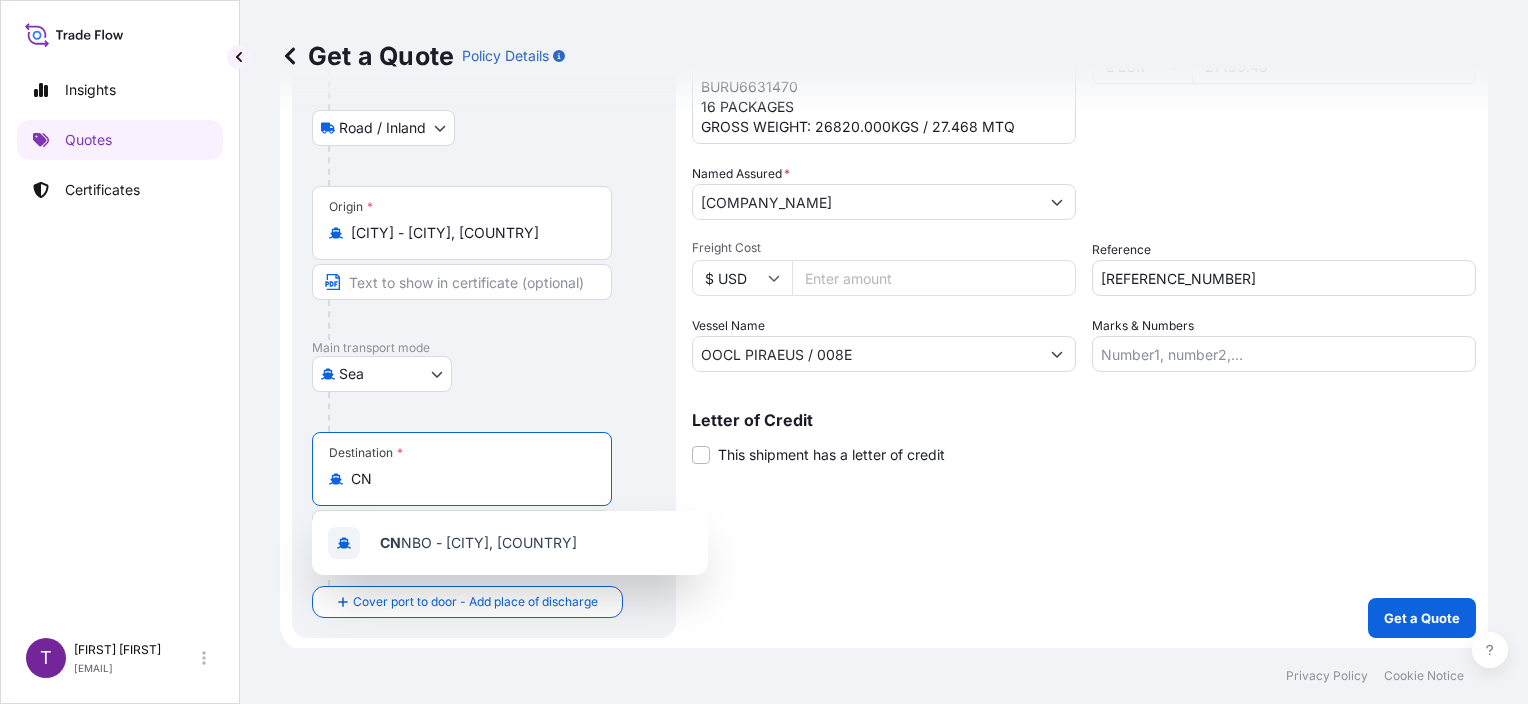 type on "C" 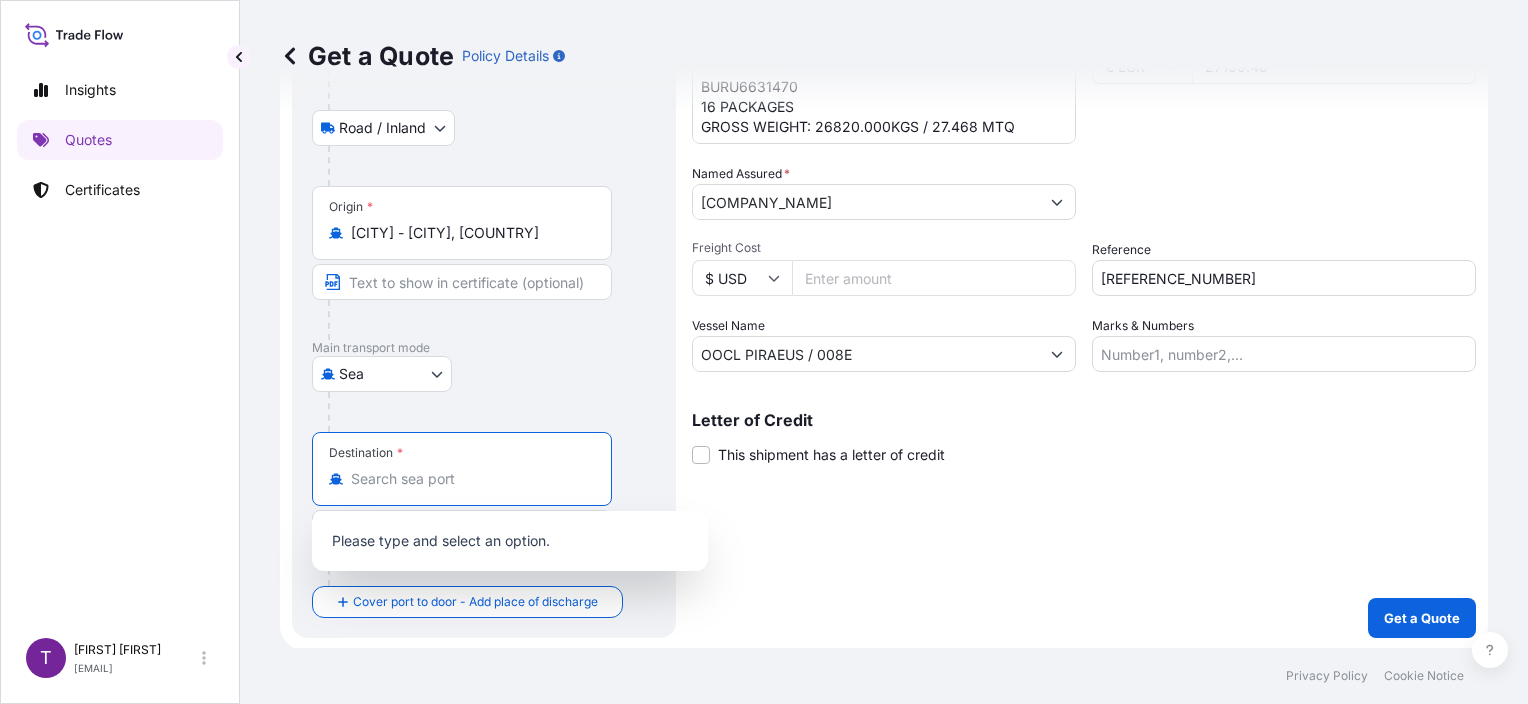 paste on "[PORT_NAME]" 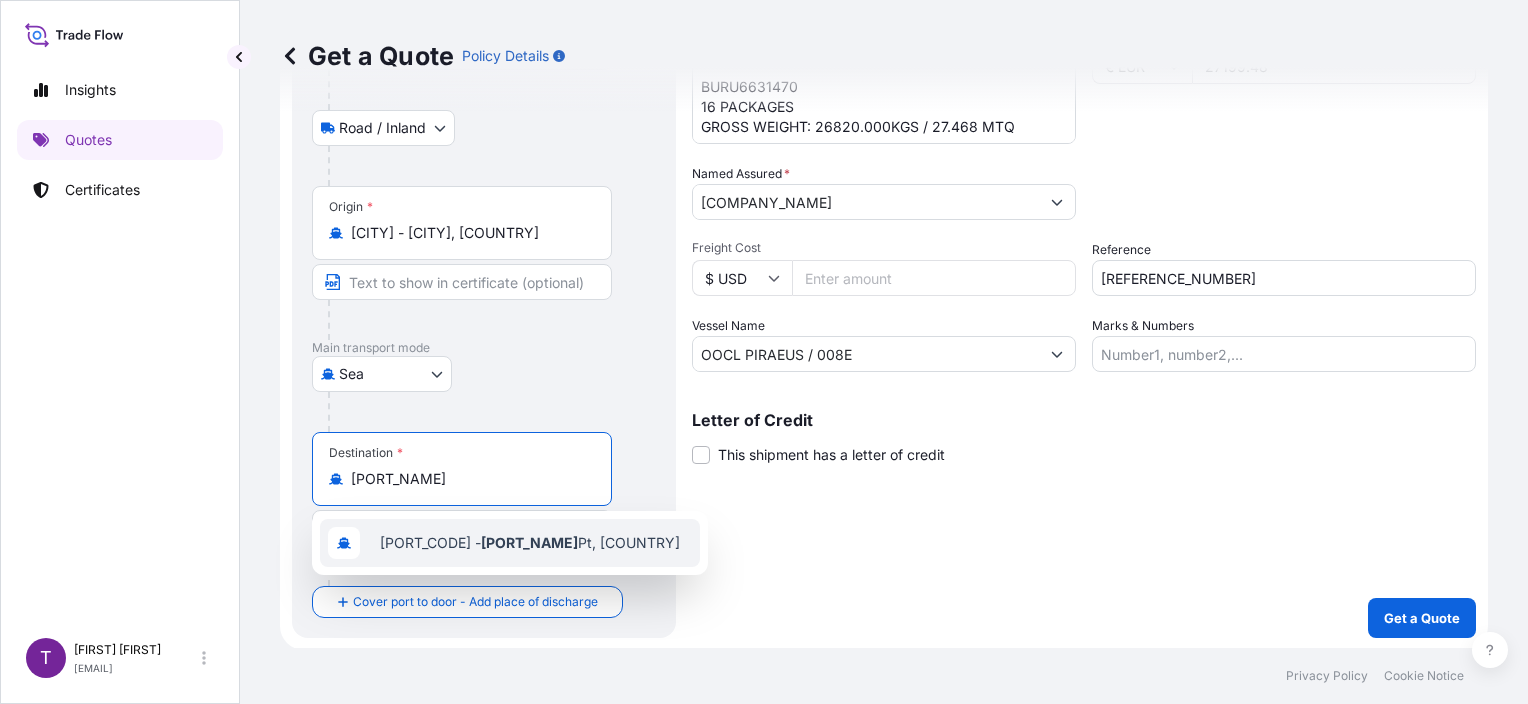 click on "CNYTN - [CITY] , [COUNTRY]" at bounding box center (530, 543) 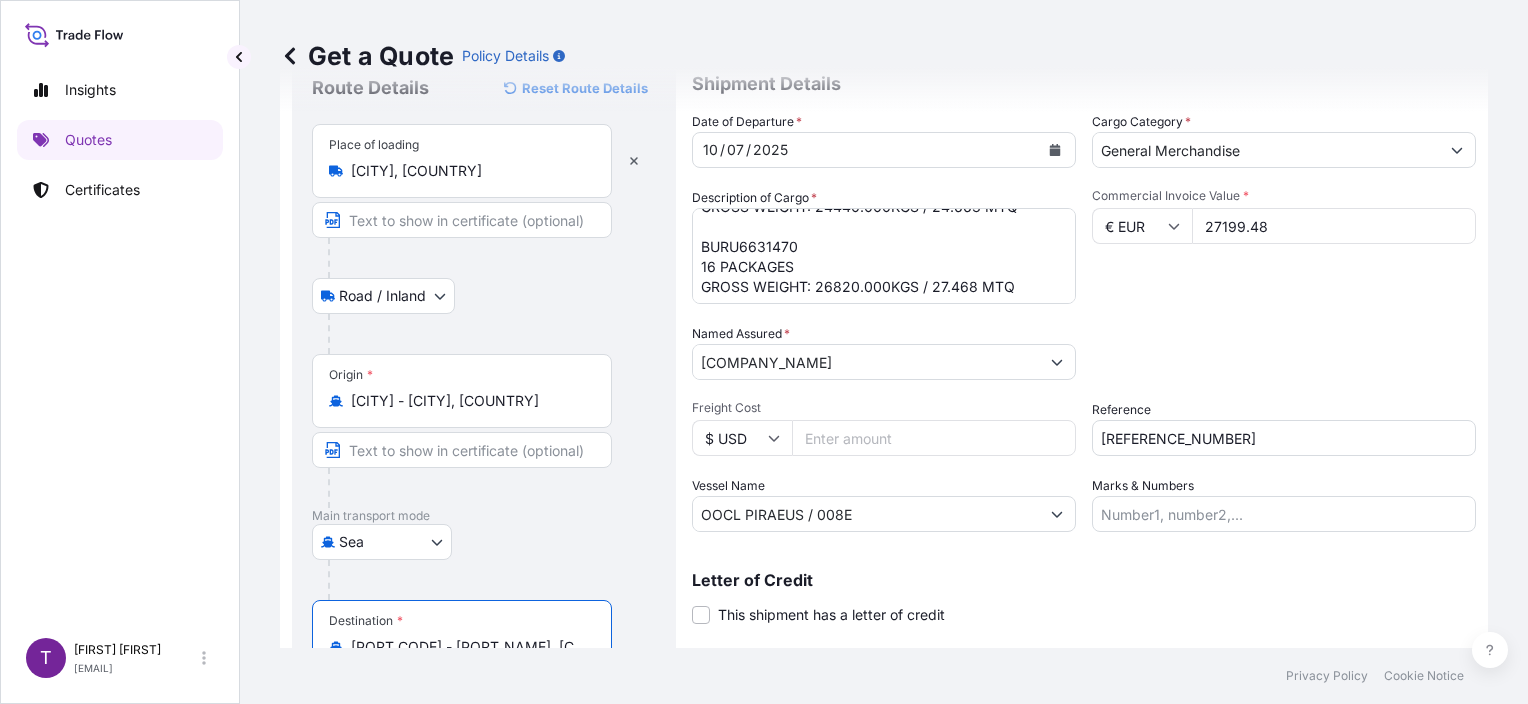 scroll, scrollTop: 40, scrollLeft: 0, axis: vertical 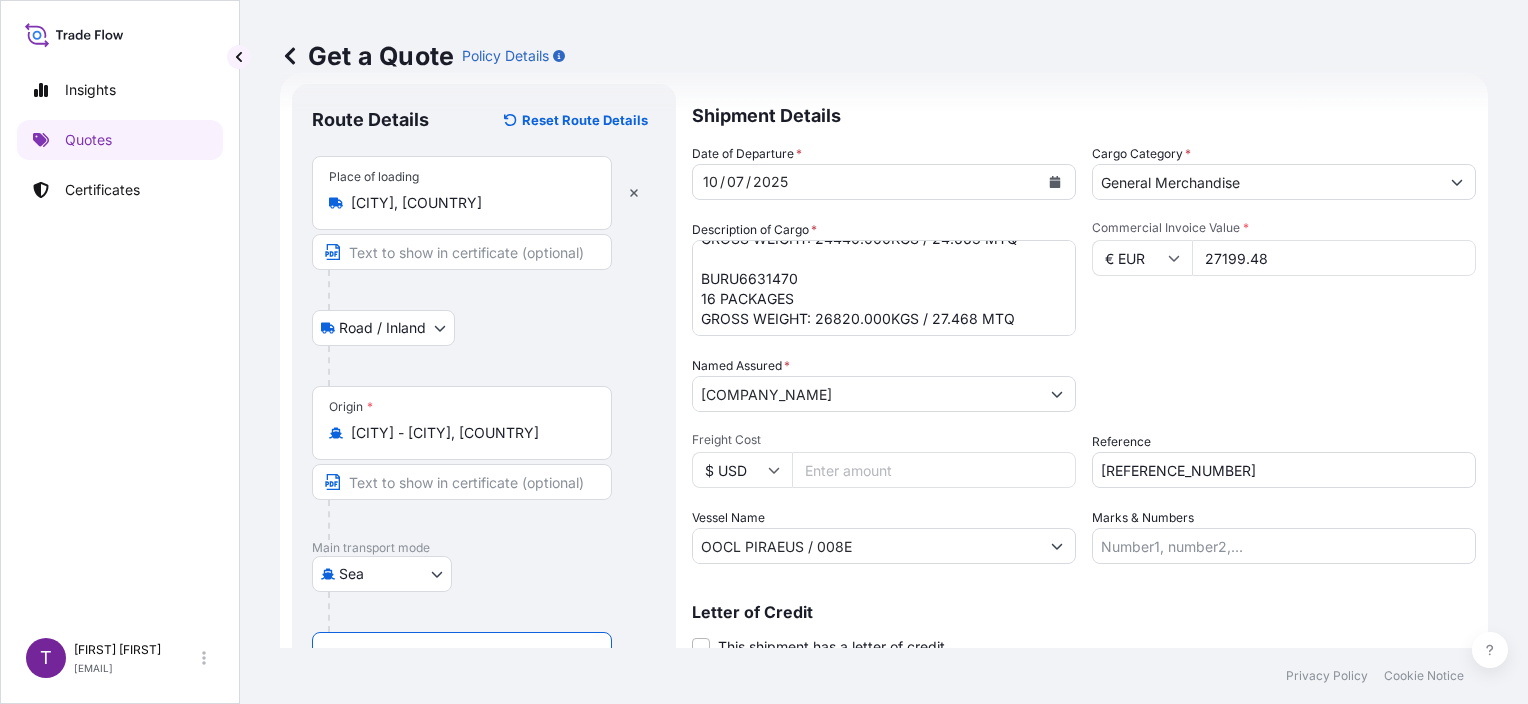 type on "[PORT_CODE] - [PORT_NAME], [COUNTRY]" 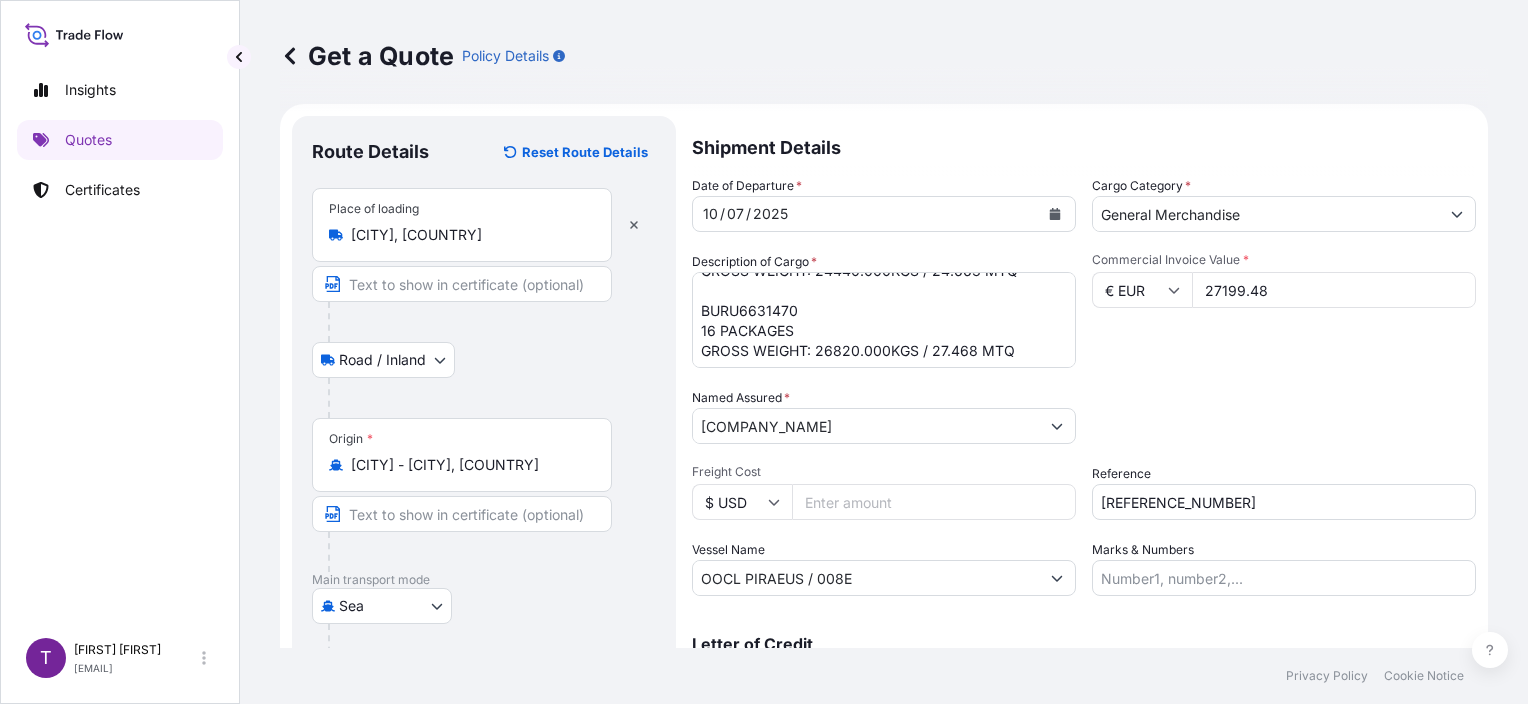 scroll, scrollTop: 0, scrollLeft: 0, axis: both 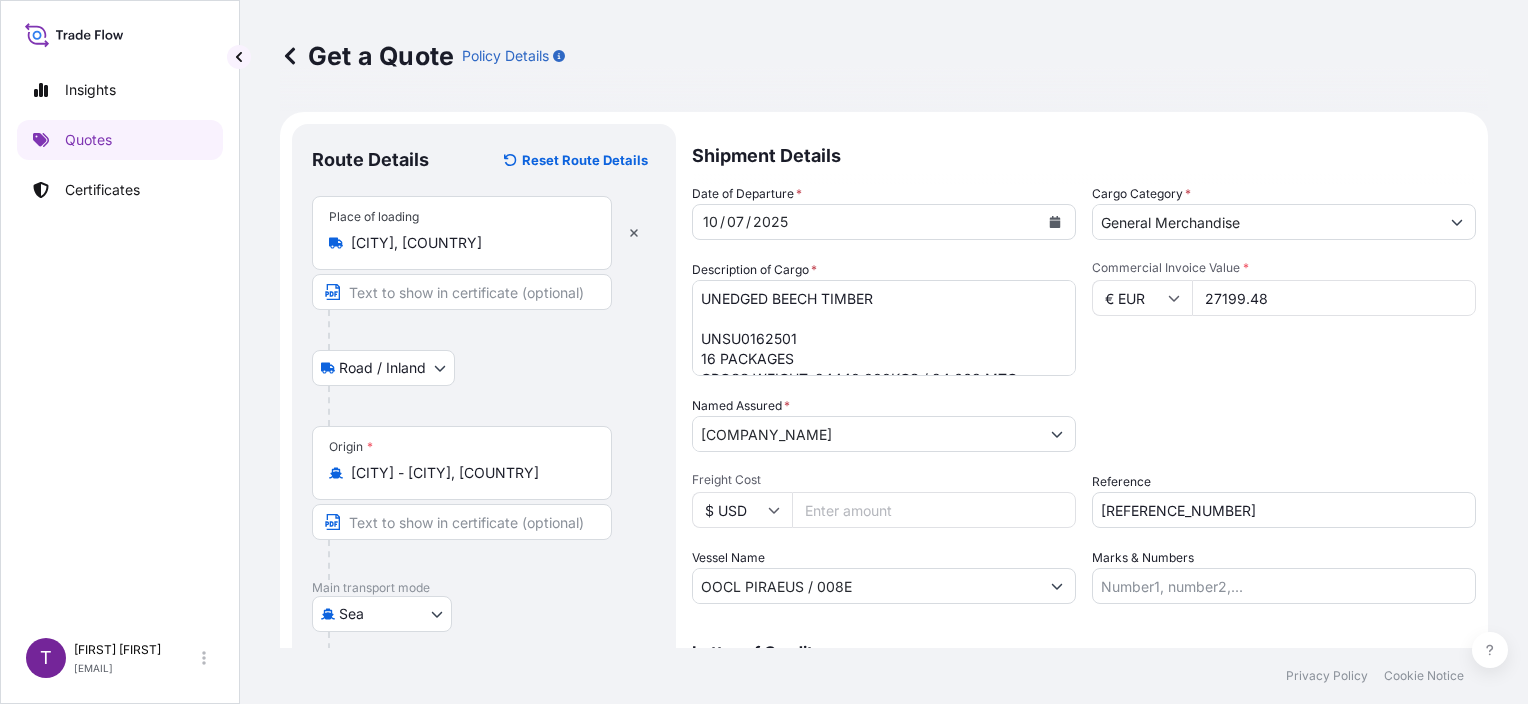 click on "UNEDGED BEECH TIMBER
UNSU0162501
16 PACKAGES
GROSS WEIGHT: 24440.000KGS / 24.663 MTQ
BURU6631470
16 PACKAGES
GROSS WEIGHT: 26820.000KGS / 27.468 MTQ" at bounding box center (884, 328) 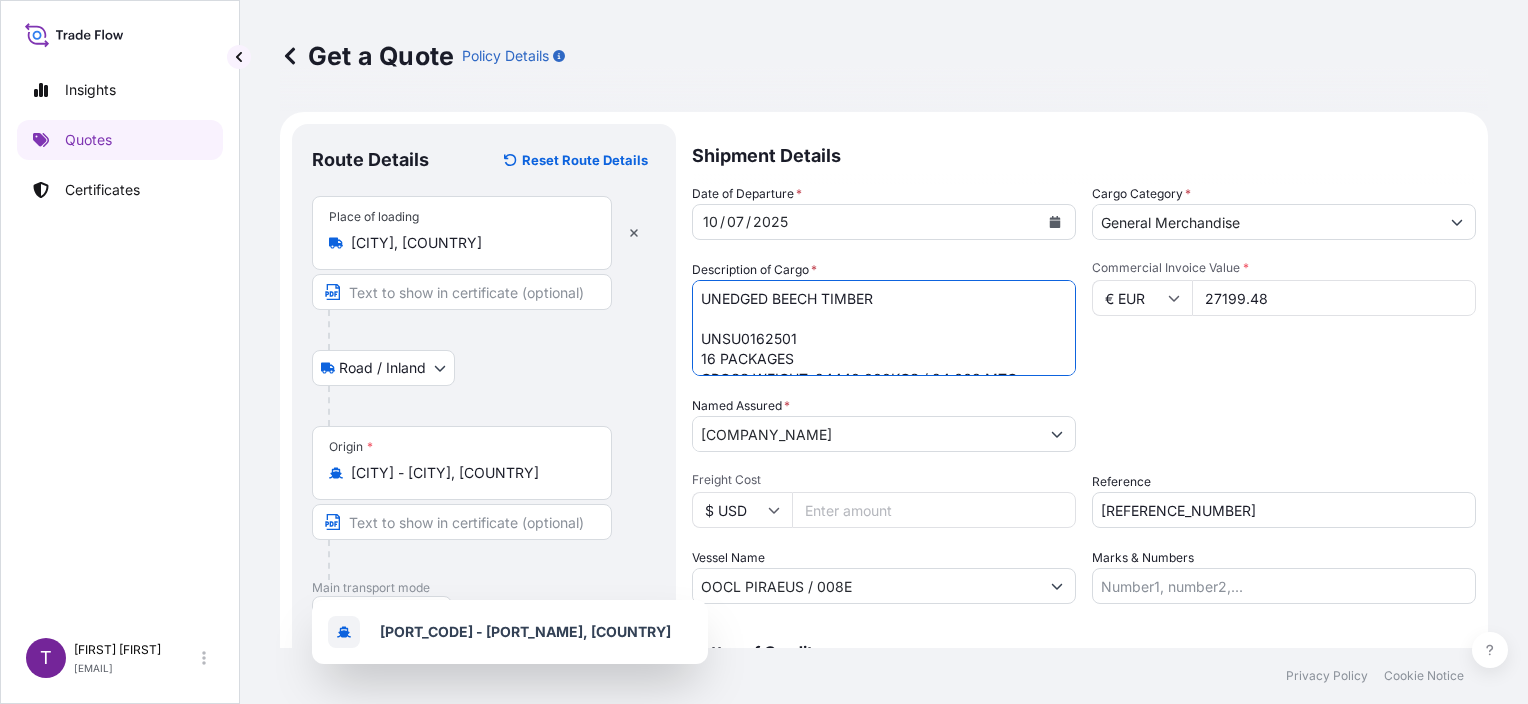 click on "UNEDGED BEECH TIMBER
UNSU0162501
16 PACKAGES
GROSS WEIGHT: 24440.000KGS / 24.663 MTQ
BURU6631470
16 PACKAGES
GROSS WEIGHT: 26820.000KGS / 27.468 MTQ" at bounding box center [884, 328] 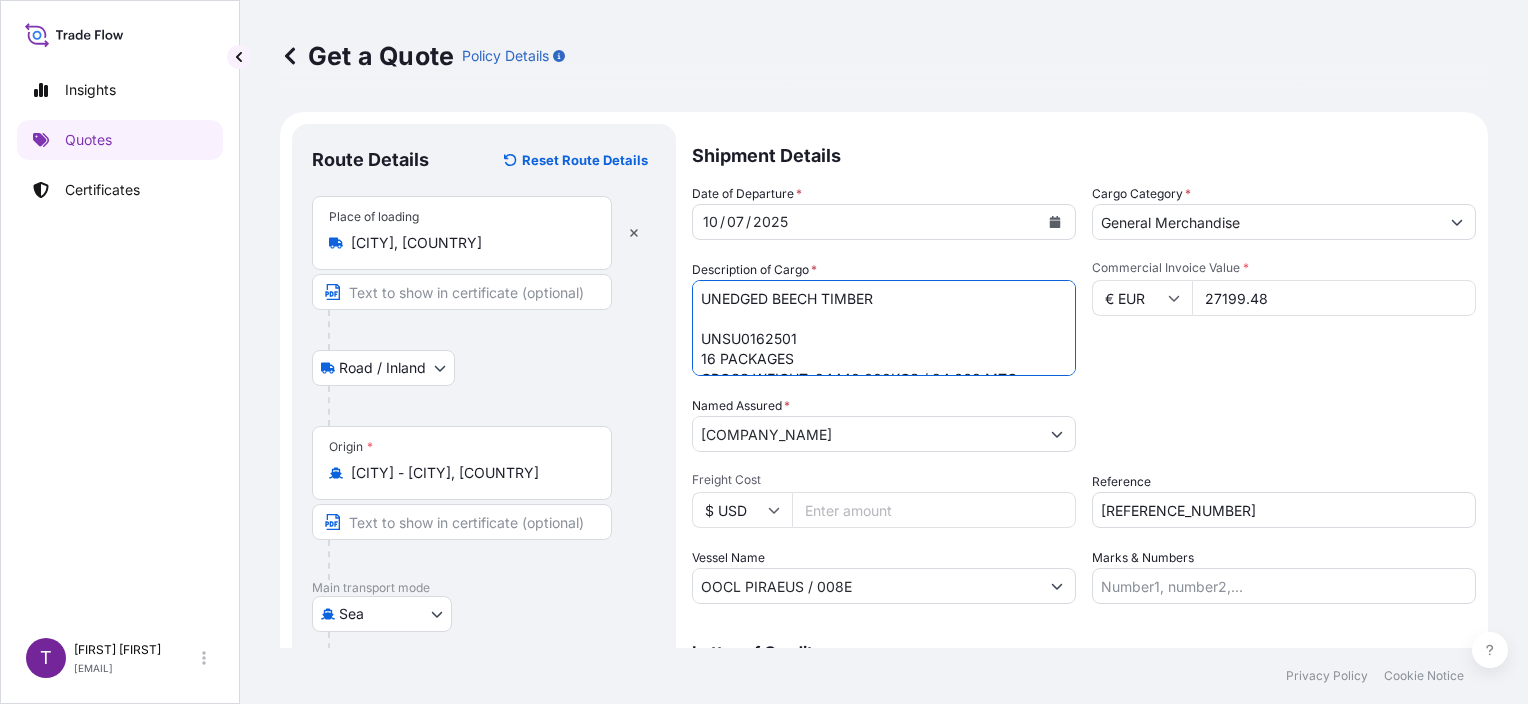paste on "TDLU5202489" 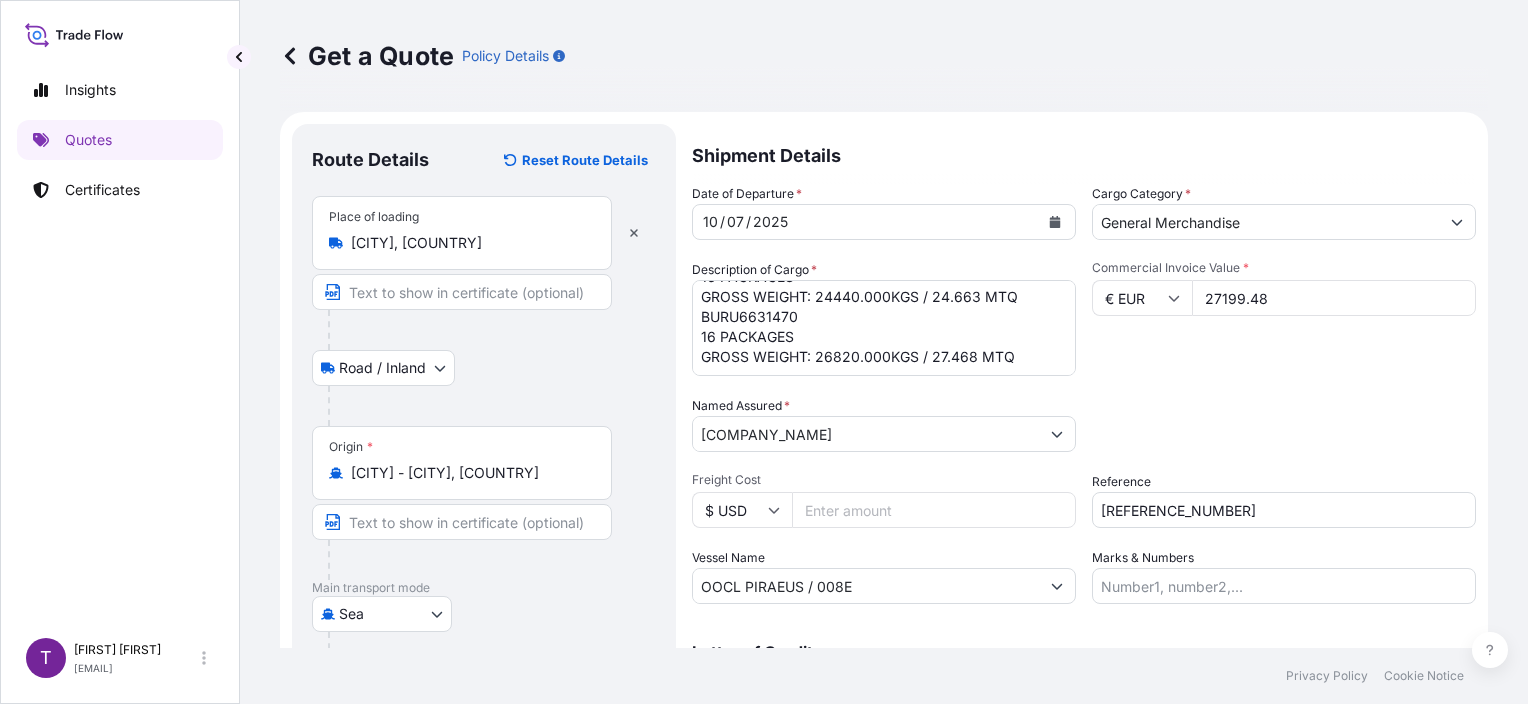 scroll, scrollTop: 101, scrollLeft: 0, axis: vertical 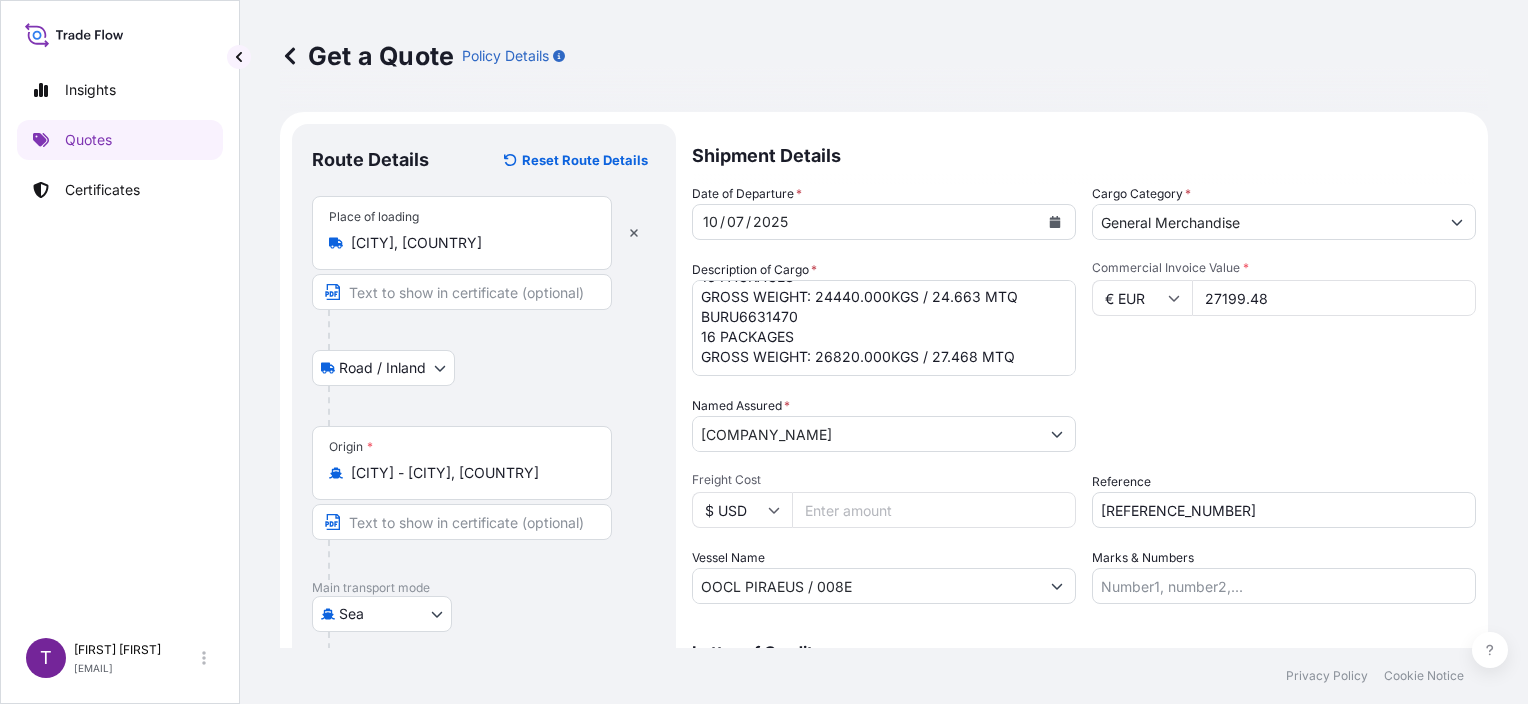 click on "UNEDGED BEECH TIMBER
UNSU0162501
16 PACKAGES
GROSS WEIGHT: 24440.000KGS / 24.663 MTQ
BURU6631470
16 PACKAGES
GROSS WEIGHT: 26820.000KGS / 27.468 MTQ" at bounding box center [884, 328] 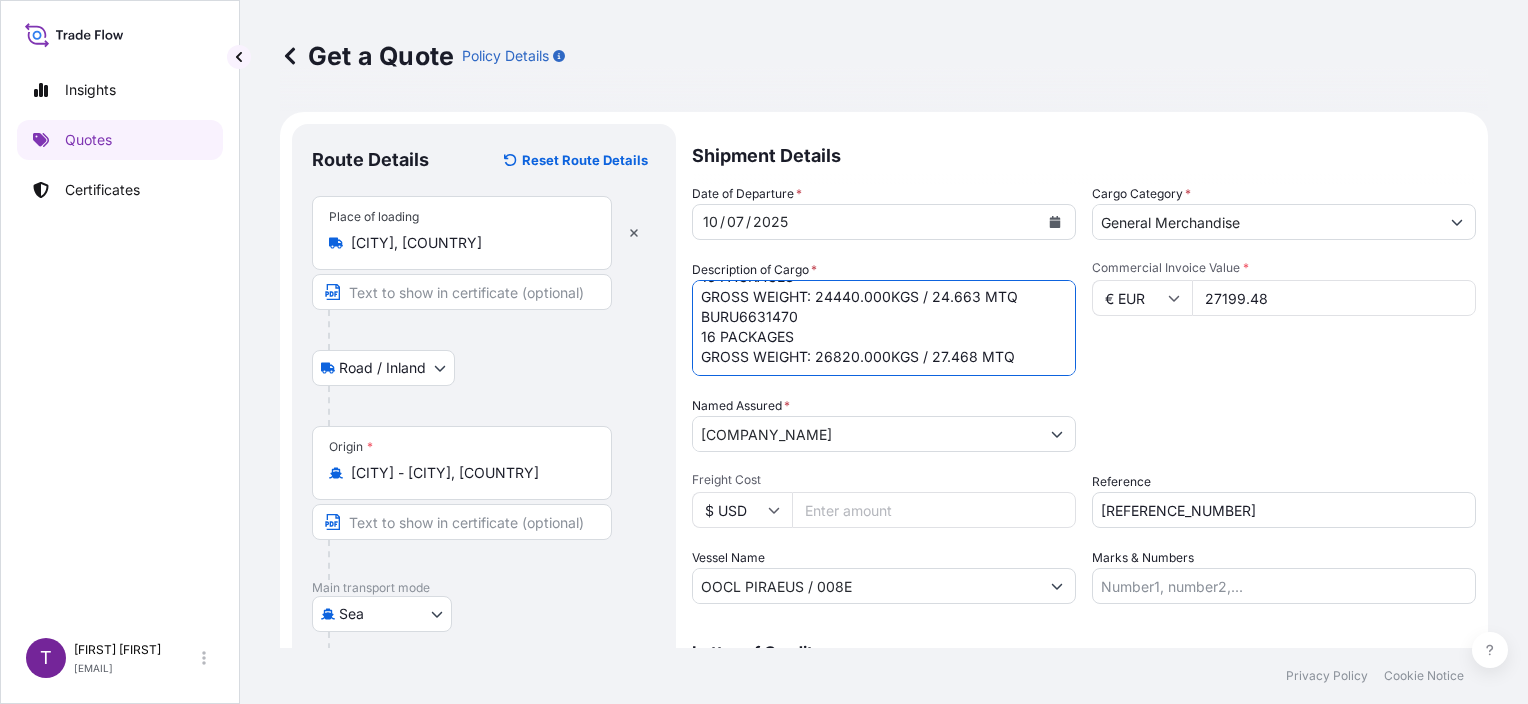click on "UNEDGED BEECH TIMBER
UNSU0162501
16 PACKAGES
GROSS WEIGHT: 24440.000KGS / 24.663 MTQ
BURU6631470
16 PACKAGES
GROSS WEIGHT: 26820.000KGS / 27.468 MTQ" at bounding box center (884, 328) 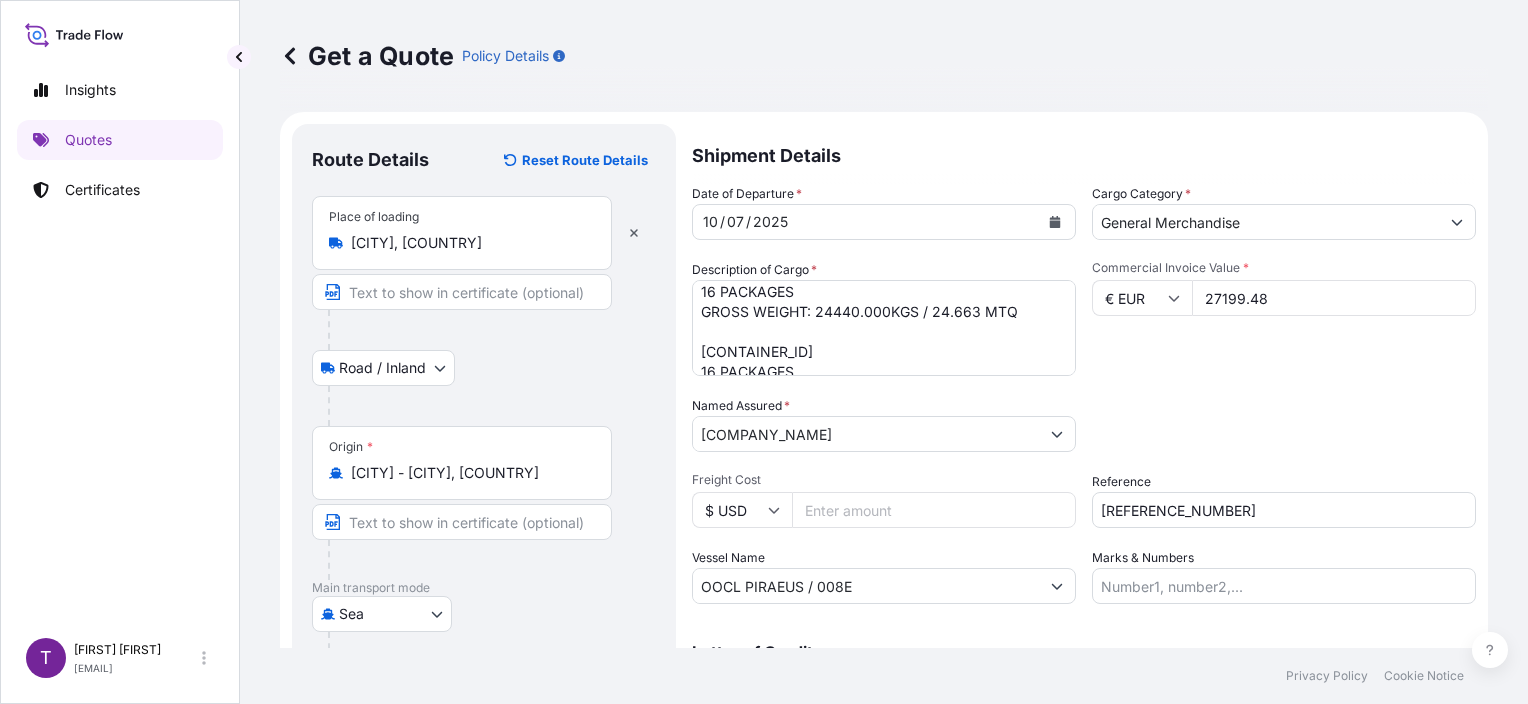 scroll, scrollTop: 101, scrollLeft: 0, axis: vertical 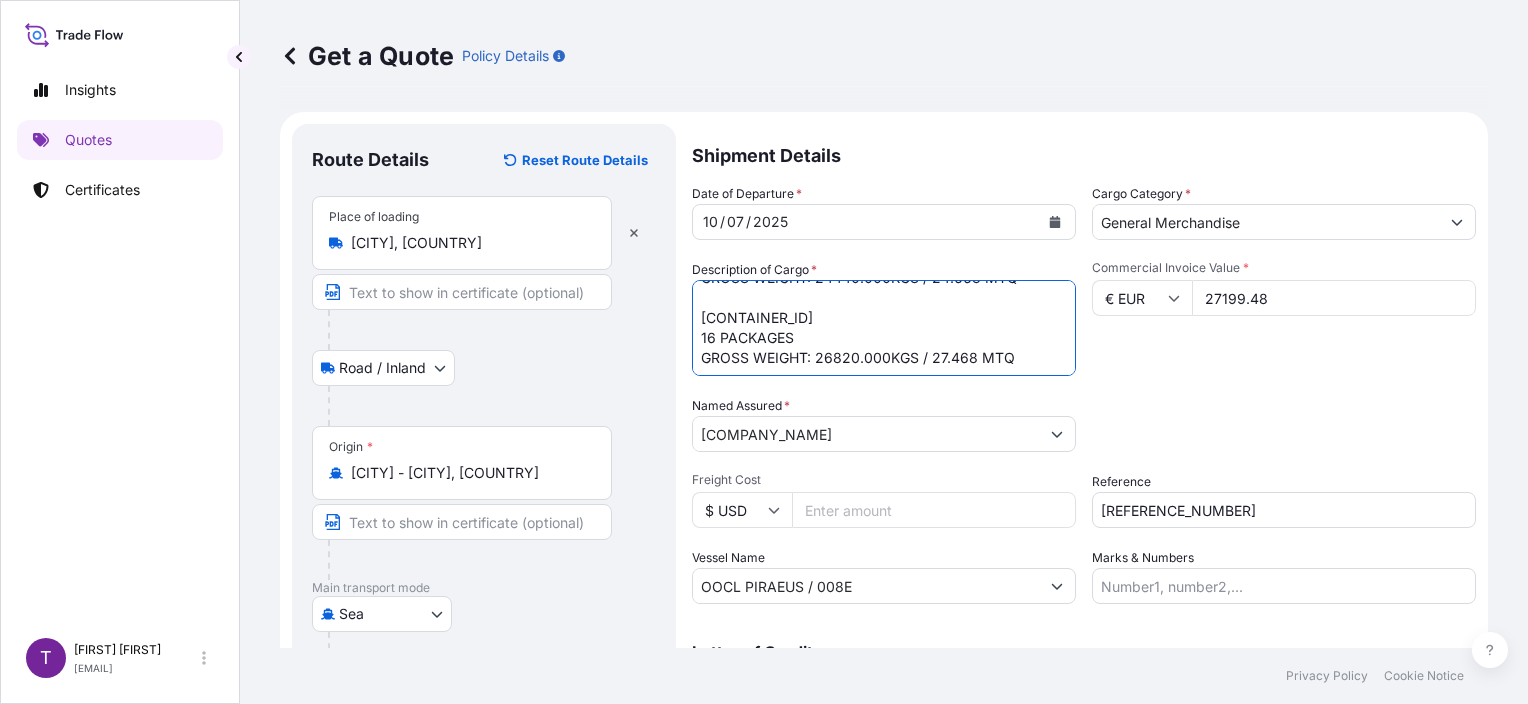click on "UNEDGED BEECH TIMBER
UNSU0162501
16 PACKAGES
GROSS WEIGHT: 24440.000KGS / 24.663 MTQ
BURU6631470
16 PACKAGES
GROSS WEIGHT: 26820.000KGS / 27.468 MTQ" at bounding box center [884, 328] 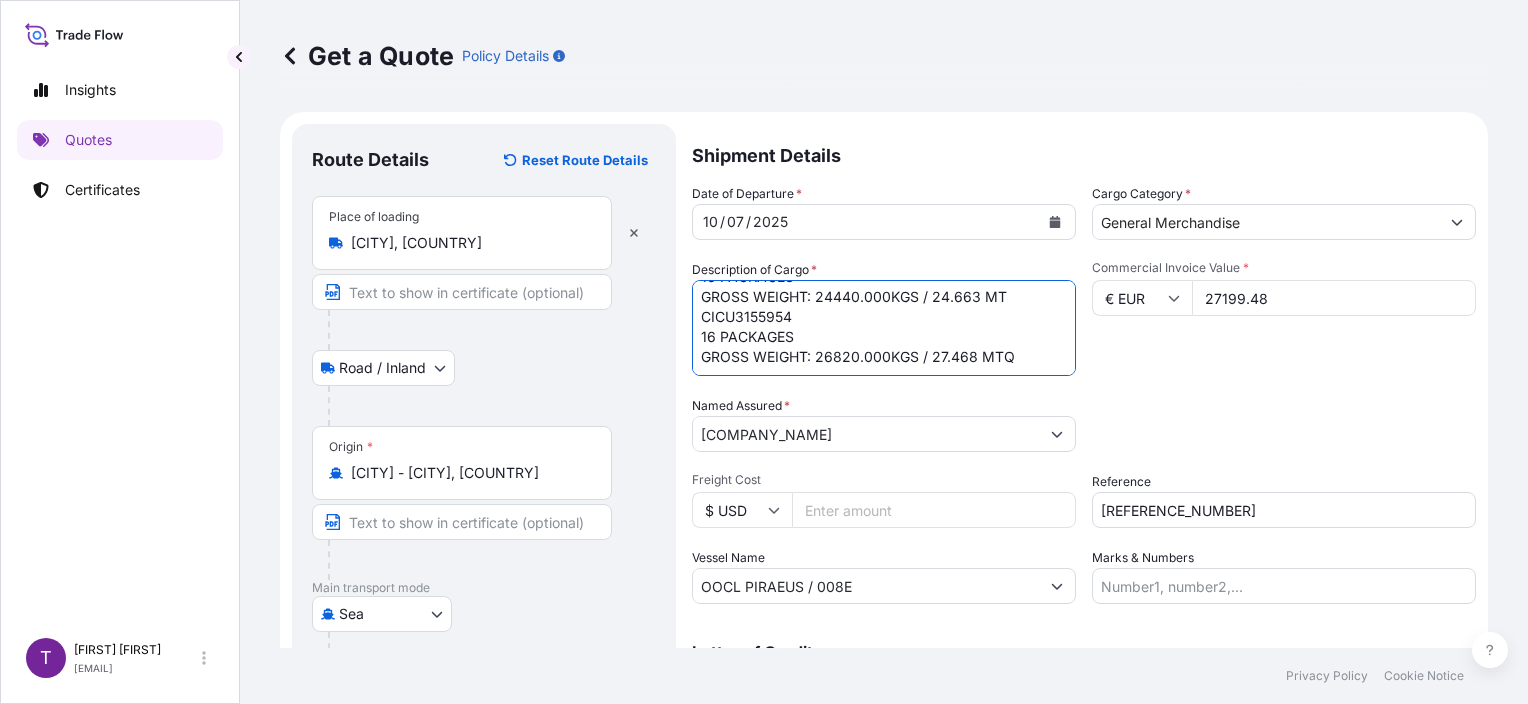 scroll, scrollTop: 100, scrollLeft: 0, axis: vertical 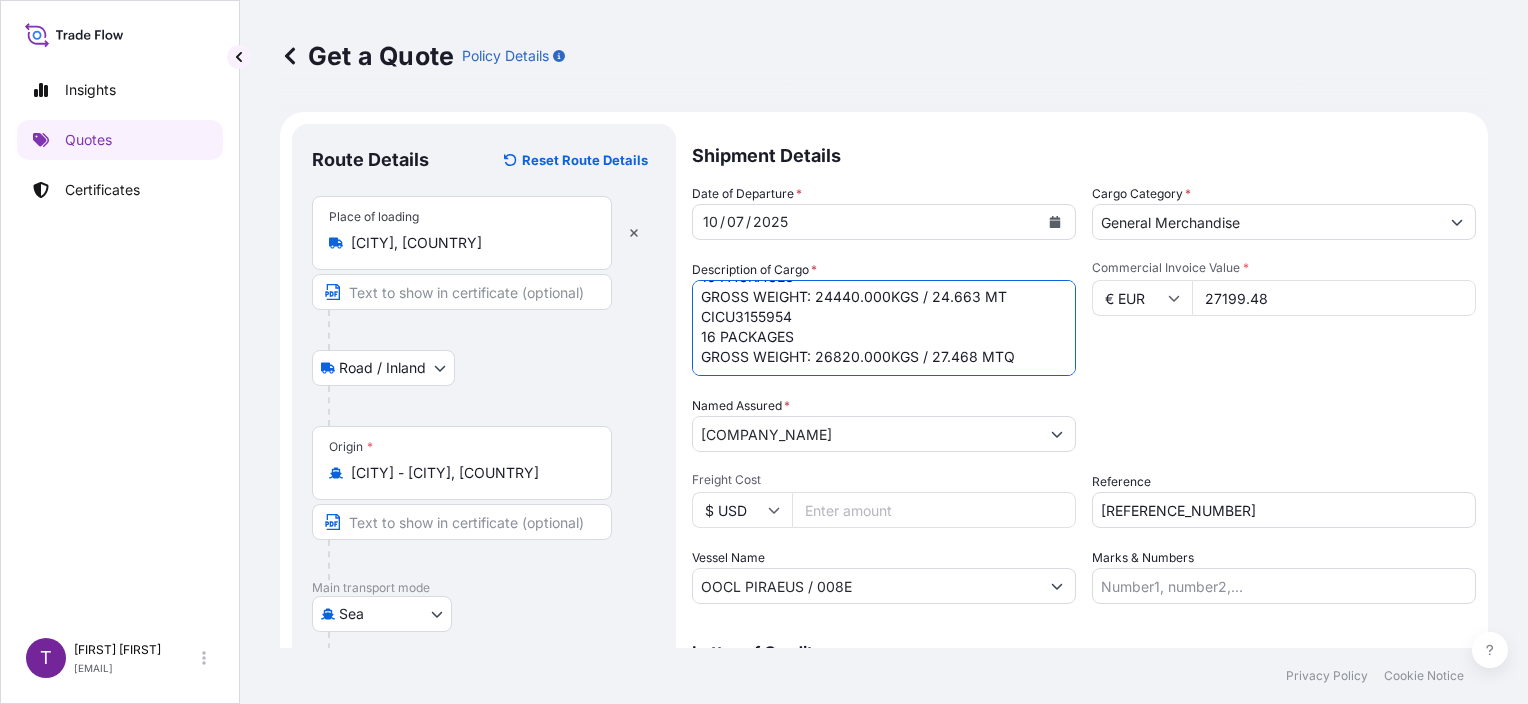 drag, startPoint x: 1022, startPoint y: 320, endPoint x: 819, endPoint y: 319, distance: 203.00246 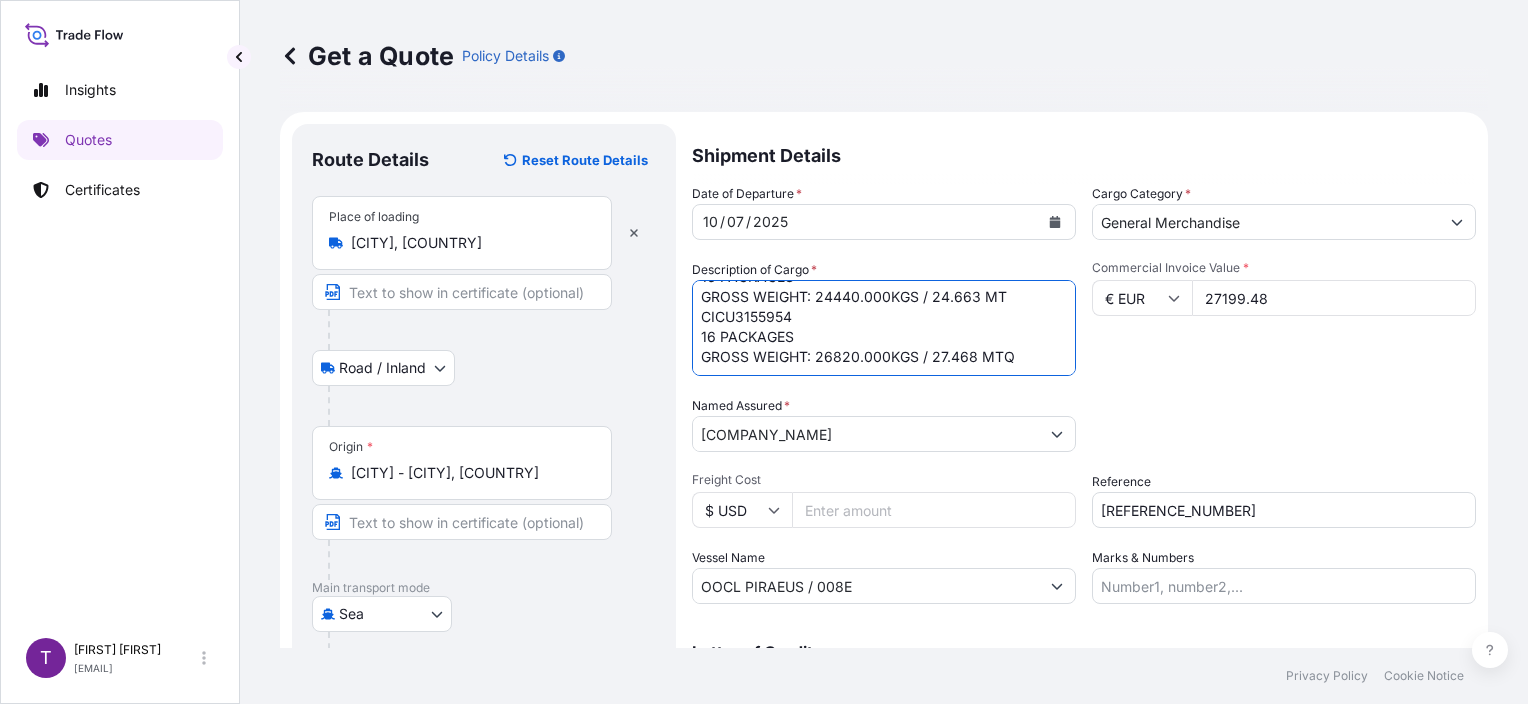 click on "UNEDGED BEECH TIMBER
UNSU0162501
16 PACKAGES
GROSS WEIGHT: 24440.000KGS / 24.663 MTQ
BURU6631470
16 PACKAGES
GROSS WEIGHT: 26820.000KGS / 27.468 MTQ" at bounding box center (884, 328) 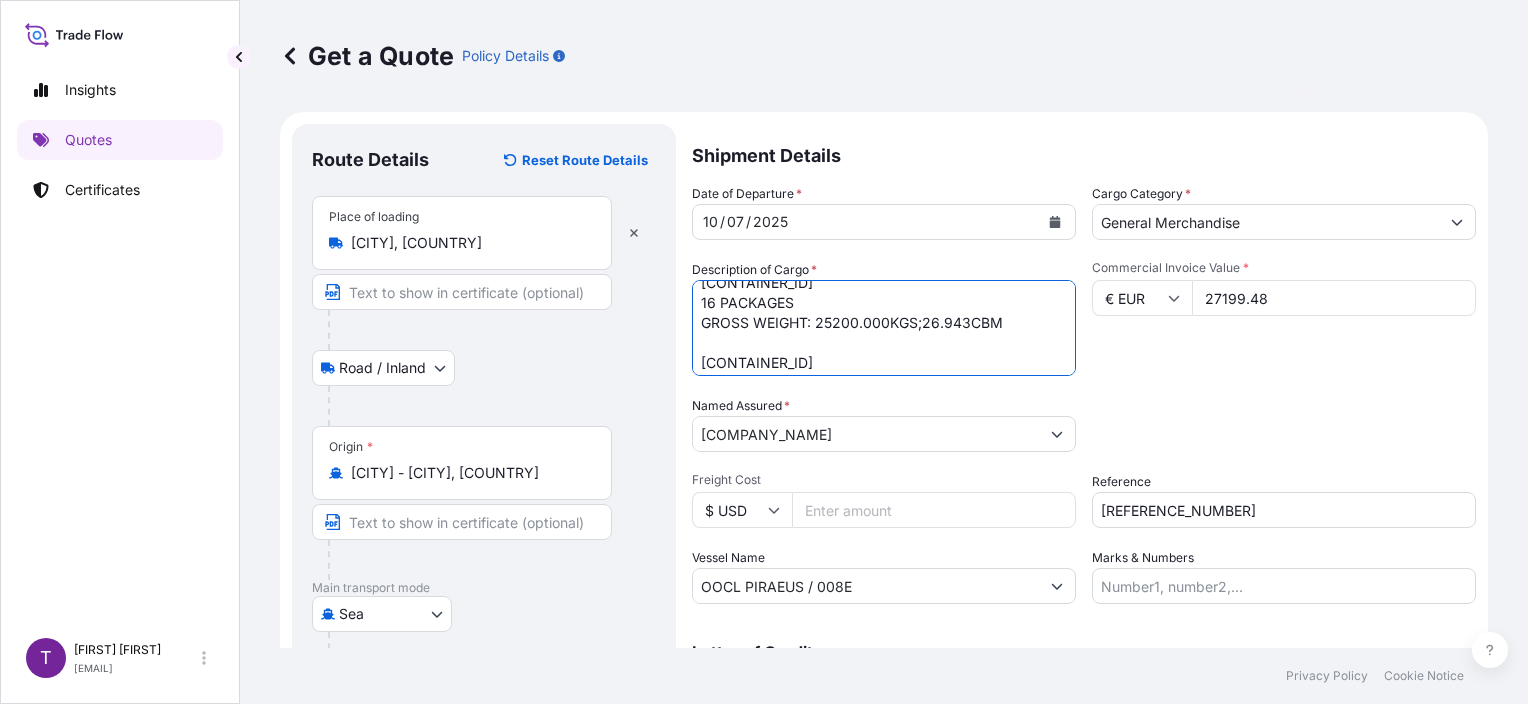 click on "UNEDGED BEECH TIMBER
UNSU0162501
16 PACKAGES
GROSS WEIGHT: 24440.000KGS / 24.663 MTQ
BURU6631470
16 PACKAGES
GROSS WEIGHT: 26820.000KGS / 27.468 MTQ" at bounding box center (884, 328) 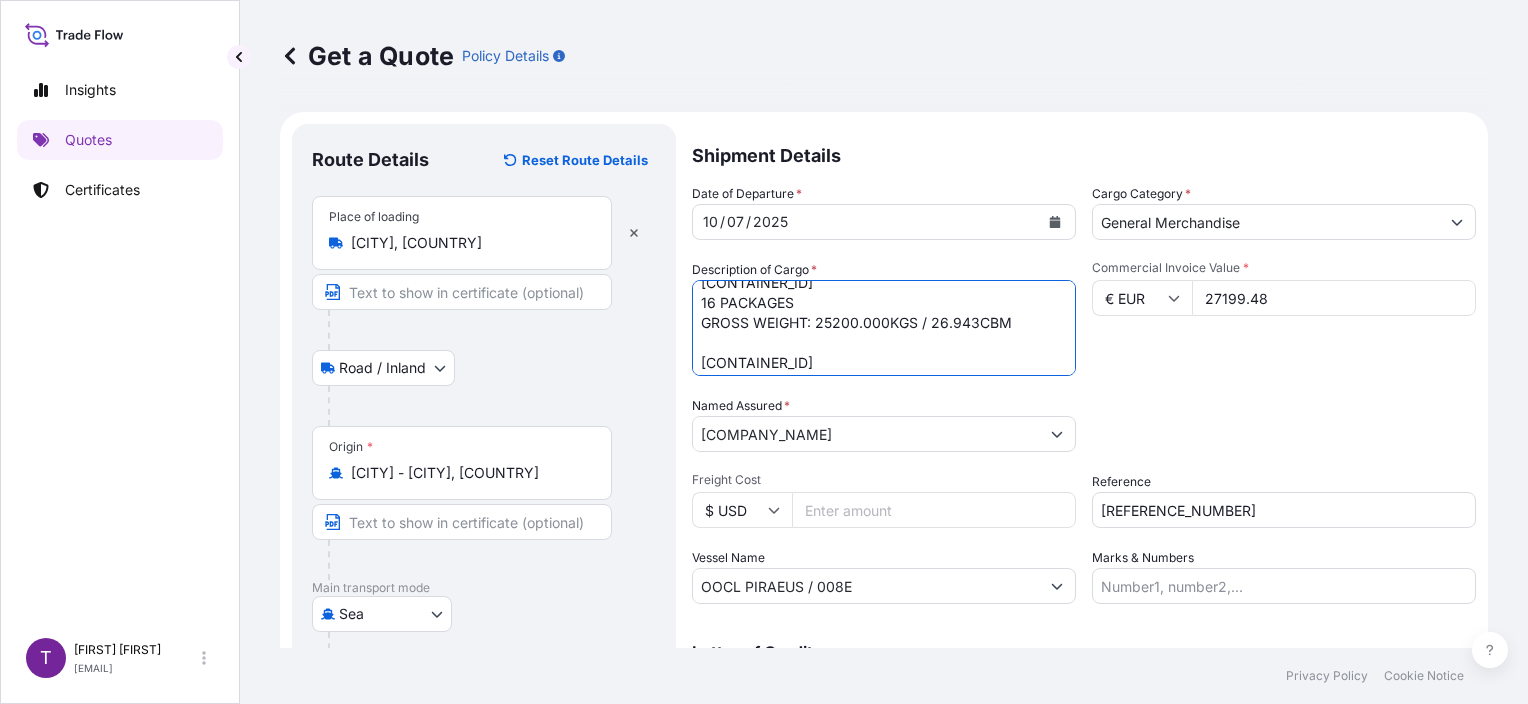 drag, startPoint x: 1017, startPoint y: 332, endPoint x: 974, endPoint y: 323, distance: 43.931767 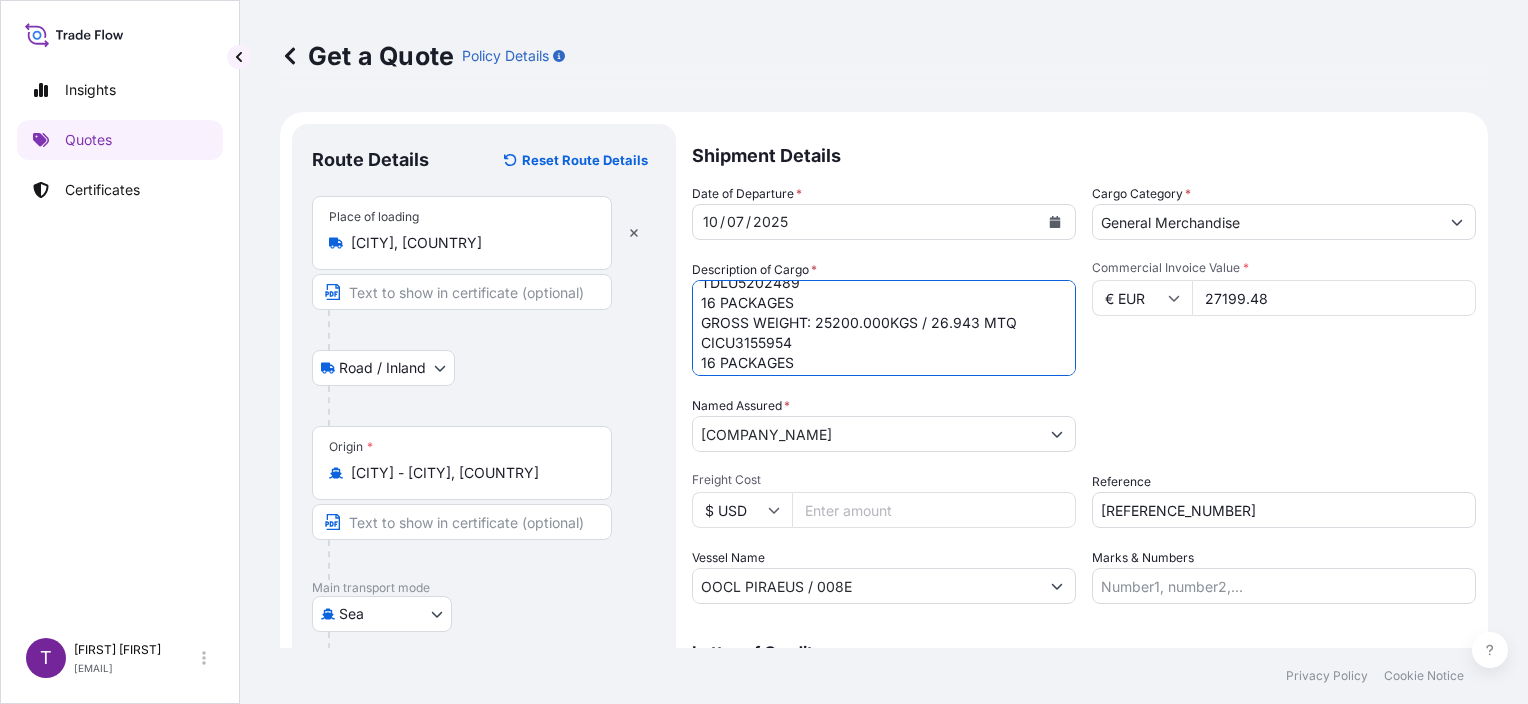 click on "UNEDGED BEECH TIMBER
UNSU0162501
16 PACKAGES
GROSS WEIGHT: 24440.000KGS / 24.663 MTQ
BURU6631470
16 PACKAGES
GROSS WEIGHT: 26820.000KGS / 27.468 MTQ" at bounding box center [884, 328] 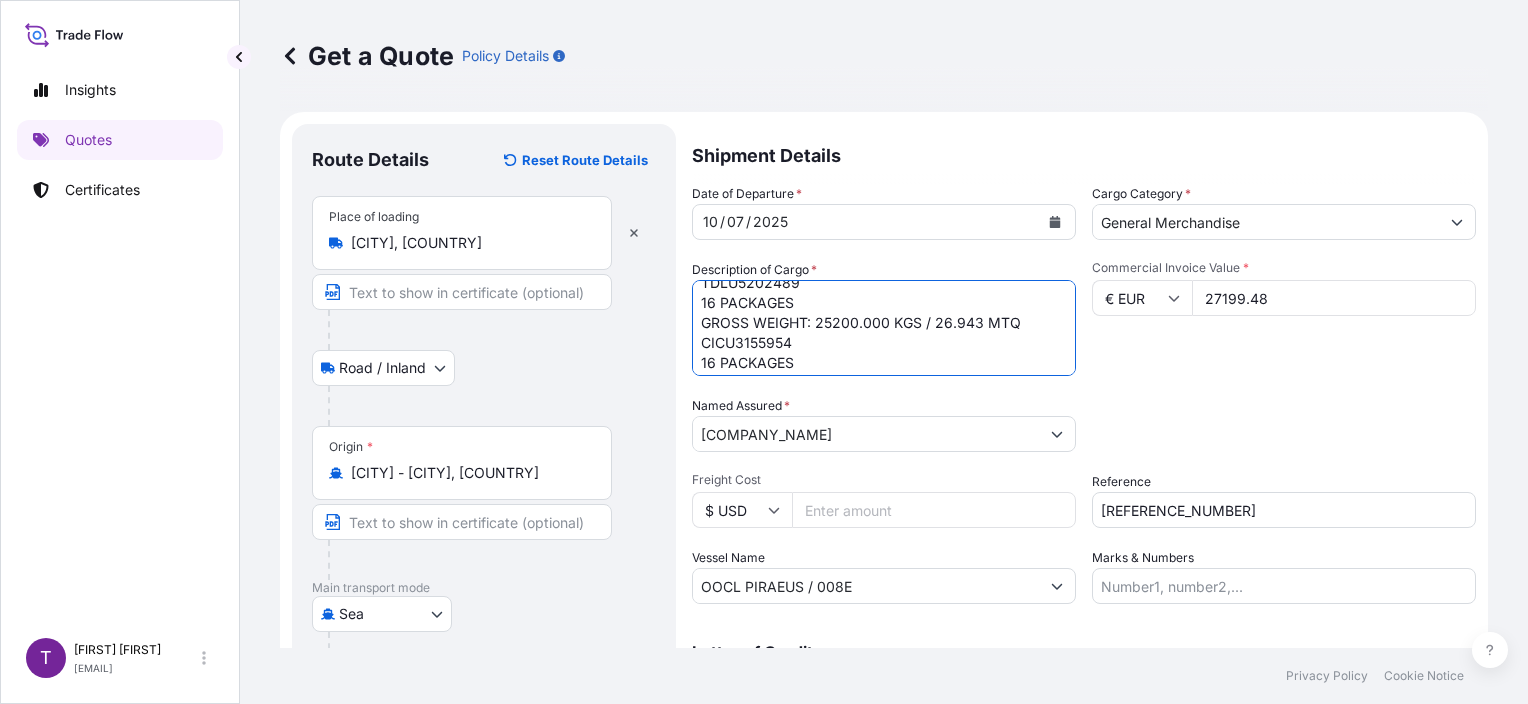 click on "UNEDGED BEECH TIMBER
UNSU0162501
16 PACKAGES
GROSS WEIGHT: 24440.000KGS / 24.663 MTQ
BURU6631470
16 PACKAGES
GROSS WEIGHT: 26820.000KGS / 27.468 MTQ" at bounding box center (884, 328) 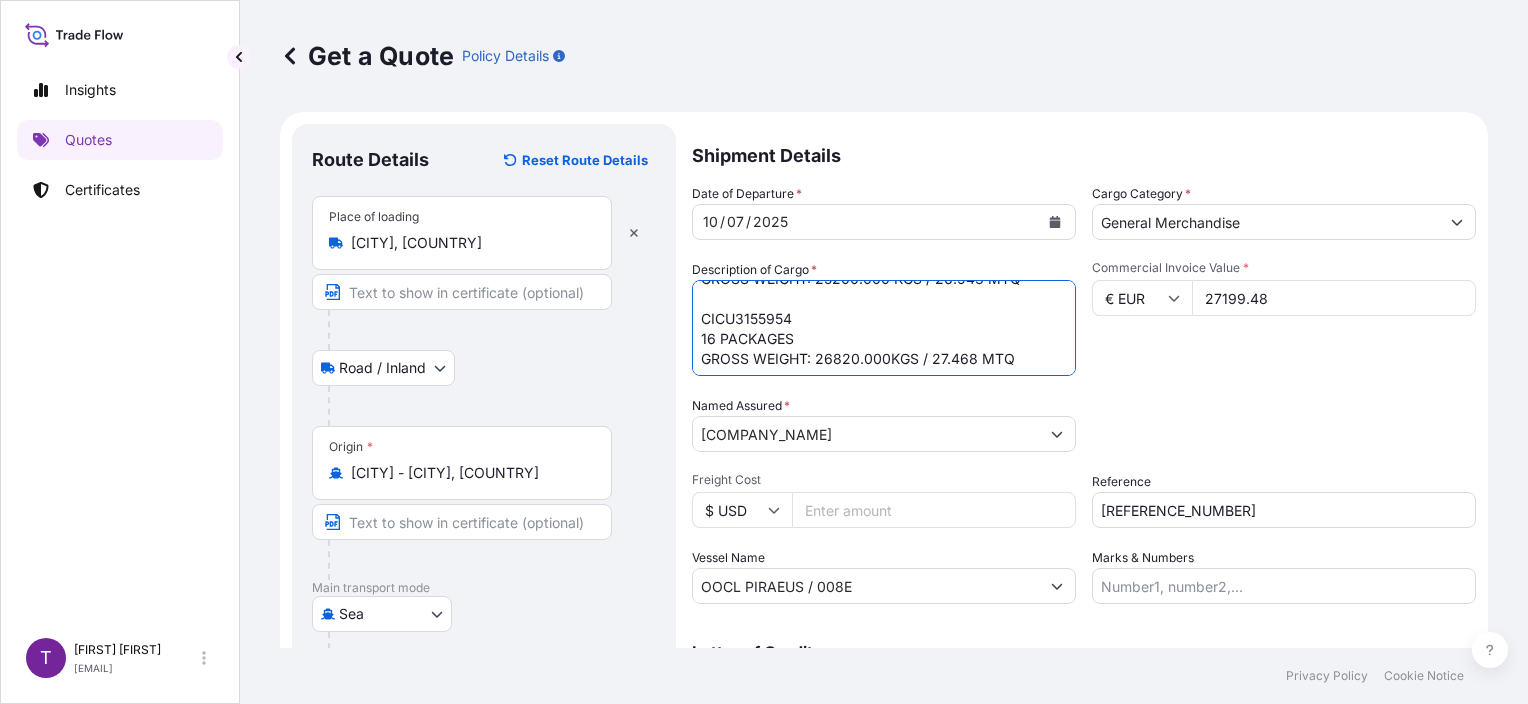 scroll, scrollTop: 101, scrollLeft: 0, axis: vertical 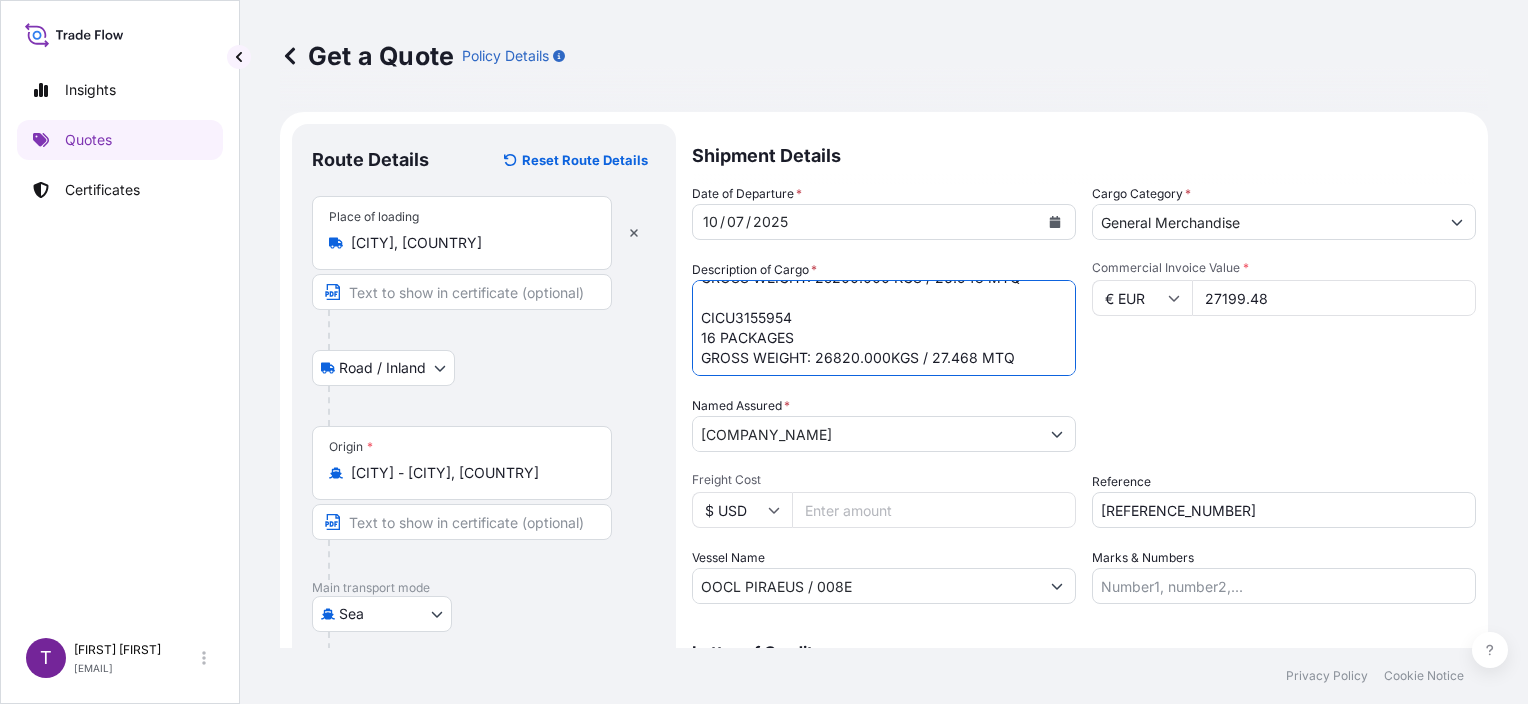 drag, startPoint x: 1020, startPoint y: 352, endPoint x: 816, endPoint y: 364, distance: 204.35263 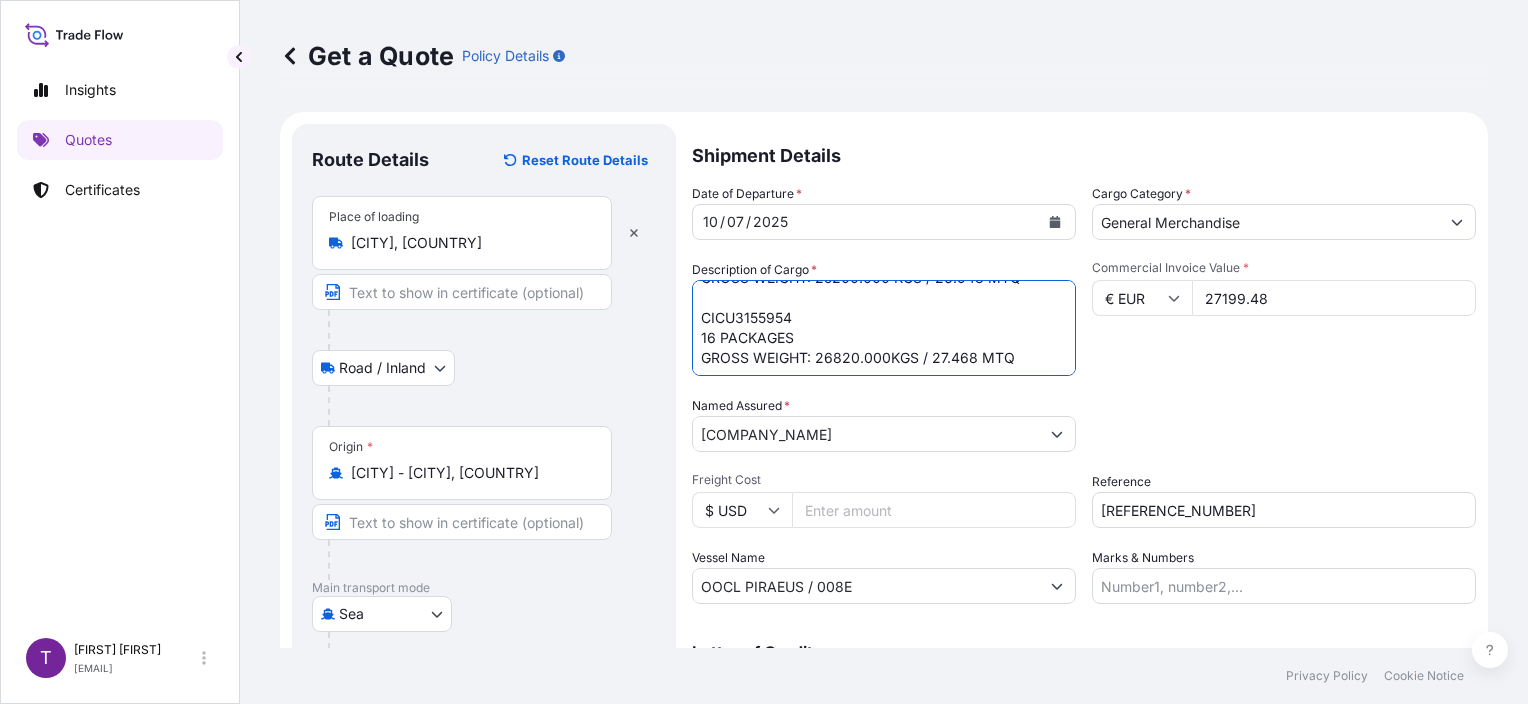 click on "UNEDGED BEECH TIMBER
UNSU0162501
16 PACKAGES
GROSS WEIGHT: 24440.000KGS / 24.663 MTQ
BURU6631470
16 PACKAGES
GROSS WEIGHT: 26820.000KGS / 27.468 MTQ" at bounding box center (884, 328) 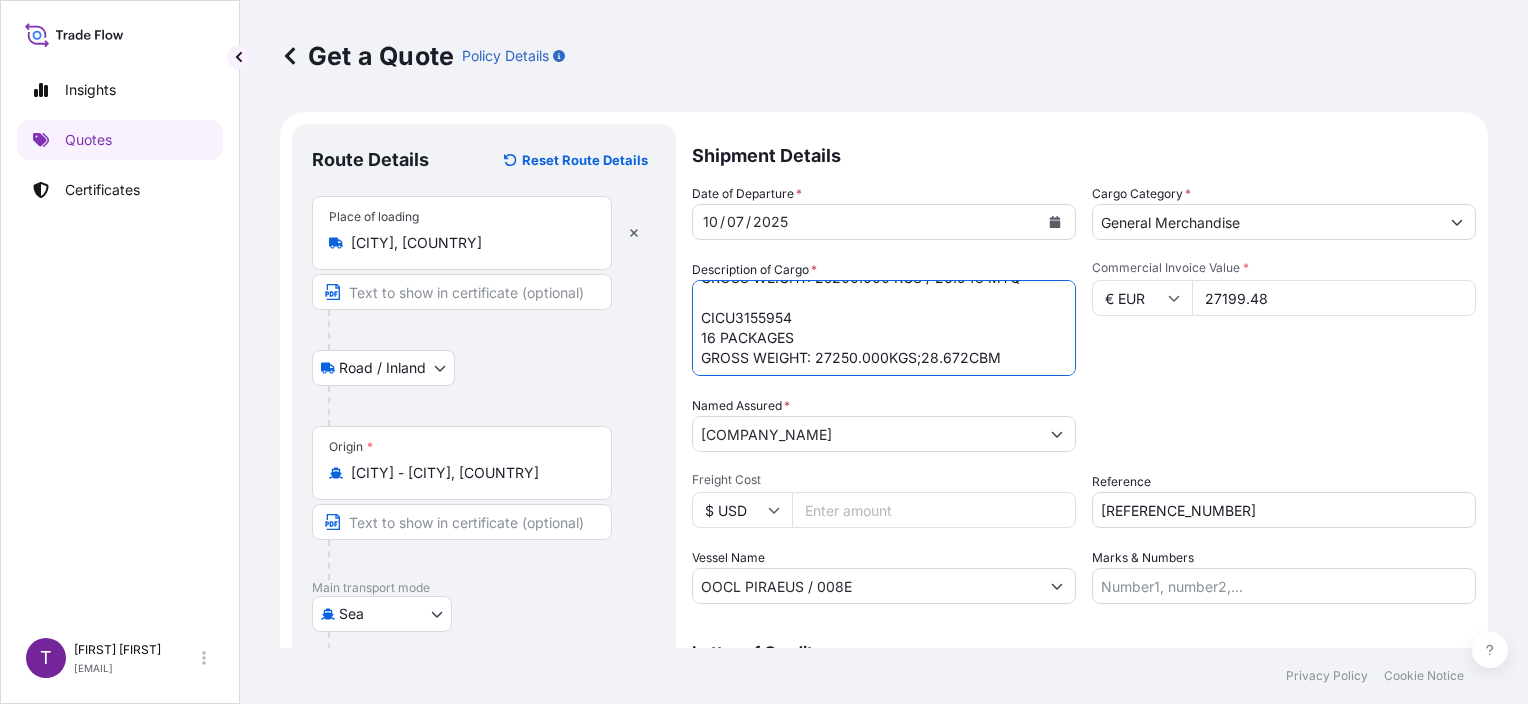 drag, startPoint x: 916, startPoint y: 352, endPoint x: 957, endPoint y: 358, distance: 41.4367 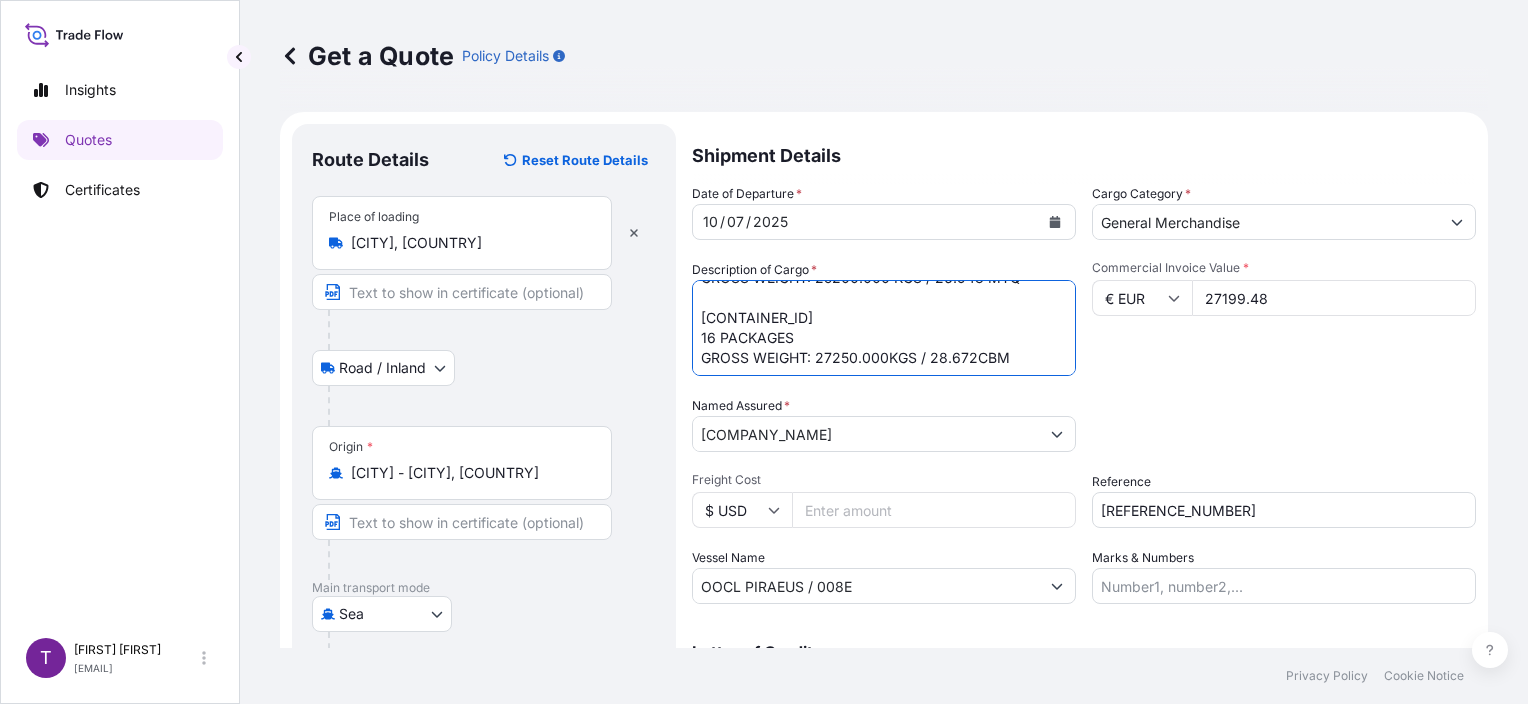click on "UNEDGED BEECH TIMBER
UNSU0162501
16 PACKAGES
GROSS WEIGHT: 24440.000KGS / 24.663 MTQ
BURU6631470
16 PACKAGES
GROSS WEIGHT: 26820.000KGS / 27.468 MTQ" at bounding box center [884, 328] 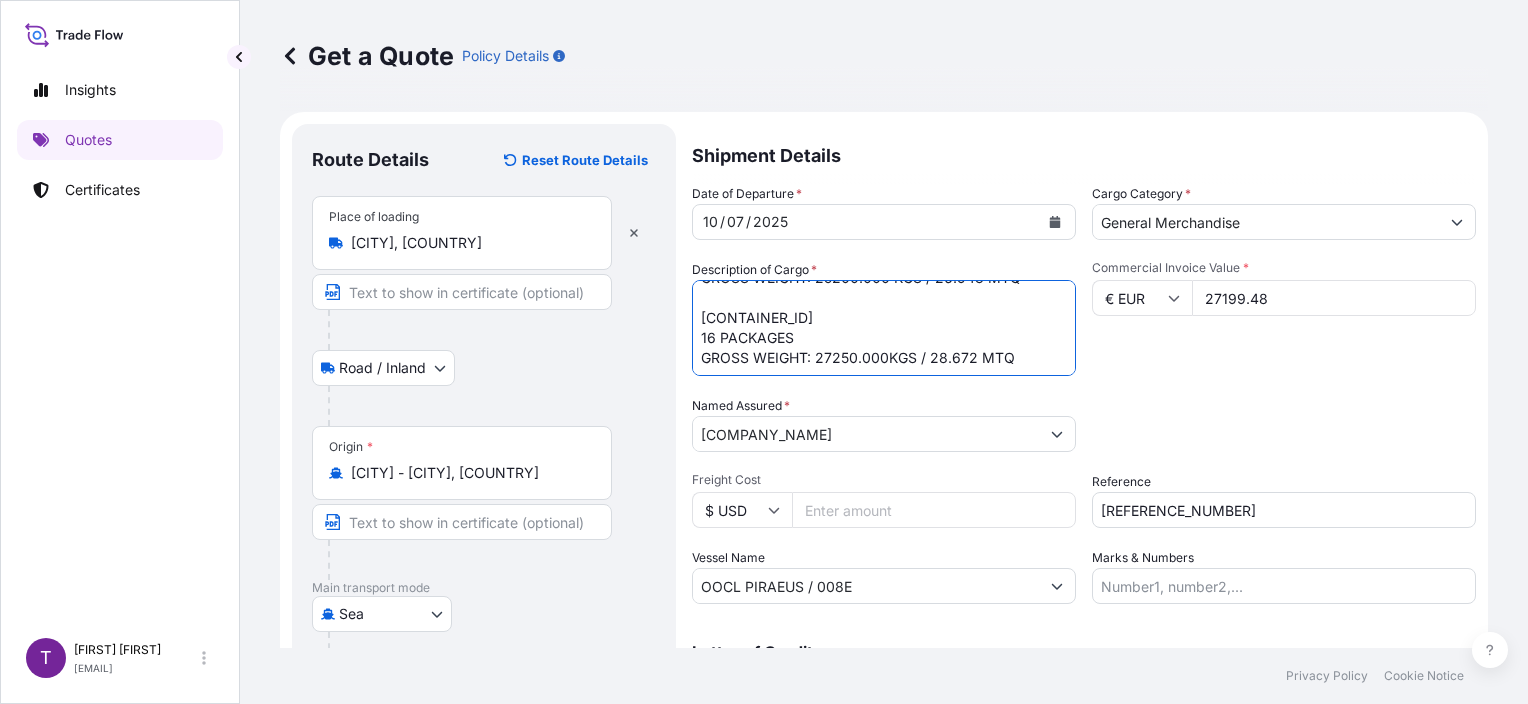 type on "UNEDGED BEECH TIMBER
[CONTAINER_ID]
16 PACKAGES
GROSS WEIGHT: 25200.000 KGS / 26.943 MTQ
[CONTAINER_ID]
16 PACKAGES
GROSS WEIGHT: 27250.000KGS / 28.672 MTQ" 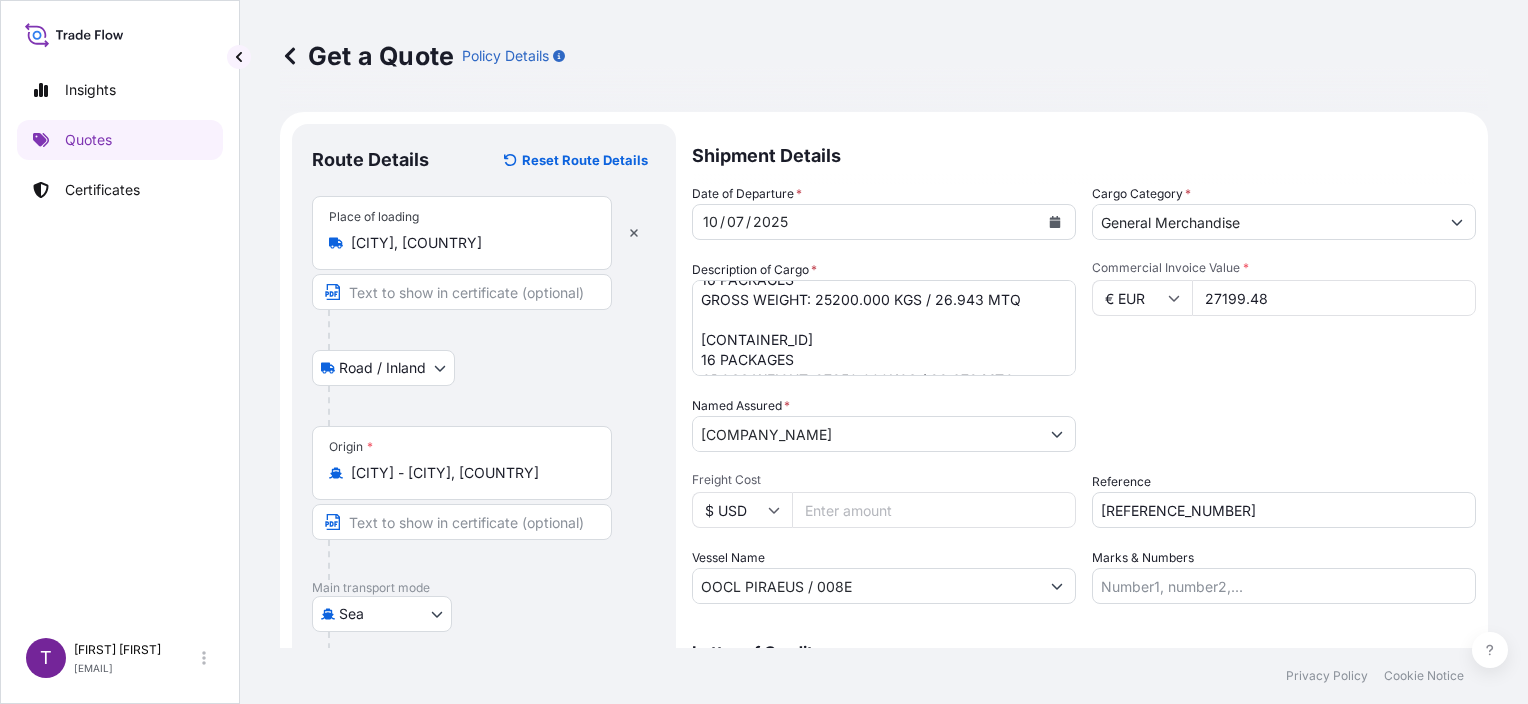 scroll, scrollTop: 101, scrollLeft: 0, axis: vertical 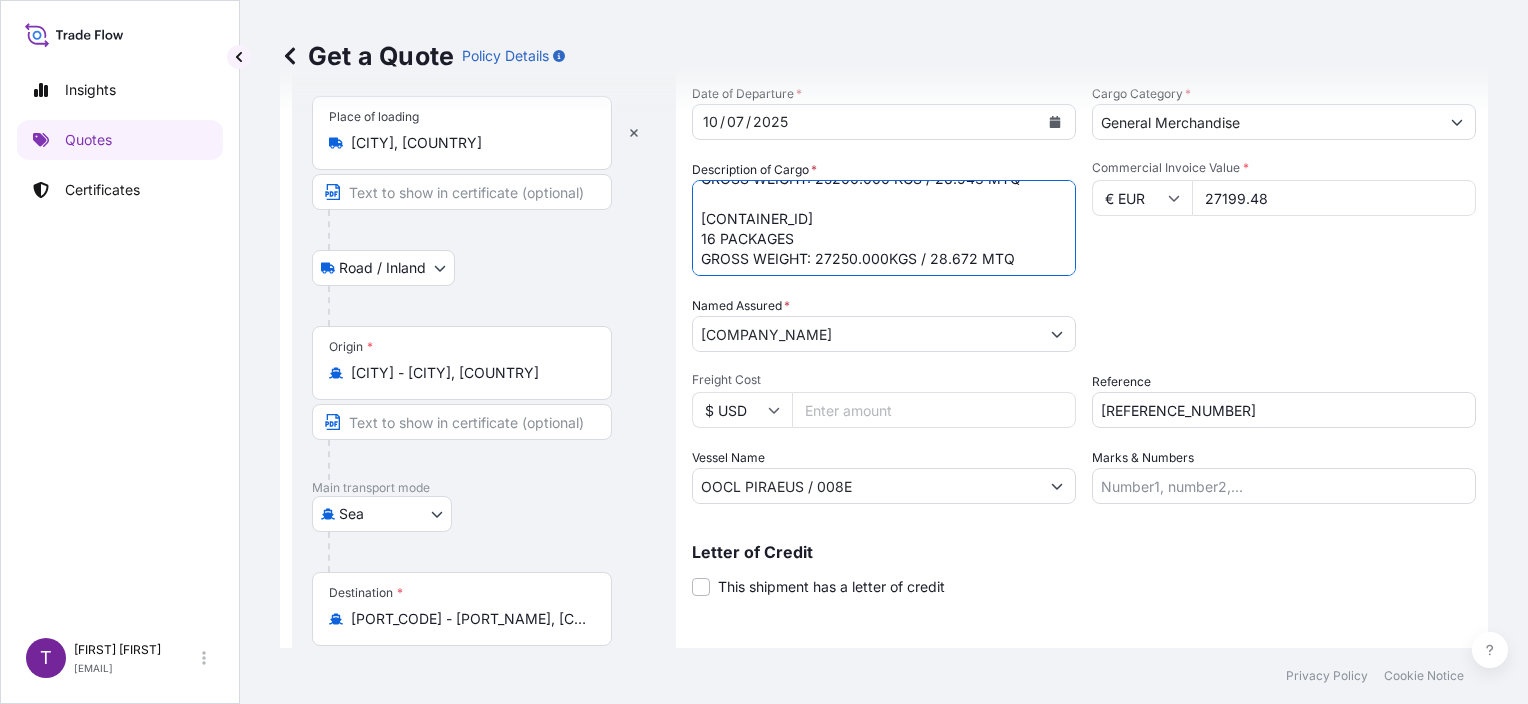 drag, startPoint x: 948, startPoint y: 237, endPoint x: 975, endPoint y: 194, distance: 50.77401 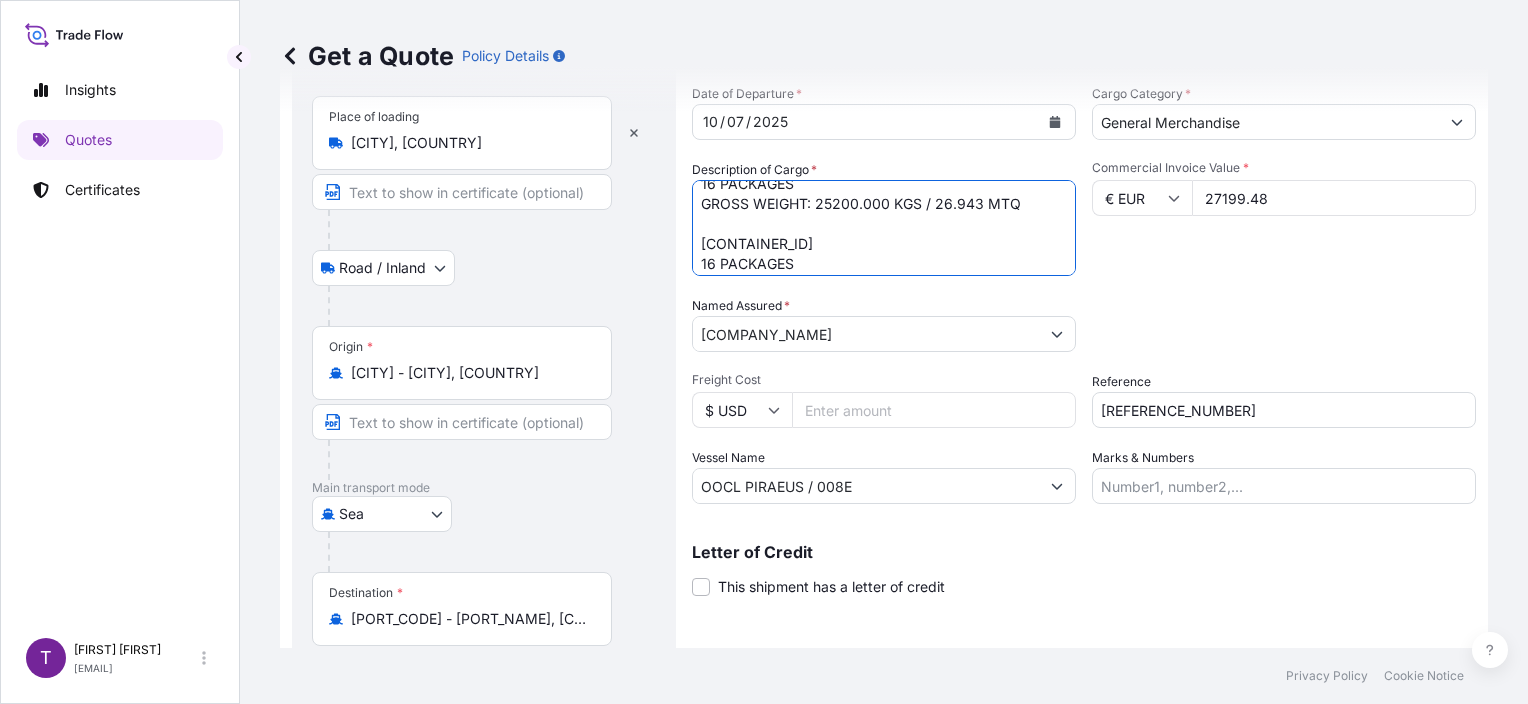 scroll, scrollTop: 59, scrollLeft: 0, axis: vertical 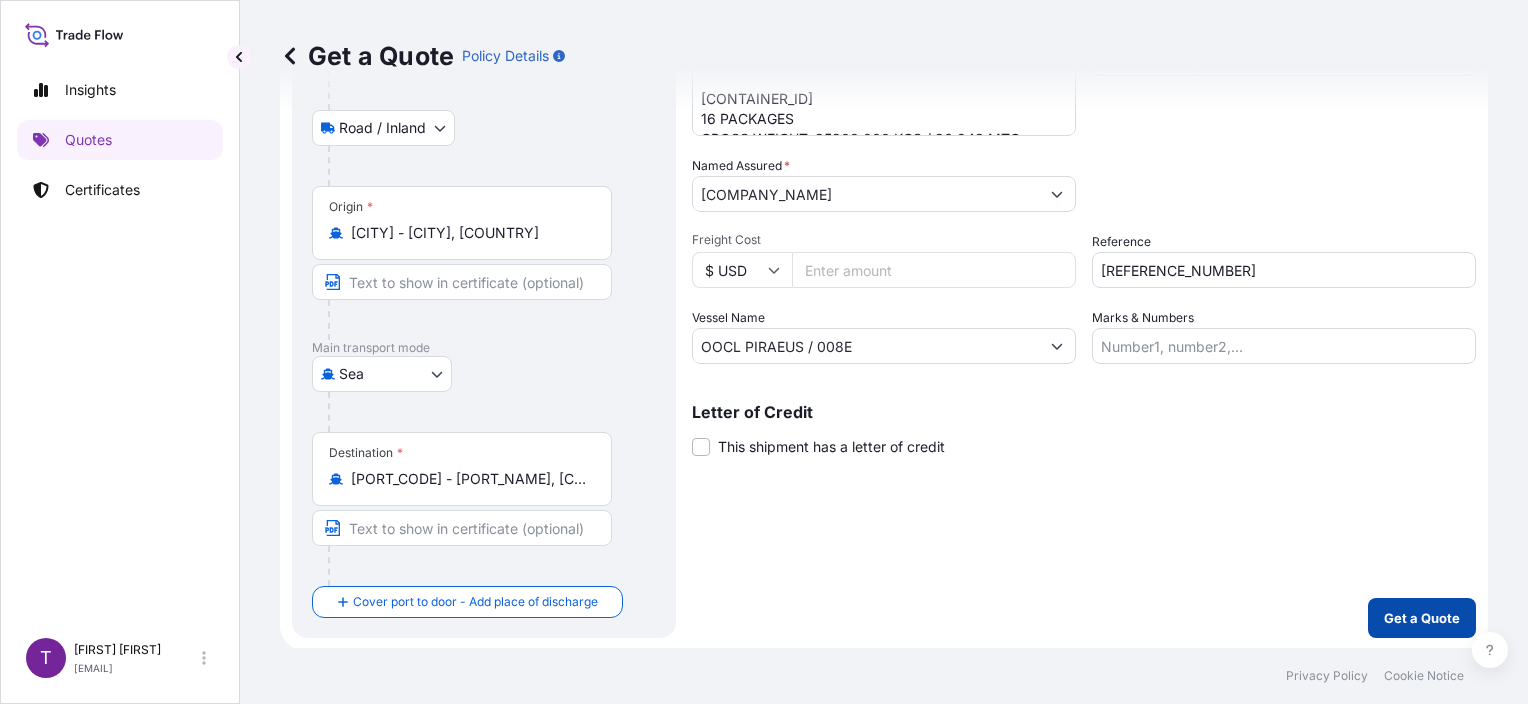click on "Get a Quote" at bounding box center [1422, 618] 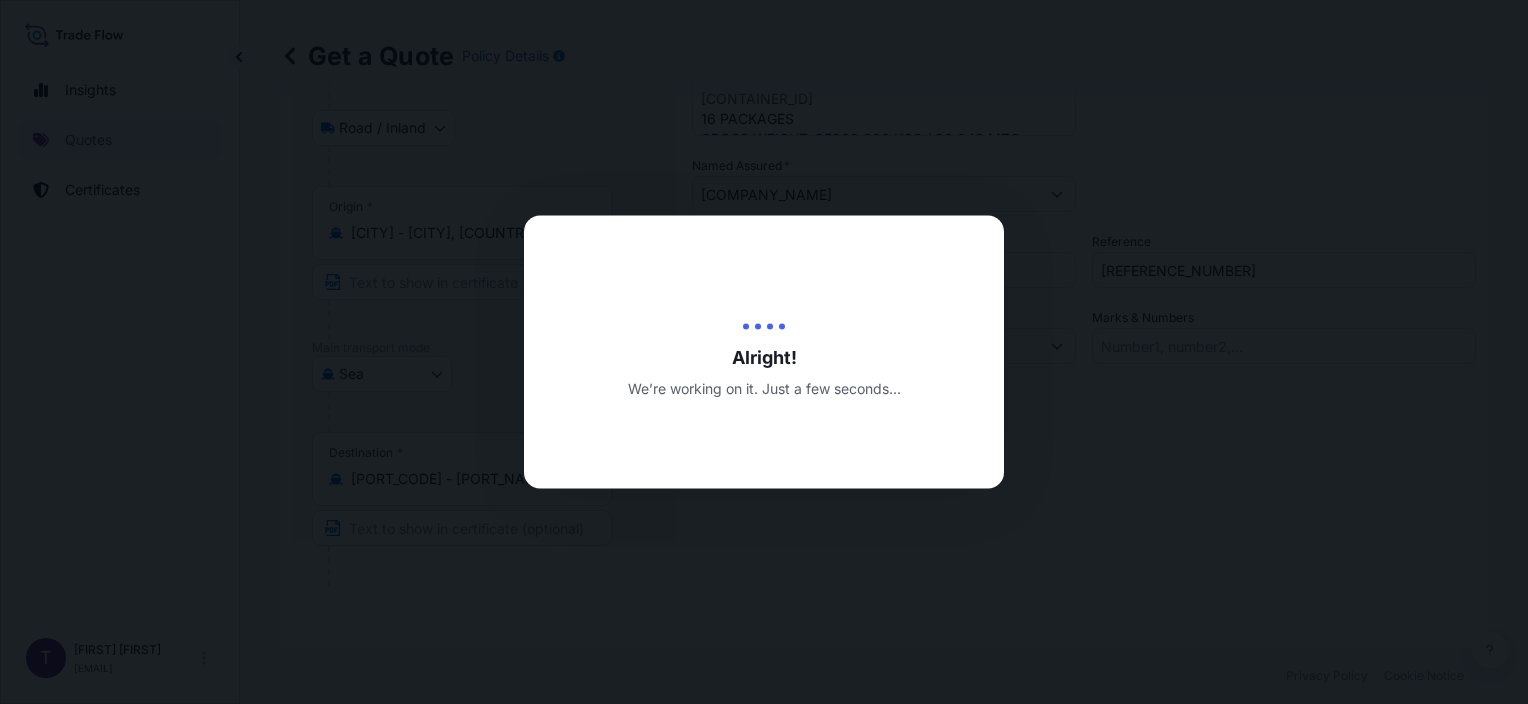 type on "[DATE]" 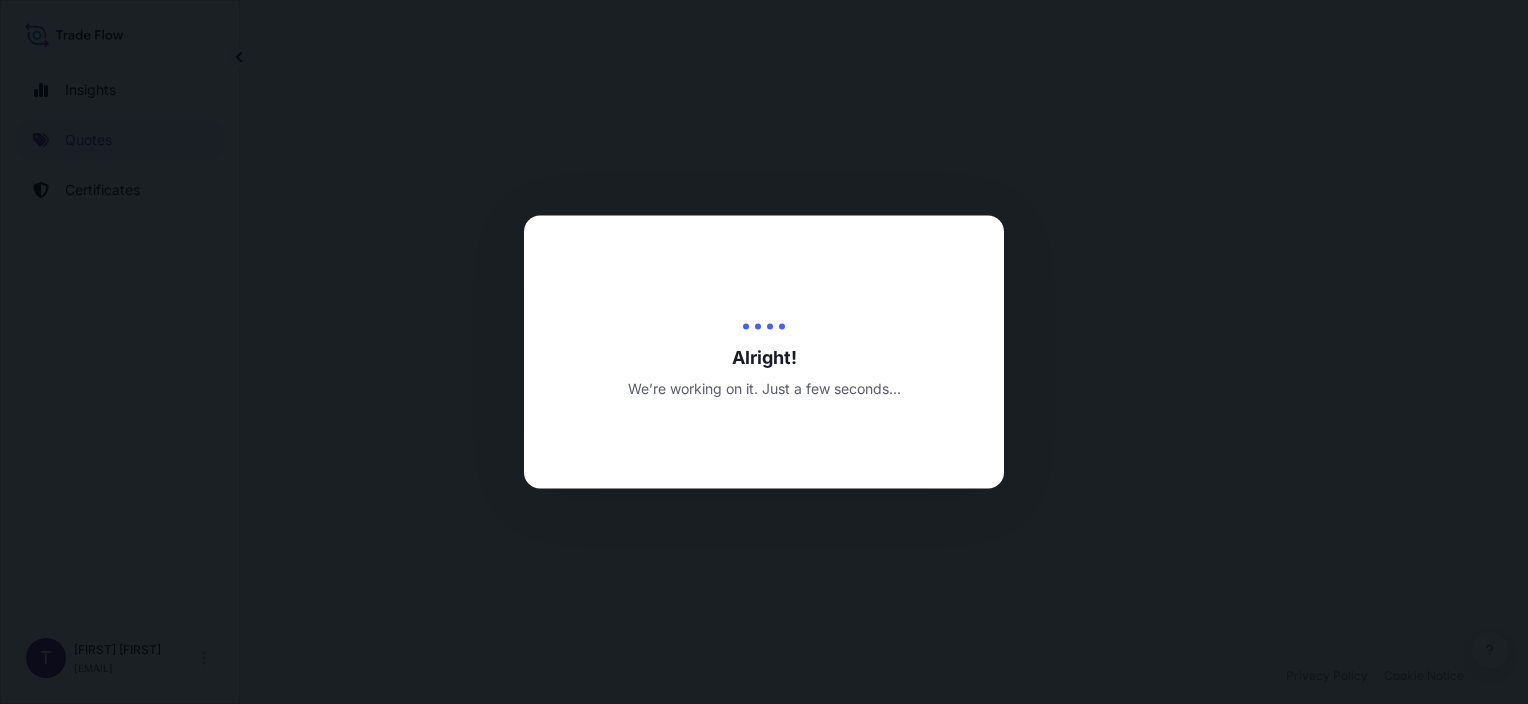 scroll, scrollTop: 0, scrollLeft: 0, axis: both 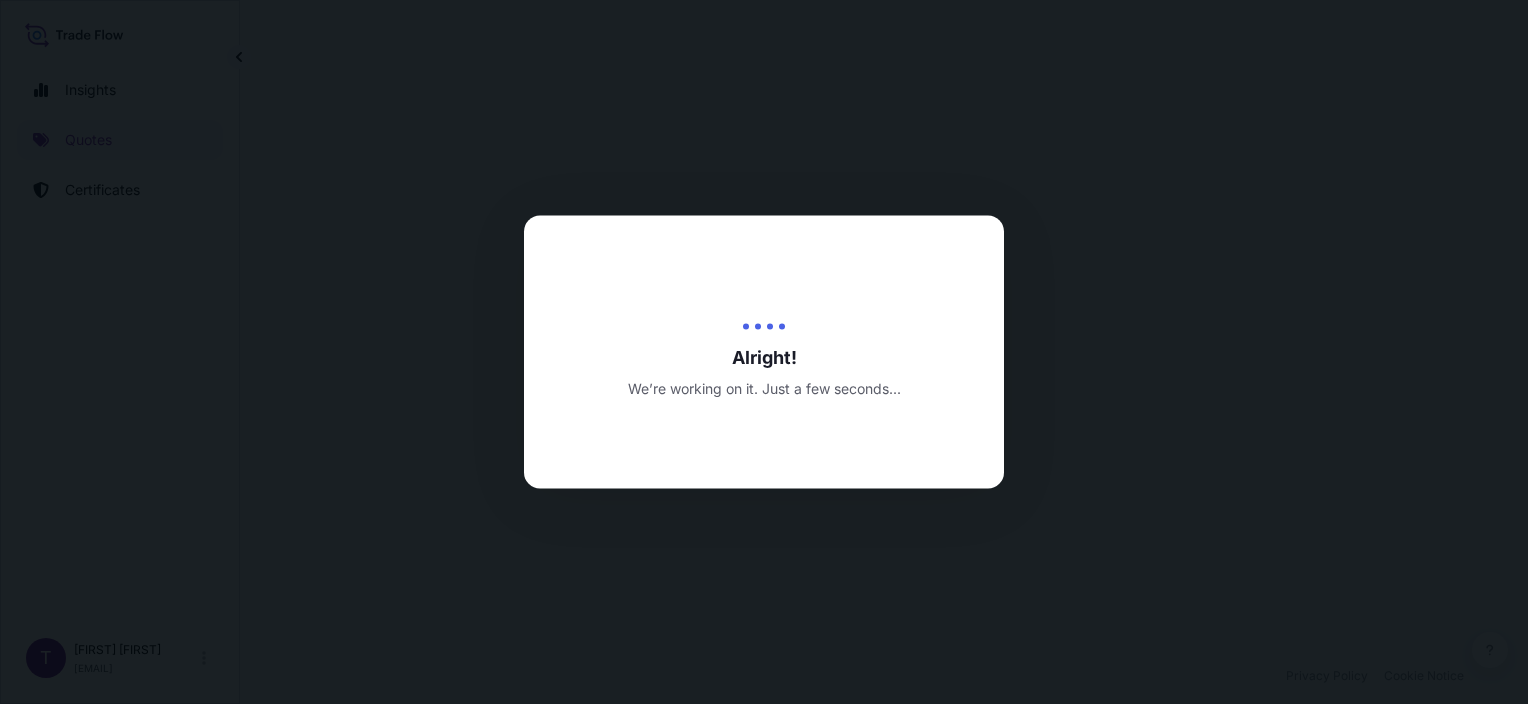 select on "Road / Inland" 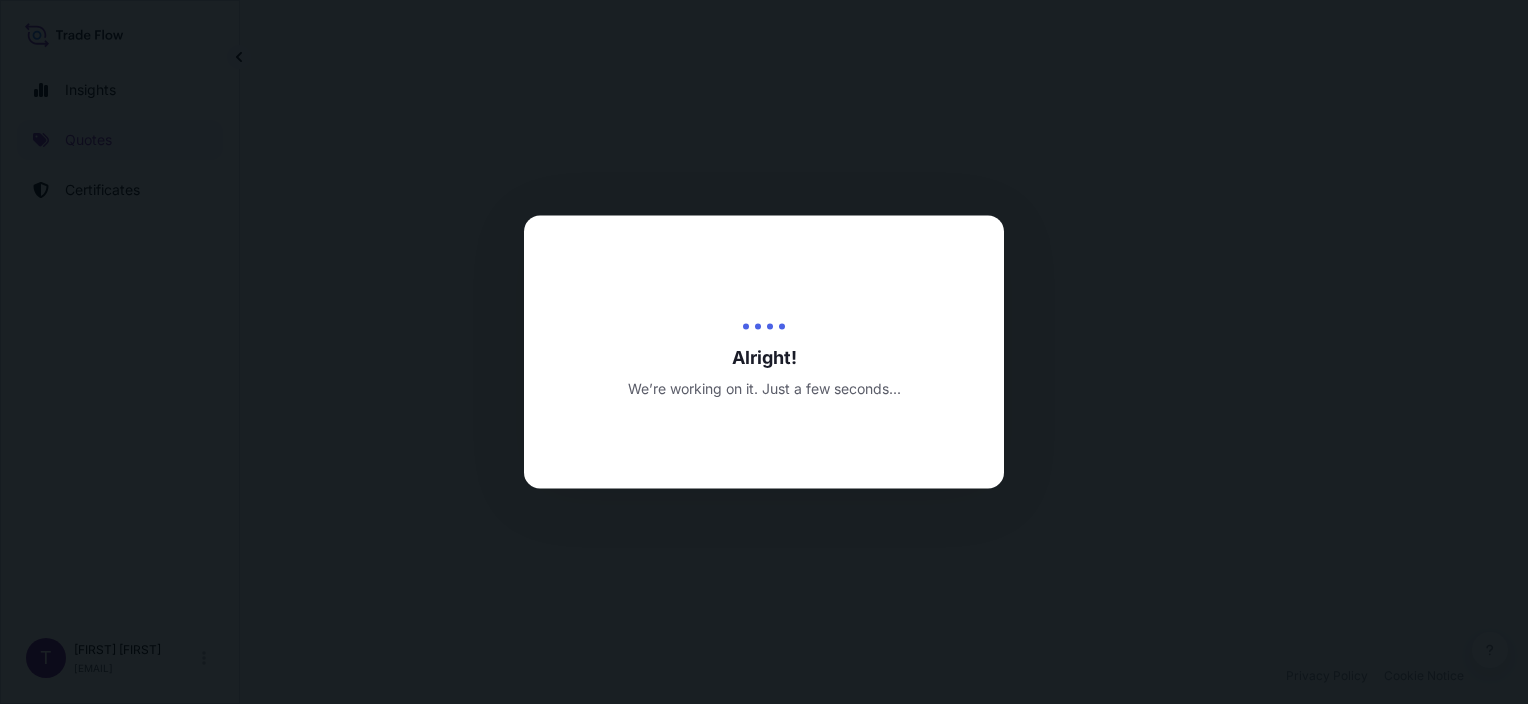select on "Sea" 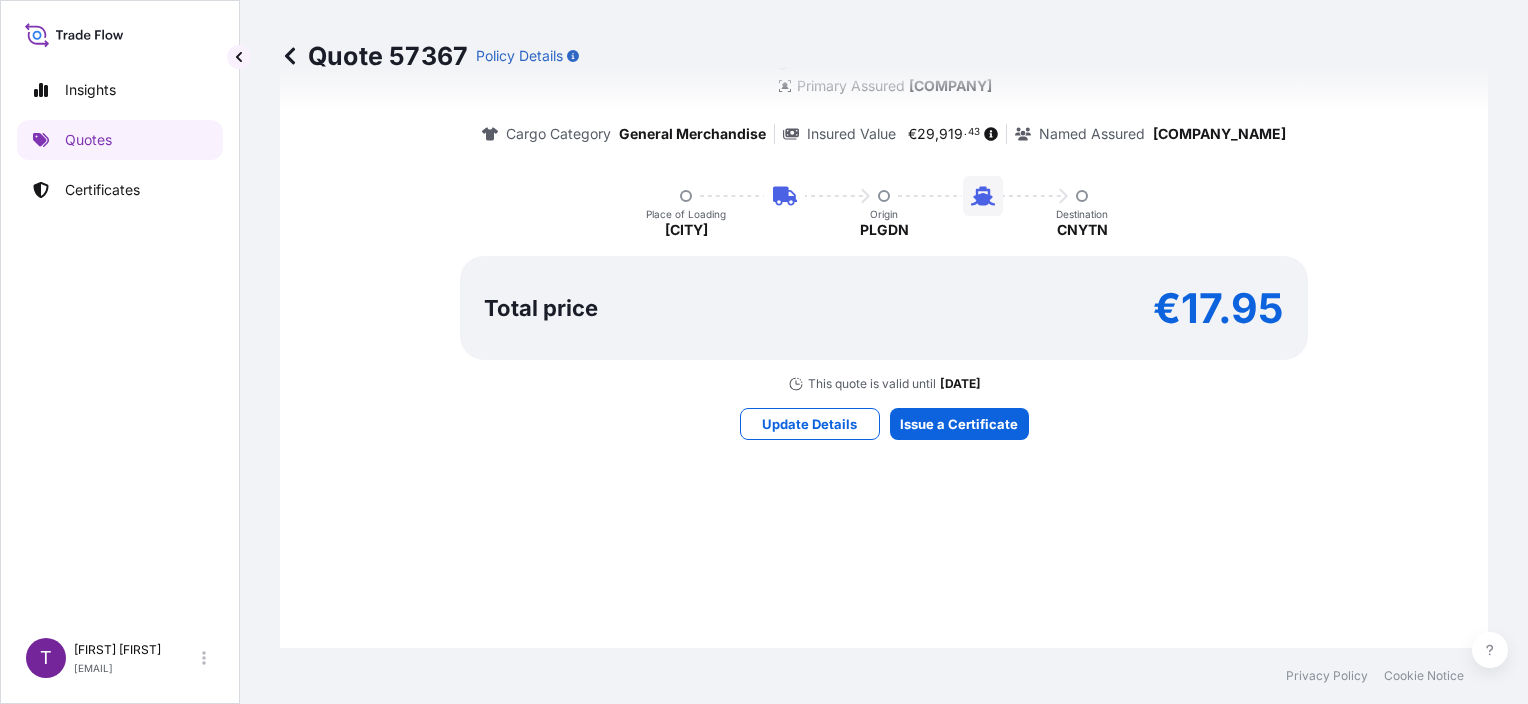 scroll, scrollTop: 1400, scrollLeft: 0, axis: vertical 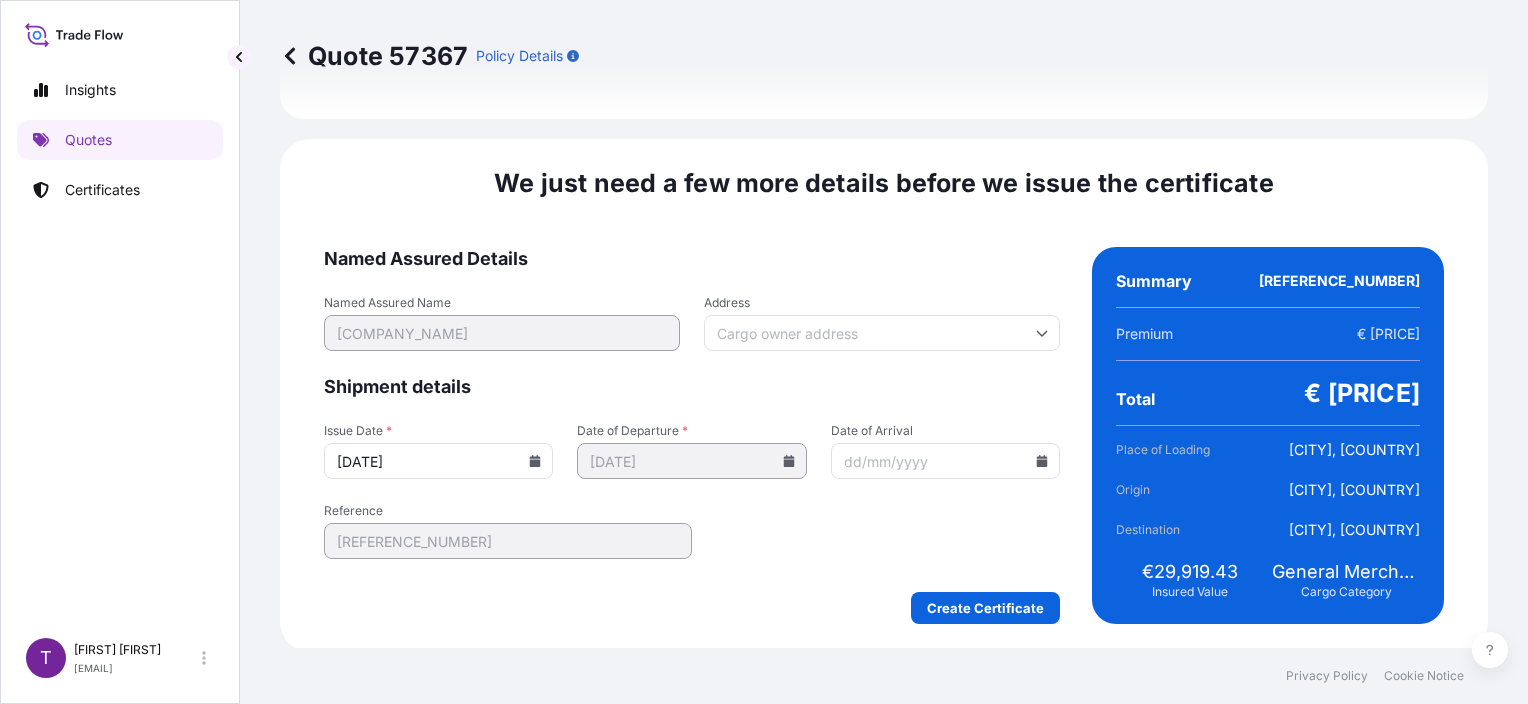 click 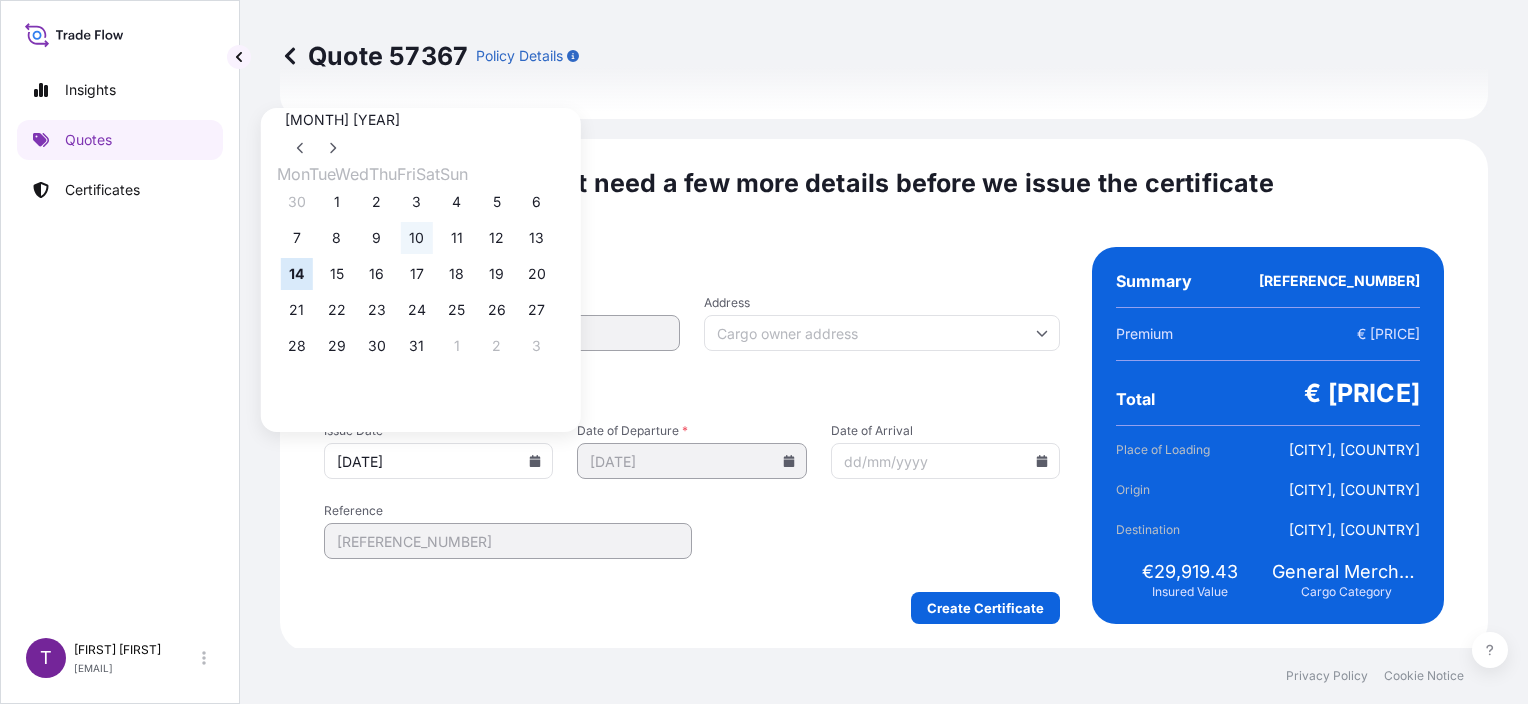 click on "10" at bounding box center [417, 238] 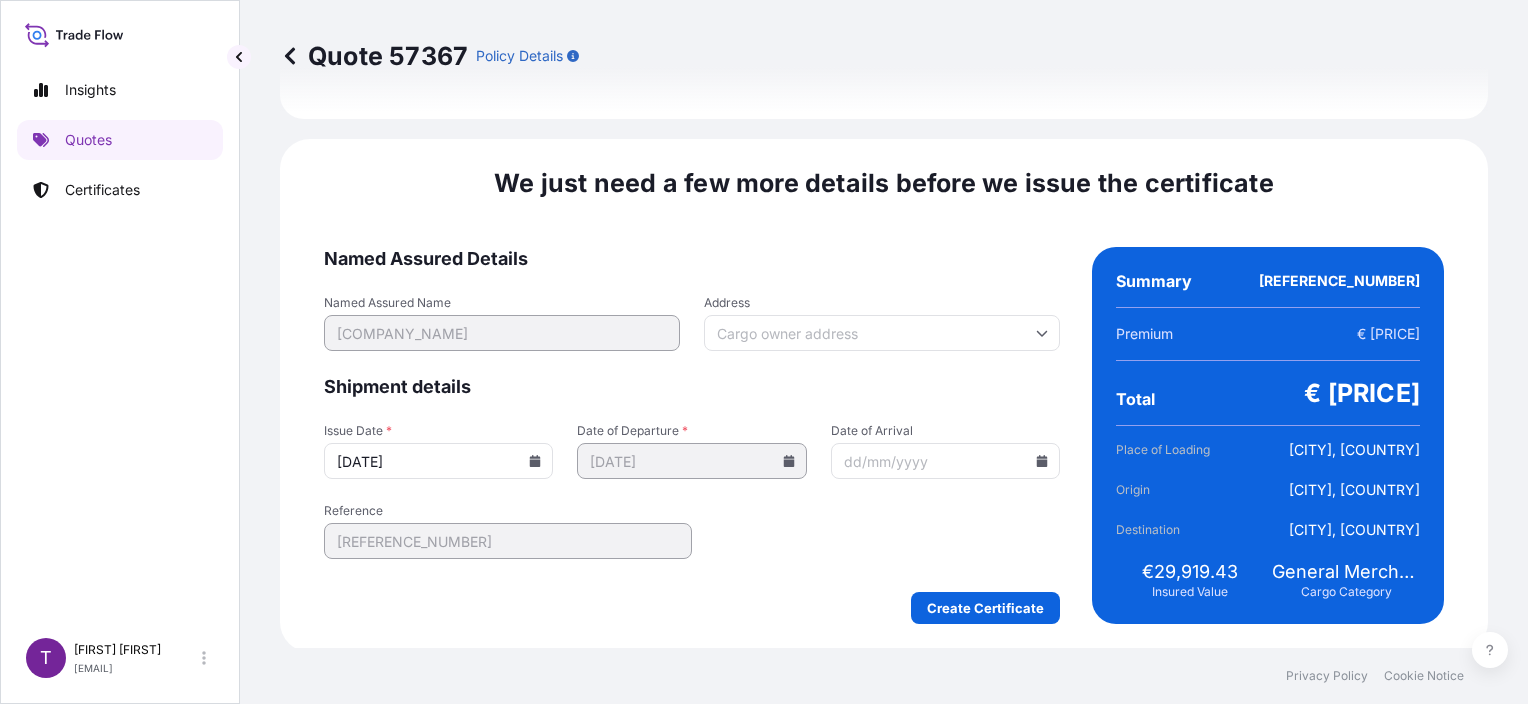 click on "Quote 57367 Policy Details Route Details Place of loading [CITY], [COUNTRY] Road / Inland Road / Inland Origin * [PORT_CODE] - [CITY], [COUNTRY] Main transport mode Sea Air Sea Road Destination * [PORT_CODE] - [PORT_NAME], [COUNTRY] Cover port to door - Add place of discharge Road / Inland Road / Inland Place of Discharge Shipment Details Date of Departure * [DATE] Cargo Category * General Merchandise Description of Cargo * UNEDGED BEECH TIMBER
[CONTAINER_ID]
16 PACKAGES
GROSS WEIGHT: 25200.000 KGS / 26.943 MTQ
[CONTAINER_ID]
16 PACKAGES
GROSS WEIGHT: 27250.000KGS / 28.672 MTQ Commercial Invoice Value   * € EUR [PRICE] Named Assured * [COMPANY_NAME] Packing Category Select a packing category Please select a primary mode of transportation first. Freight Cost   $ USD Reference [REFERENCE_NUMBER] Vessel Name OOCL PIRAEUS / 008E Marks & Numbers Letter of Credit This shipment has a letter of credit Letter of credit * Letter of credit may not exceed 12000 characters Cancel Changes Save Changes € [PRICE]" at bounding box center (884, 324) 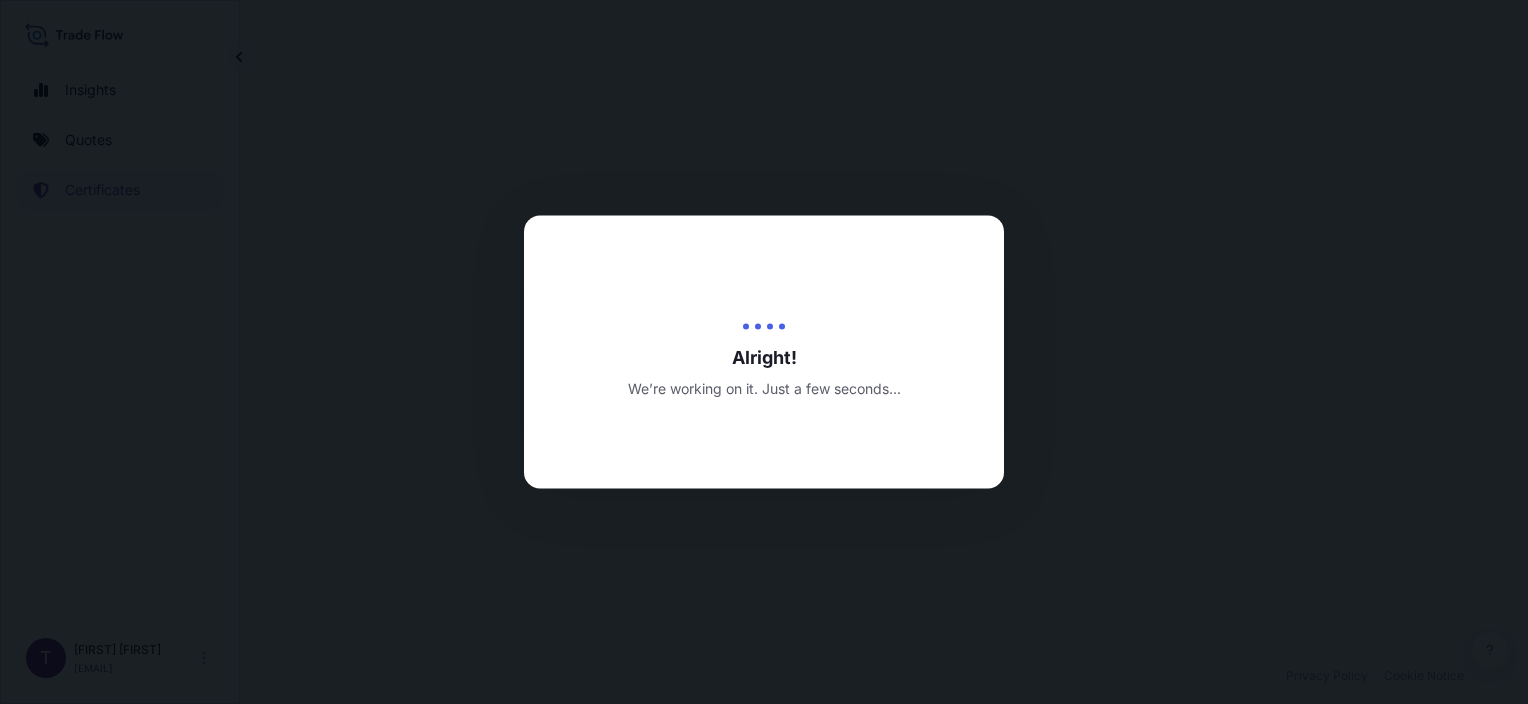 scroll, scrollTop: 0, scrollLeft: 0, axis: both 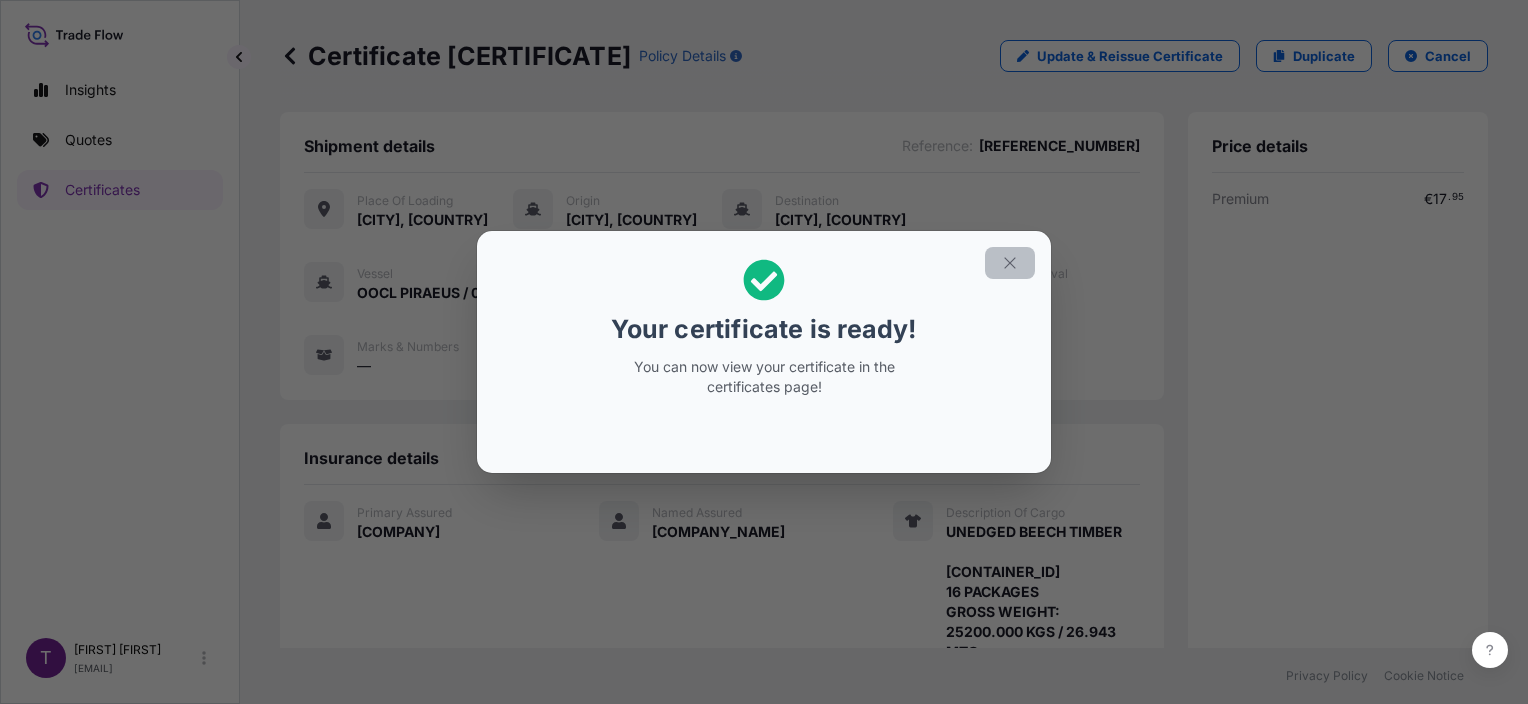 click at bounding box center [1010, 263] 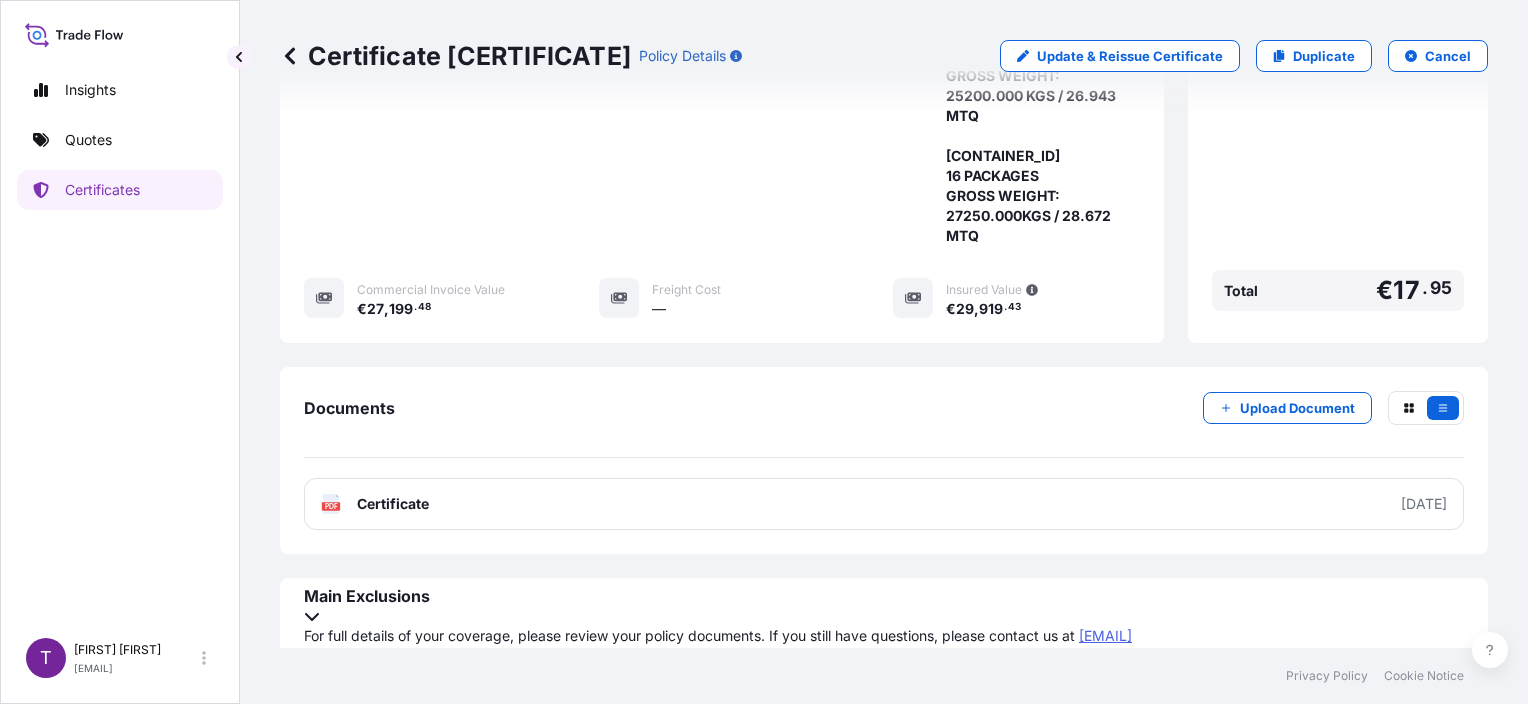scroll, scrollTop: 544, scrollLeft: 0, axis: vertical 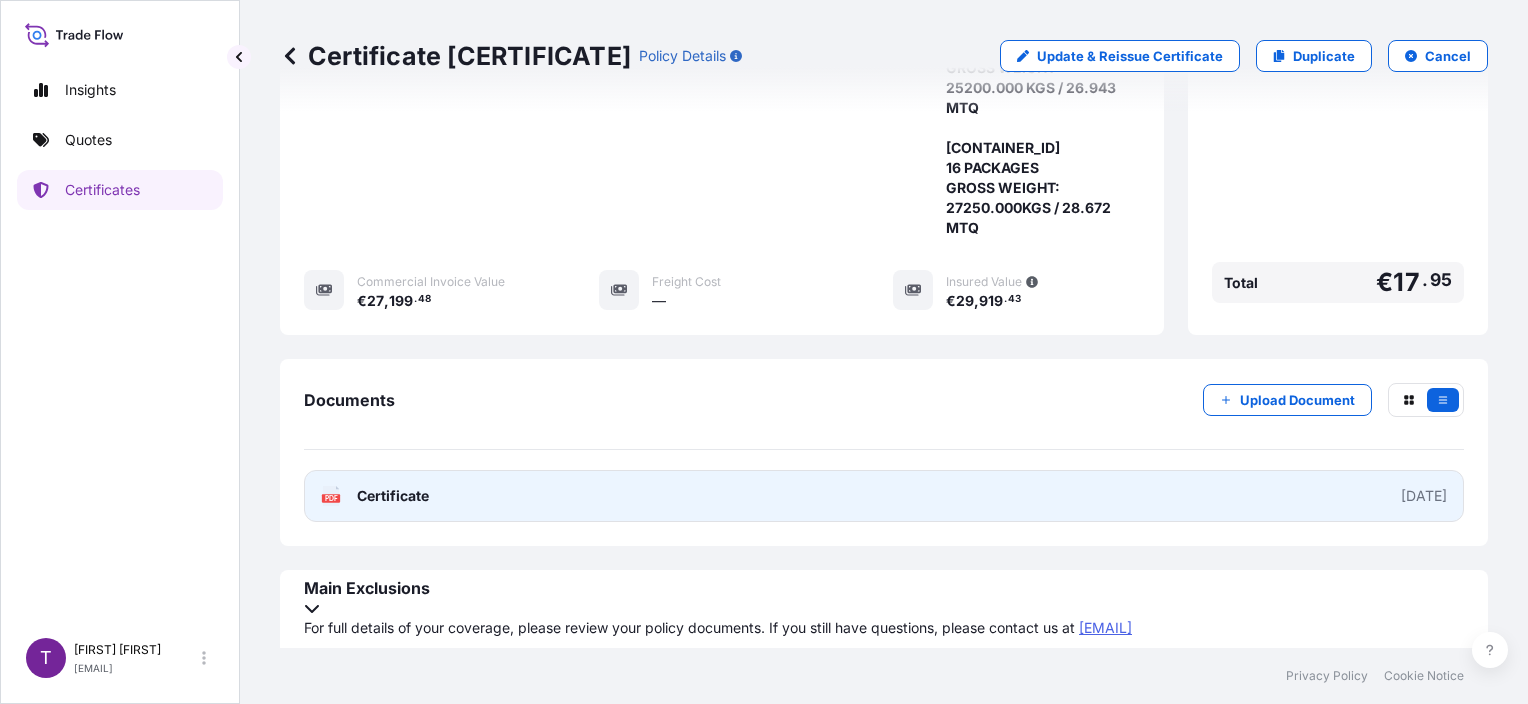 click on "PDF Certificate [DATE]" at bounding box center (884, 496) 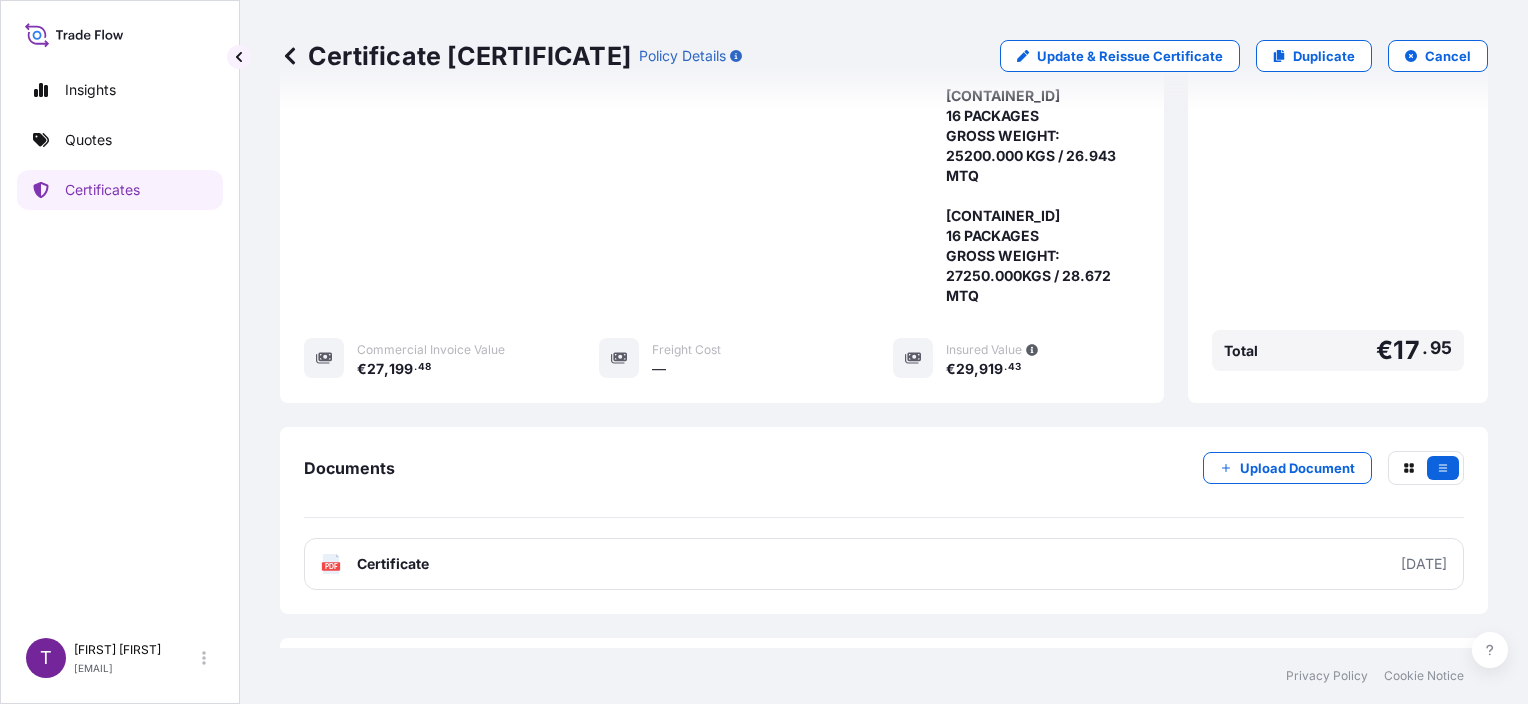 scroll, scrollTop: 444, scrollLeft: 0, axis: vertical 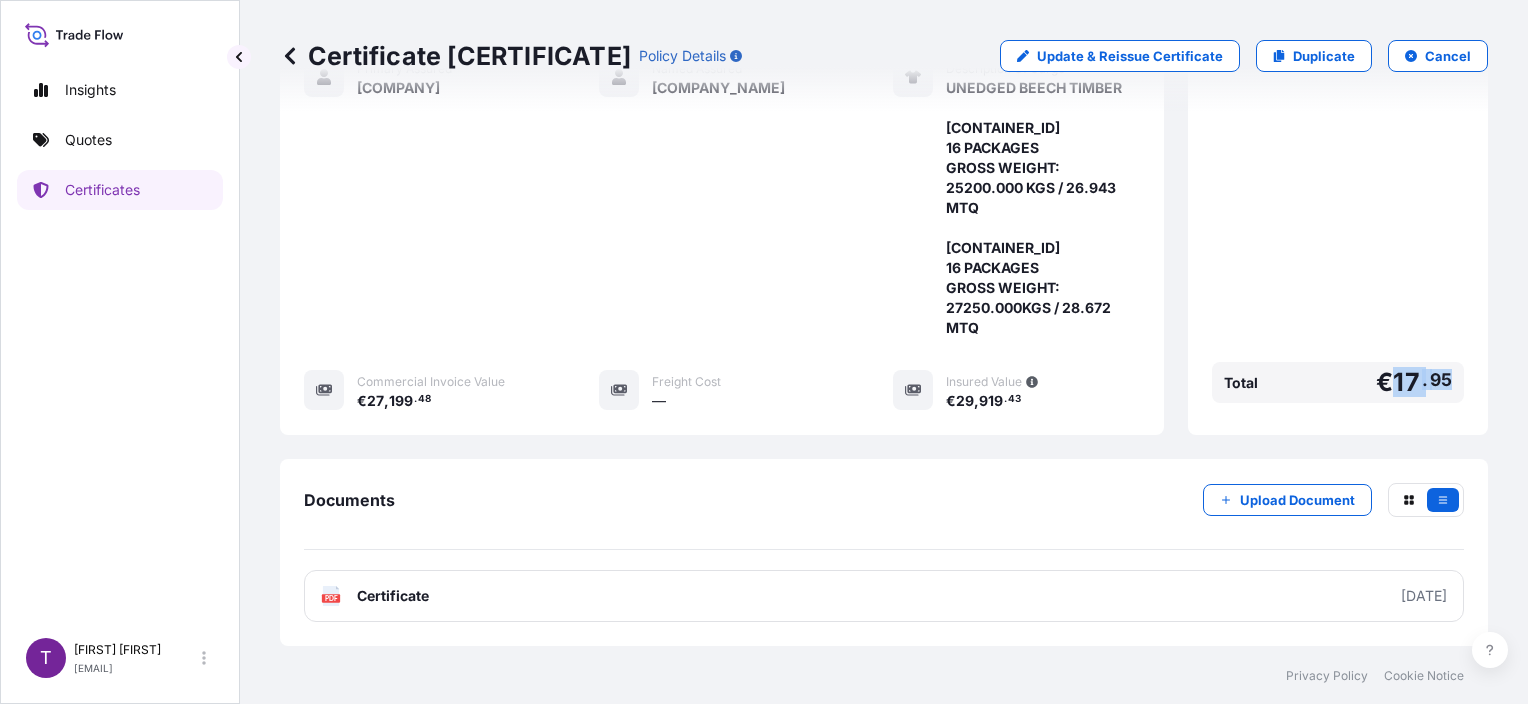drag, startPoint x: 1437, startPoint y: 401, endPoint x: 1382, endPoint y: 397, distance: 55.145264 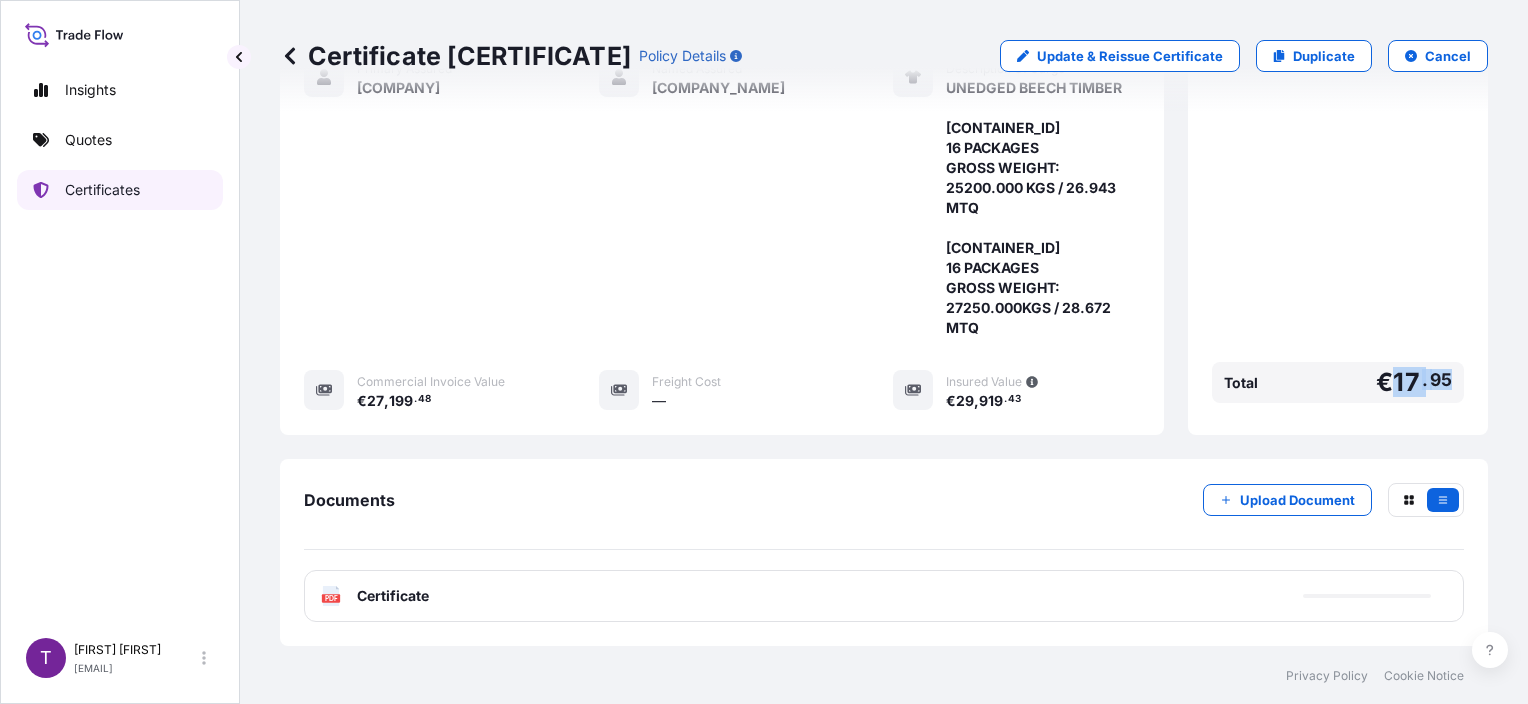 click on "Certificates" at bounding box center [102, 190] 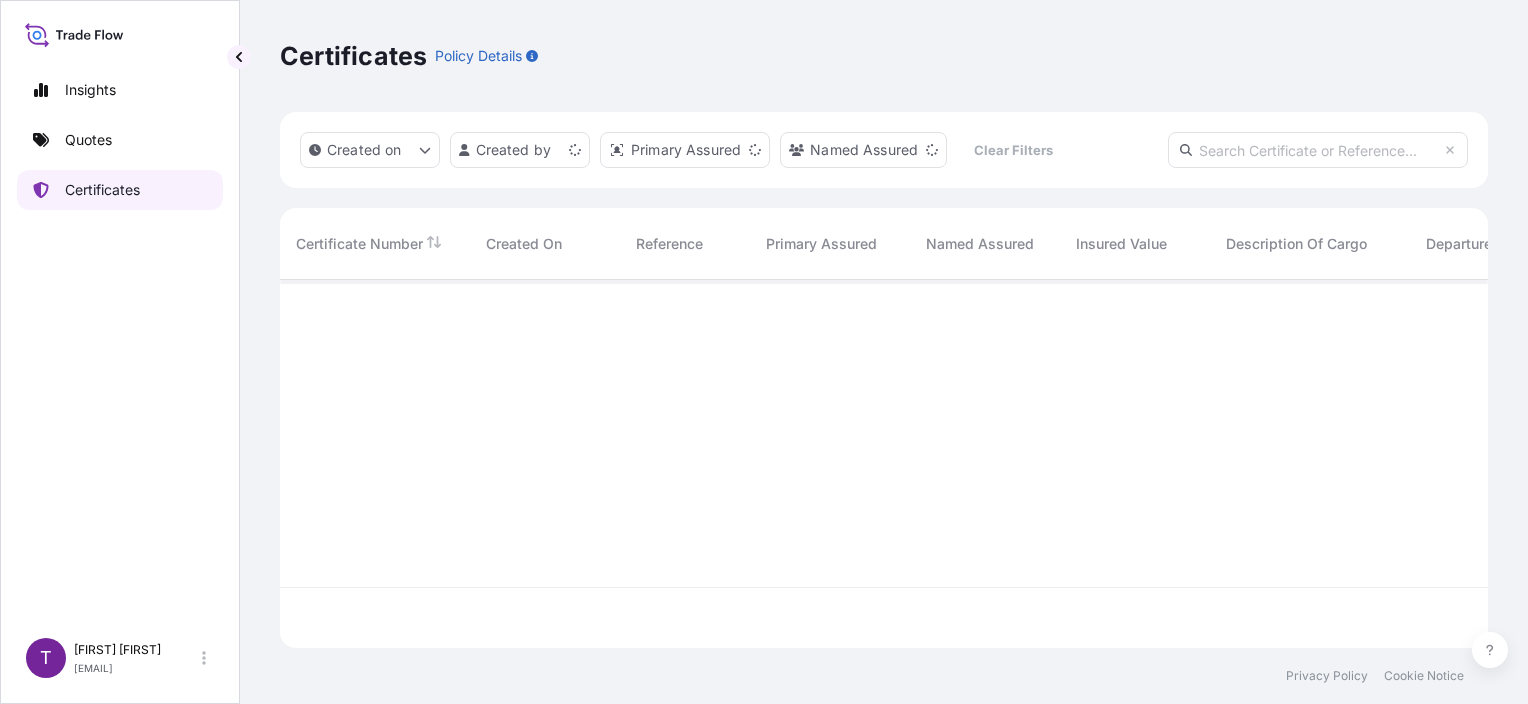 scroll, scrollTop: 0, scrollLeft: 0, axis: both 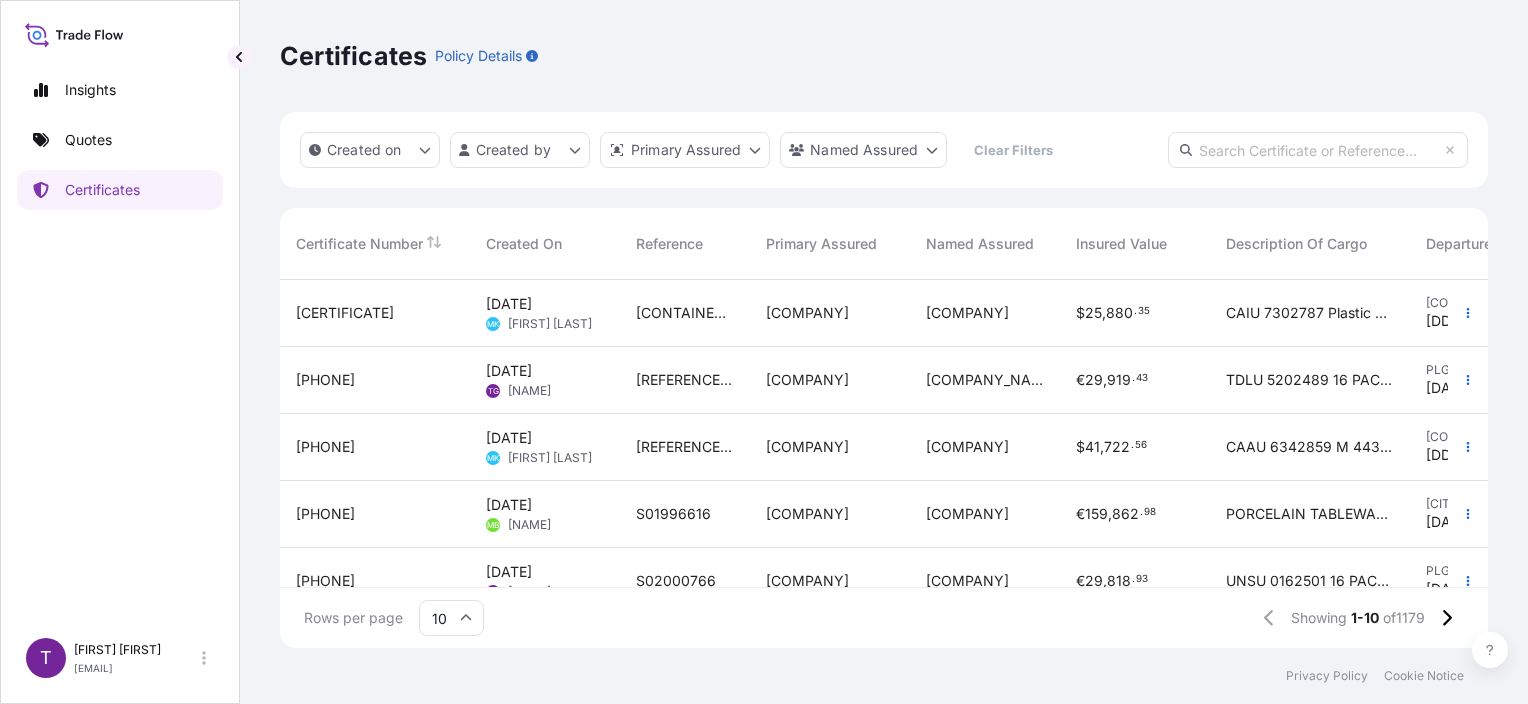 click on "[REFERENCE_NUMBER]" at bounding box center [685, 380] 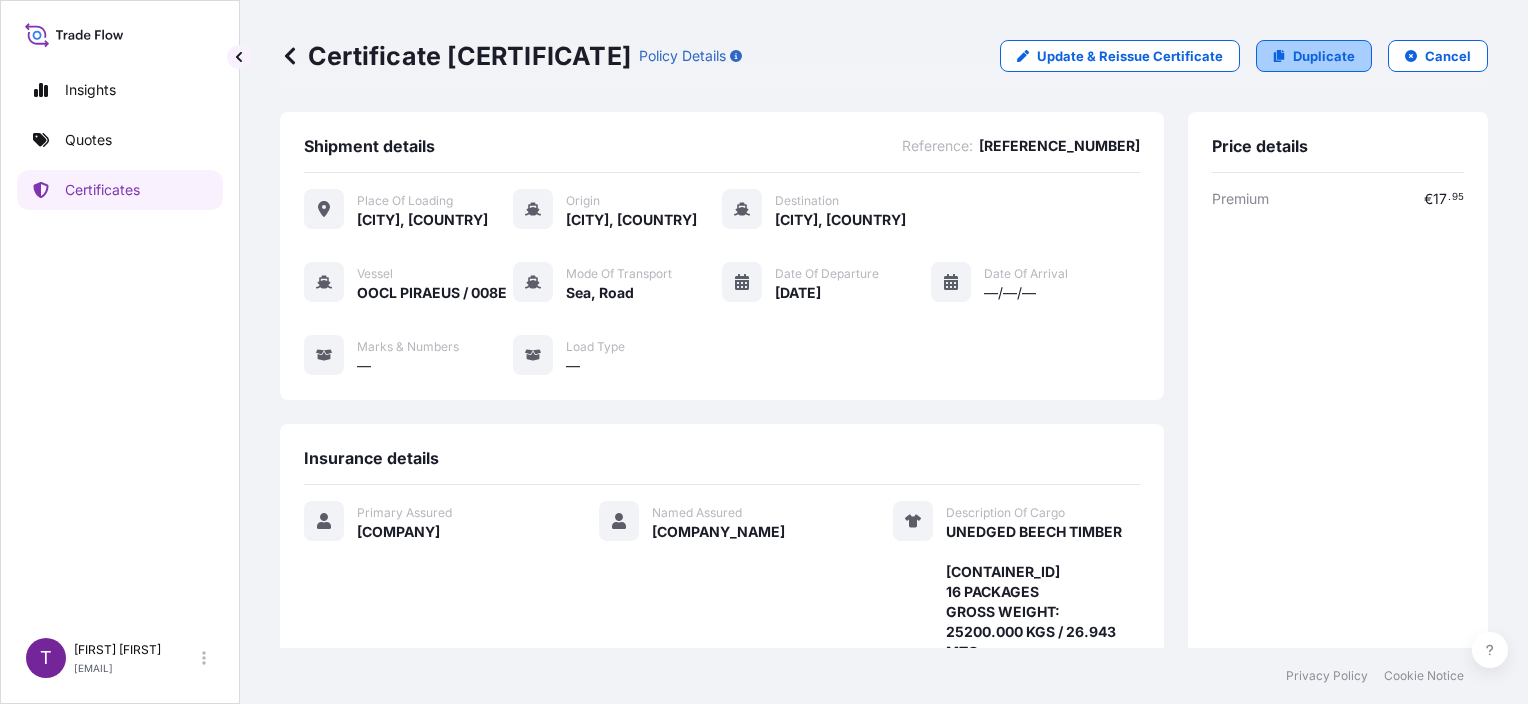 click 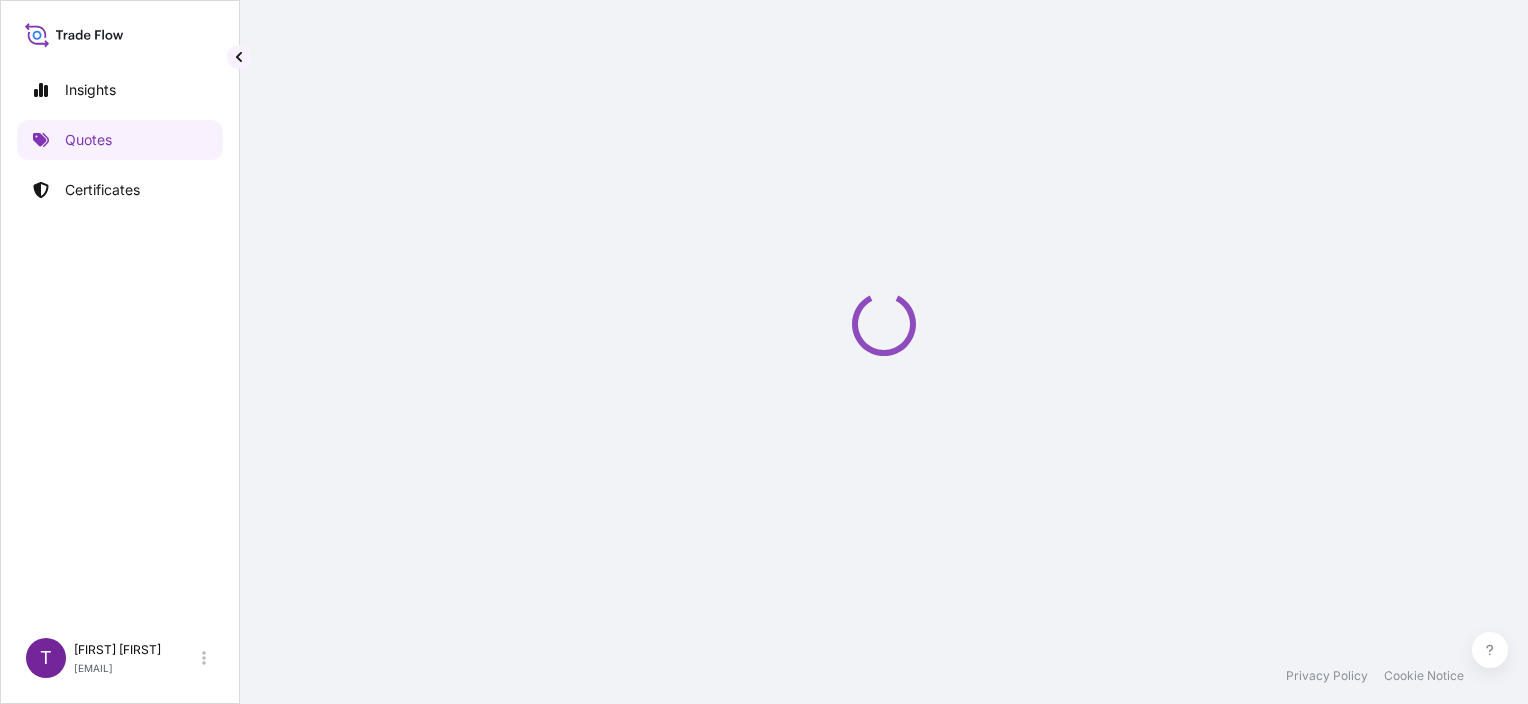 select on "Road / Inland" 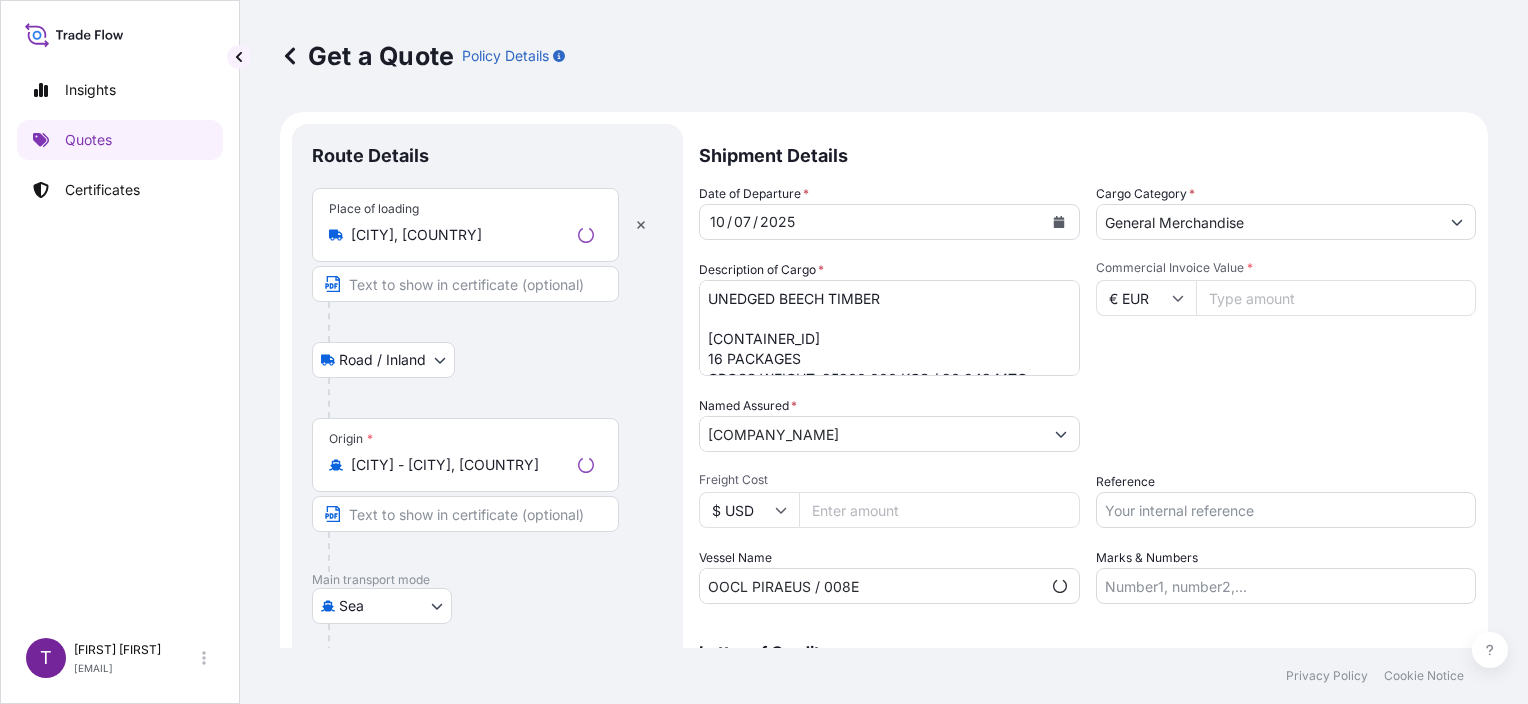 scroll, scrollTop: 32, scrollLeft: 0, axis: vertical 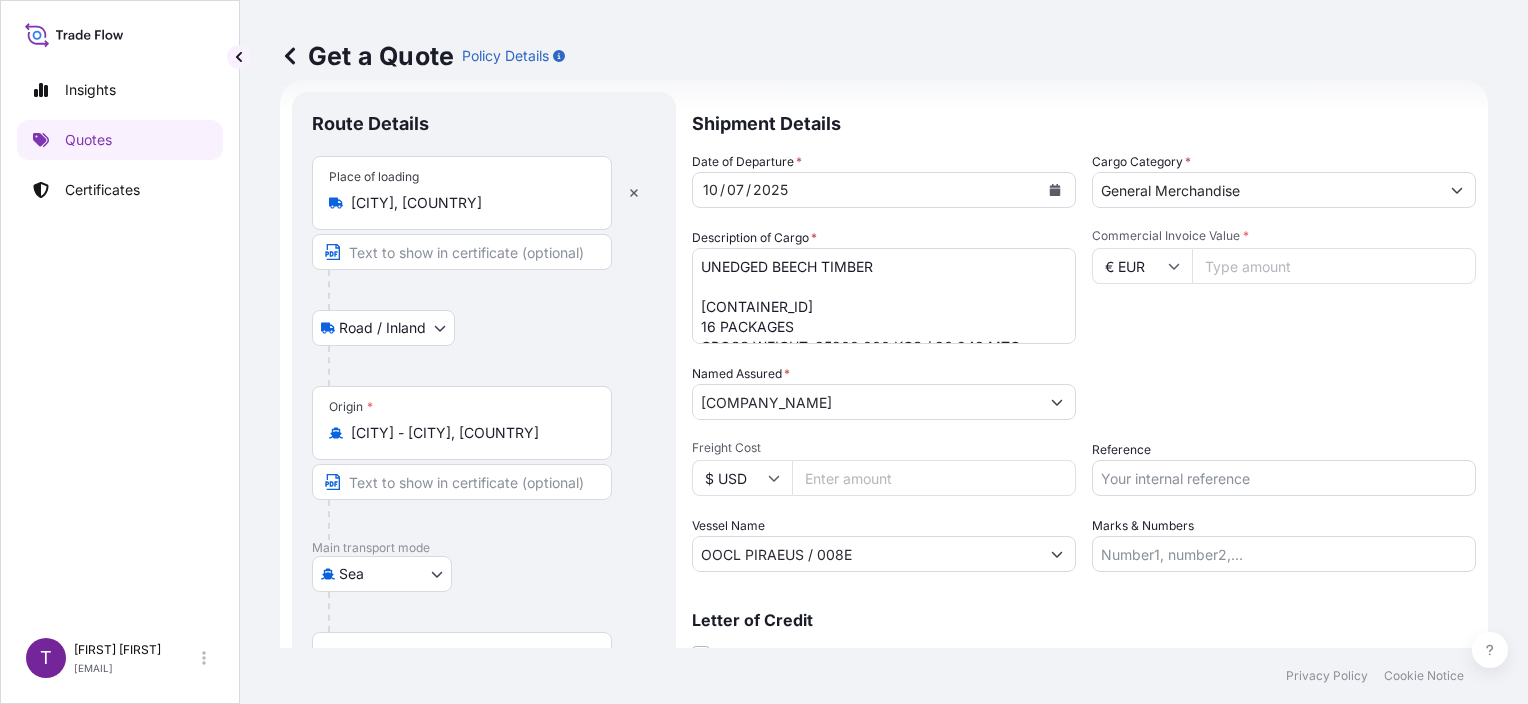 click on "Reference" at bounding box center [1284, 478] 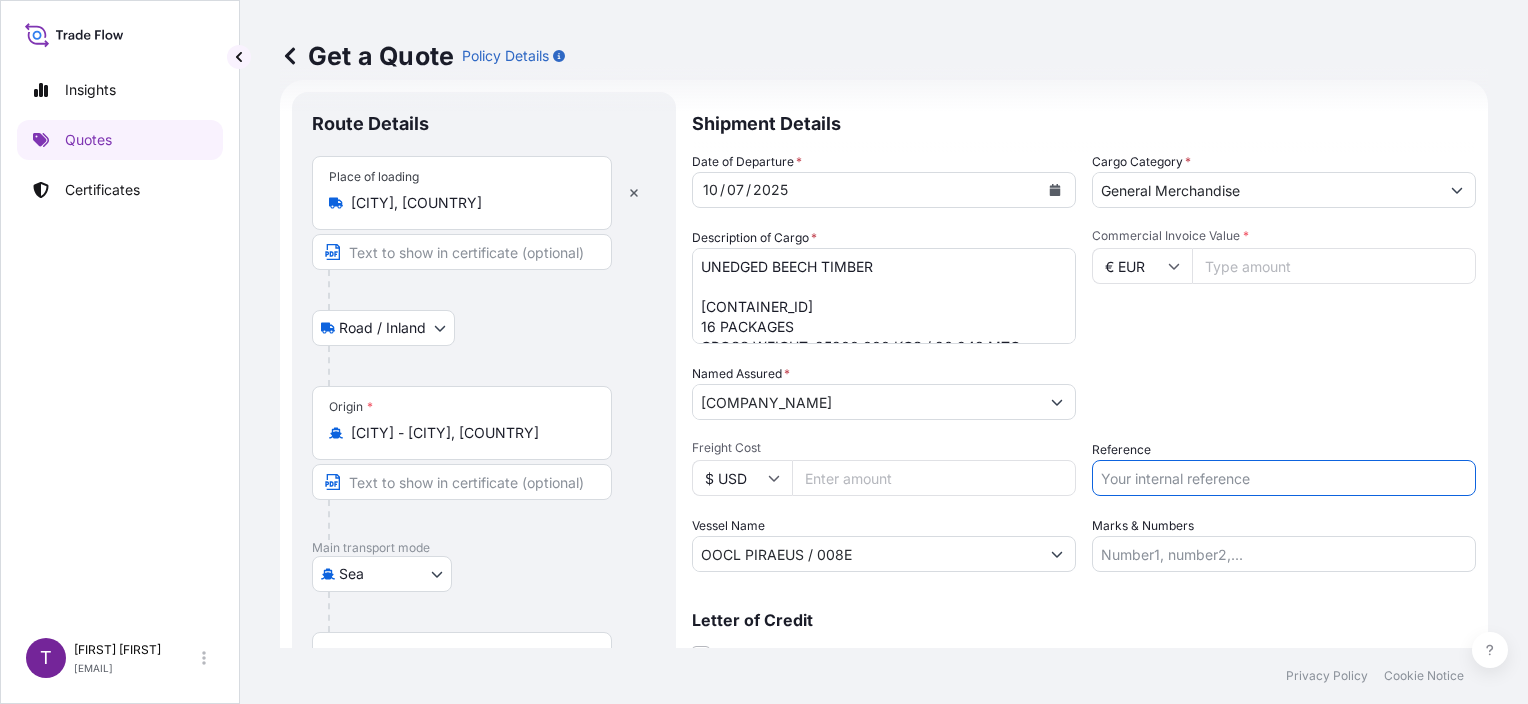 paste on "S02001487" 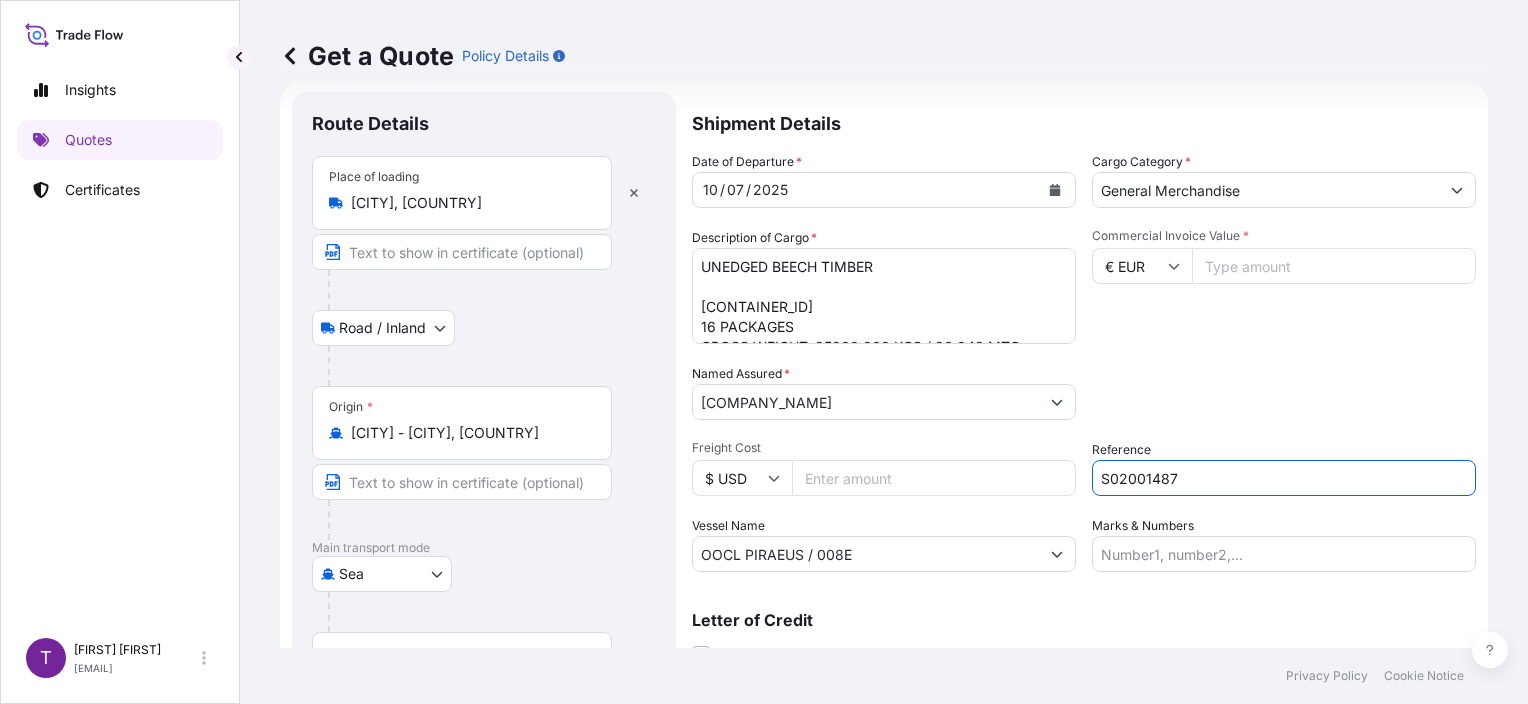 type on "S02001487" 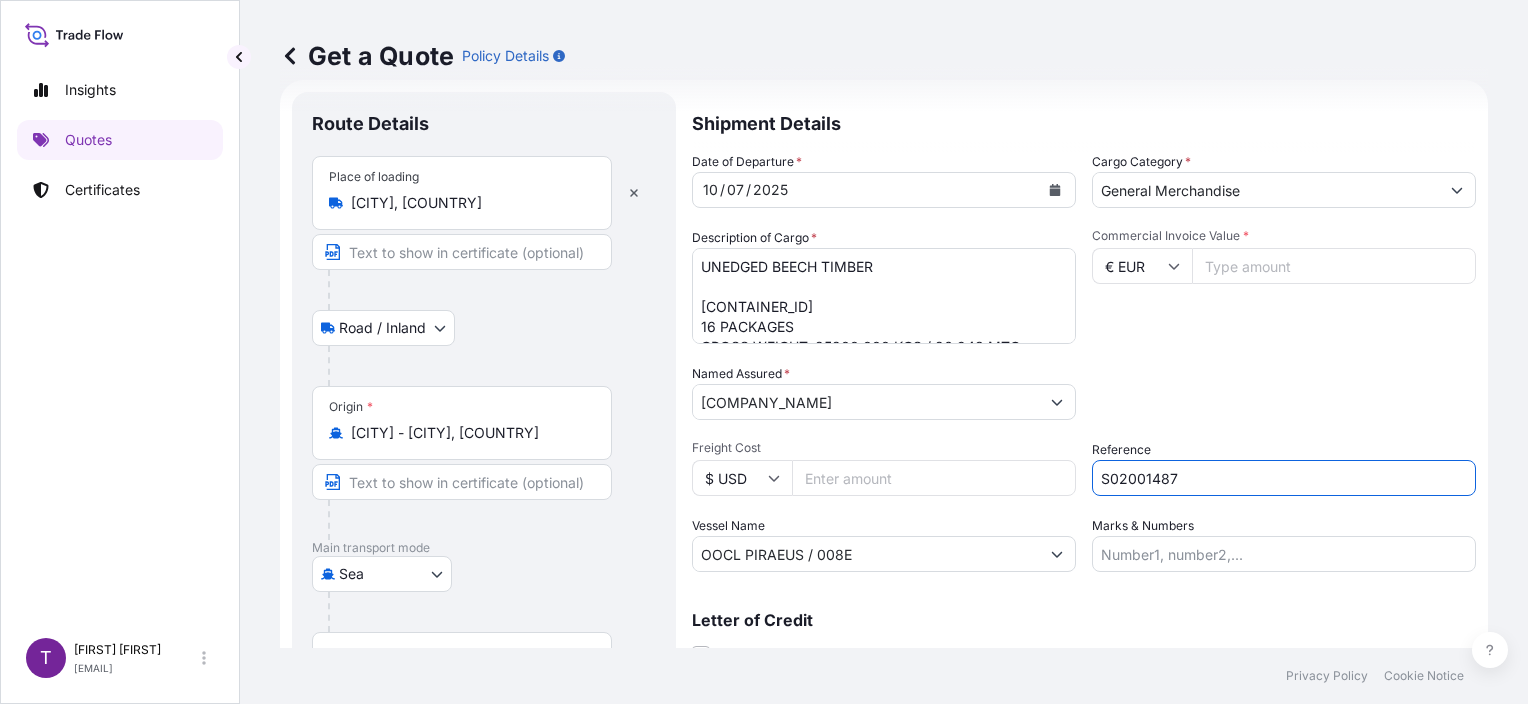 click on "Commercial Invoice Value   *" at bounding box center (1334, 266) 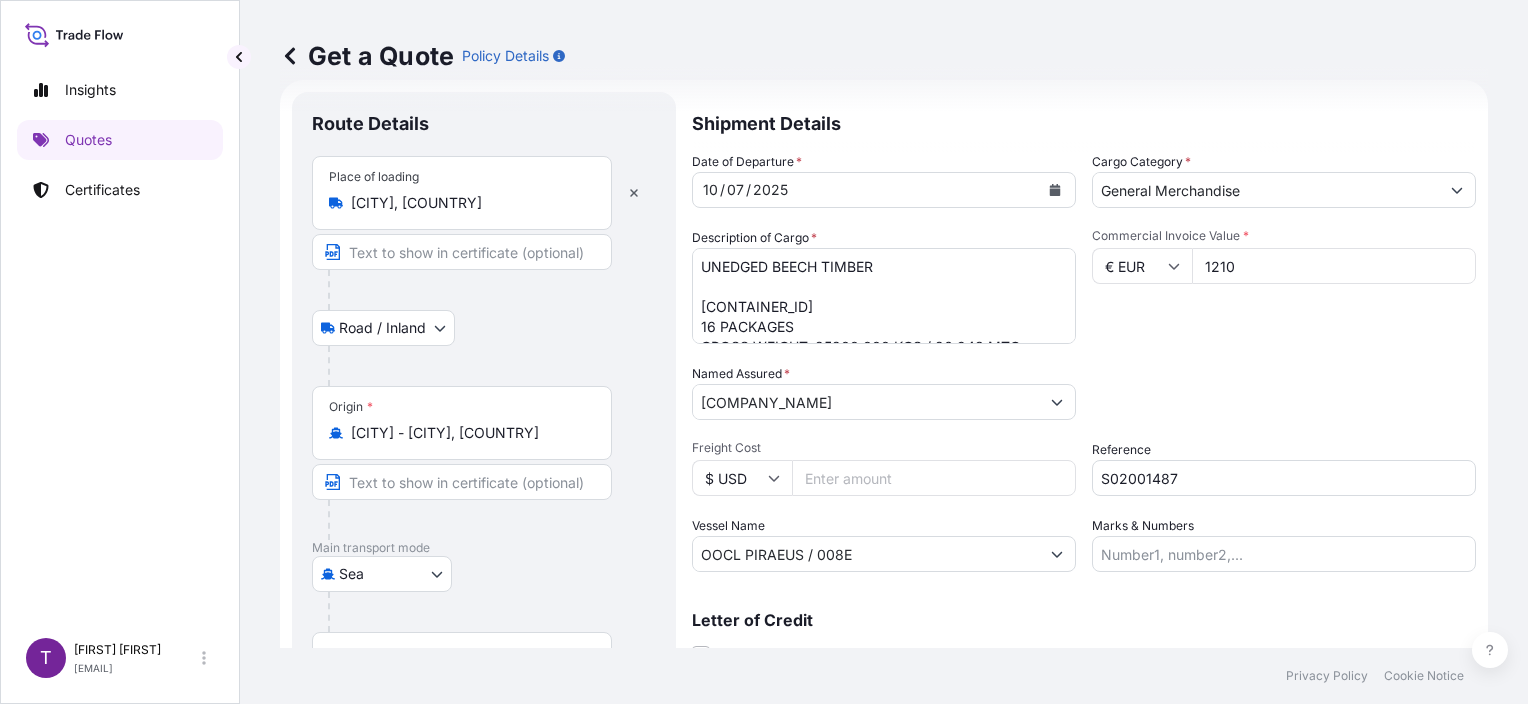 type on "12102" 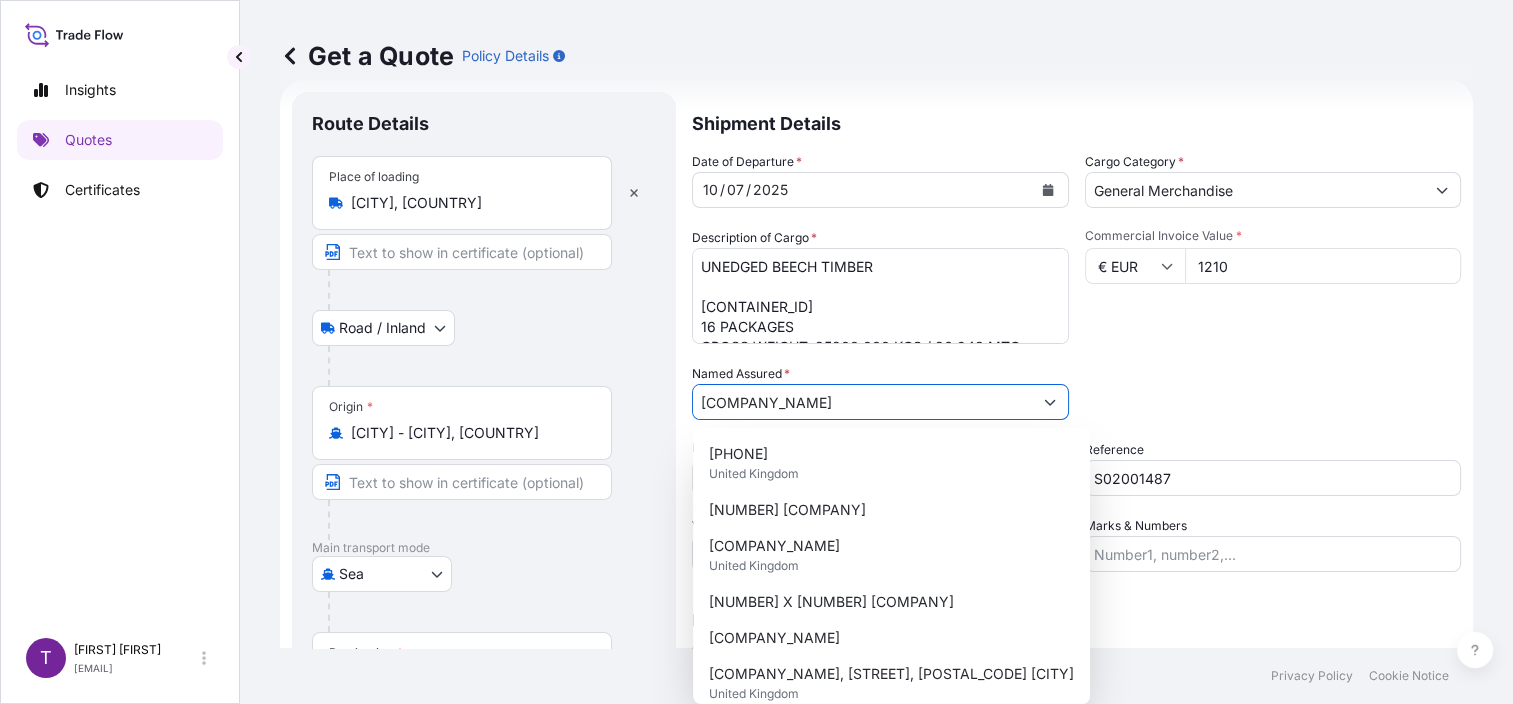 click on "Commercial Invoice Value * € EUR [PRICE]" at bounding box center (1273, 286) 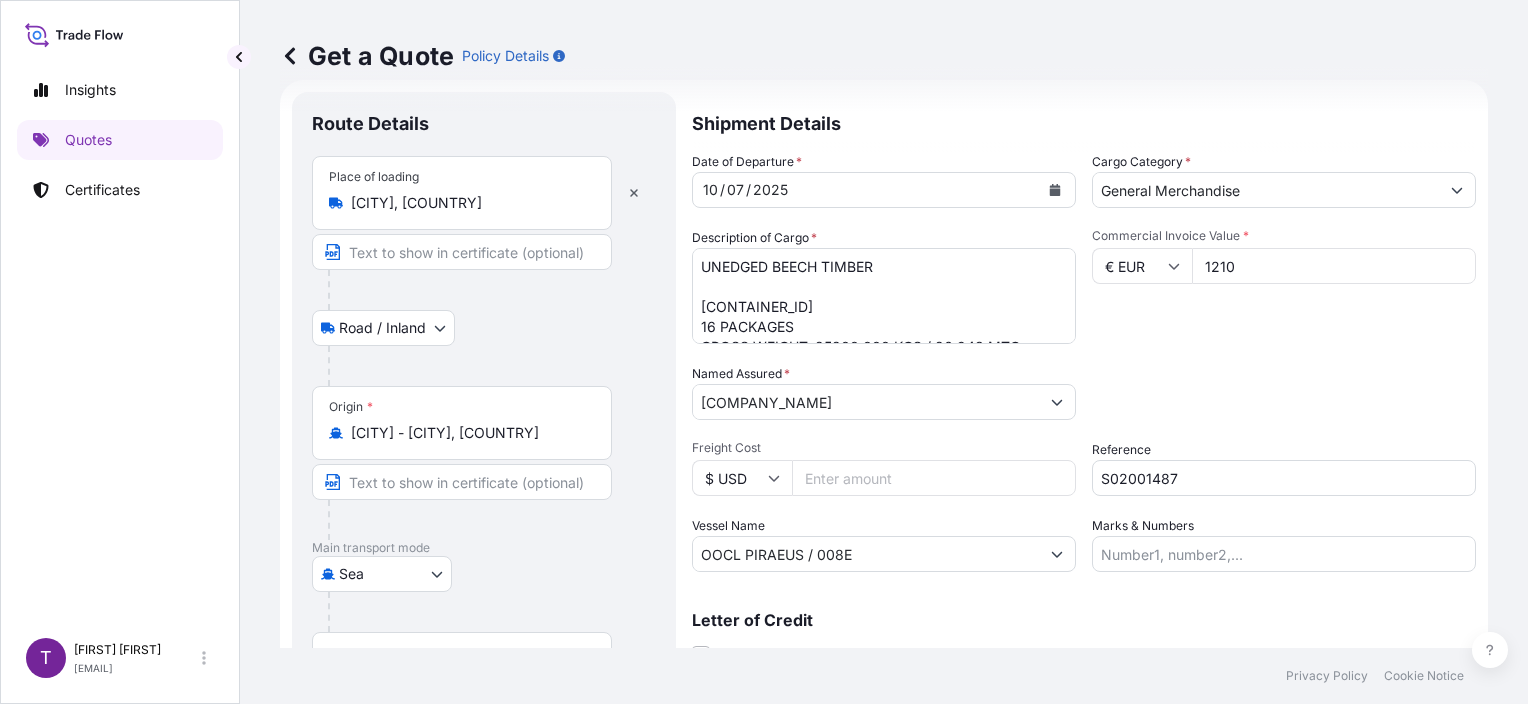 click on "UNEDGED BEECH TIMBER
[CONTAINER_ID]
16 PACKAGES
GROSS WEIGHT: 25200.000 KGS / 26.943 MTQ
[CONTAINER_ID]
16 PACKAGES
GROSS WEIGHT: 27250.000KGS / 28.672 MTQ" at bounding box center (884, 296) 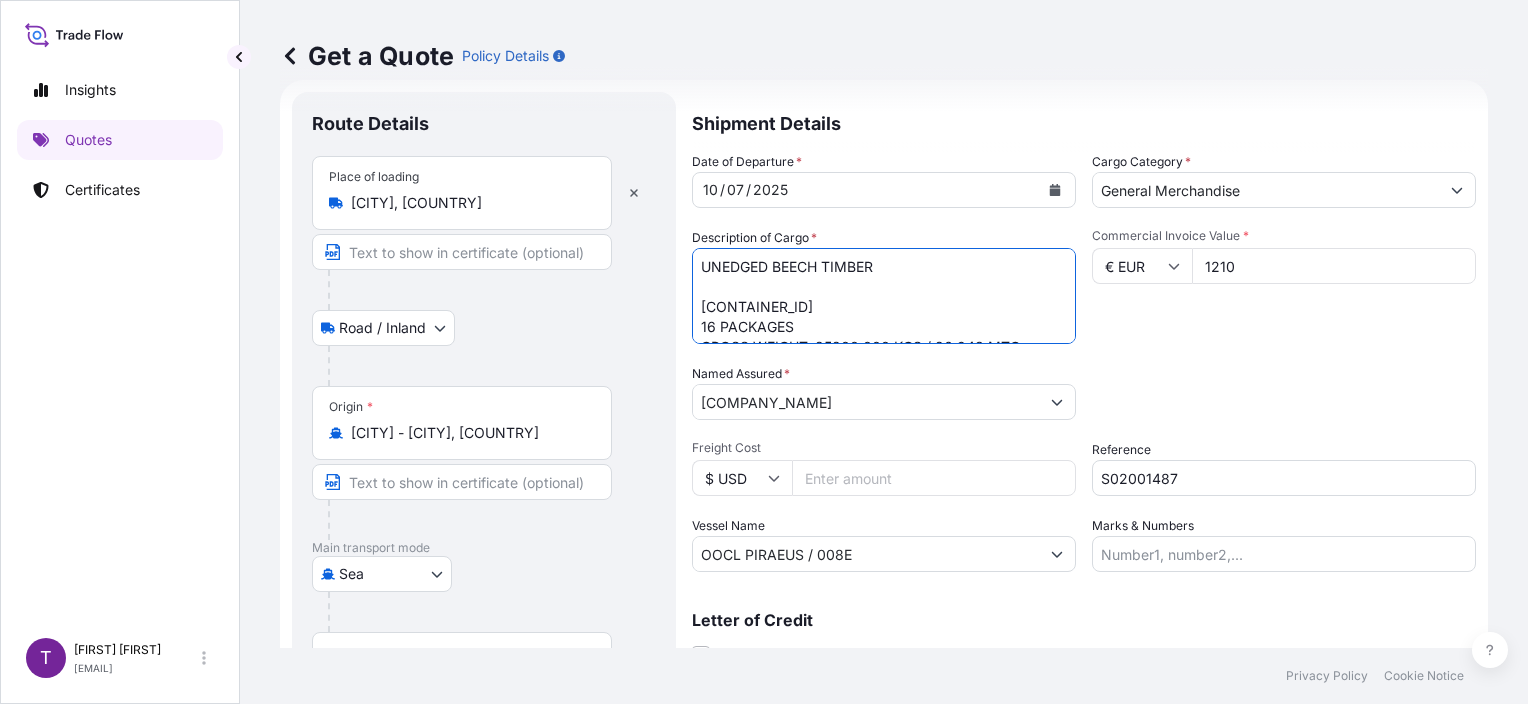 paste on "UNSU0162501" 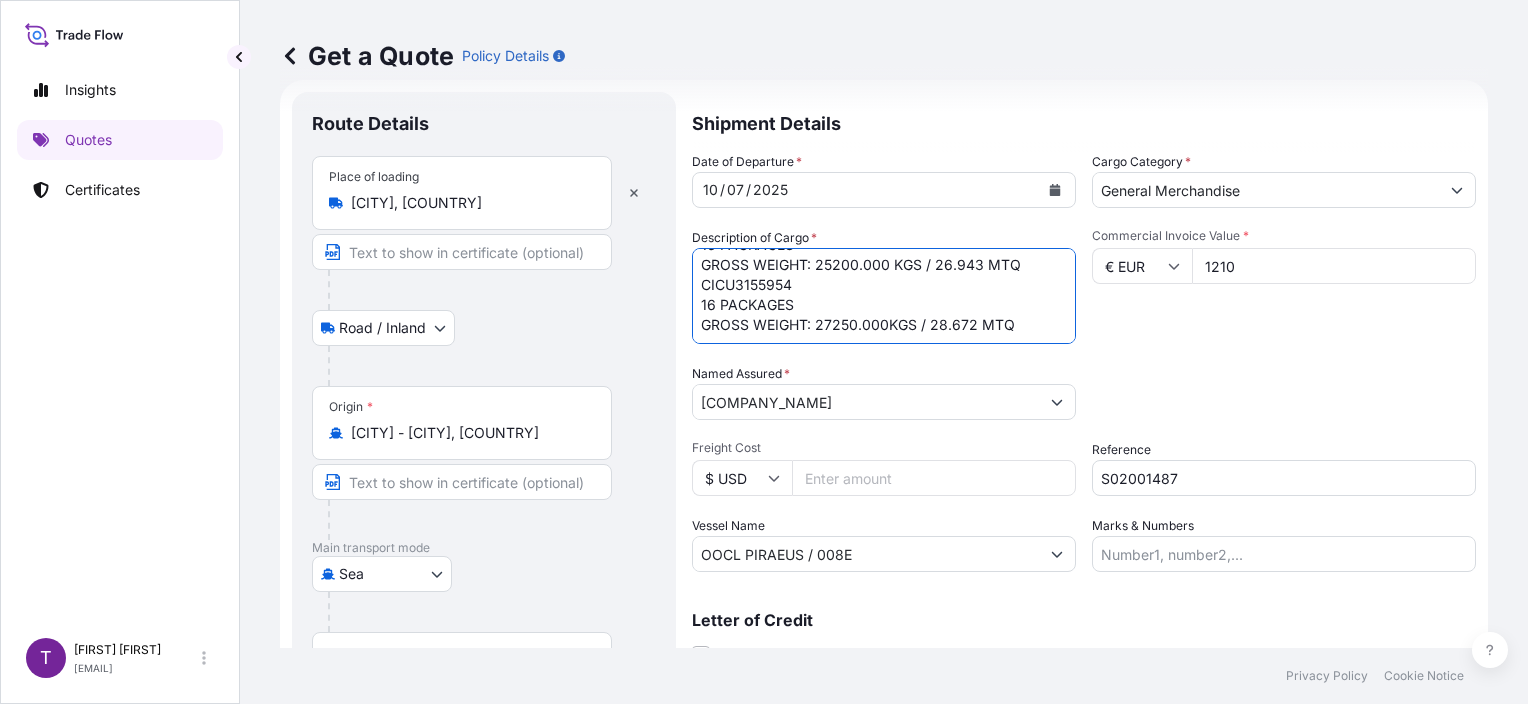 scroll, scrollTop: 101, scrollLeft: 0, axis: vertical 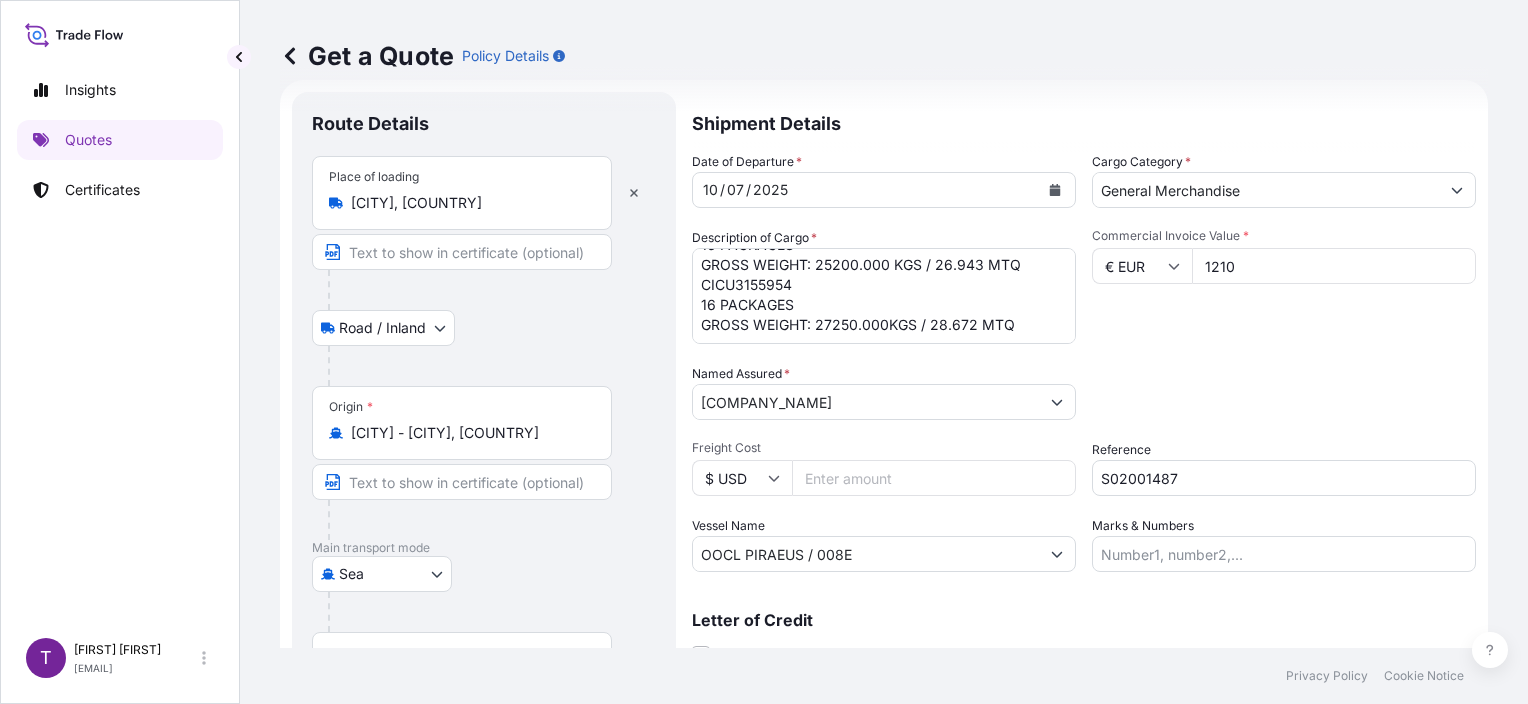 click on "UNEDGED BEECH TIMBER
[CONTAINER_ID]
16 PACKAGES
GROSS WEIGHT: 25200.000 KGS / 26.943 MTQ
[CONTAINER_ID]
16 PACKAGES
GROSS WEIGHT: 27250.000KGS / 28.672 MTQ" at bounding box center (884, 296) 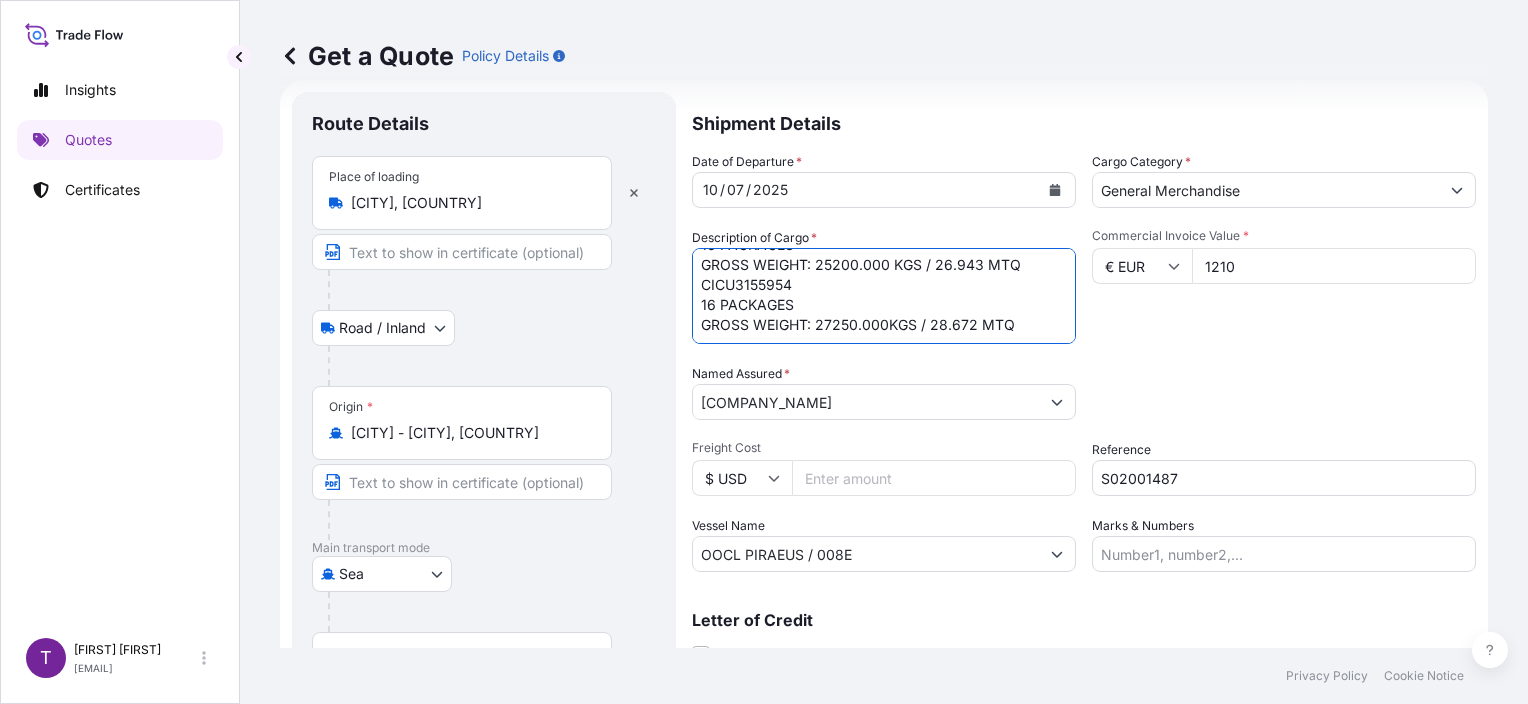 click on "UNEDGED BEECH TIMBER
[CONTAINER_ID]
16 PACKAGES
GROSS WEIGHT: 25200.000 KGS / 26.943 MTQ
[CONTAINER_ID]
16 PACKAGES
GROSS WEIGHT: 27250.000KGS / 28.672 MTQ" at bounding box center [884, 296] 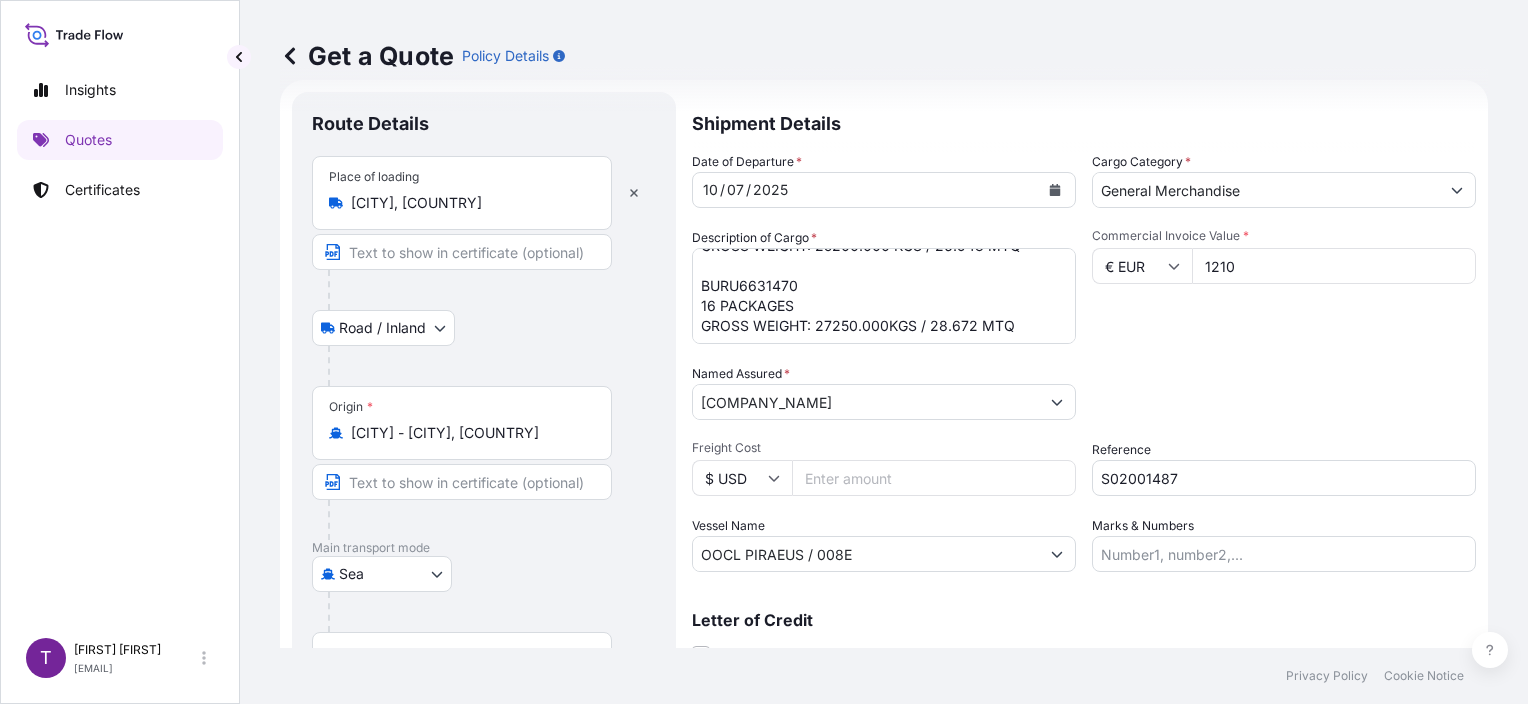 click on "UNEDGED BEECH TIMBER
[CONTAINER_ID]
16 PACKAGES
GROSS WEIGHT: 25200.000 KGS / 26.943 MTQ
[CONTAINER_ID]
16 PACKAGES
GROSS WEIGHT: 27250.000KGS / 28.672 MTQ" at bounding box center [884, 296] 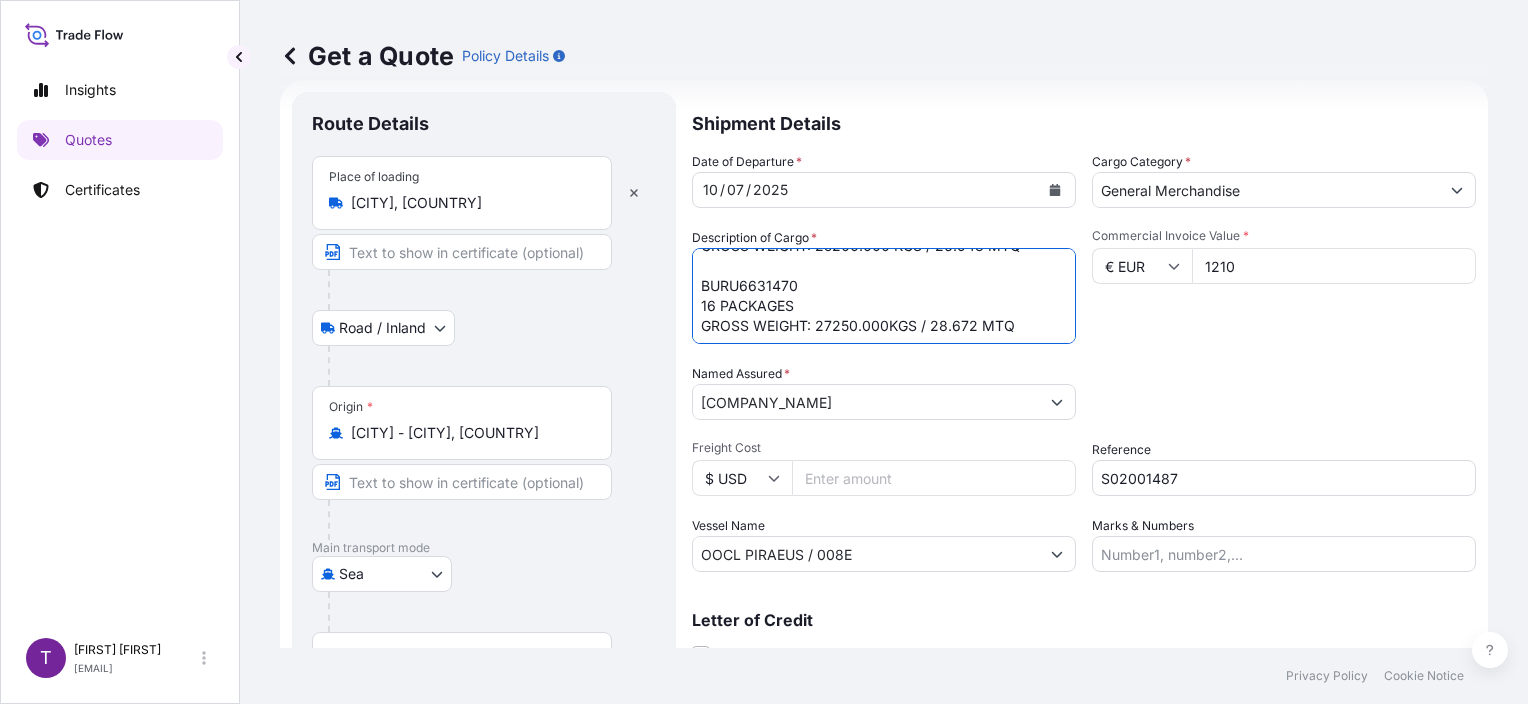 drag, startPoint x: 772, startPoint y: 288, endPoint x: 660, endPoint y: 288, distance: 112 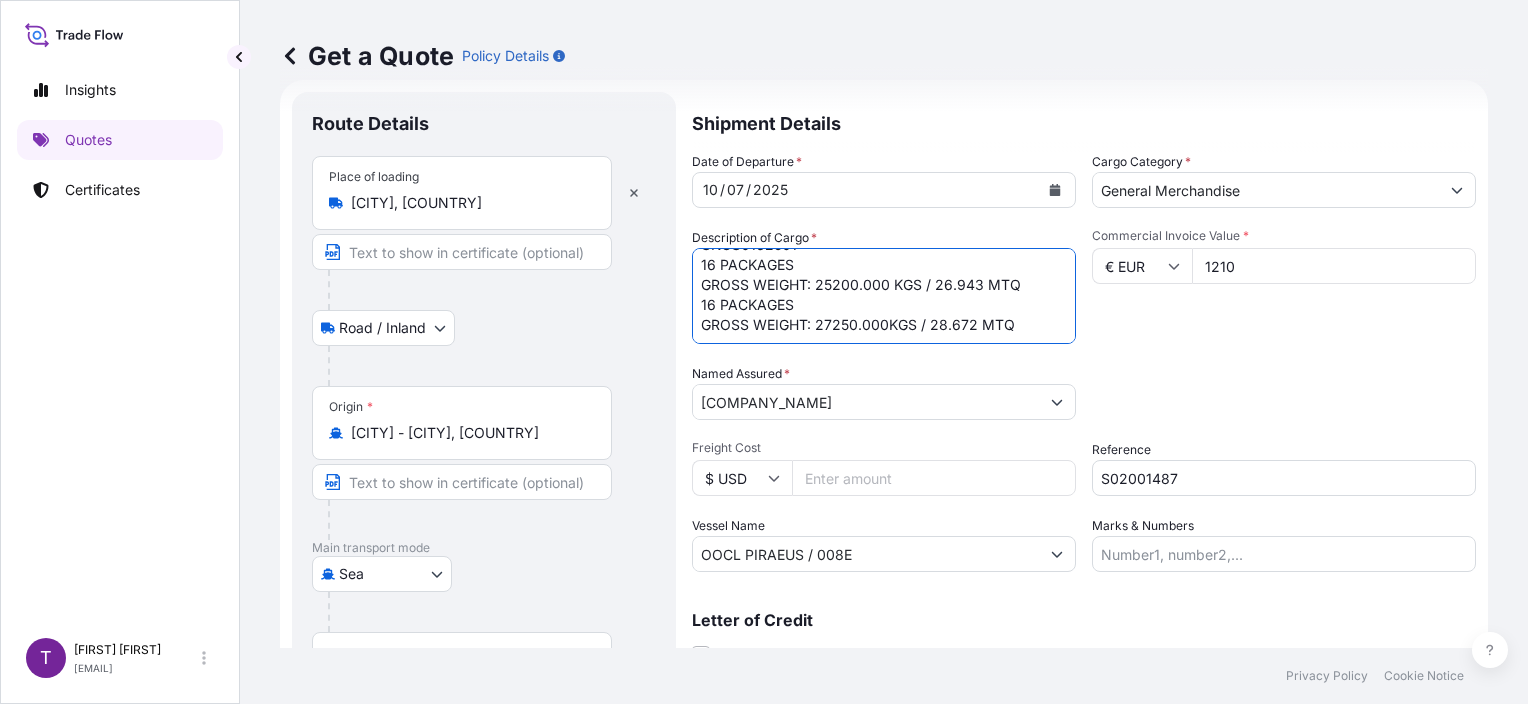 scroll, scrollTop: 0, scrollLeft: 0, axis: both 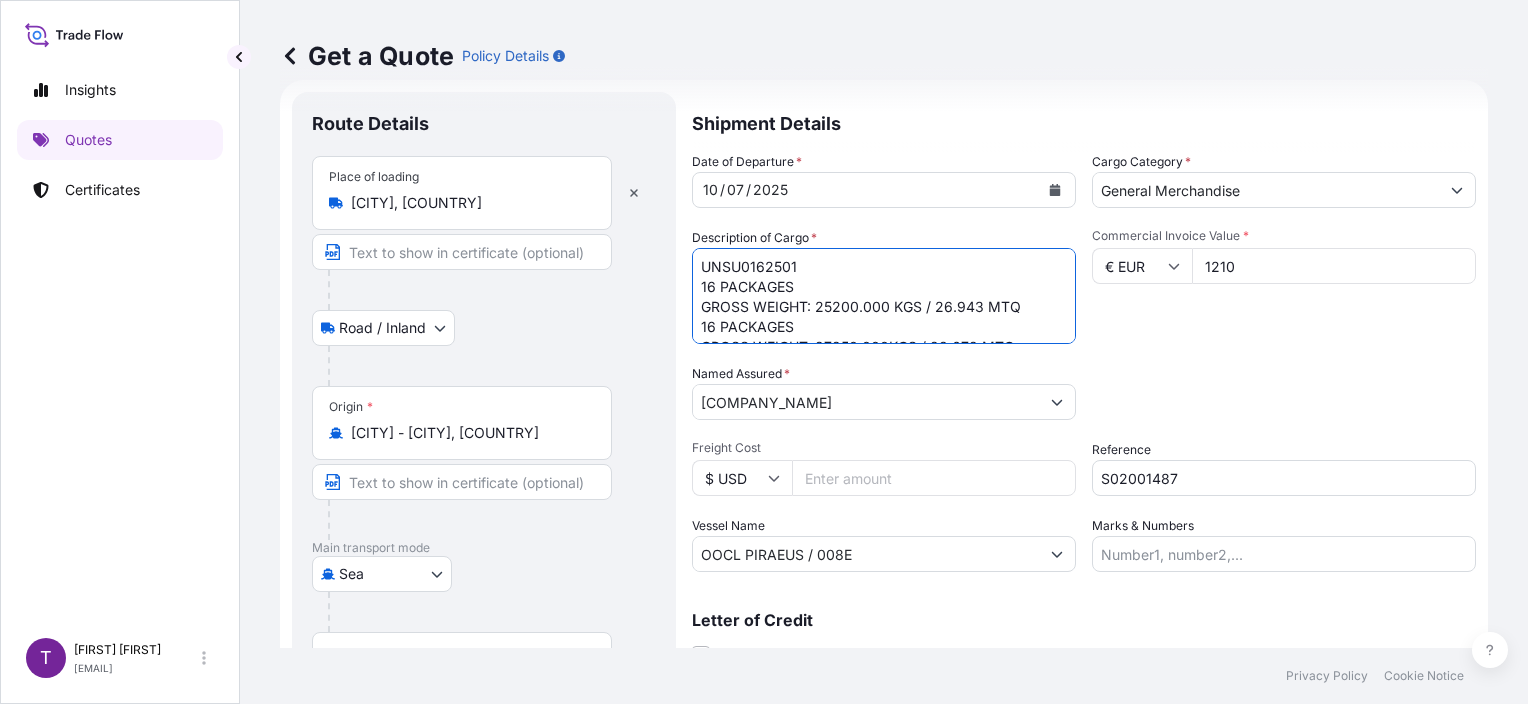 drag, startPoint x: 799, startPoint y: 307, endPoint x: 654, endPoint y: 313, distance: 145.12408 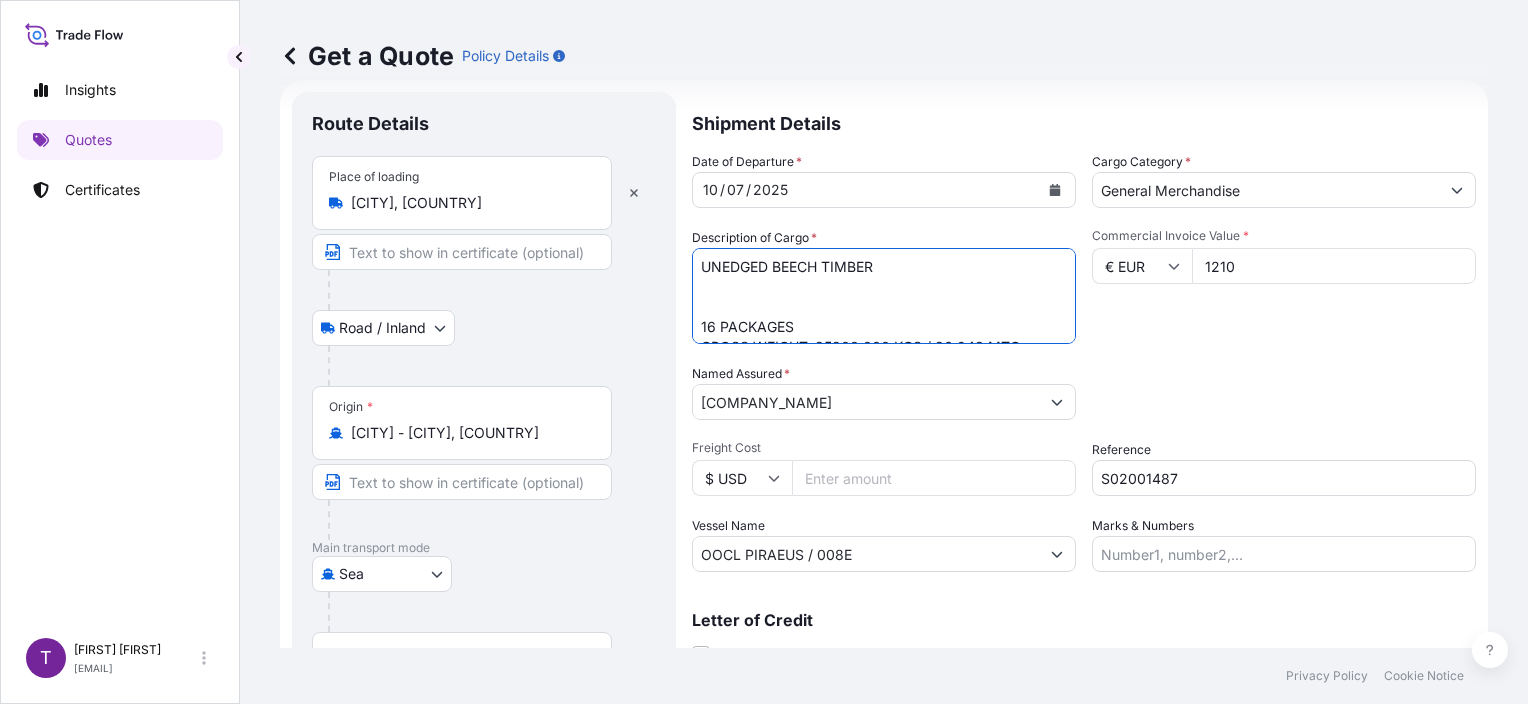click on "UNEDGED BEECH TIMBER
[CONTAINER_ID]
16 PACKAGES
GROSS WEIGHT: 25200.000 KGS / 26.943 MTQ
[CONTAINER_ID]
16 PACKAGES
GROSS WEIGHT: 27250.000KGS / 28.672 MTQ" at bounding box center [884, 296] 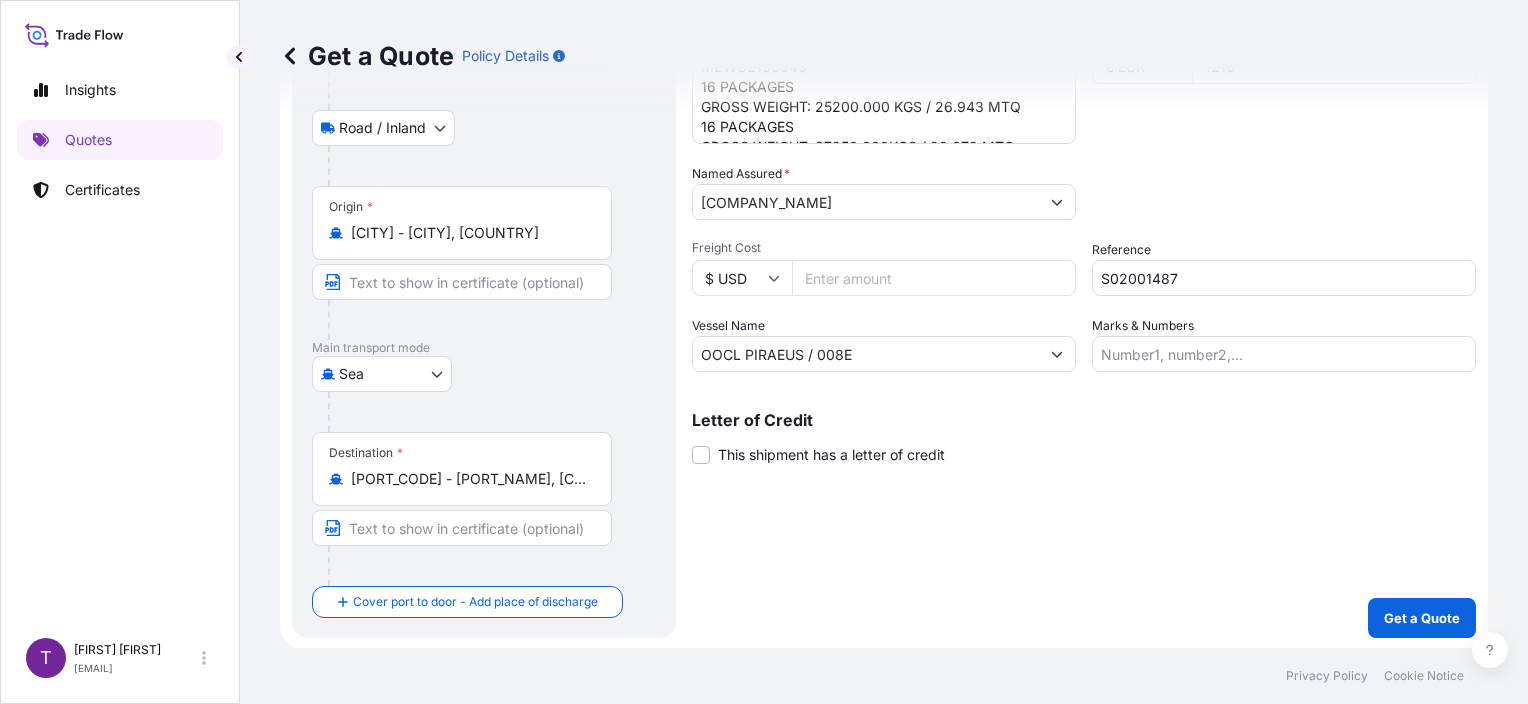scroll, scrollTop: 32, scrollLeft: 0, axis: vertical 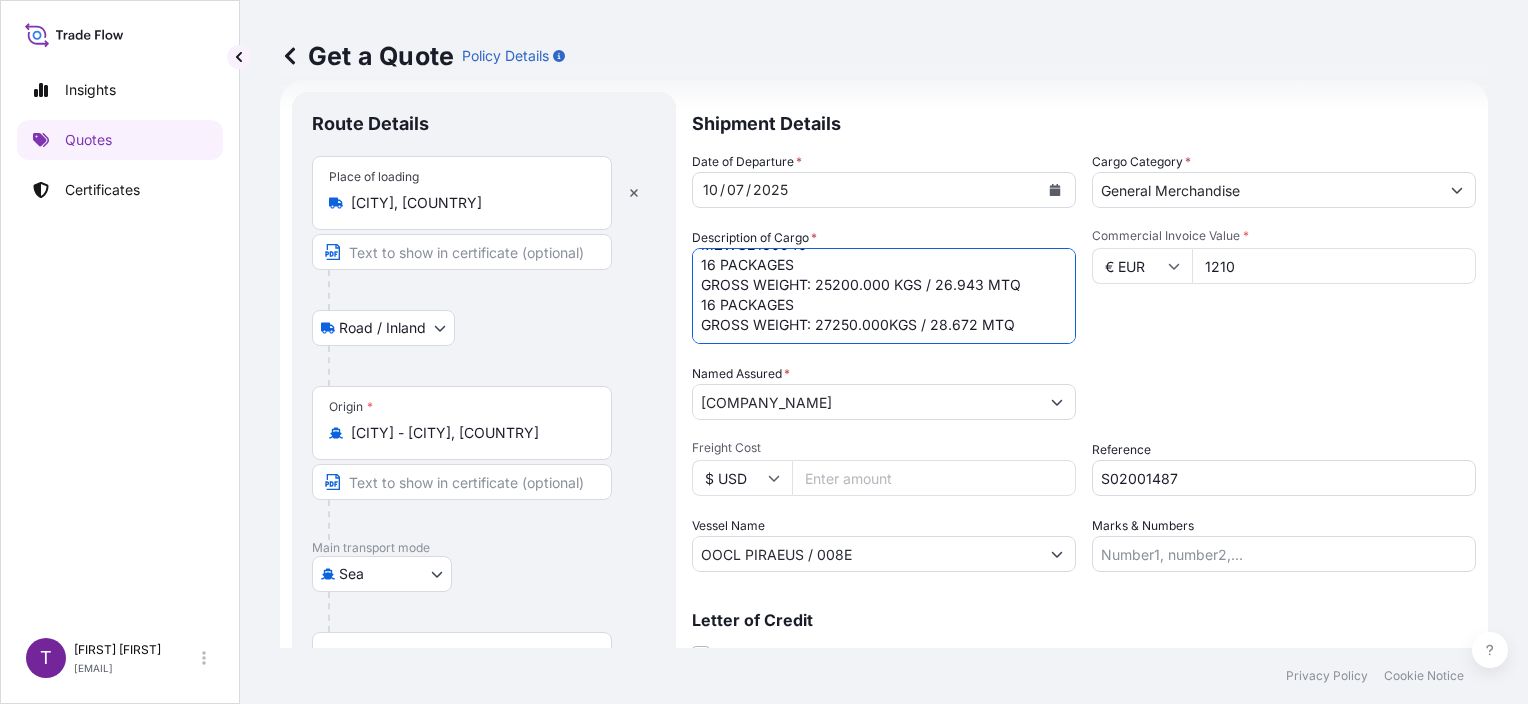 click on "UNEDGED BEECH TIMBER
[CONTAINER_ID]
16 PACKAGES
GROSS WEIGHT: 25200.000 KGS / 26.943 MTQ
[CONTAINER_ID]
16 PACKAGES
GROSS WEIGHT: 27250.000KGS / 28.672 MTQ" at bounding box center [884, 296] 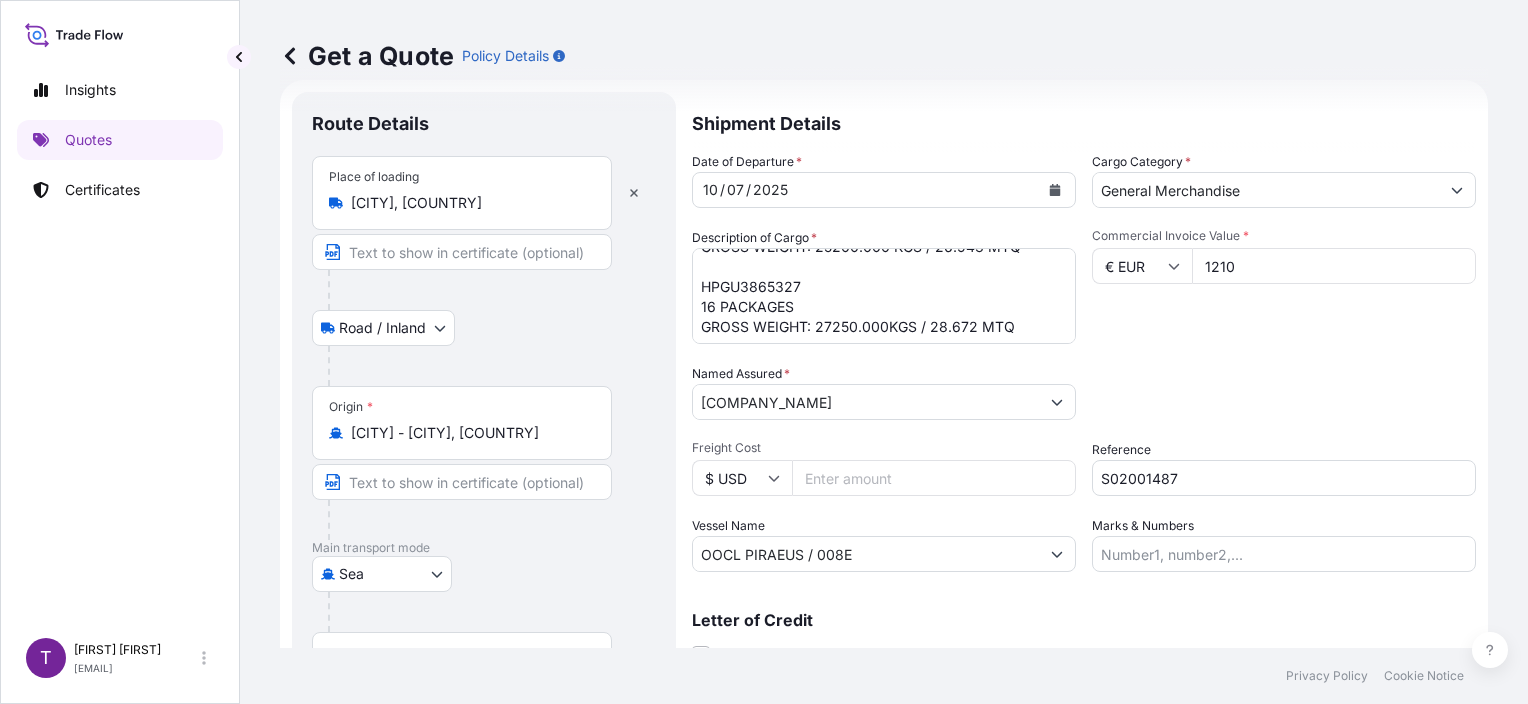 scroll, scrollTop: 101, scrollLeft: 0, axis: vertical 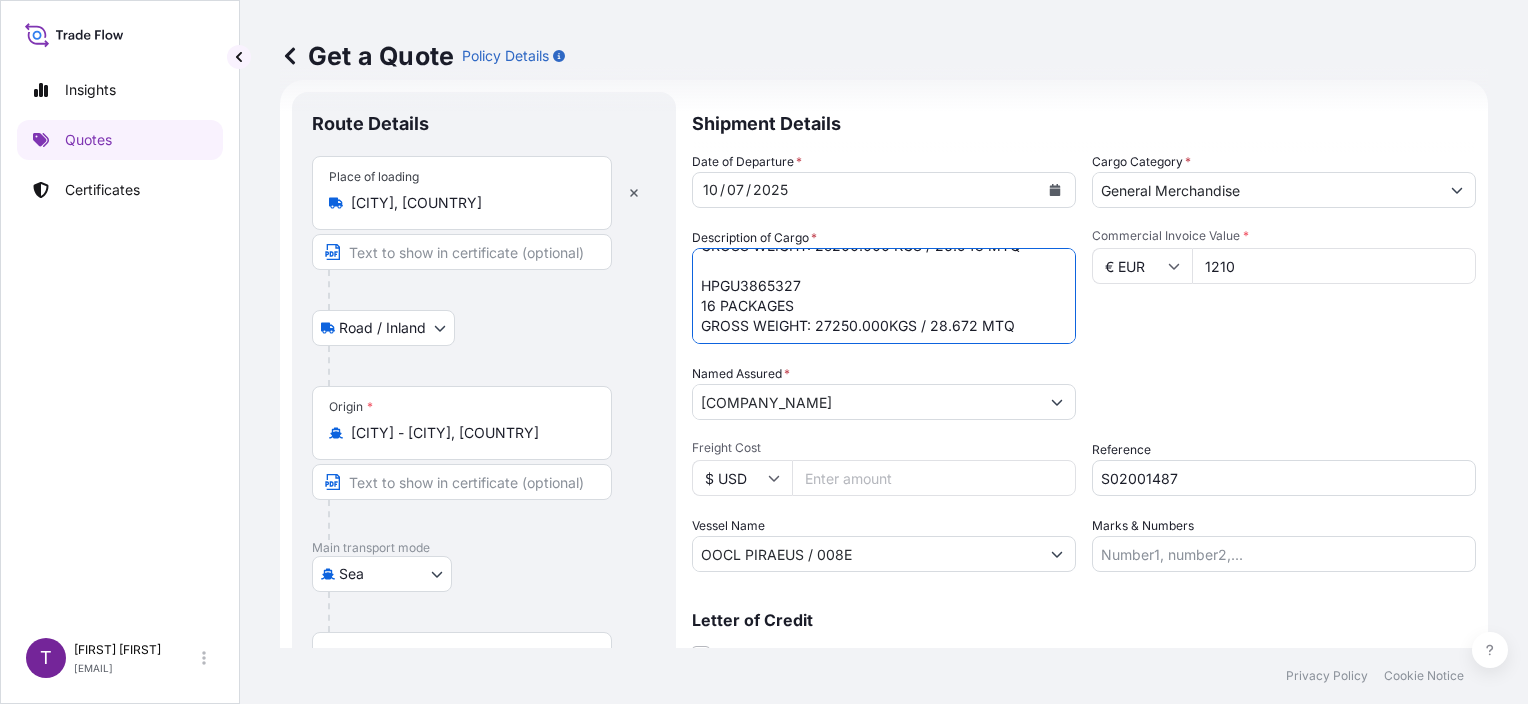 drag, startPoint x: 900, startPoint y: 328, endPoint x: 821, endPoint y: 328, distance: 79 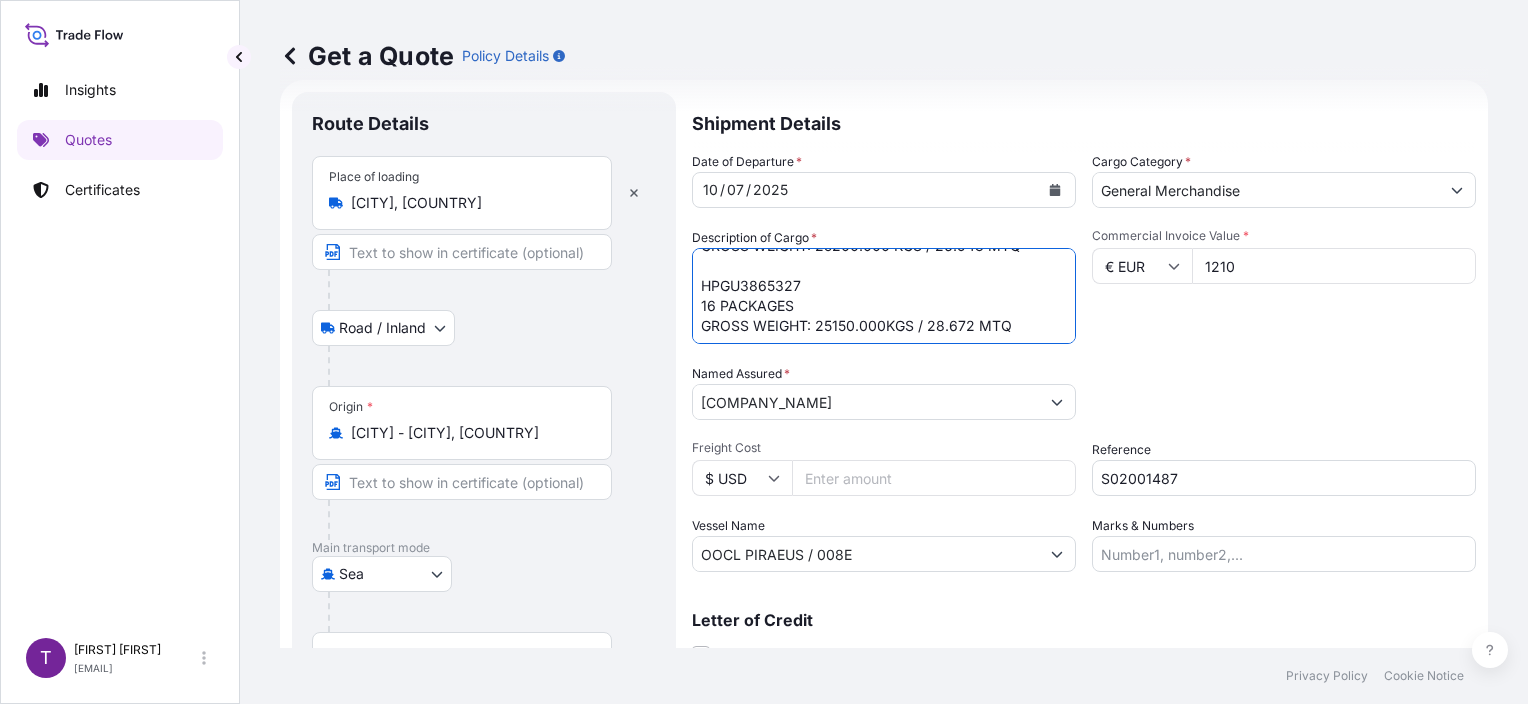 drag, startPoint x: 965, startPoint y: 329, endPoint x: 930, endPoint y: 328, distance: 35.014282 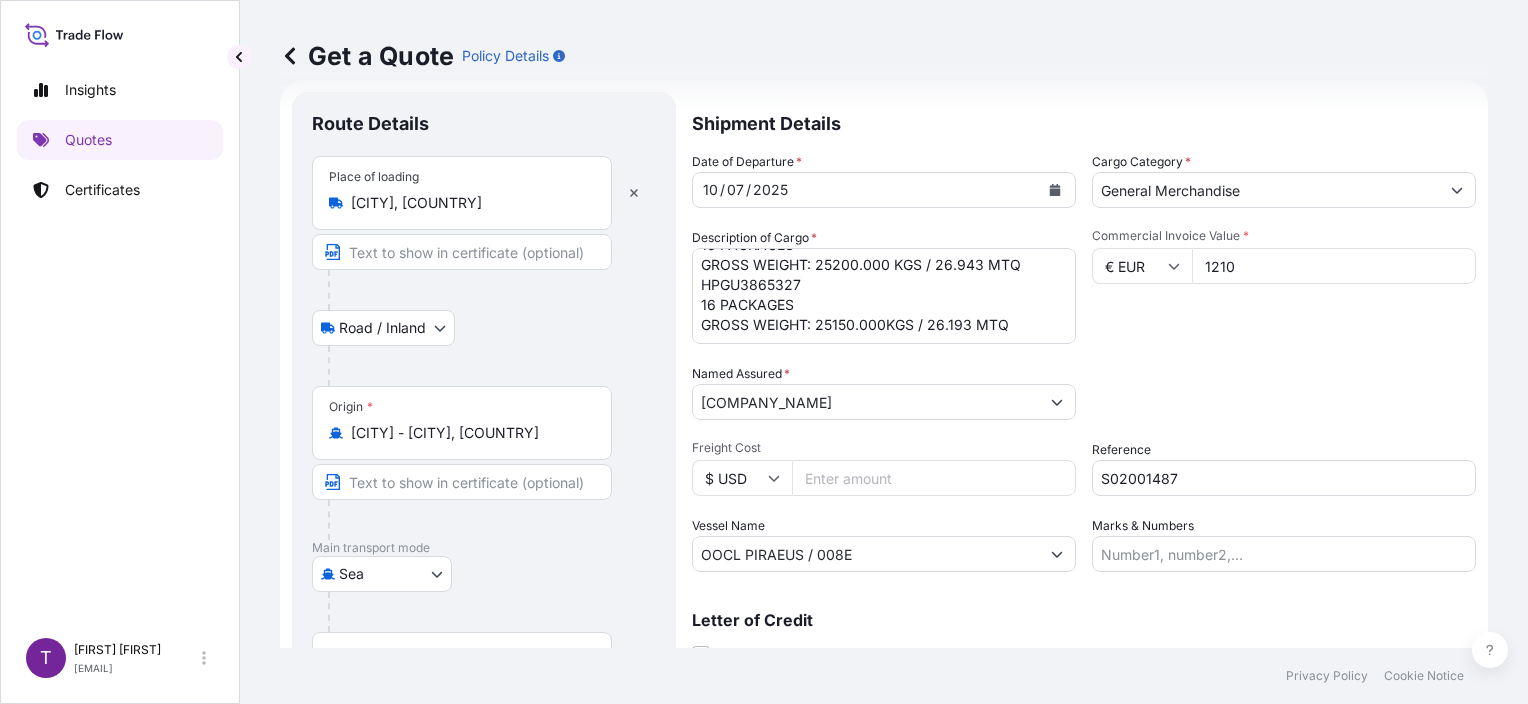 scroll, scrollTop: 1, scrollLeft: 0, axis: vertical 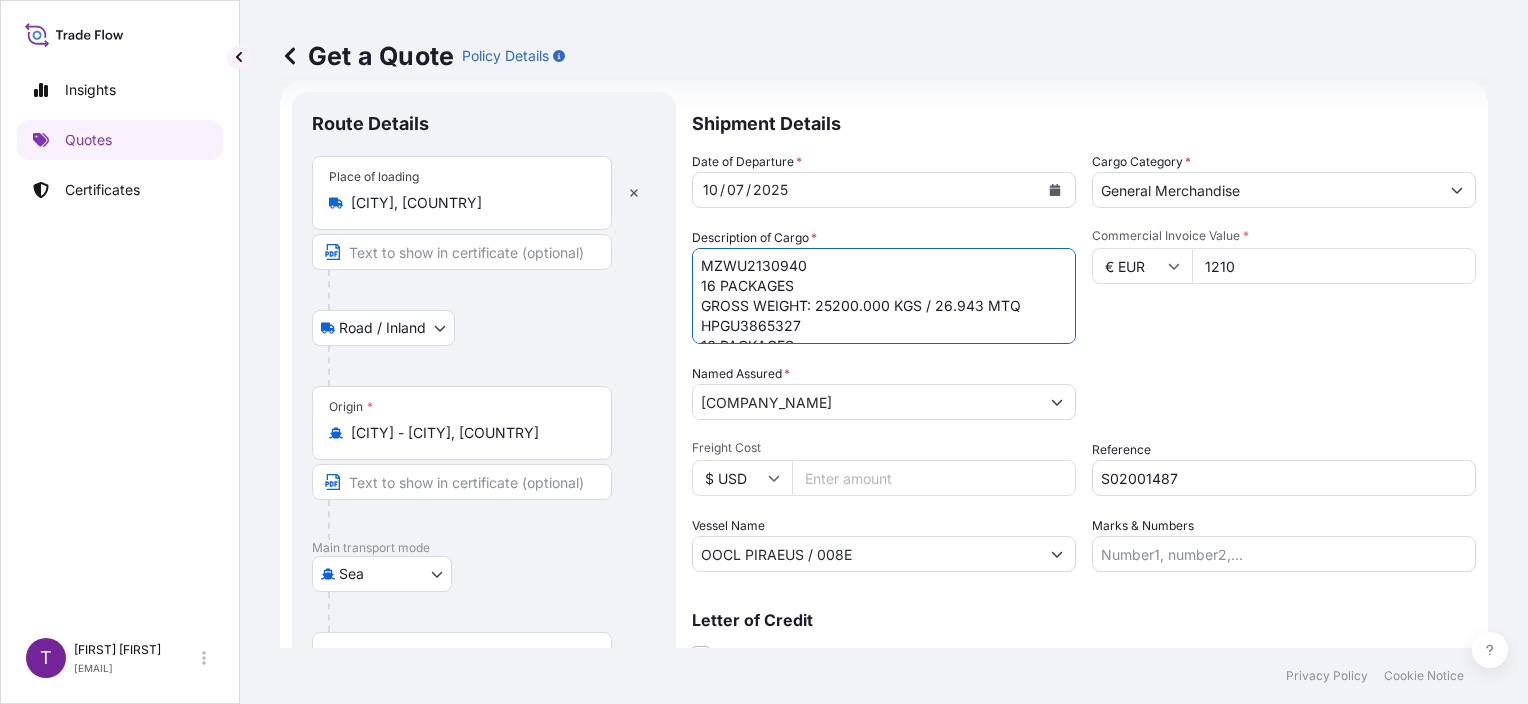 click on "UNEDGED BEECH TIMBER
[CONTAINER_ID]
16 PACKAGES
GROSS WEIGHT: 25200.000 KGS / 26.943 MTQ
[CONTAINER_ID]
16 PACKAGES
GROSS WEIGHT: 27250.000KGS / 28.672 MTQ" at bounding box center (884, 296) 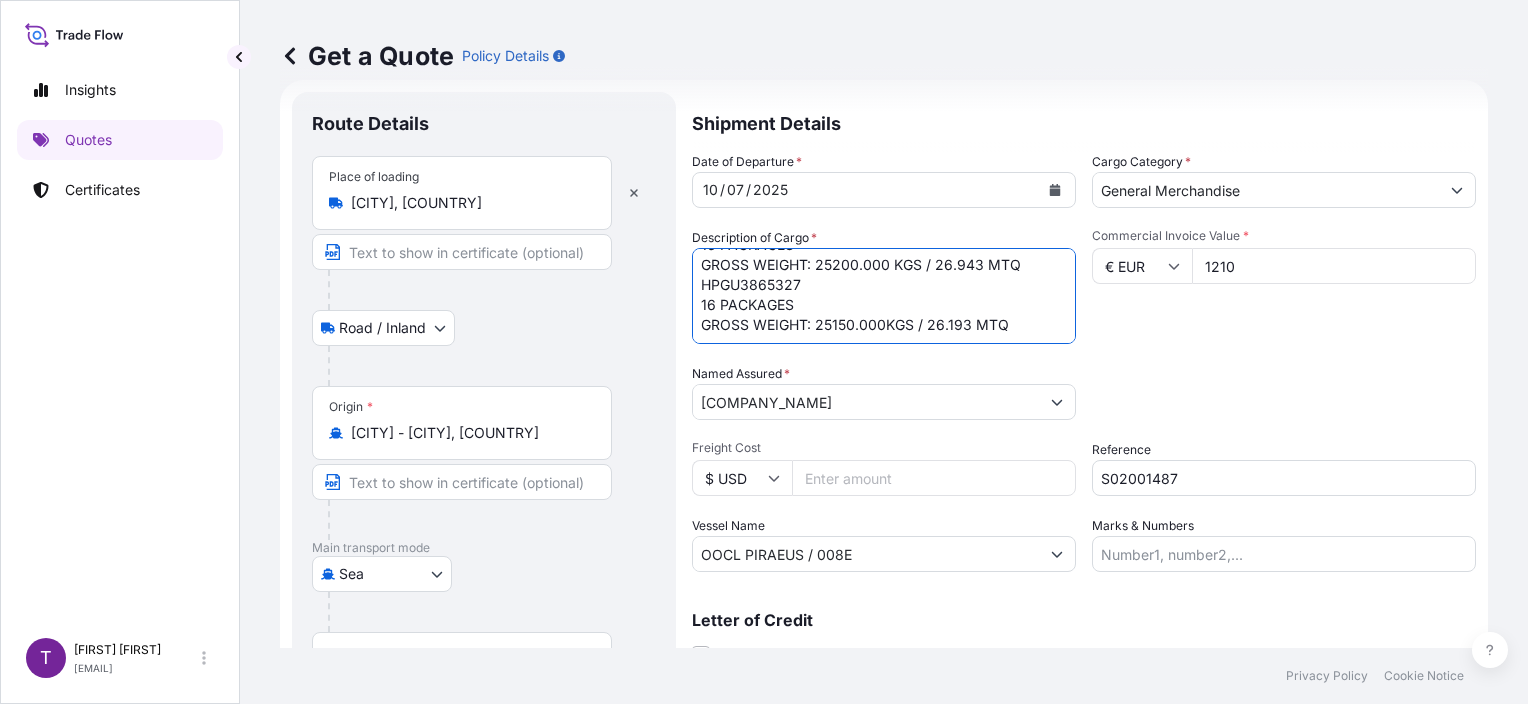 scroll, scrollTop: 1, scrollLeft: 0, axis: vertical 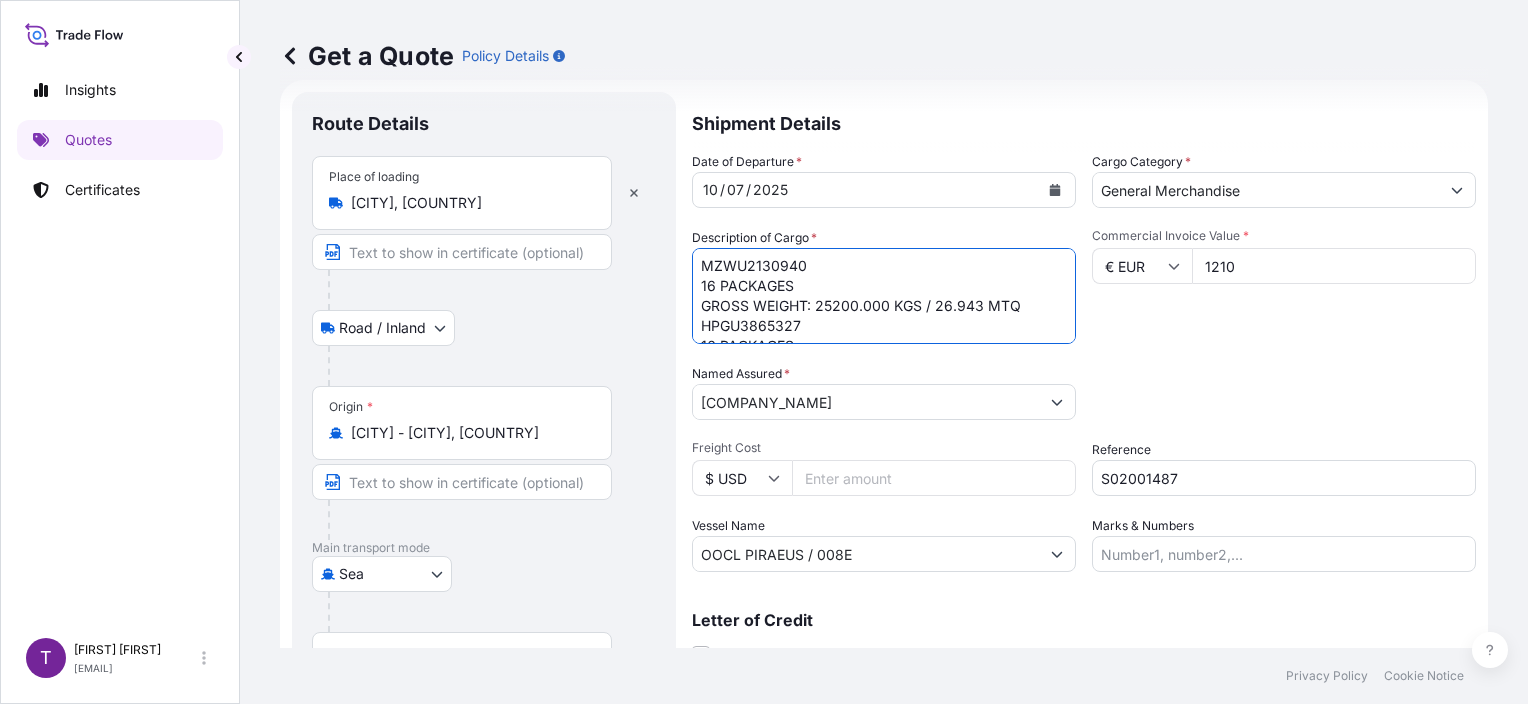 click on "UNEDGED BEECH TIMBER
[CONTAINER_ID]
16 PACKAGES
GROSS WEIGHT: 25200.000 KGS / 26.943 MTQ
[CONTAINER_ID]
16 PACKAGES
GROSS WEIGHT: 27250.000KGS / 28.672 MTQ" at bounding box center (884, 296) 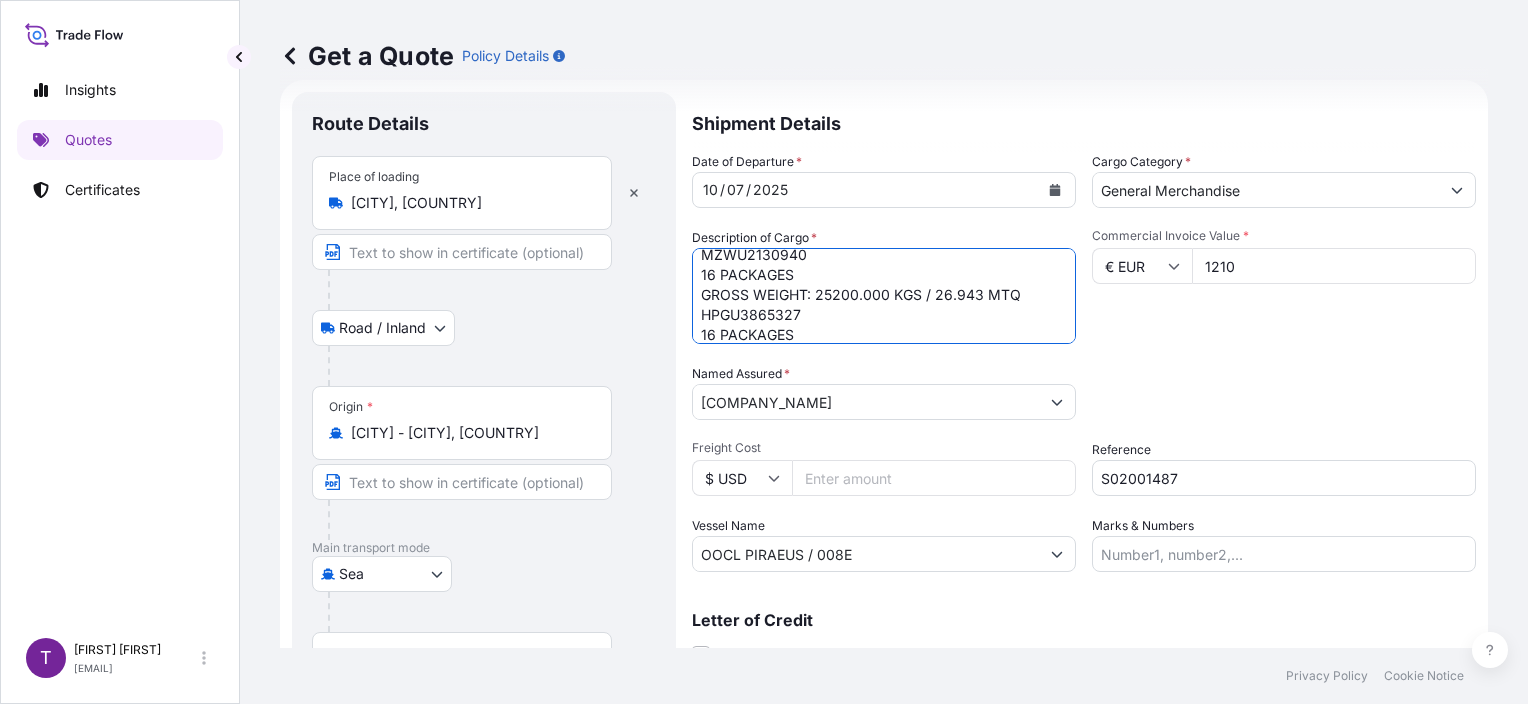 click on "UNEDGED BEECH TIMBER
[CONTAINER_ID]
16 PACKAGES
GROSS WEIGHT: 25200.000 KGS / 26.943 MTQ
[CONTAINER_ID]
16 PACKAGES
GROSS WEIGHT: 27250.000KGS / 28.672 MTQ" at bounding box center [884, 296] 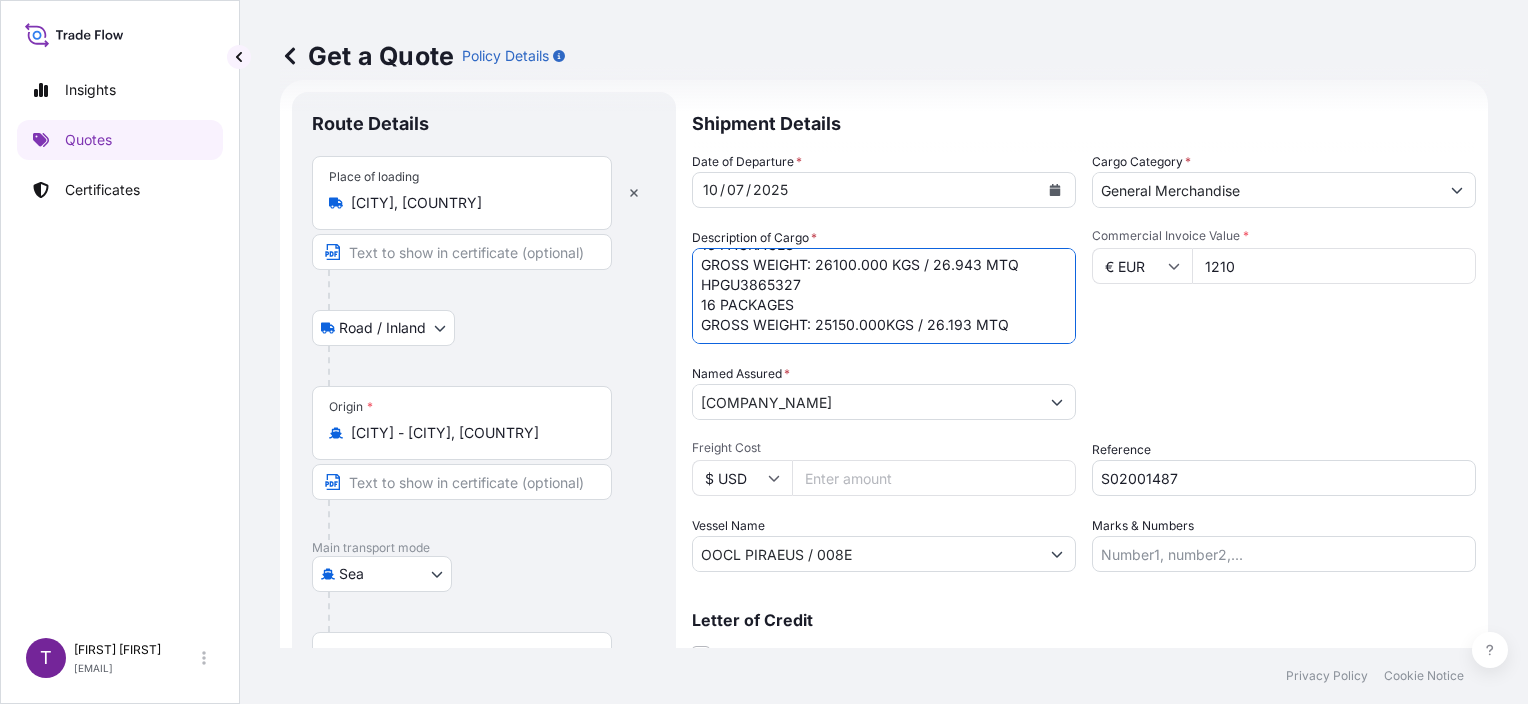 scroll, scrollTop: 101, scrollLeft: 0, axis: vertical 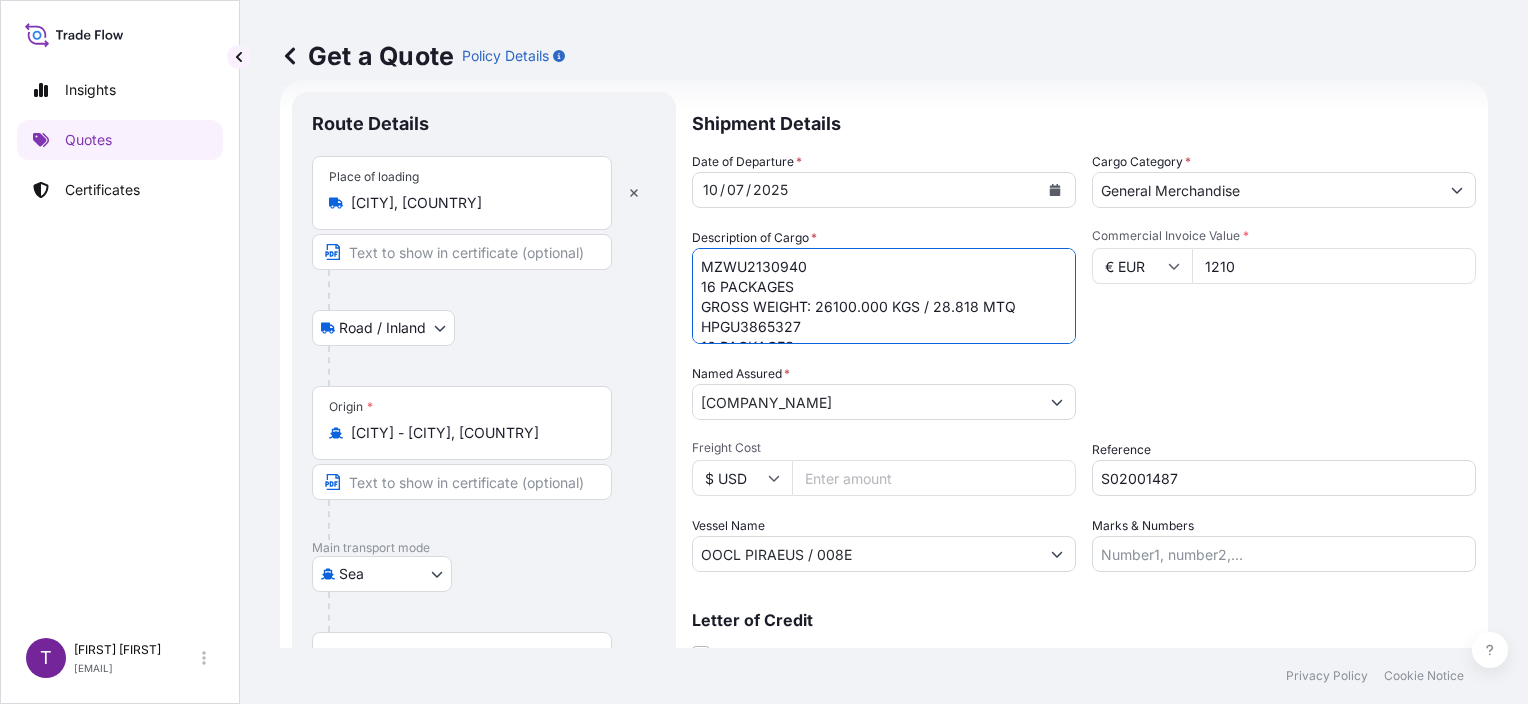 type on "MZWU2130940
16 PACKAGES
GROSS WEIGHT: 26100.000 KGS / 28.818 MTQ
HPGU3865327
16 PACKAGES
GROSS WEIGHT: 25150.000KGS / 26.193 MTQ" 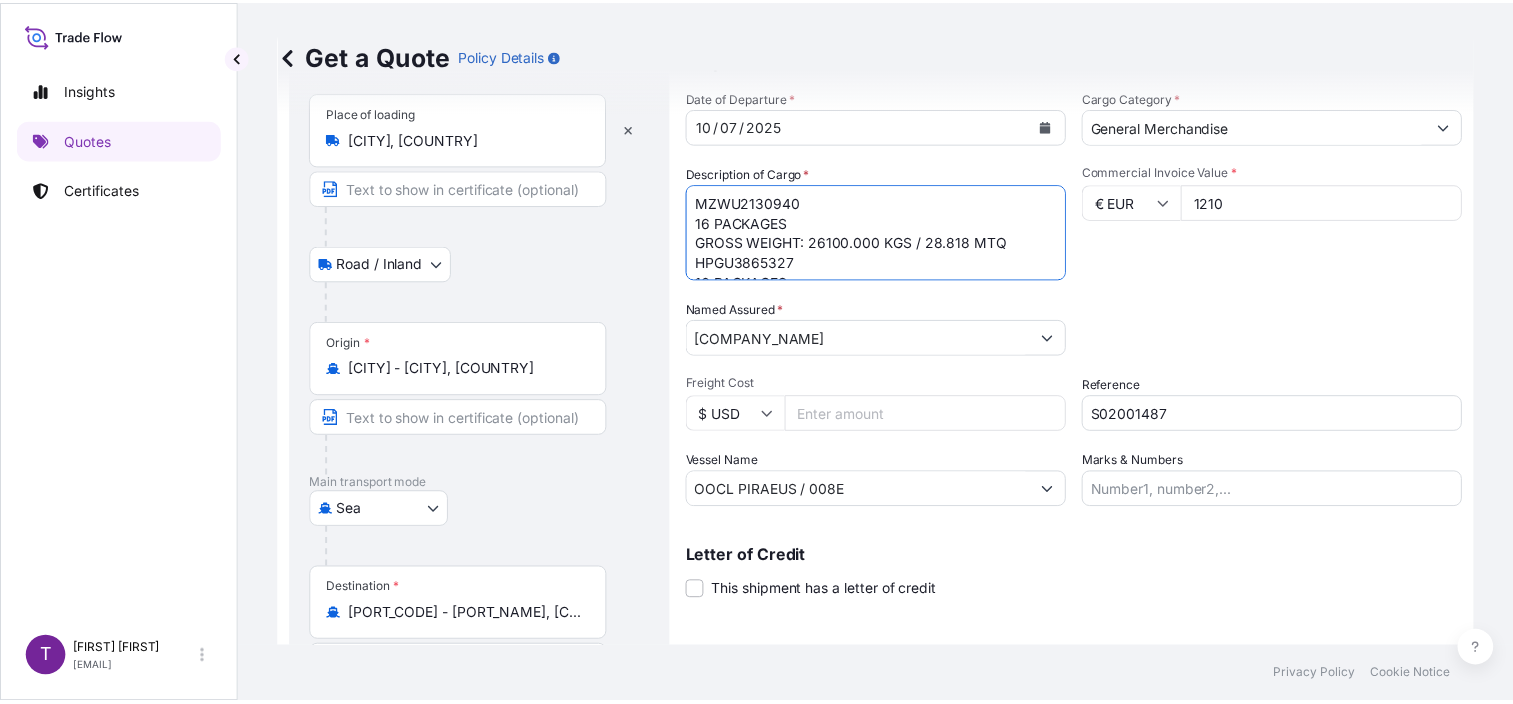 scroll, scrollTop: 132, scrollLeft: 0, axis: vertical 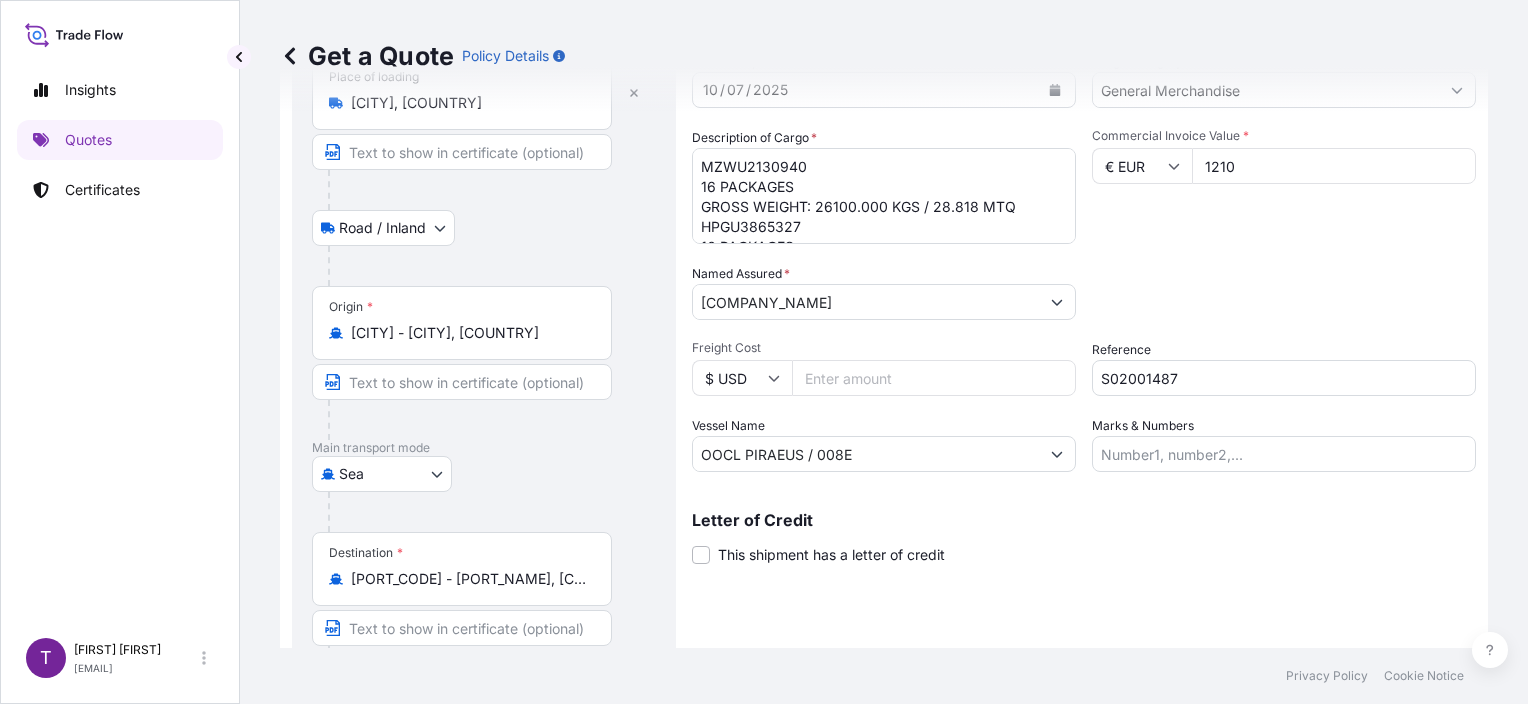 click on "[PORT_CODE] - [PORT_NAME], [COUNTRY]" at bounding box center [469, 579] 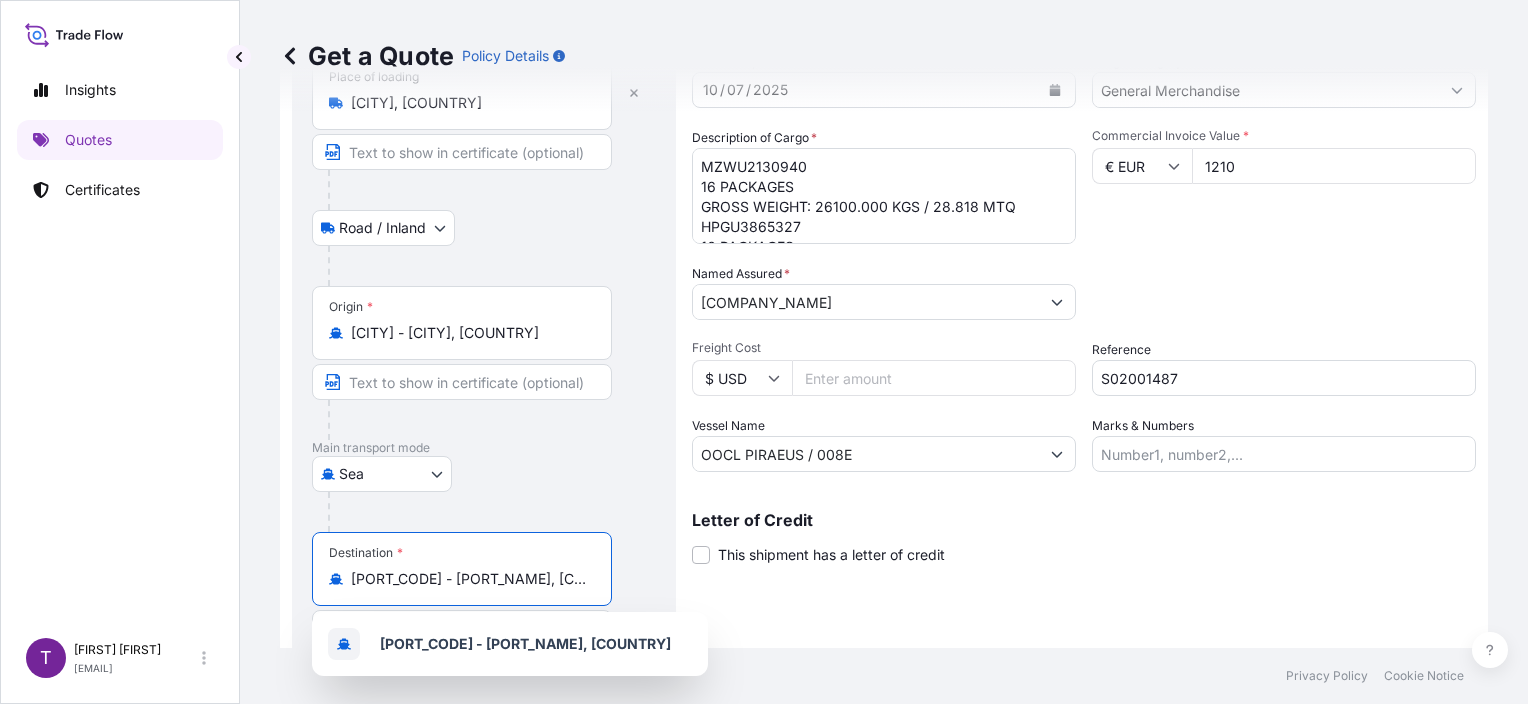 paste on "[CITY]" 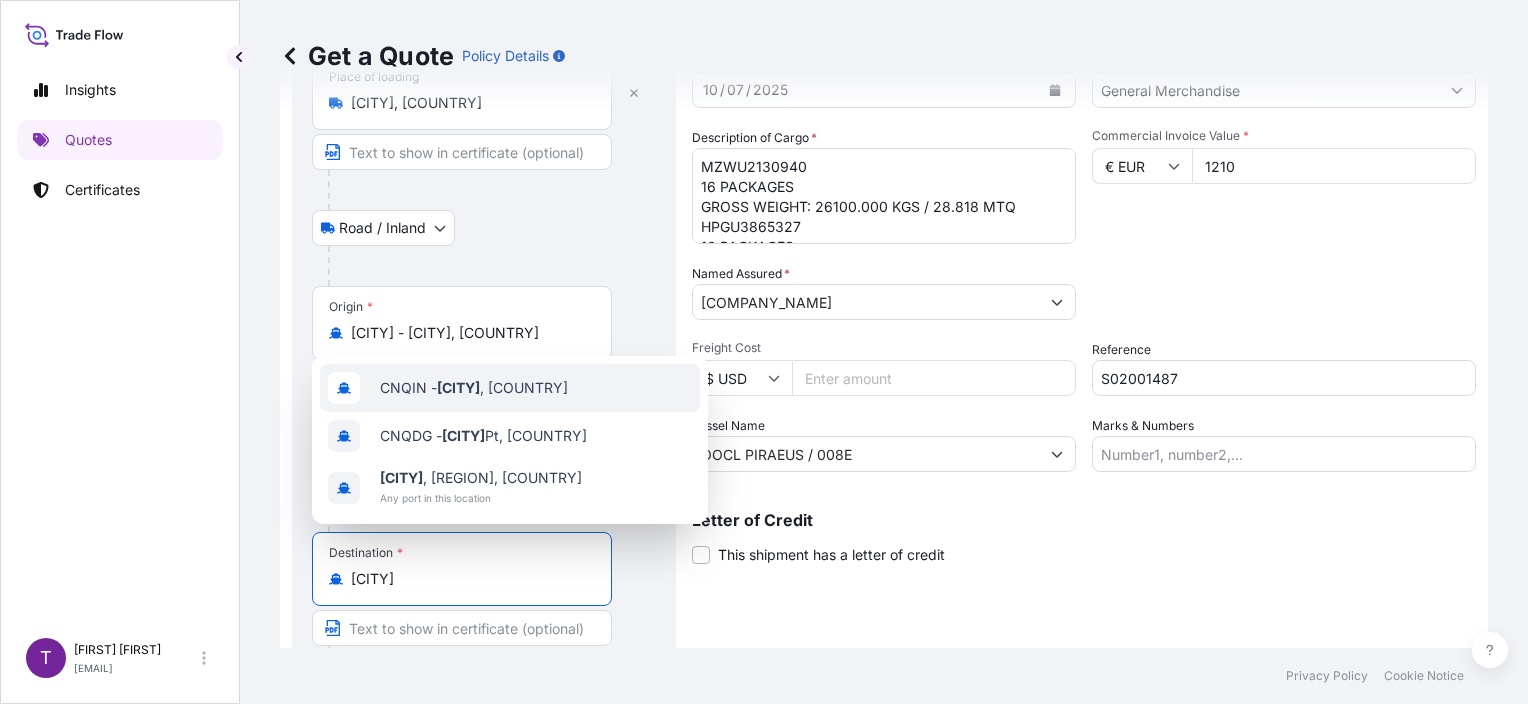 click on "CNQIN - [CITY] , [COUNTRY]" at bounding box center [510, 388] 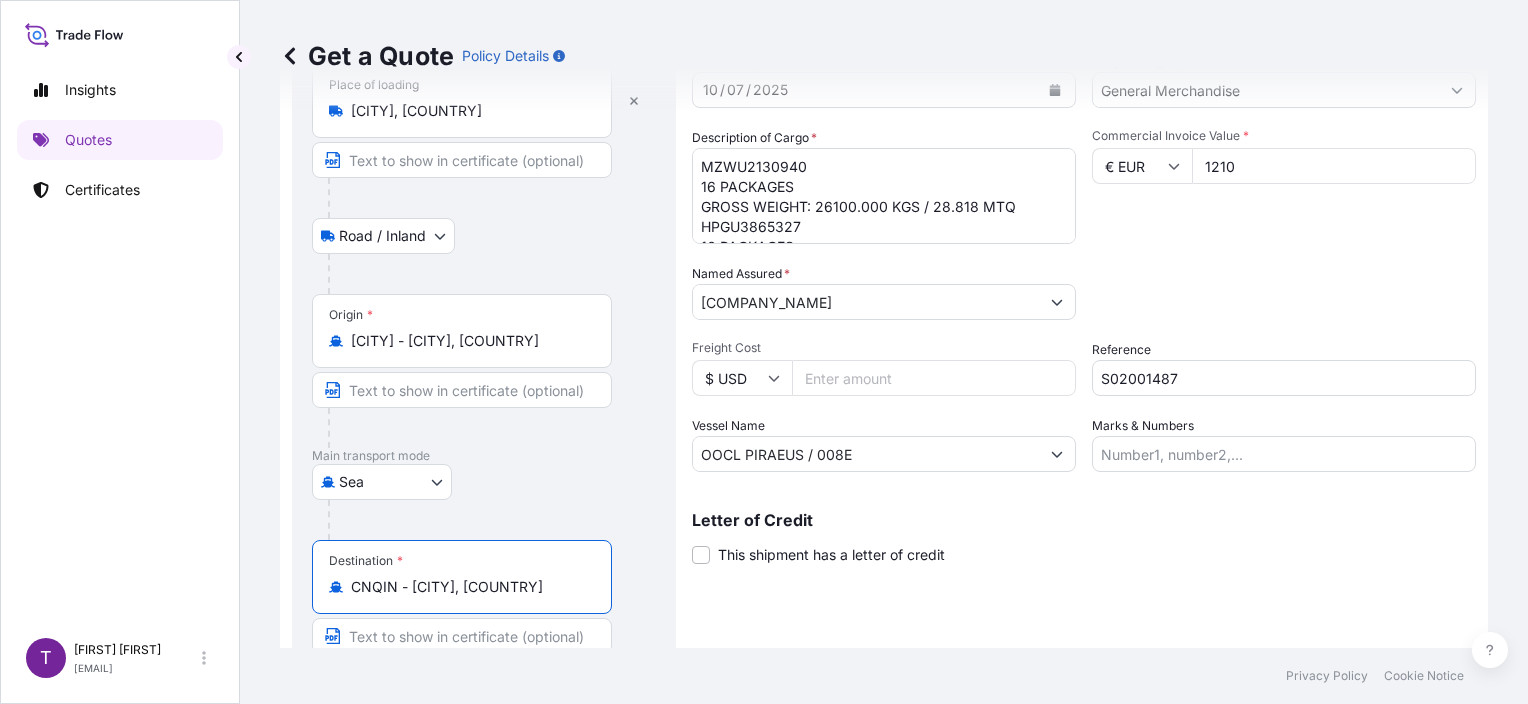 type on "CNQIN - [CITY], [COUNTRY]" 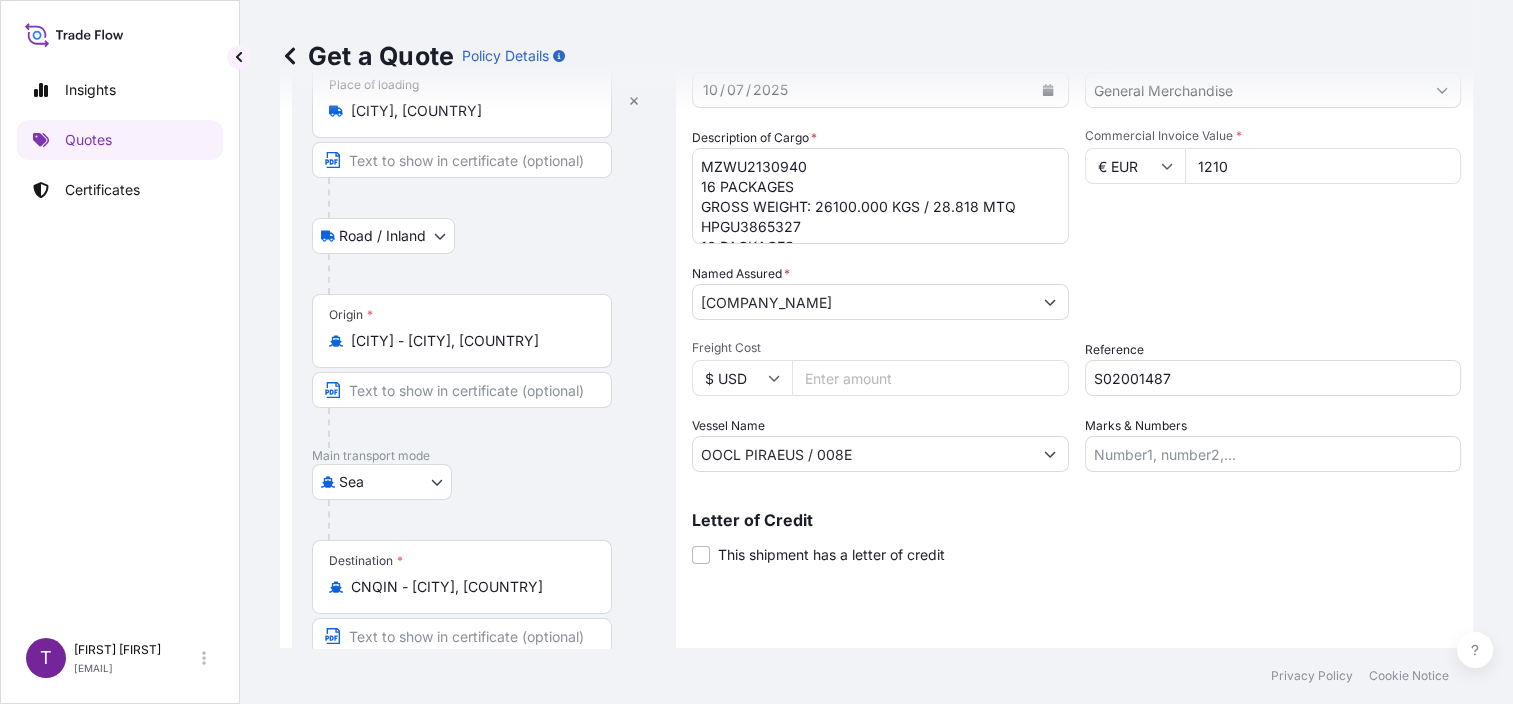 click on "[COMPANY_NAME]" at bounding box center (862, 302) 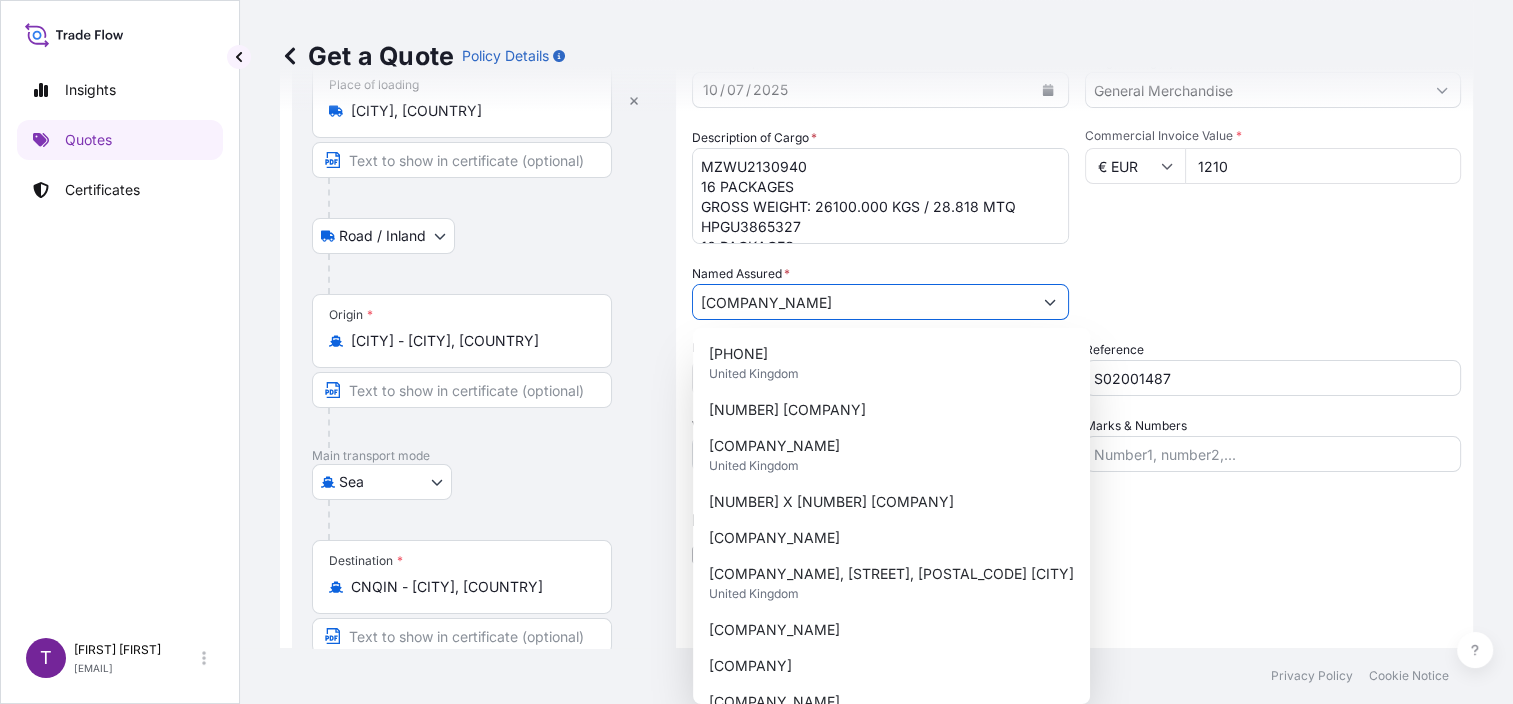 paste on "[COMPANY_NAME]" 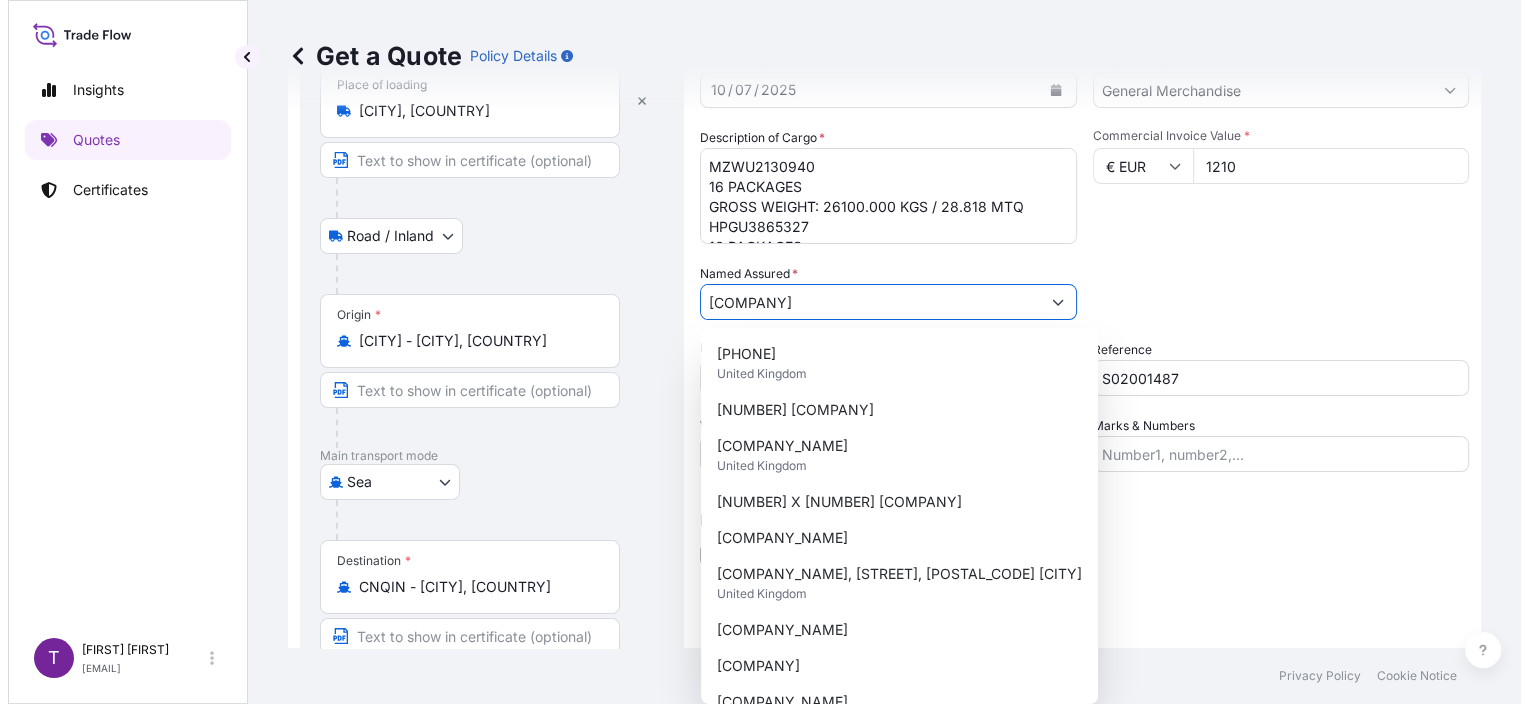 scroll, scrollTop: 0, scrollLeft: 20, axis: horizontal 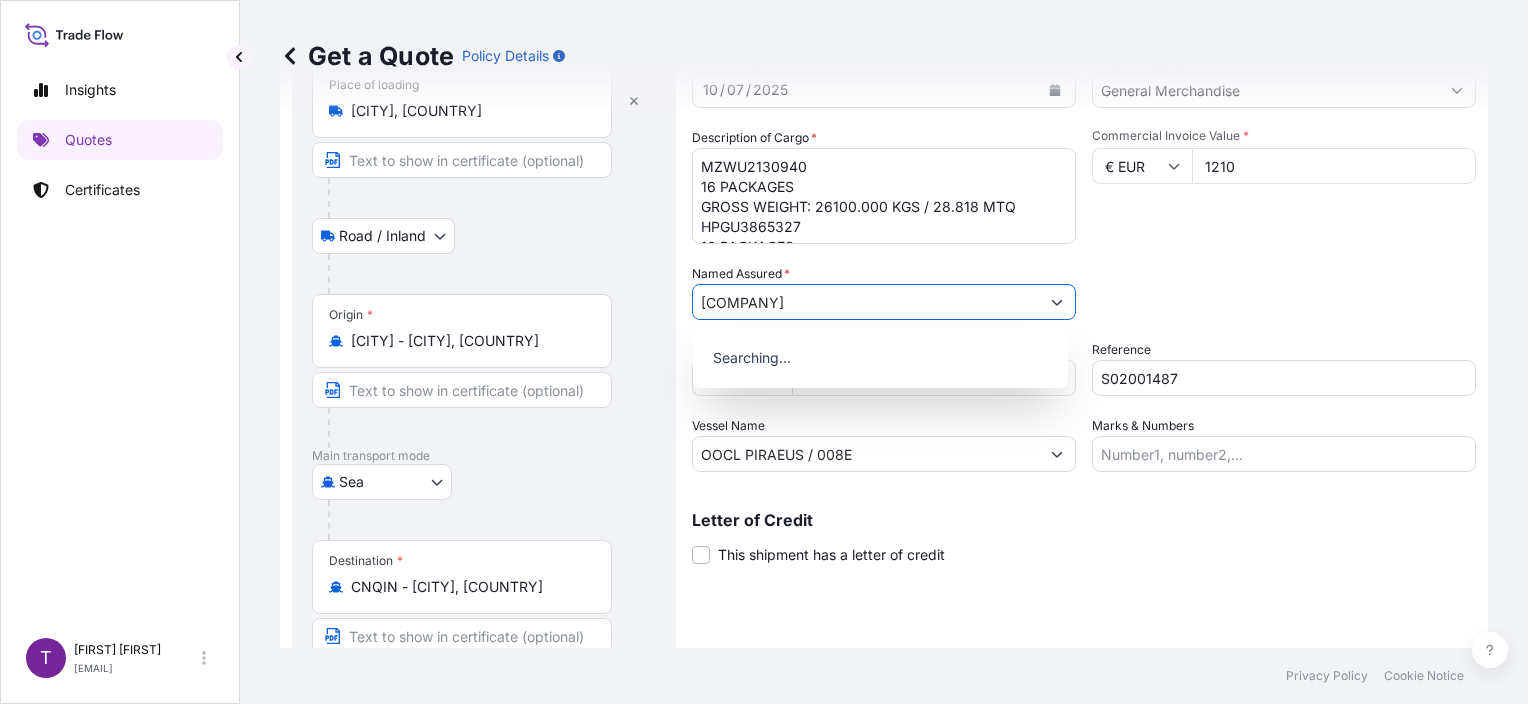 click on "[COMPANY]" at bounding box center (866, 302) 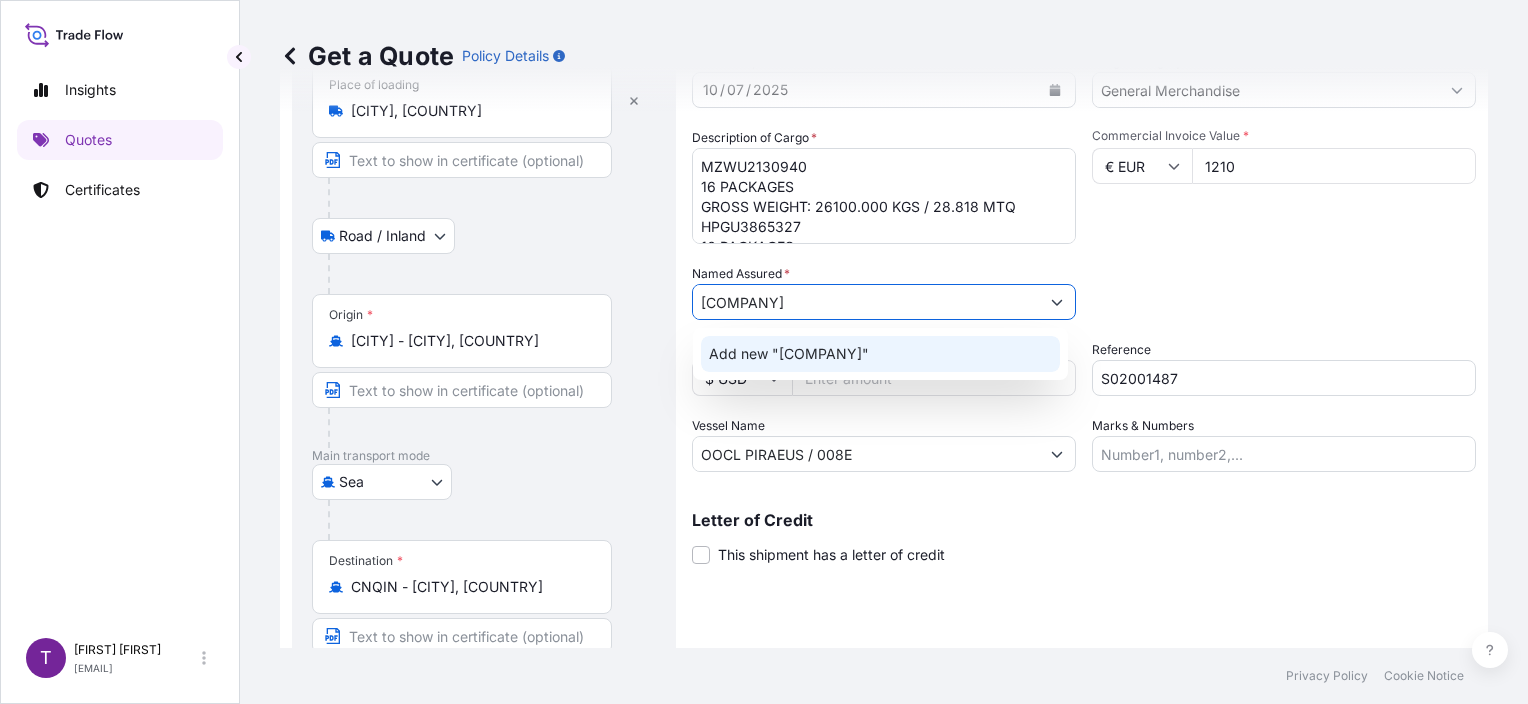 click on "Add new "[COMPANY]"" at bounding box center [880, 354] 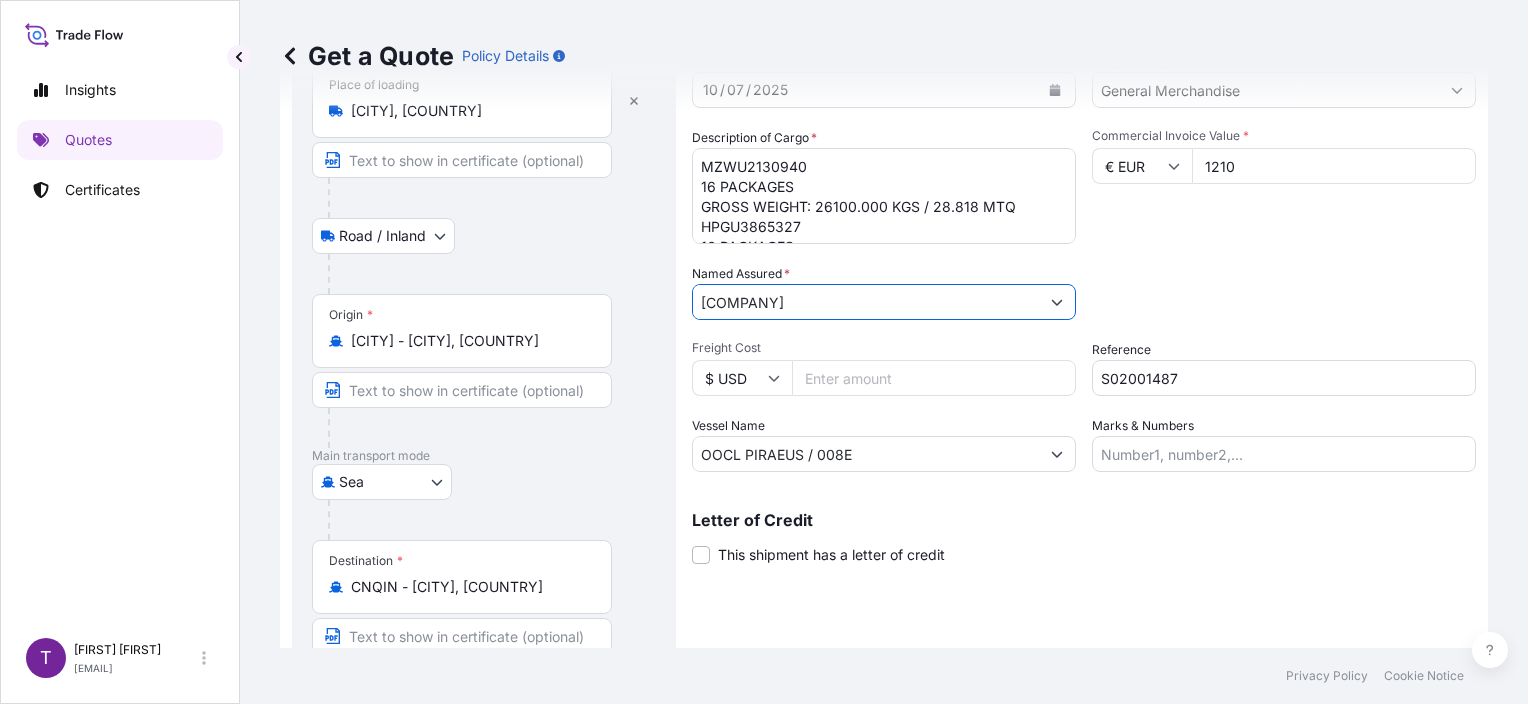 scroll, scrollTop: 0, scrollLeft: 0, axis: both 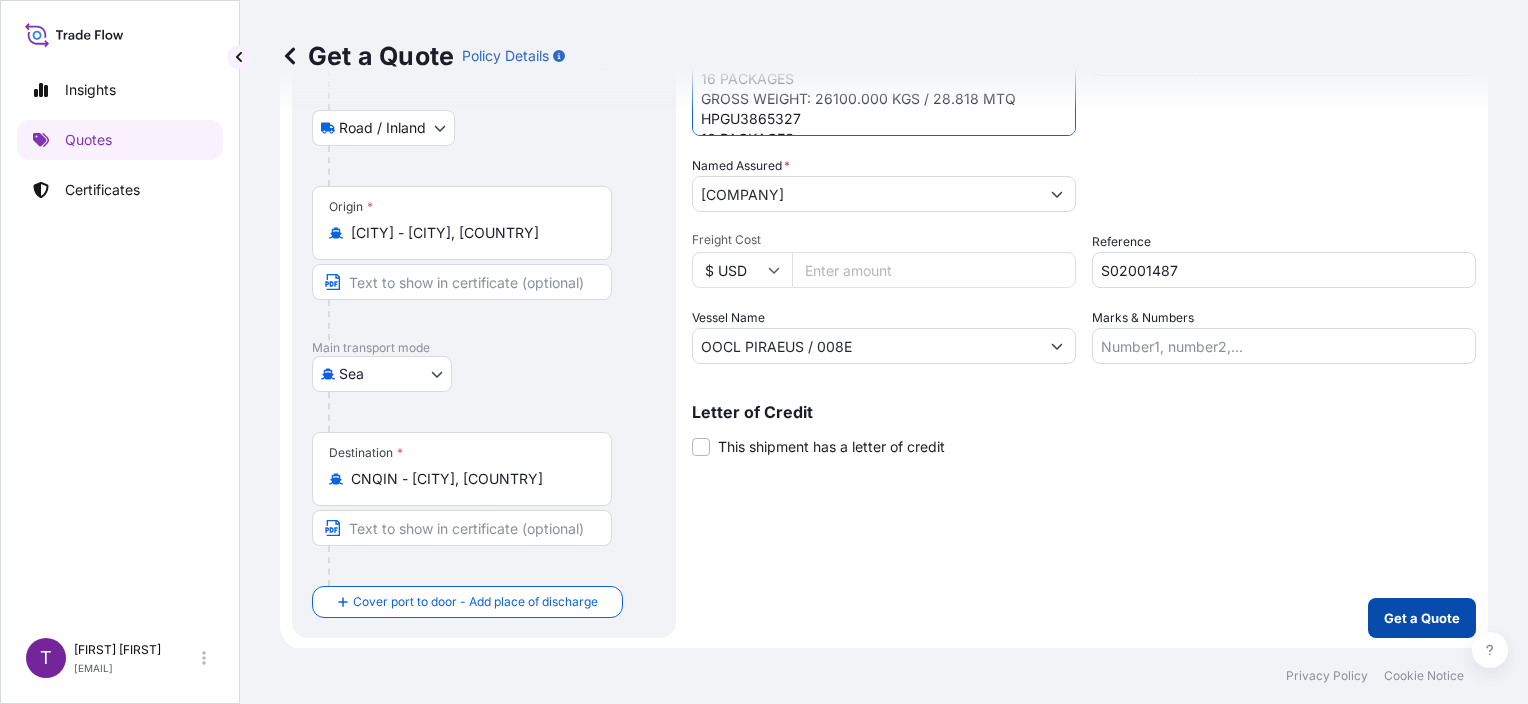 click on "Get a Quote" at bounding box center [1422, 618] 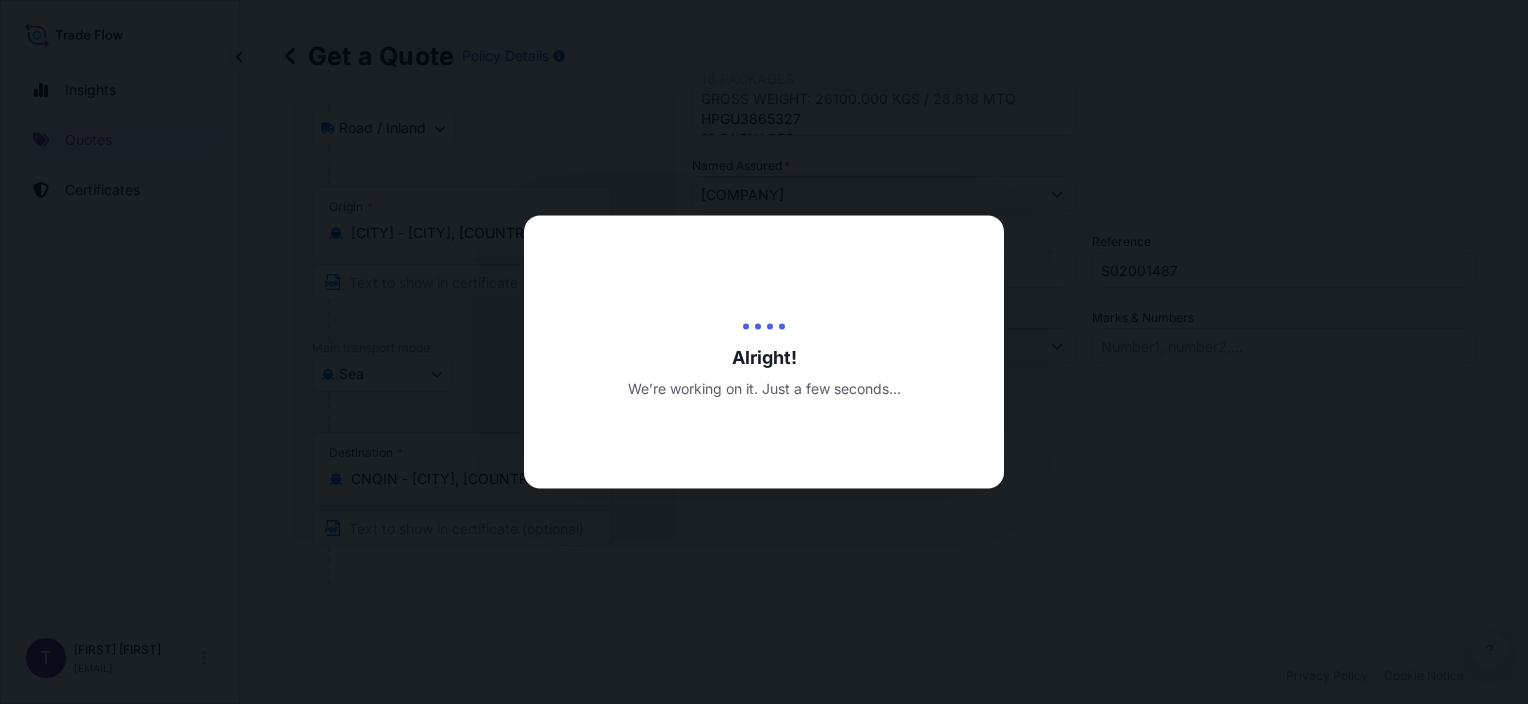type on "[DATE]" 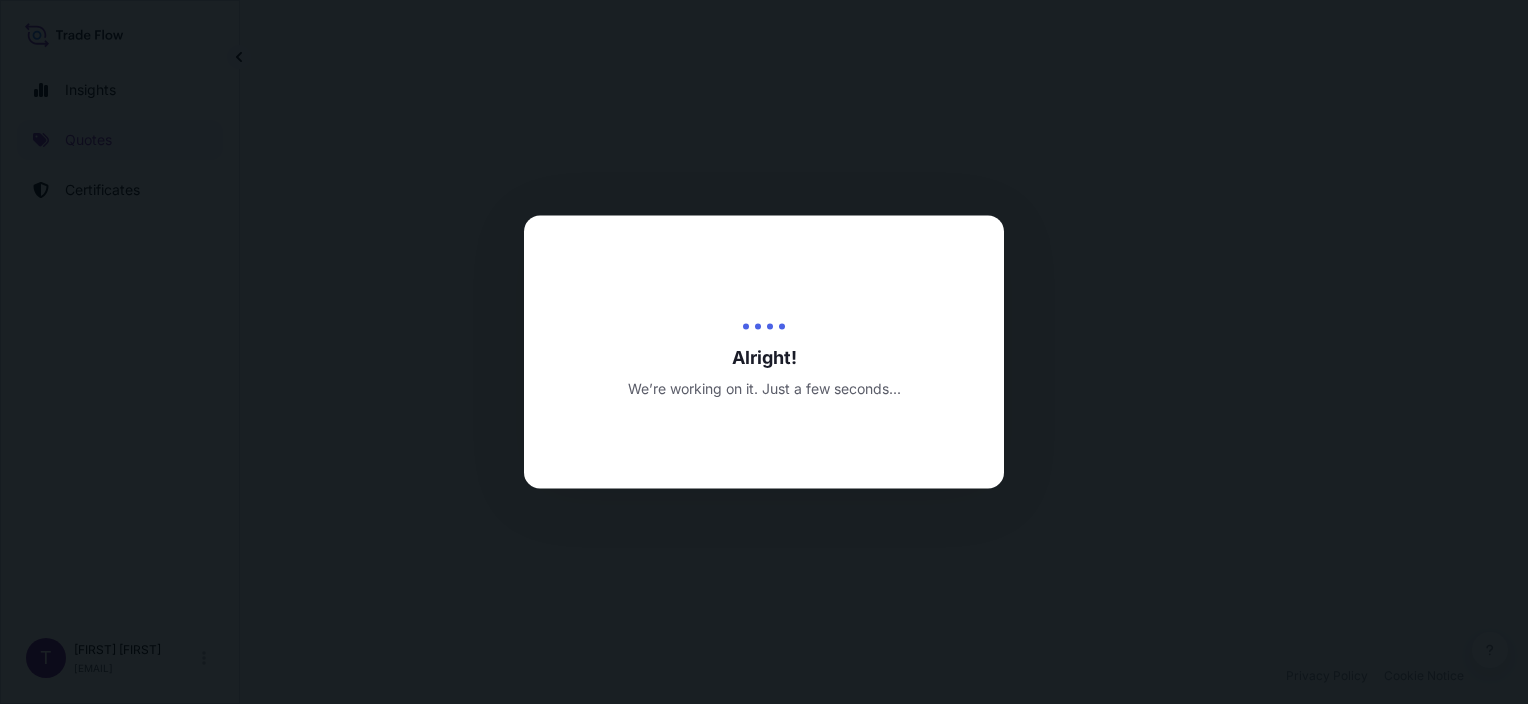 scroll, scrollTop: 0, scrollLeft: 0, axis: both 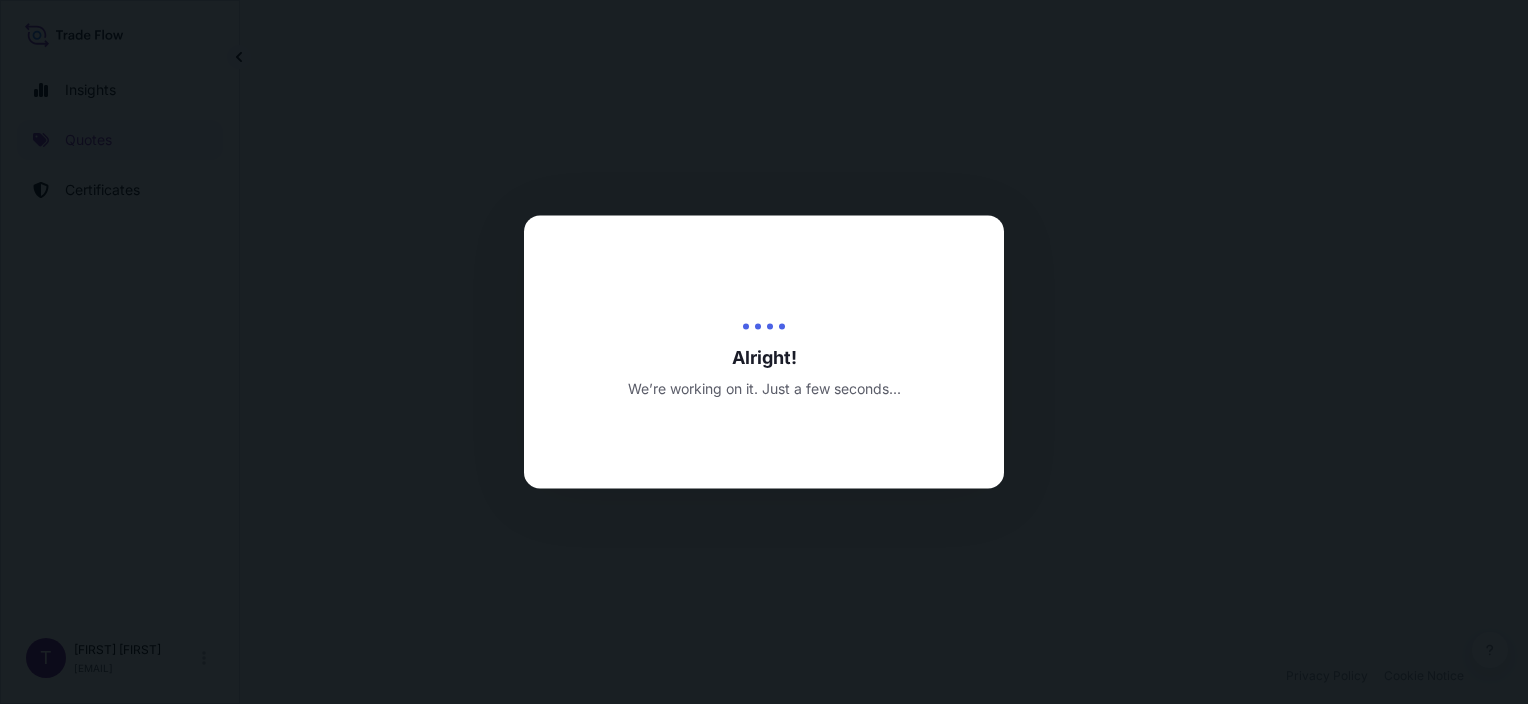 select on "Road / Inland" 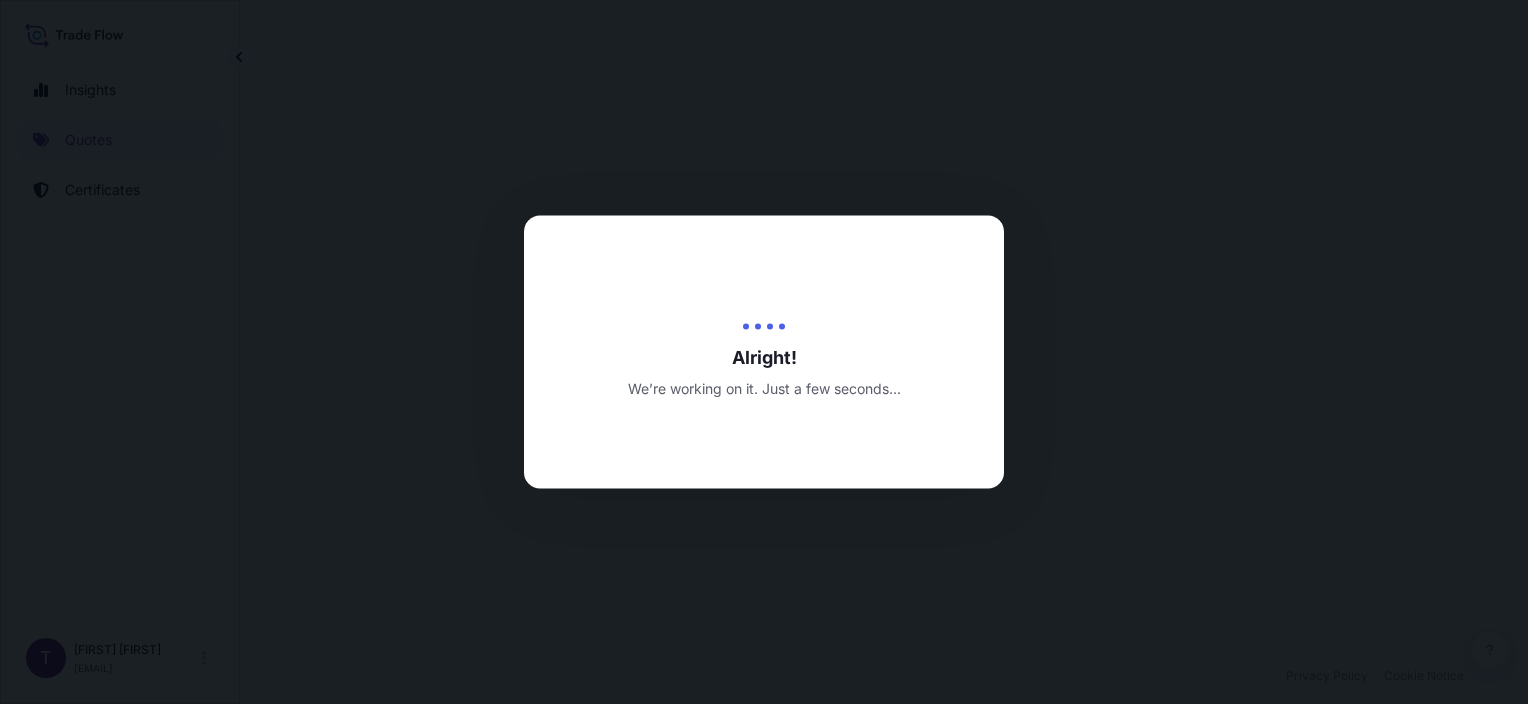 select on "Sea" 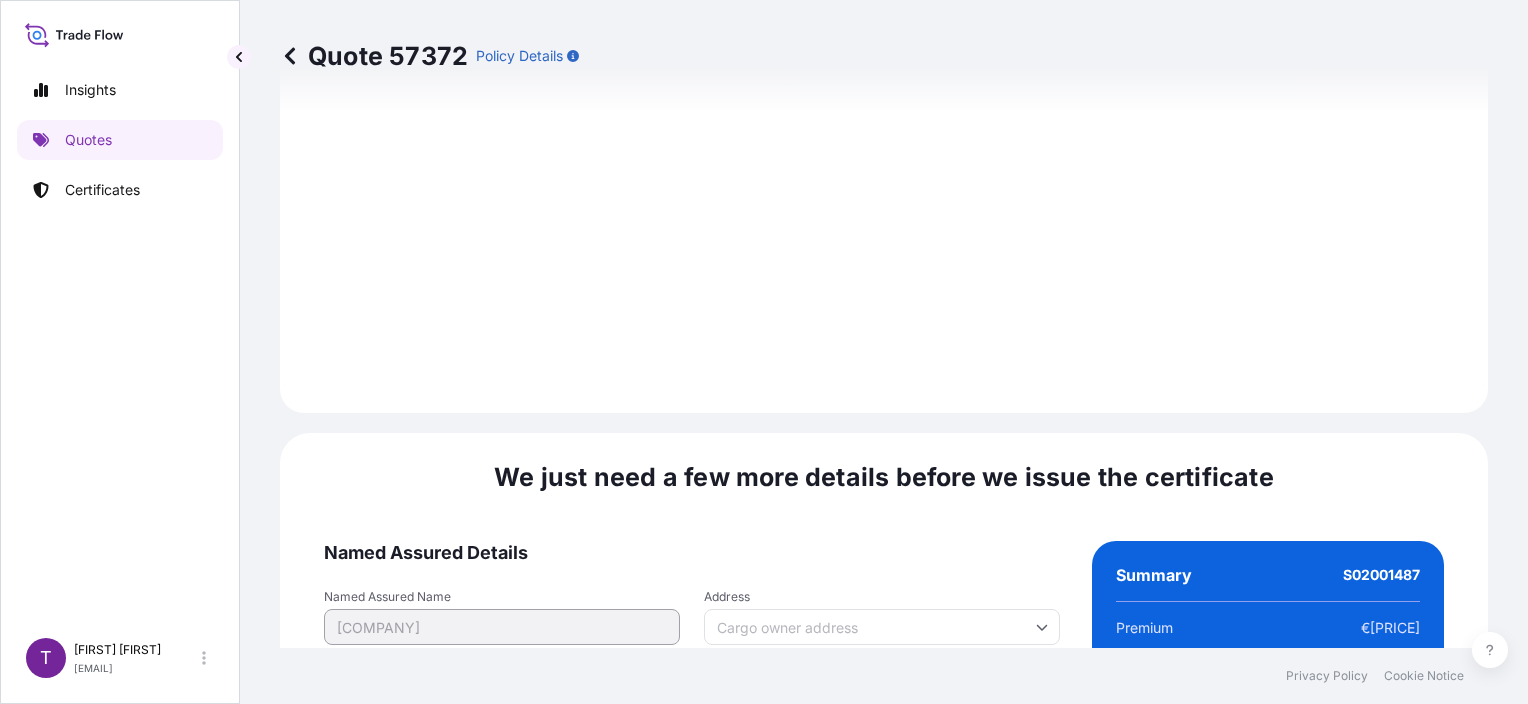 scroll, scrollTop: 2554, scrollLeft: 0, axis: vertical 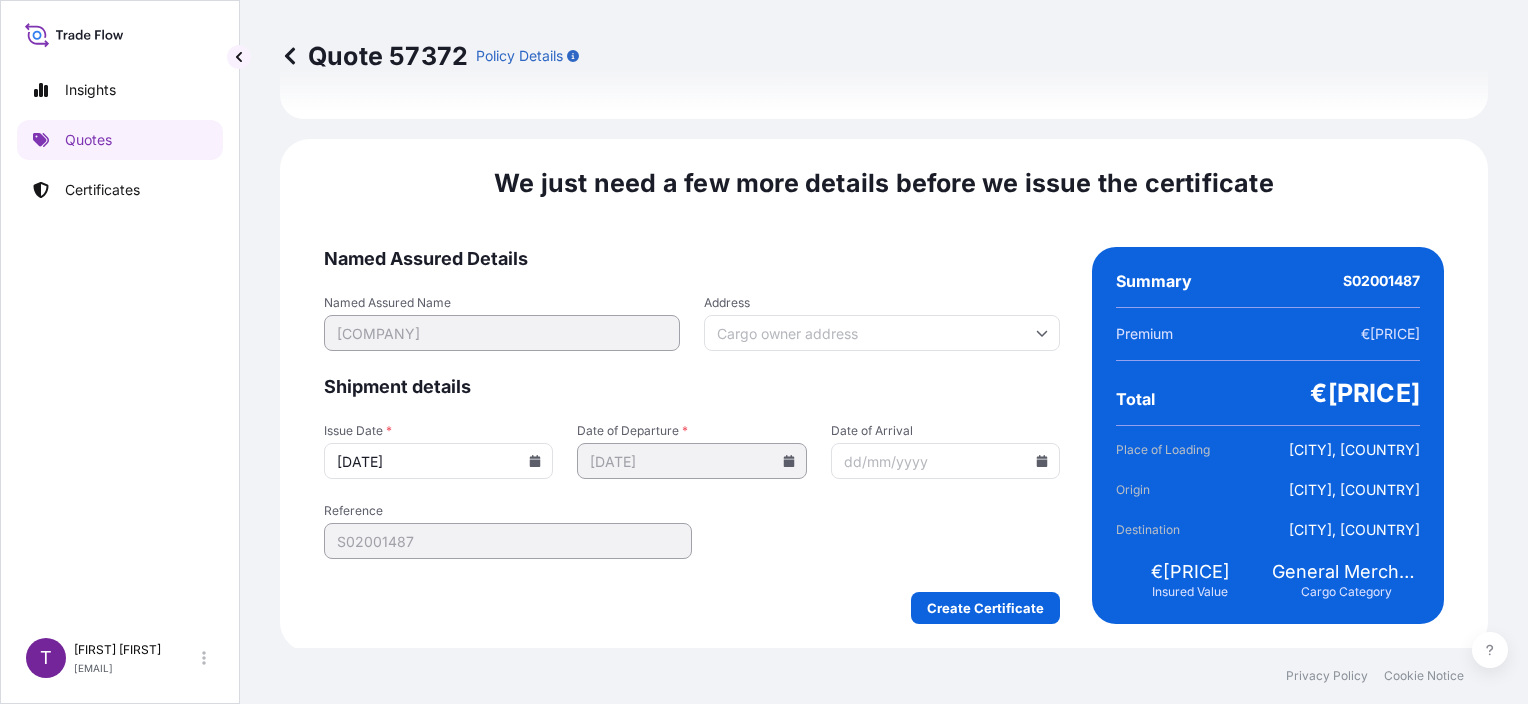 click 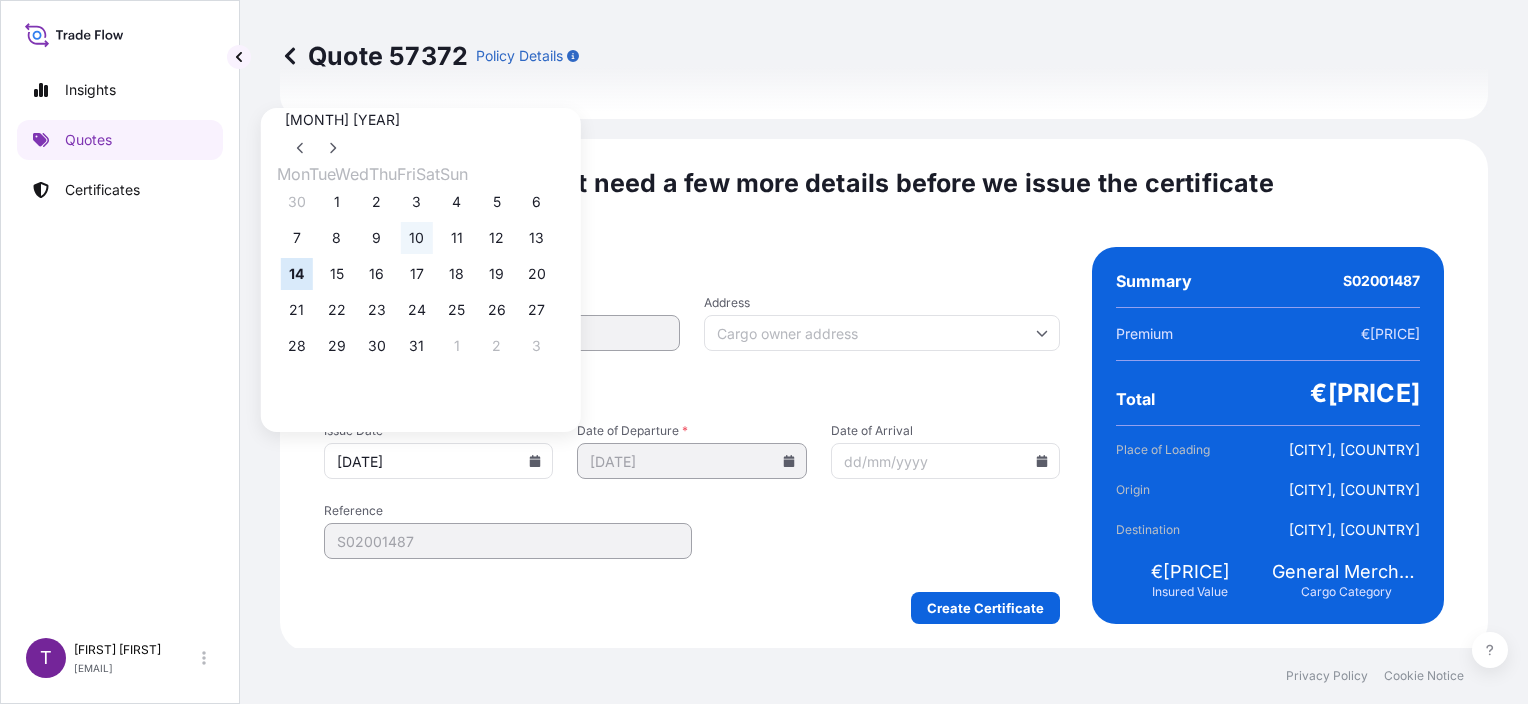 click on "10" at bounding box center (417, 238) 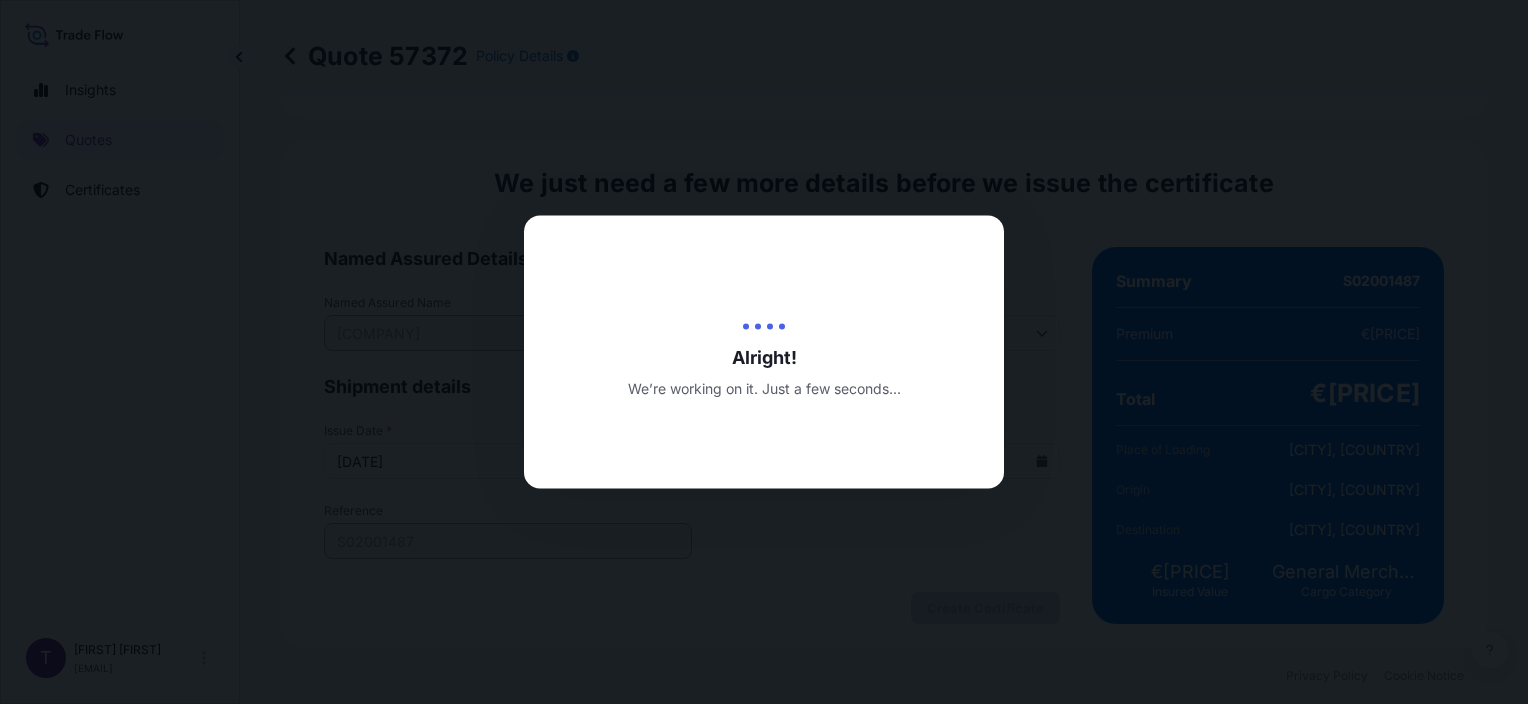 scroll, scrollTop: 0, scrollLeft: 0, axis: both 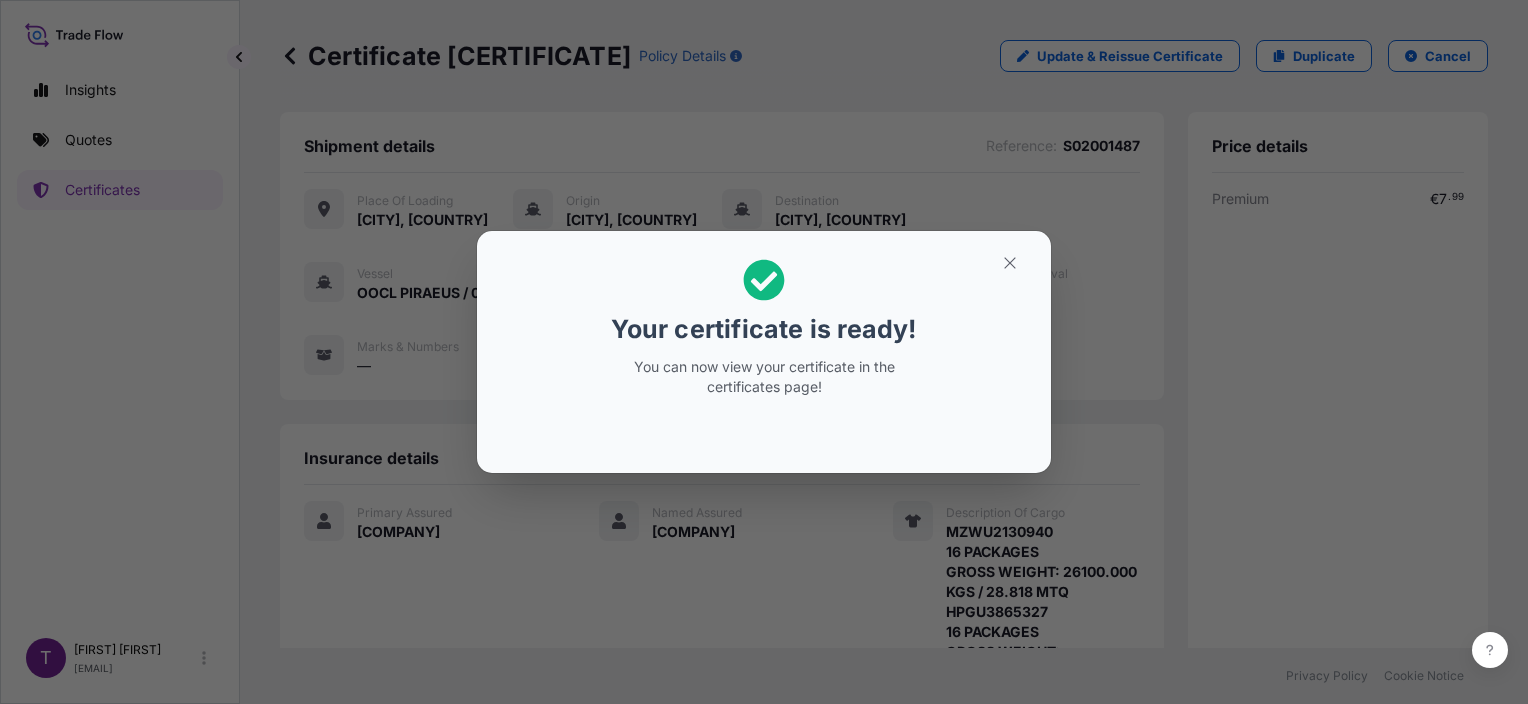 click 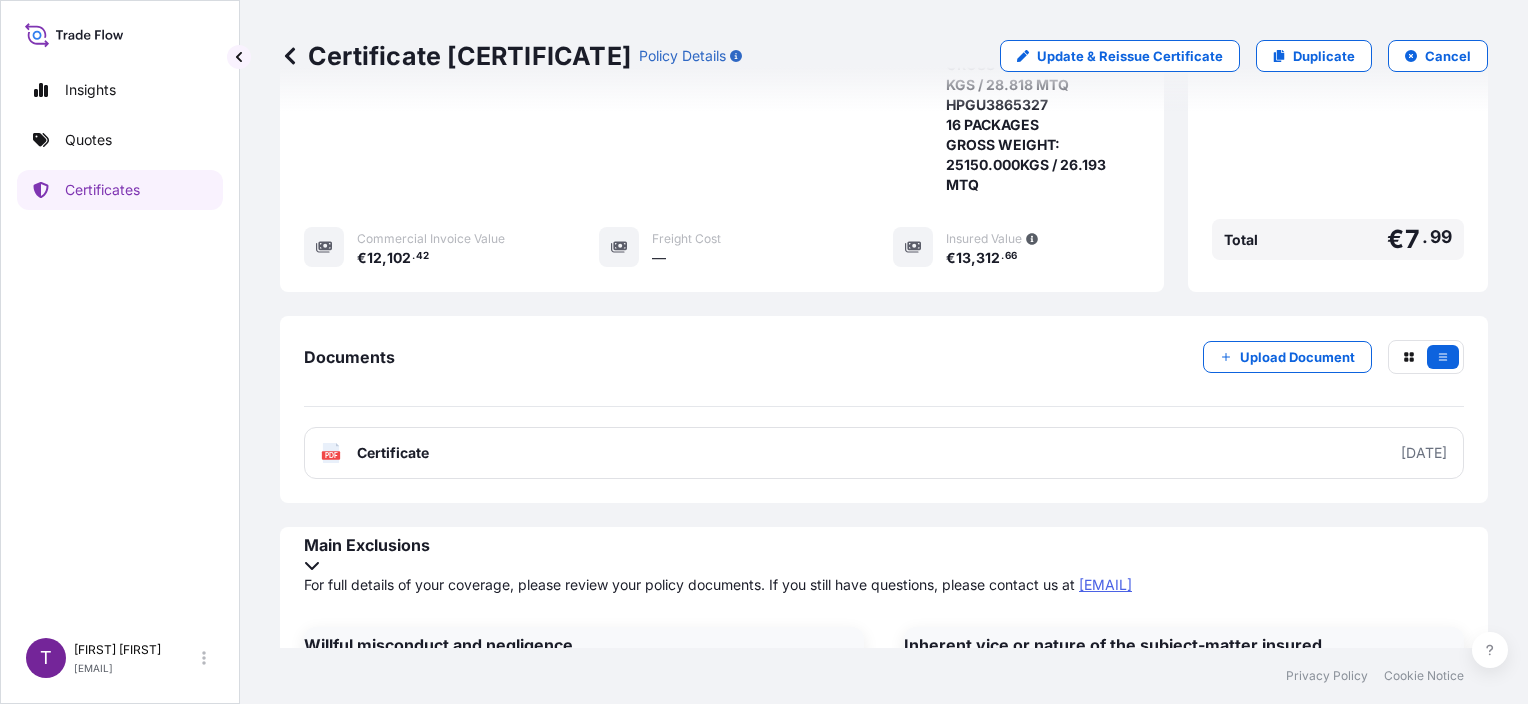 scroll, scrollTop: 544, scrollLeft: 0, axis: vertical 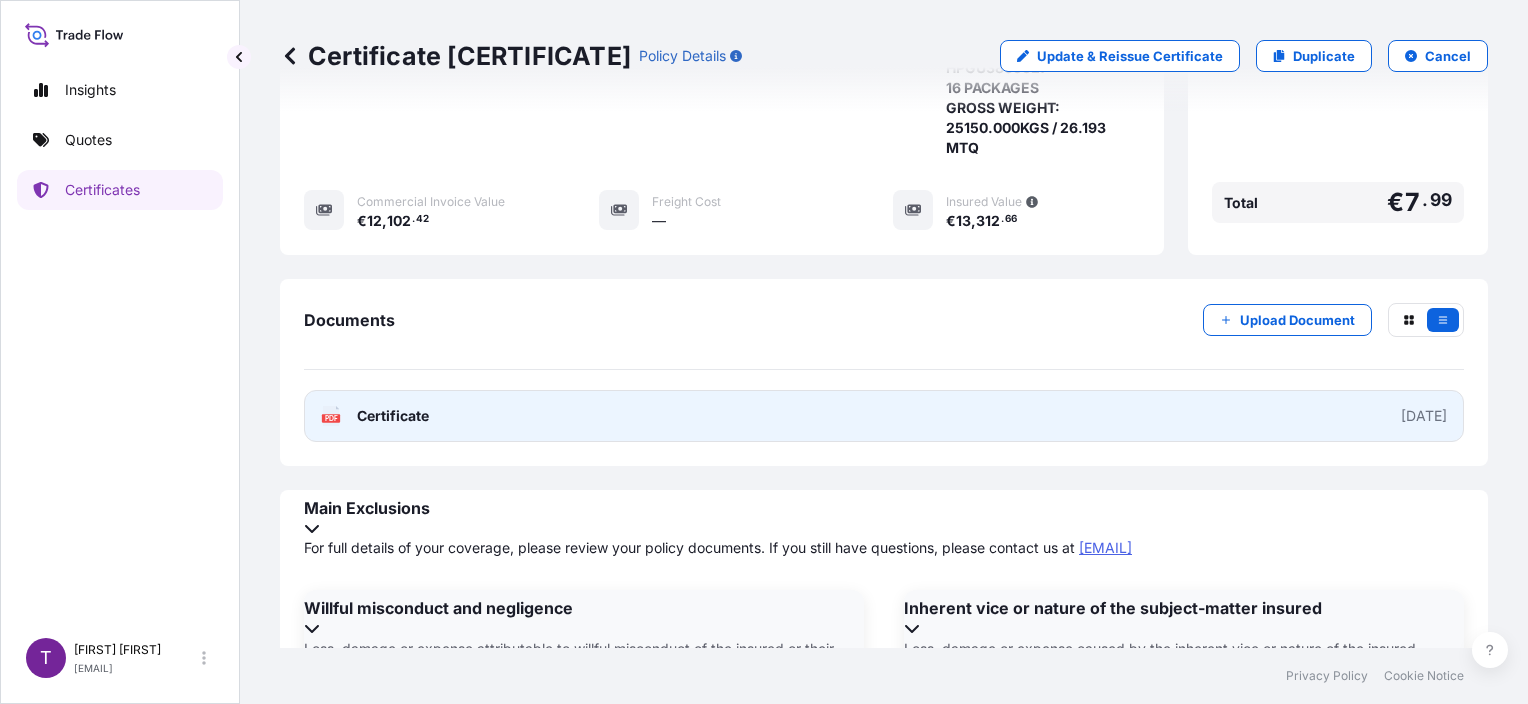 click on "PDF Certificate [DATE]" at bounding box center (884, 416) 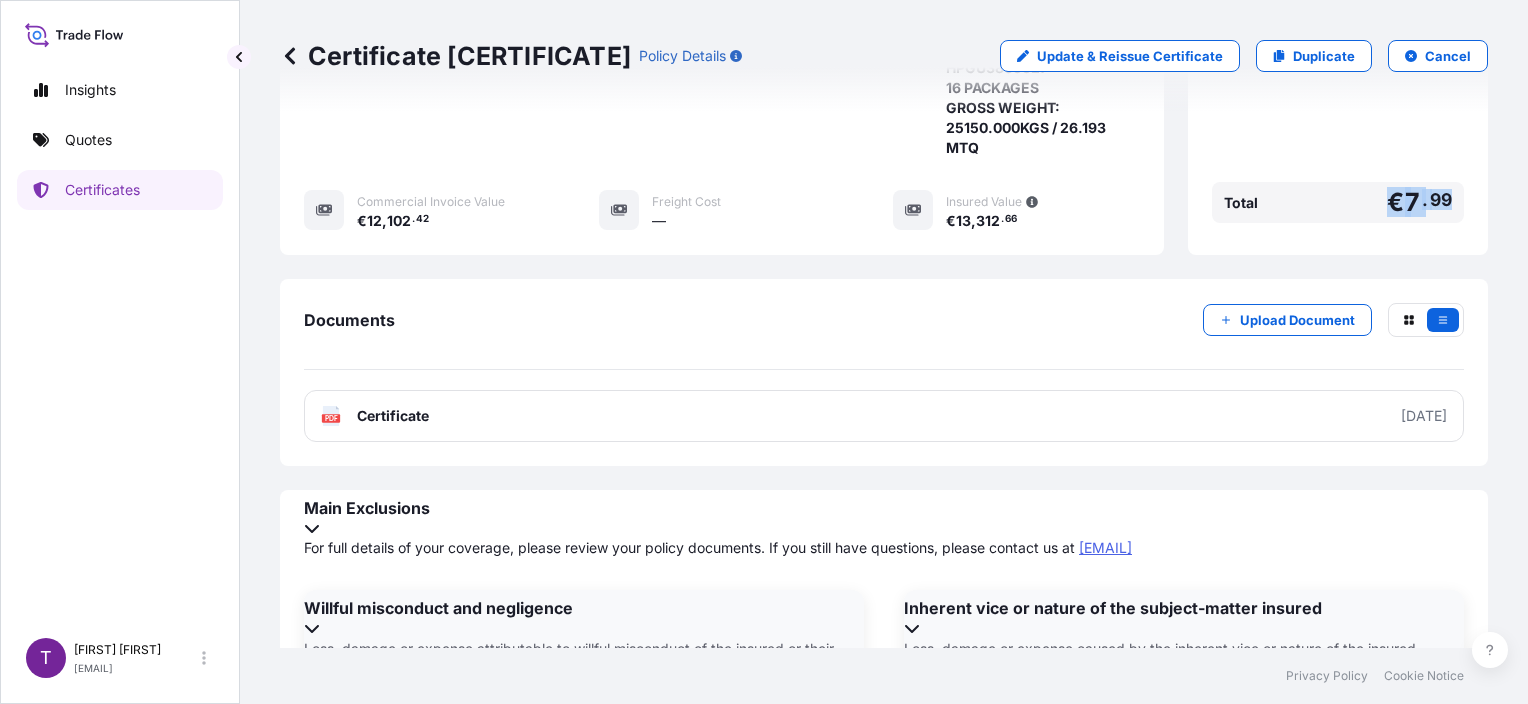 drag, startPoint x: 1368, startPoint y: 295, endPoint x: 1433, endPoint y: 300, distance: 65.192024 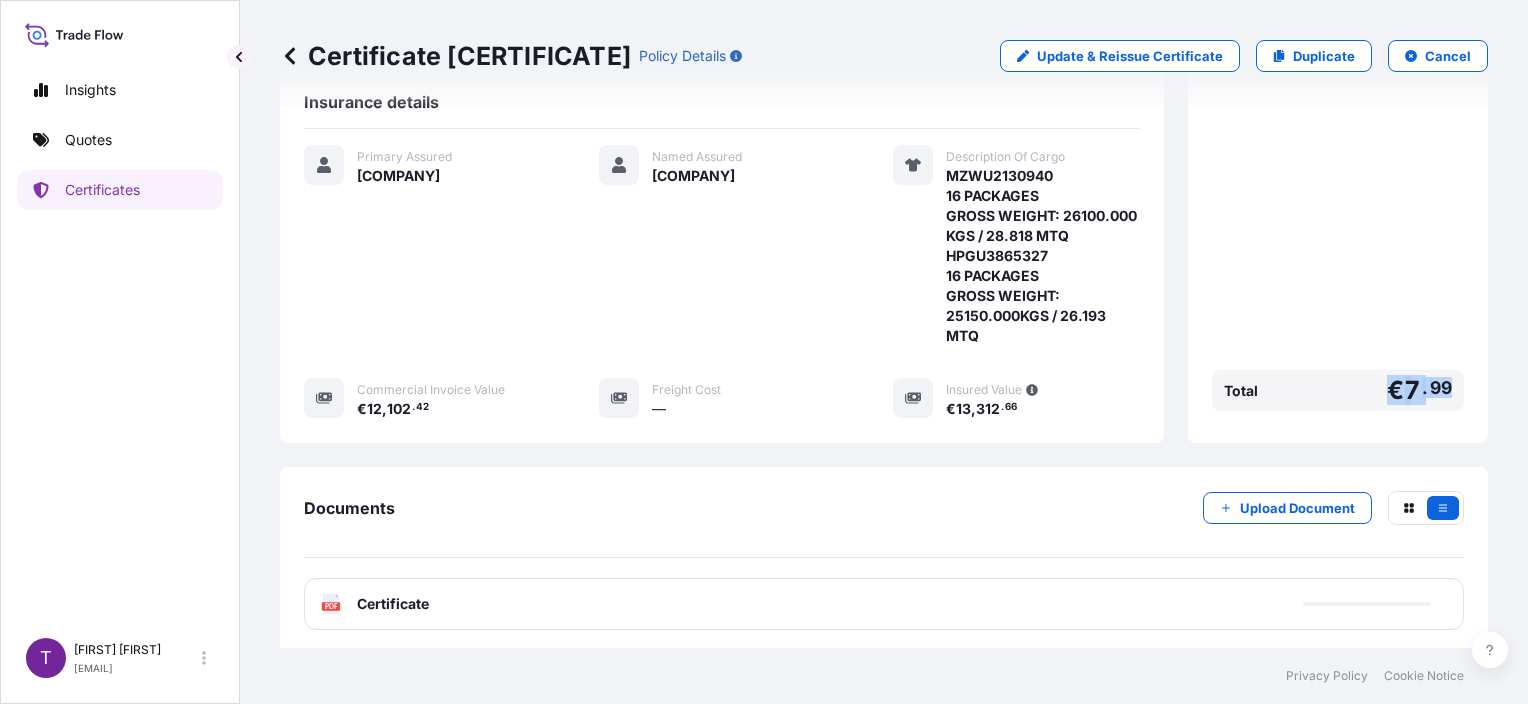 scroll, scrollTop: 344, scrollLeft: 0, axis: vertical 